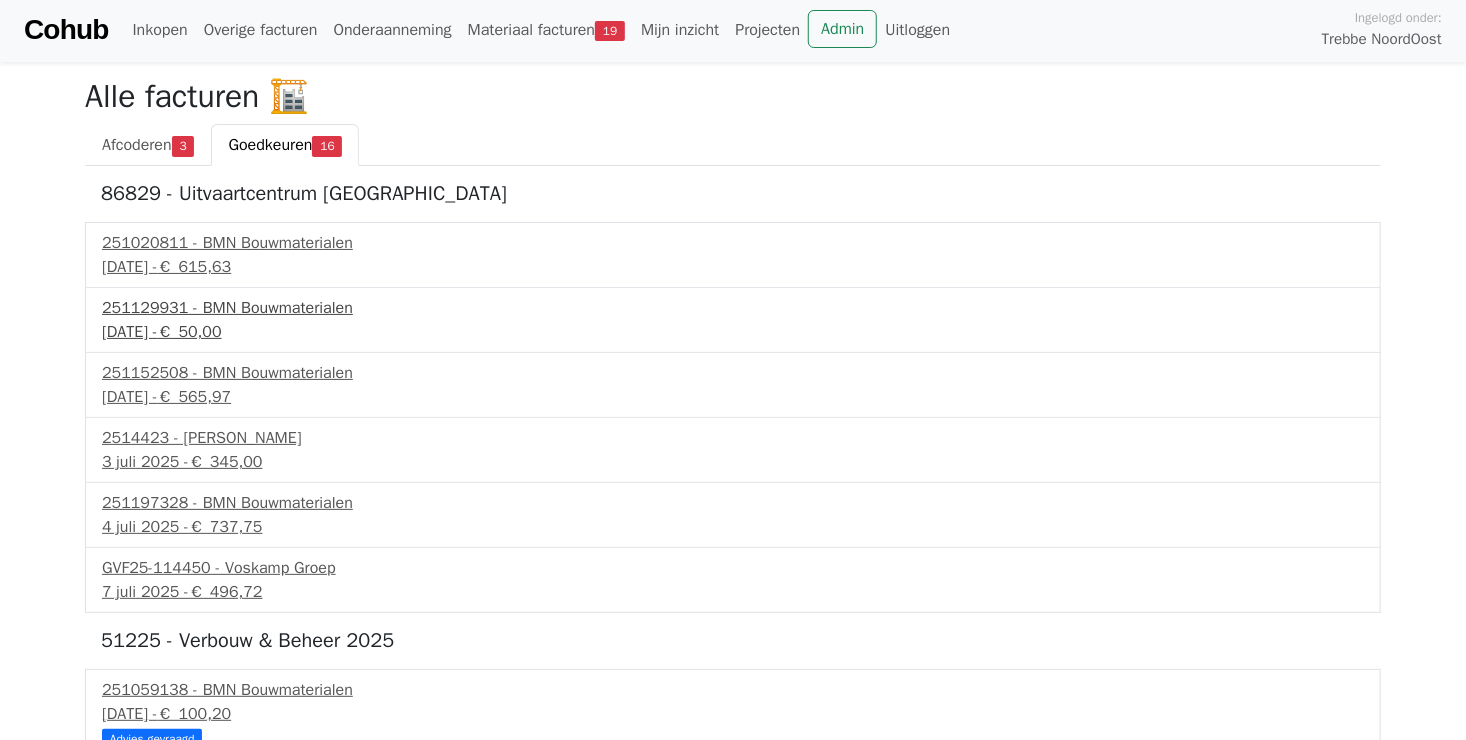 scroll, scrollTop: 0, scrollLeft: 0, axis: both 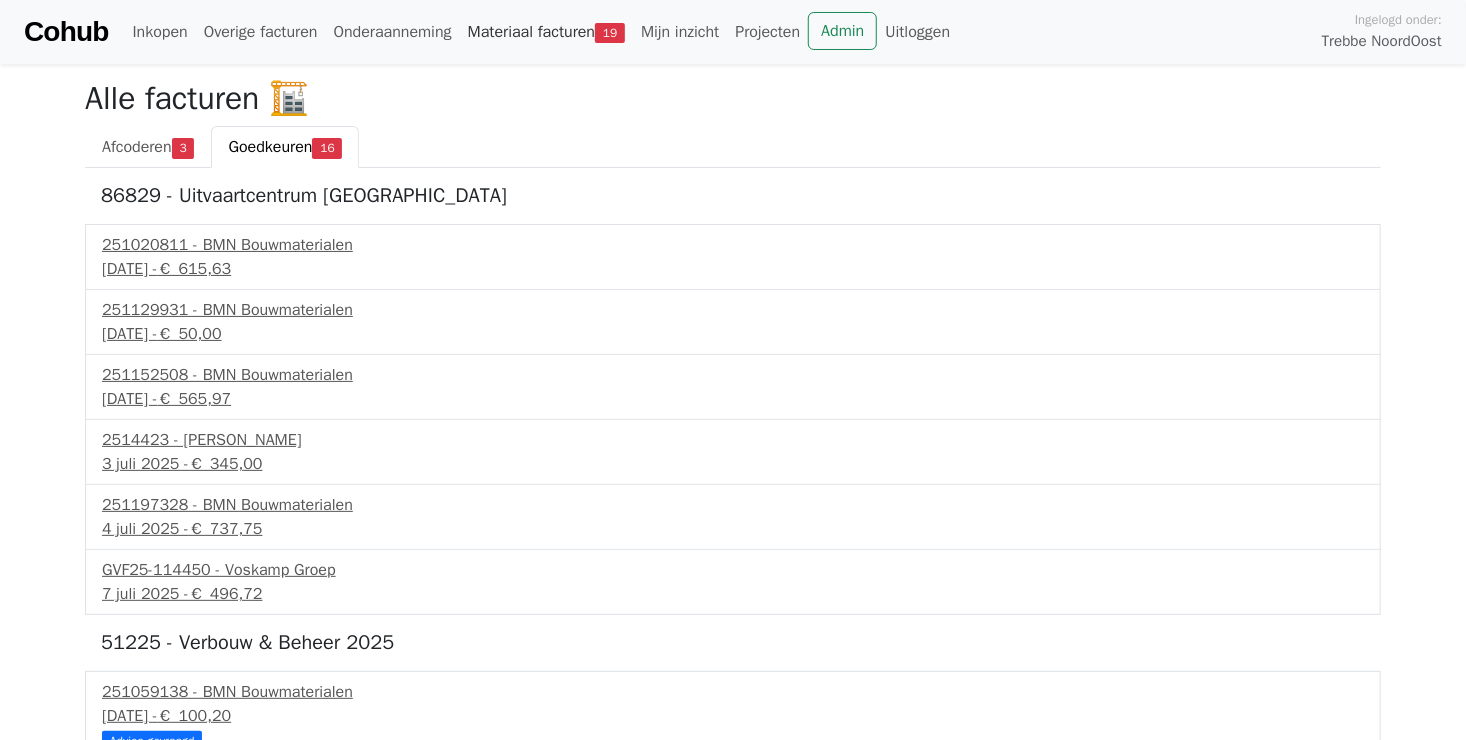 click on "Materiaal facturen  19" at bounding box center (546, 32) 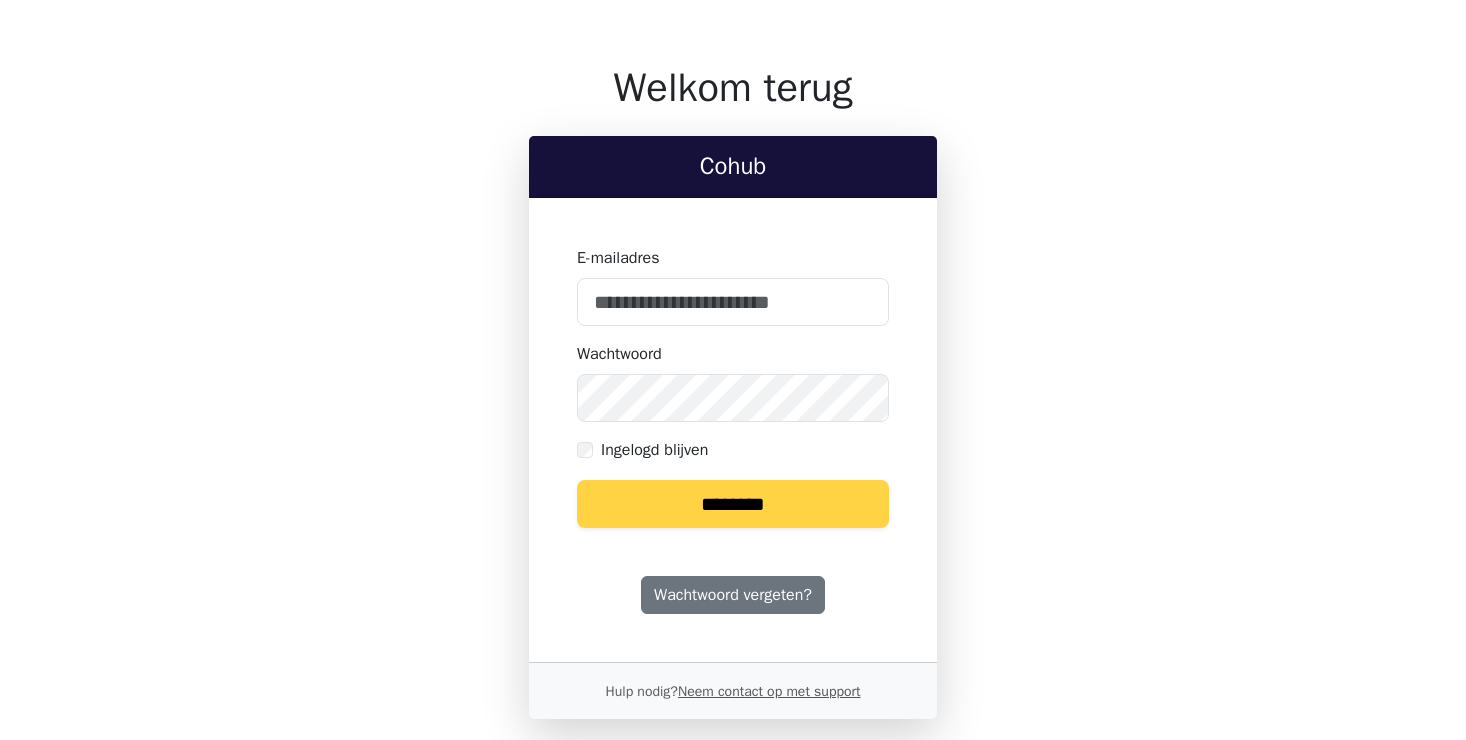 scroll, scrollTop: 0, scrollLeft: 0, axis: both 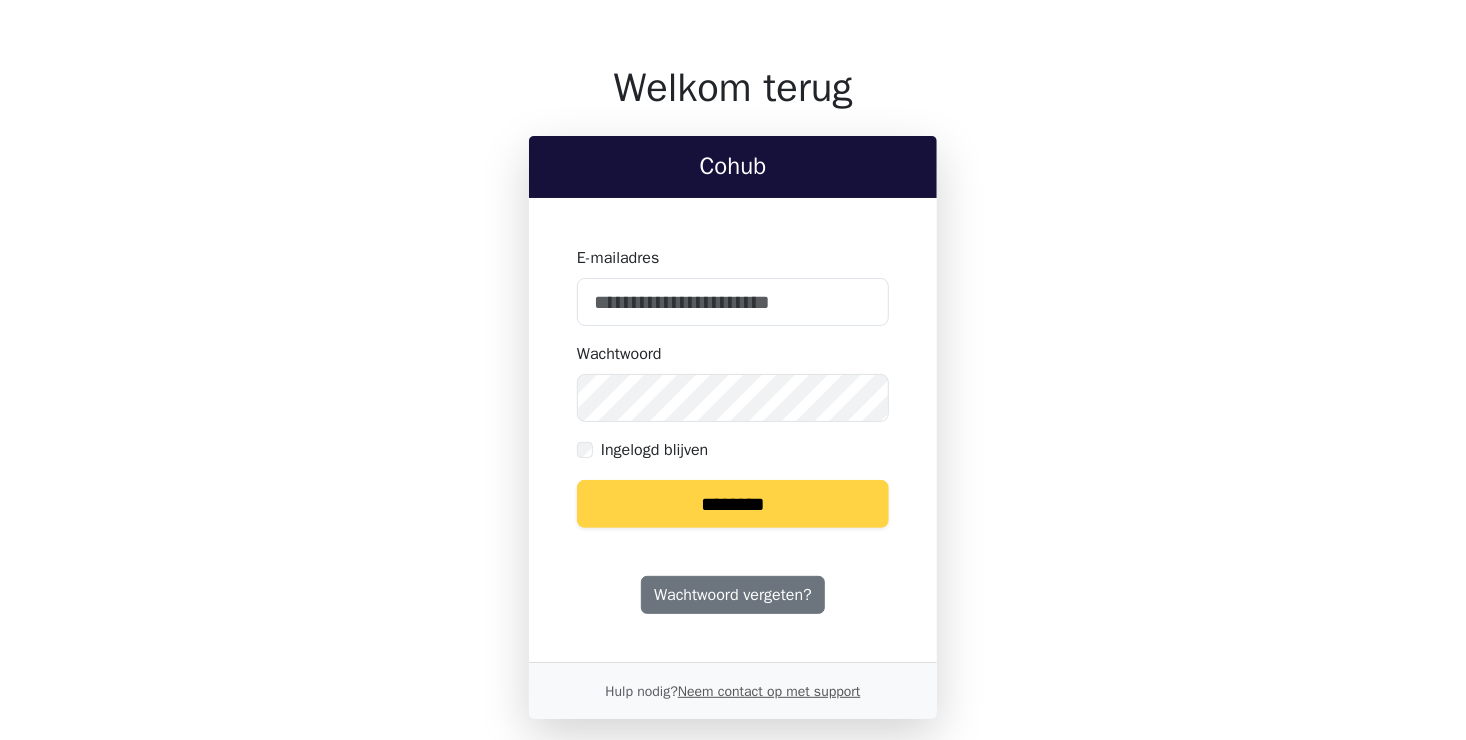 type on "**********" 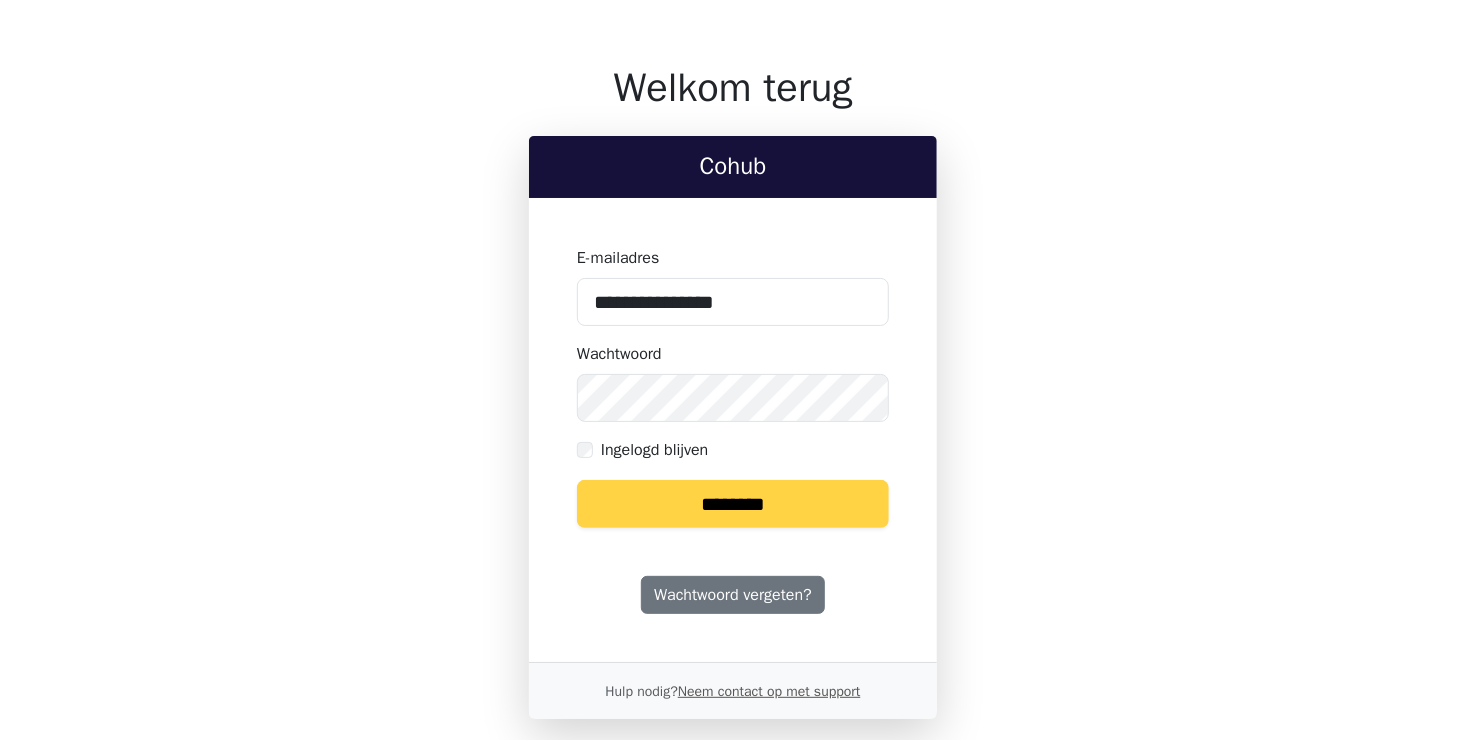 click on "********" at bounding box center [733, 504] 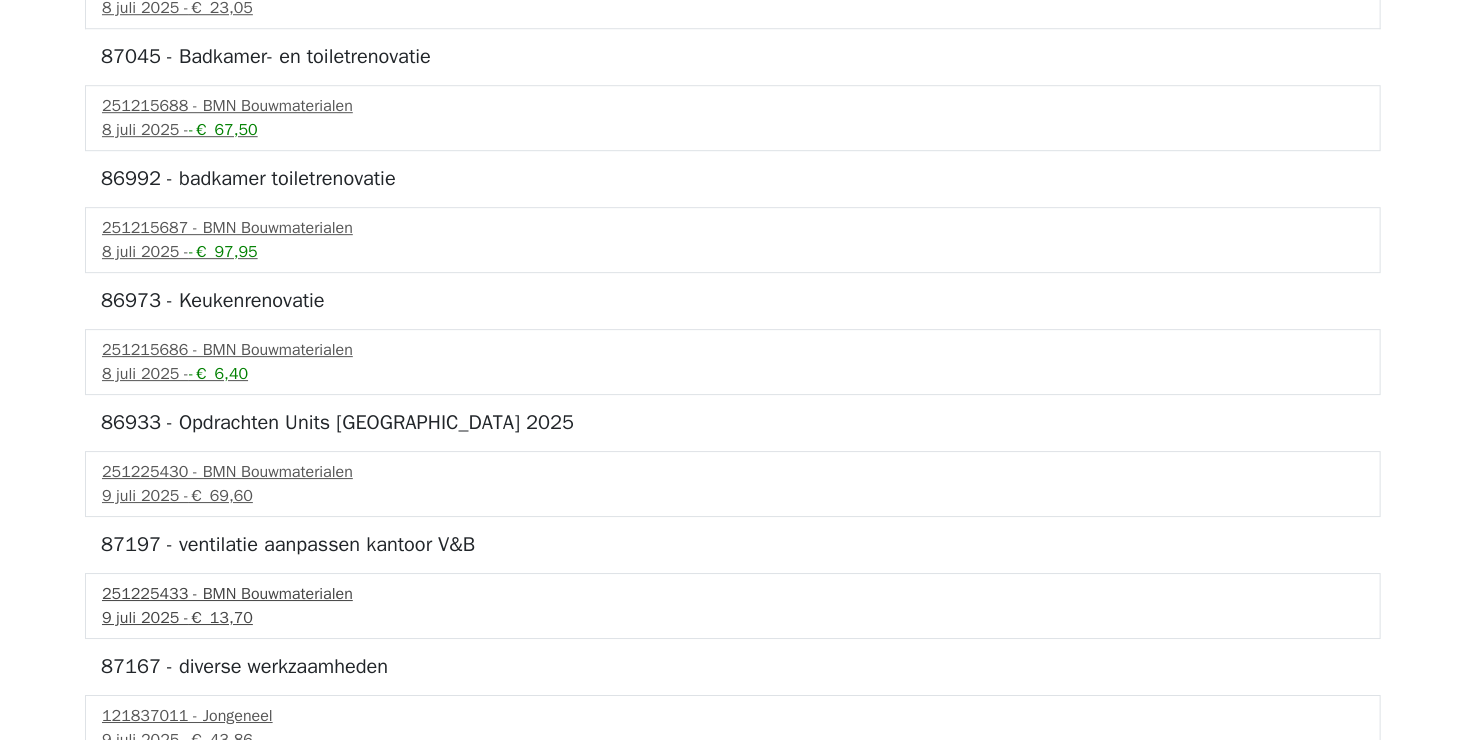 scroll, scrollTop: 3002, scrollLeft: 0, axis: vertical 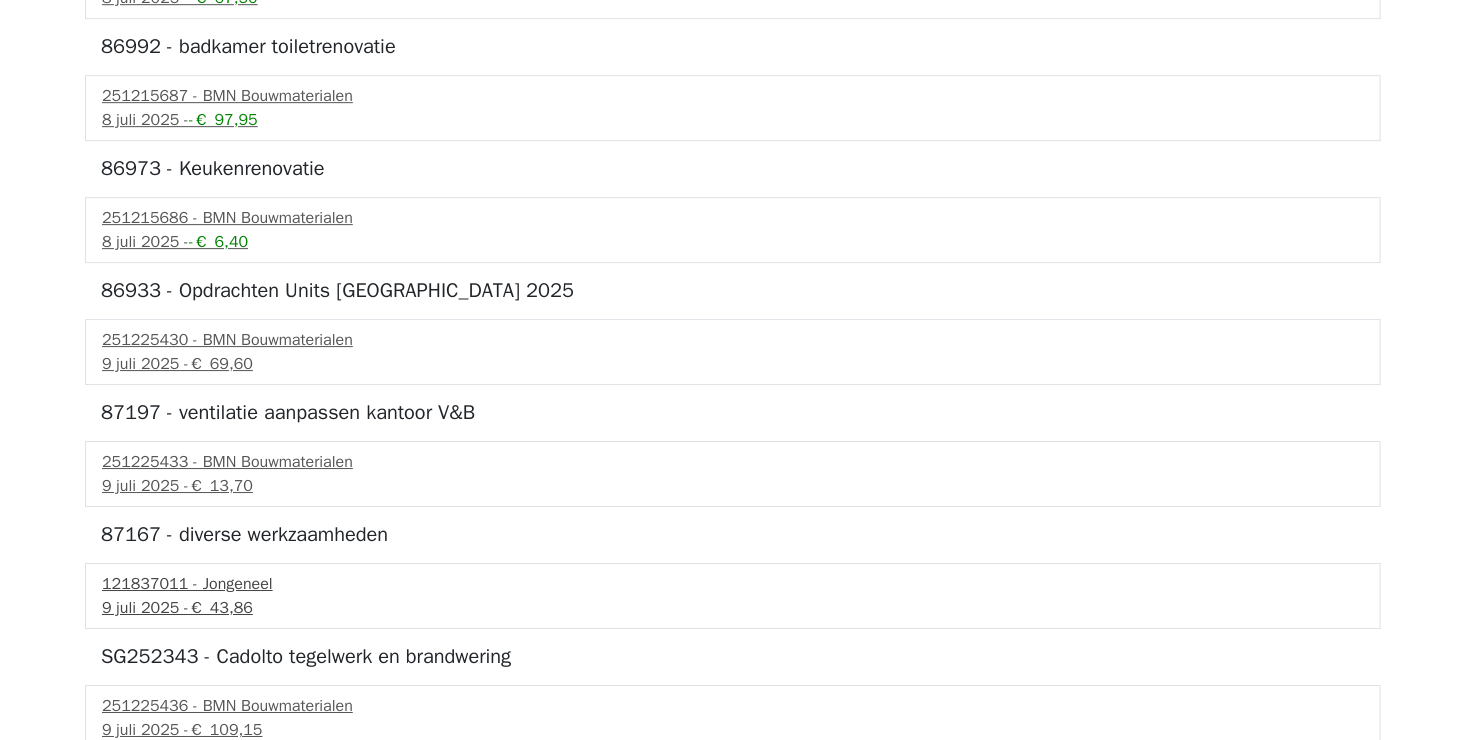 click on "121837011 - Jongeneel" at bounding box center (733, 584) 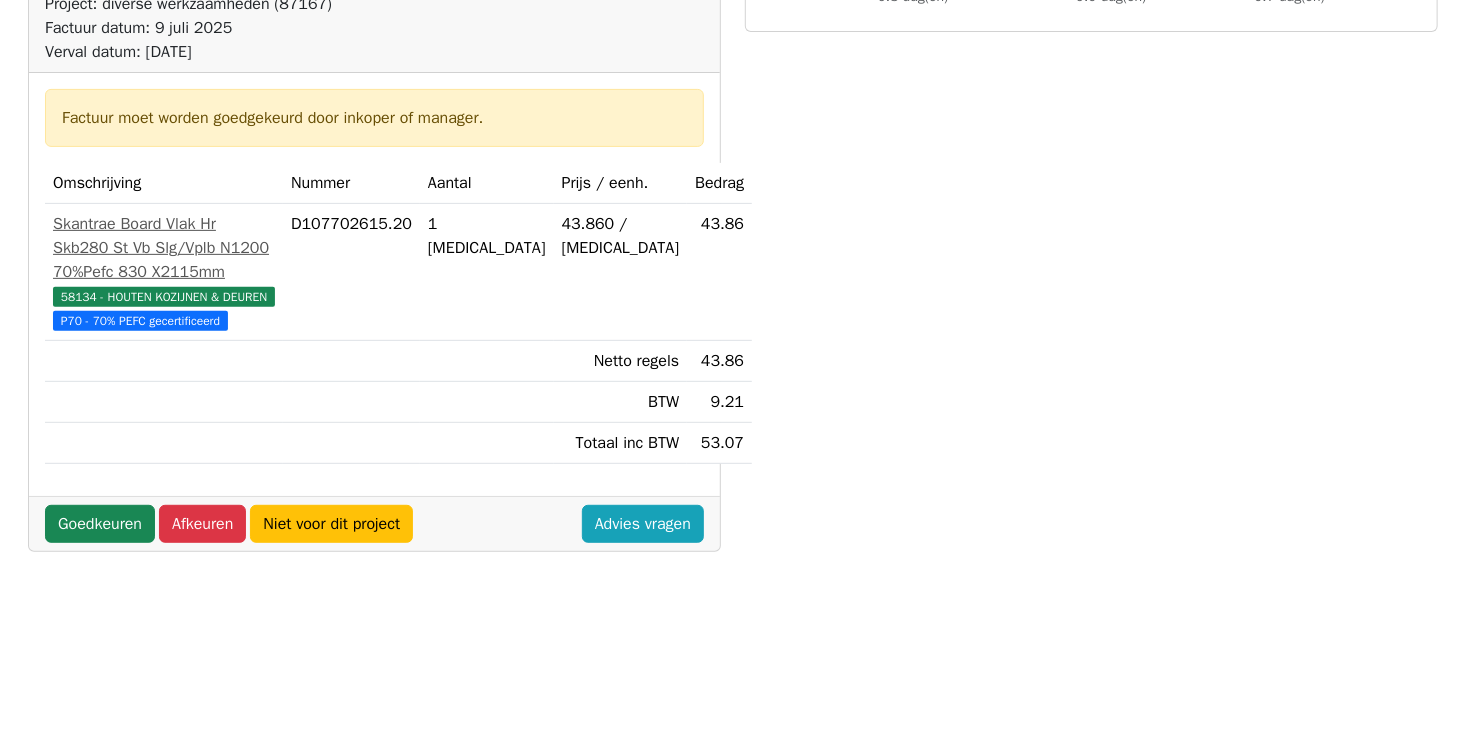 scroll, scrollTop: 400, scrollLeft: 0, axis: vertical 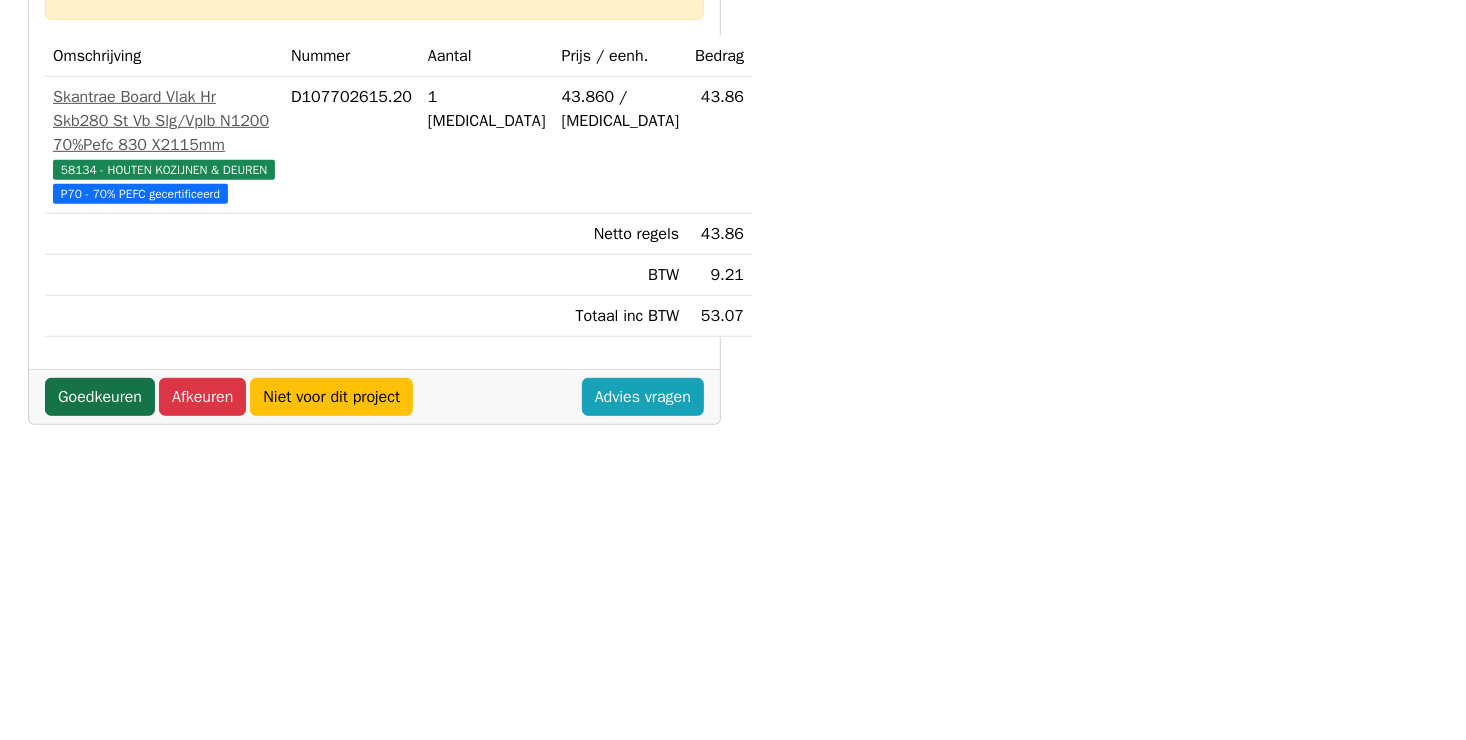 click on "Goedkeuren" at bounding box center [100, 397] 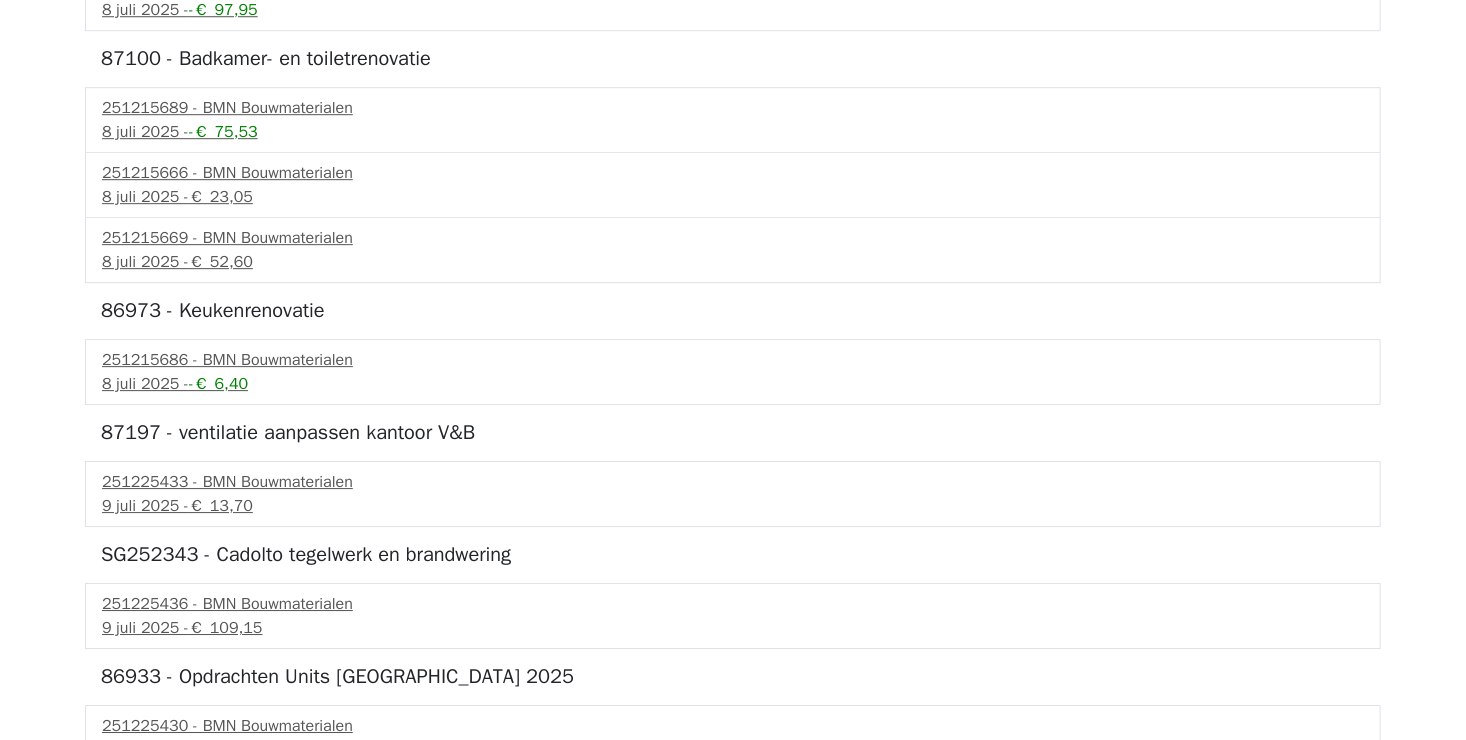 scroll, scrollTop: 2880, scrollLeft: 0, axis: vertical 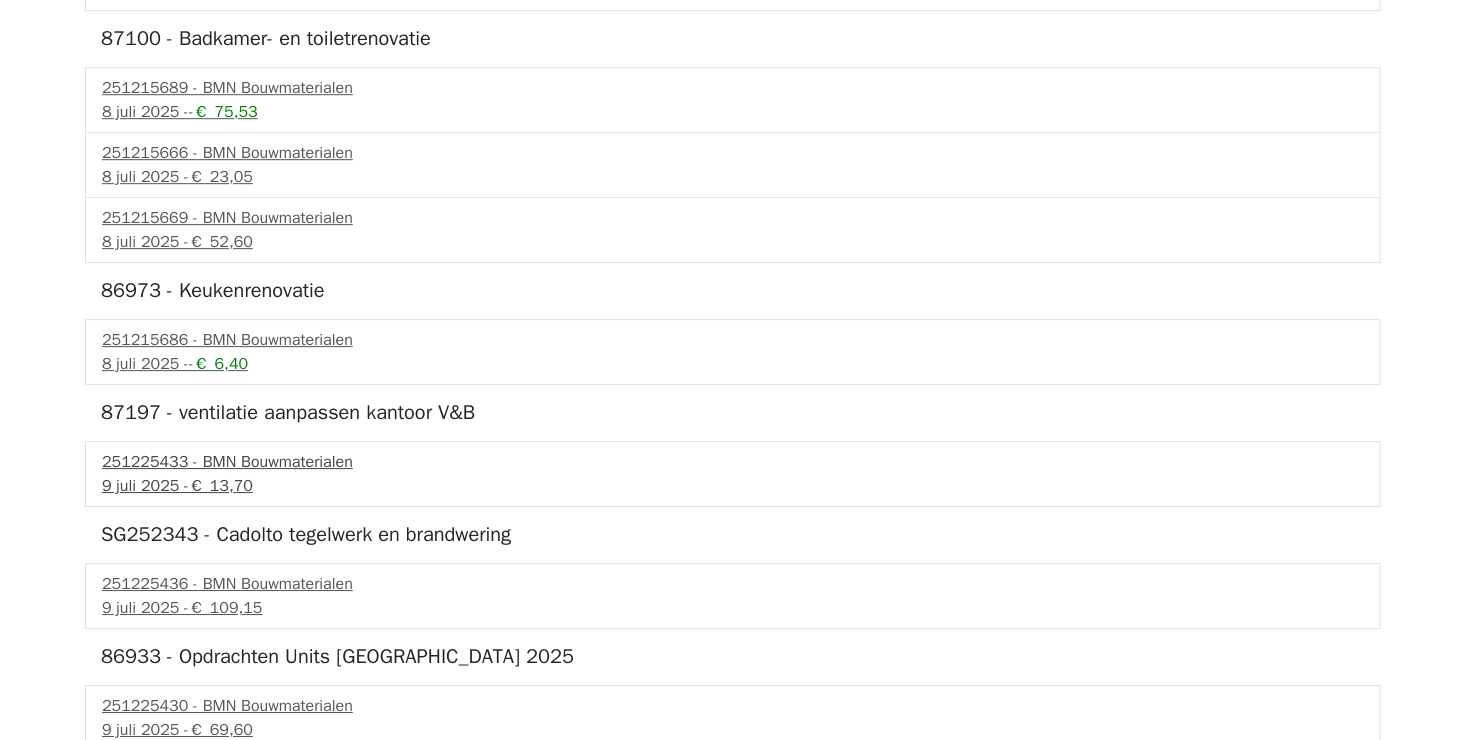 click on "251225433 - BMN Bouwmaterialen" at bounding box center [733, 462] 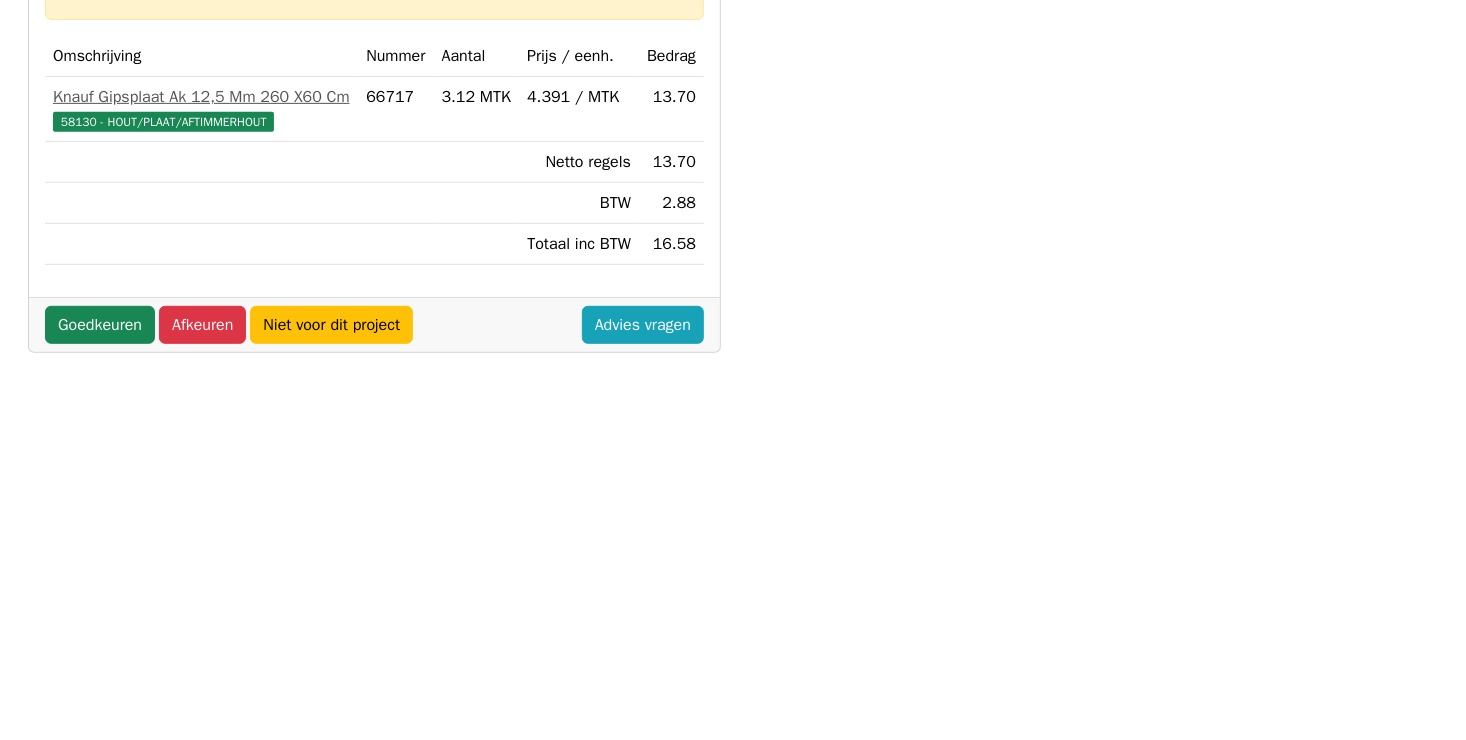 scroll, scrollTop: 100, scrollLeft: 0, axis: vertical 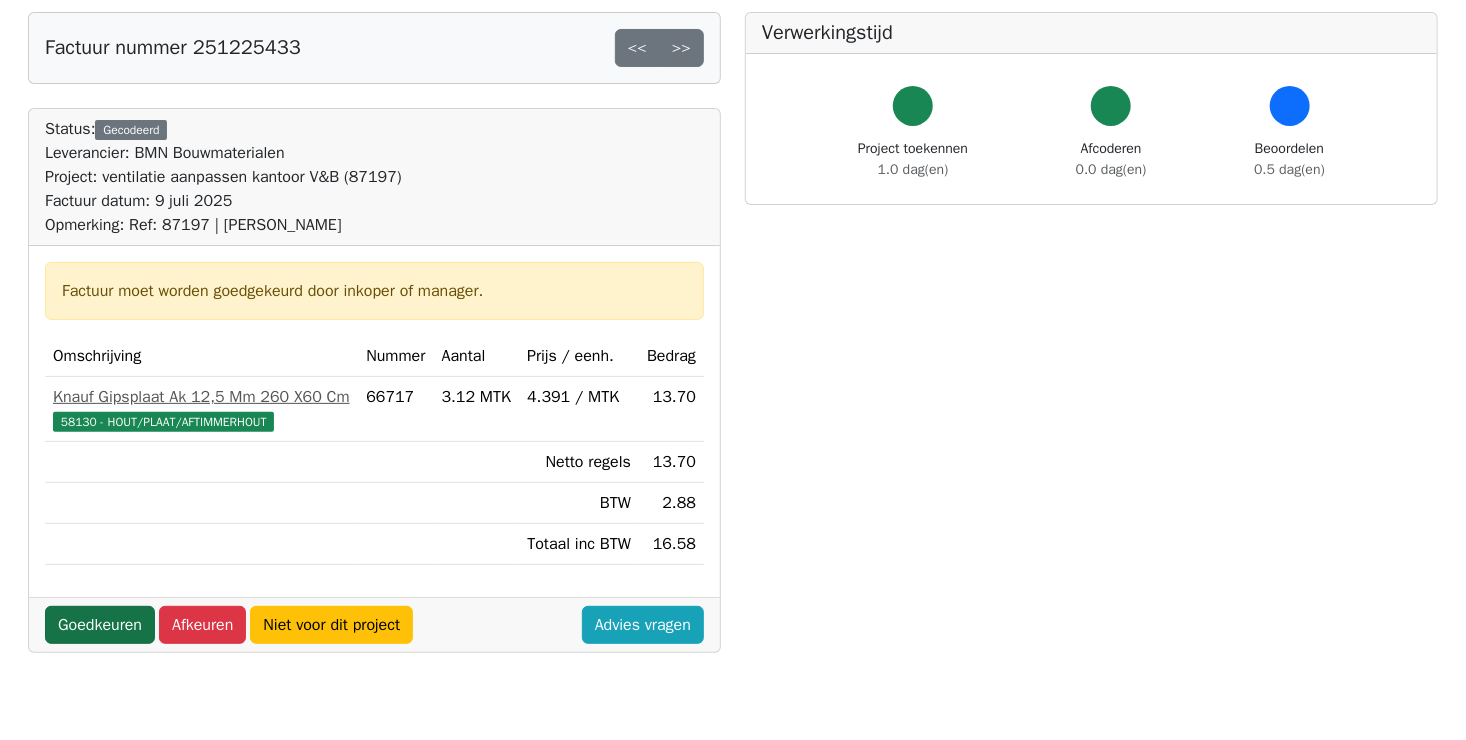 click on "Goedkeuren" at bounding box center (100, 625) 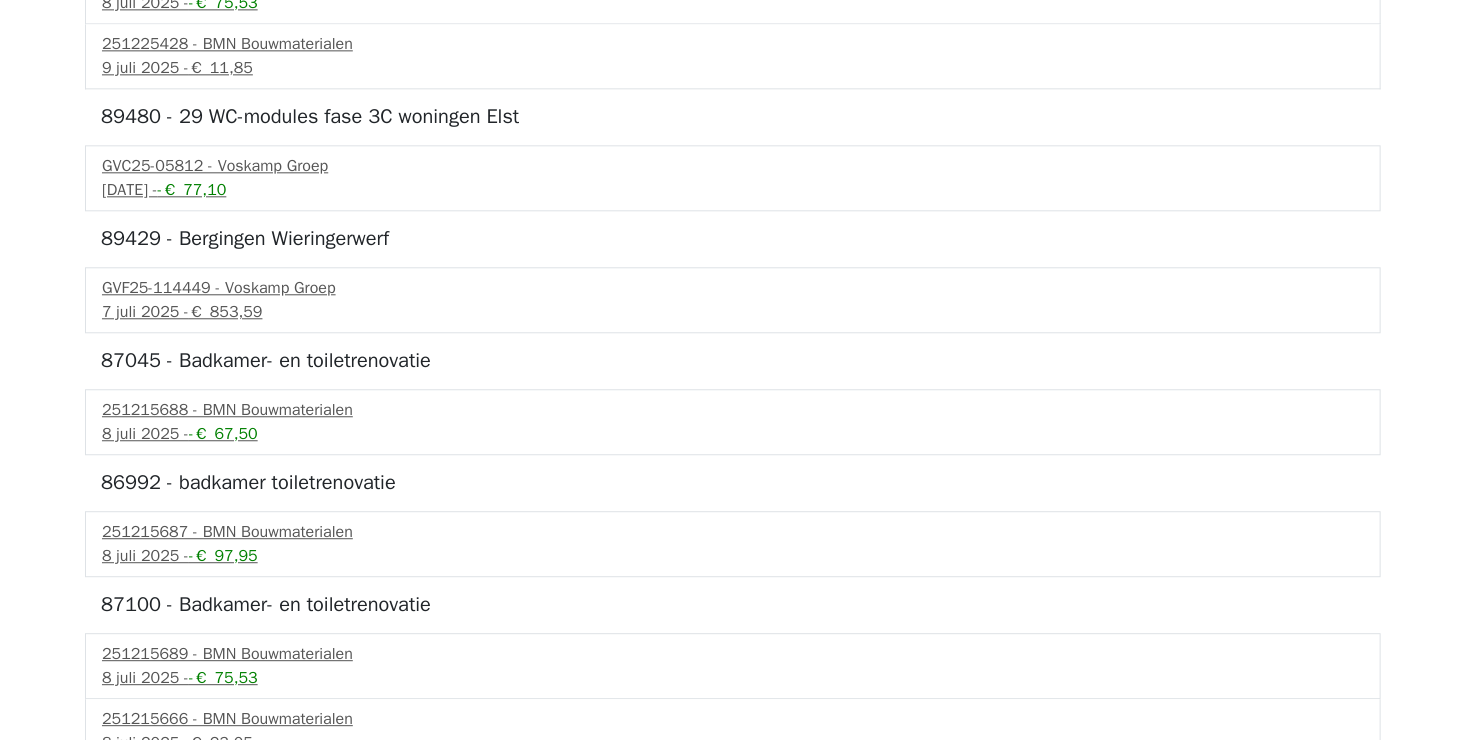 scroll, scrollTop: 2600, scrollLeft: 0, axis: vertical 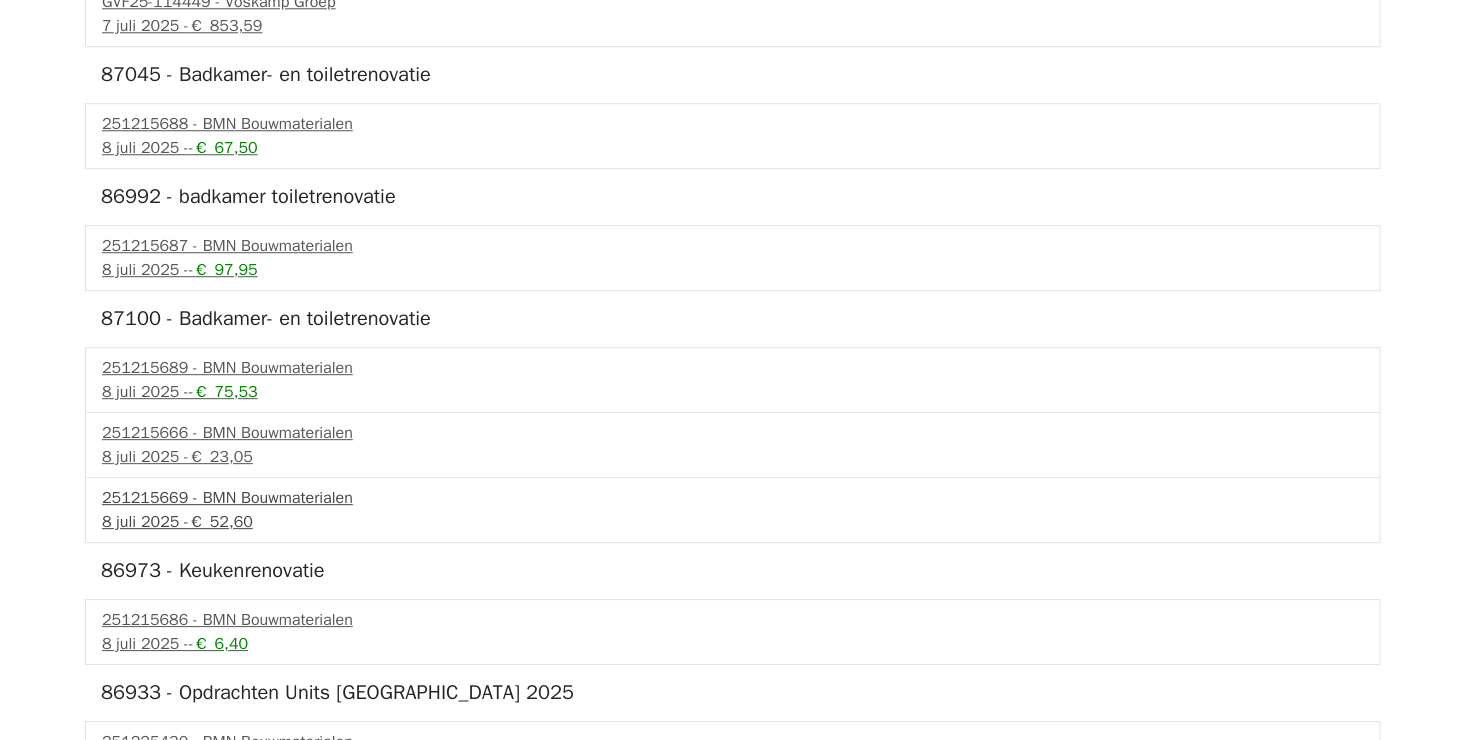 click on "[DATE] -  € 52,60" at bounding box center [733, 522] 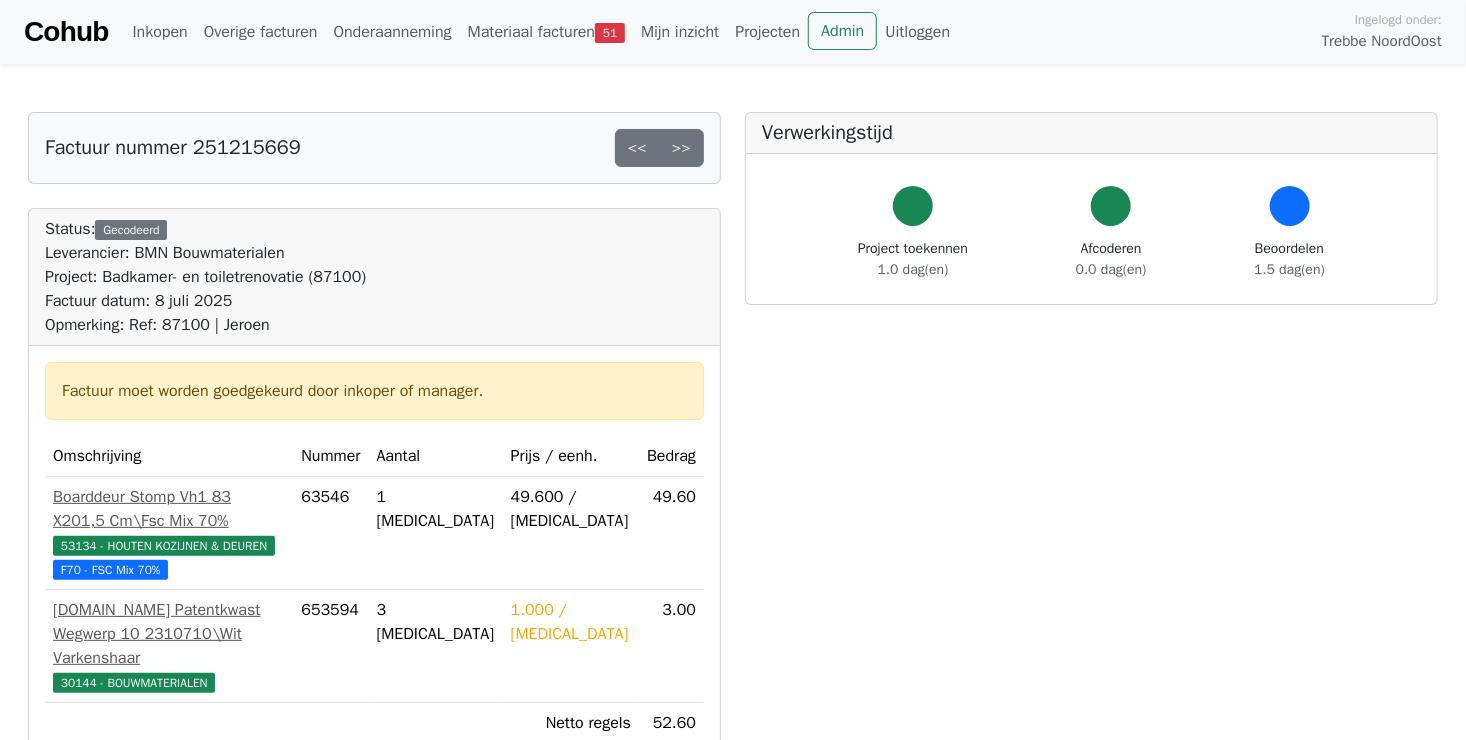 scroll, scrollTop: 400, scrollLeft: 0, axis: vertical 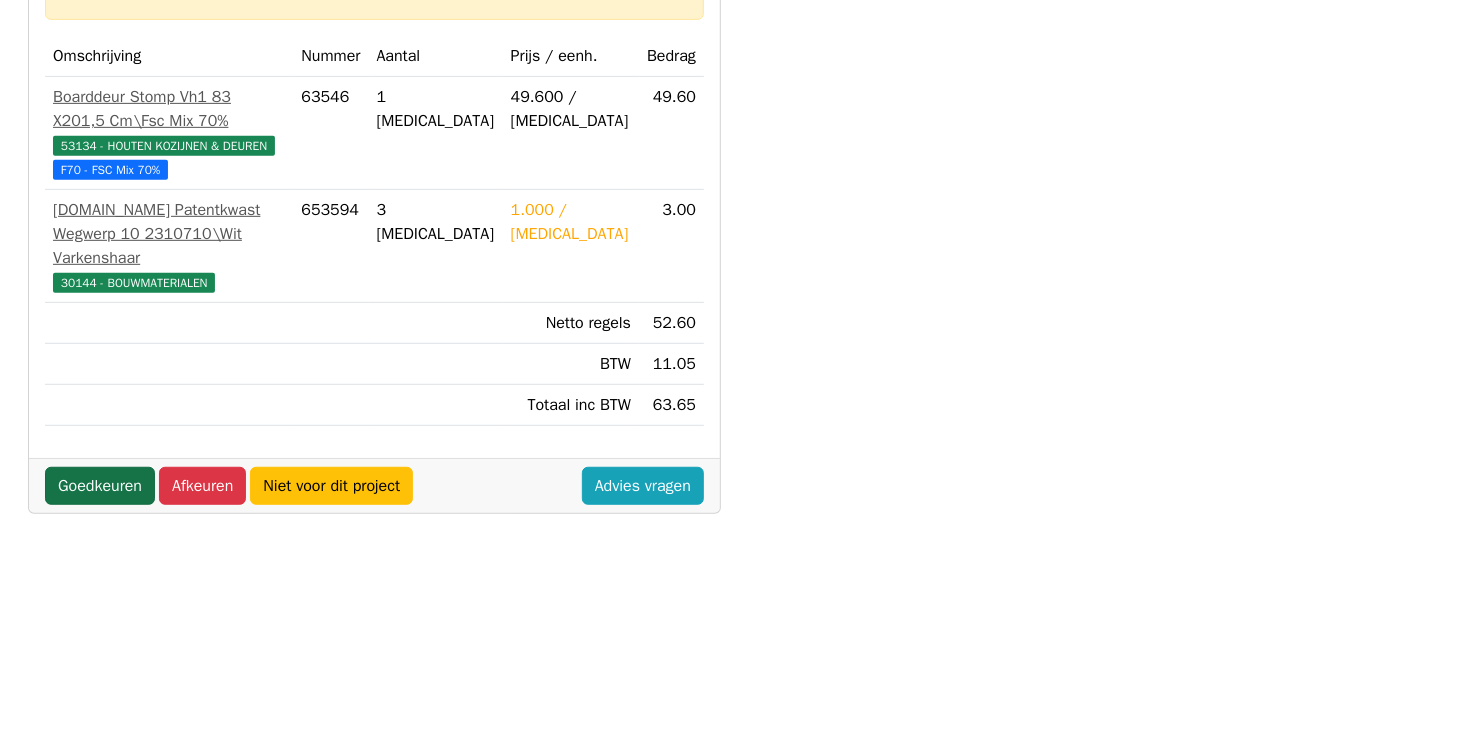 click on "Goedkeuren" at bounding box center (100, 486) 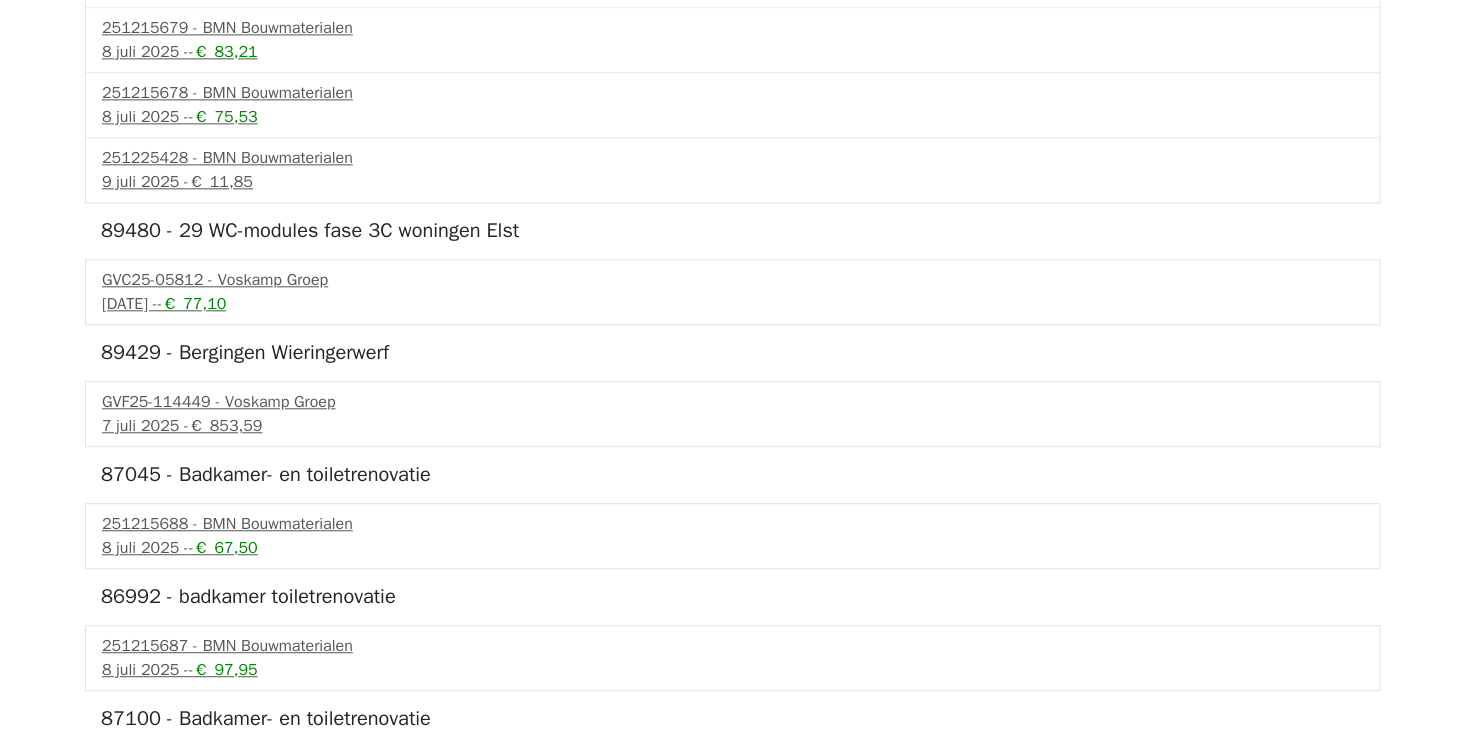 scroll, scrollTop: 2694, scrollLeft: 0, axis: vertical 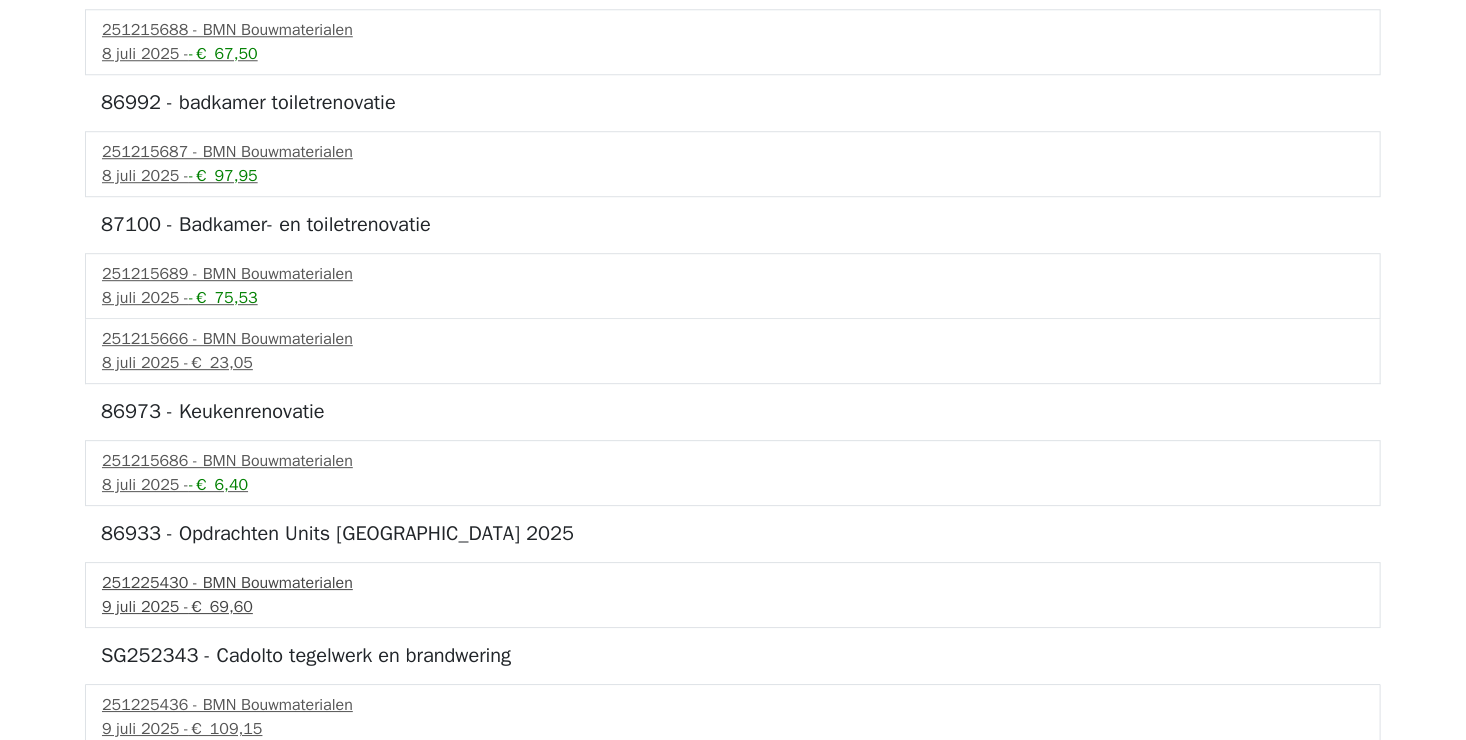 click on "9 juli 2025 -  € 69,60" at bounding box center (733, 607) 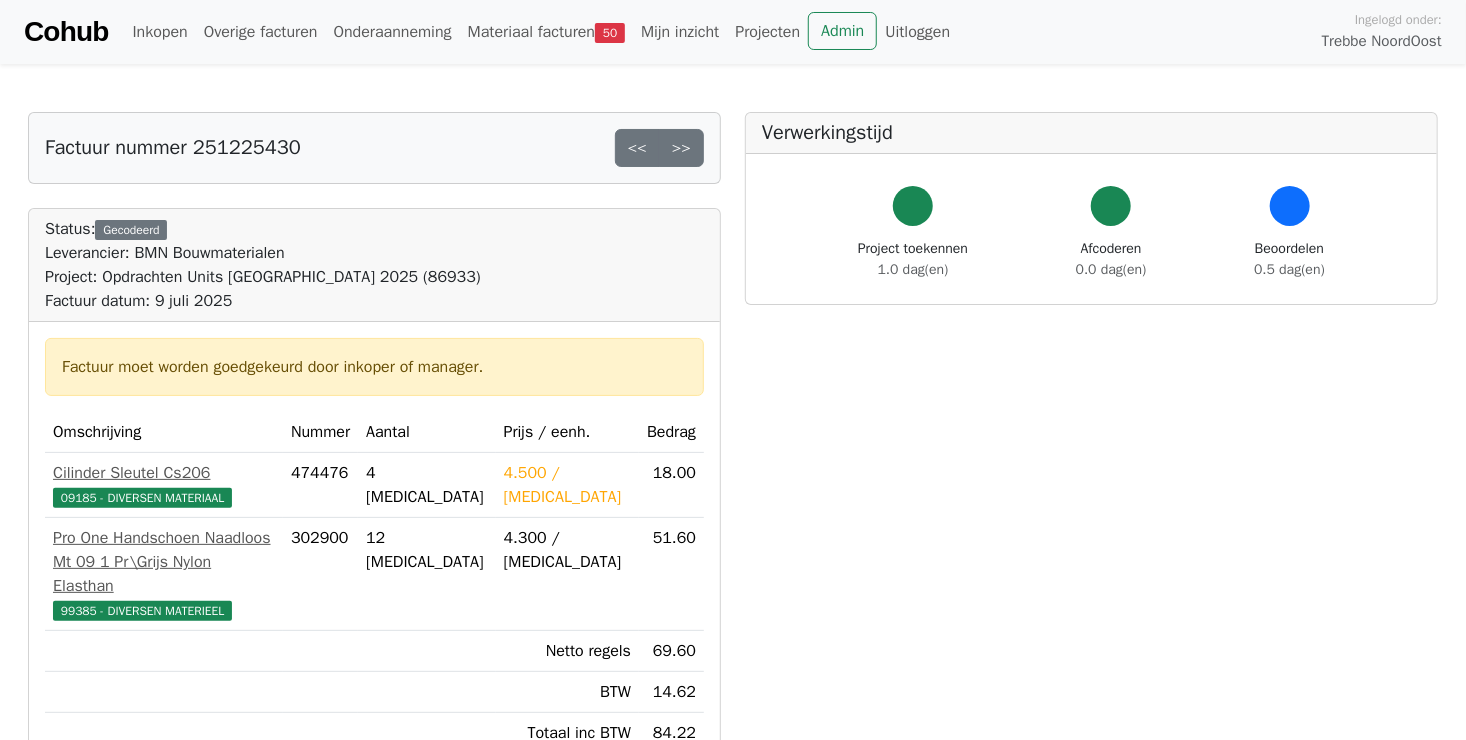 scroll, scrollTop: 400, scrollLeft: 0, axis: vertical 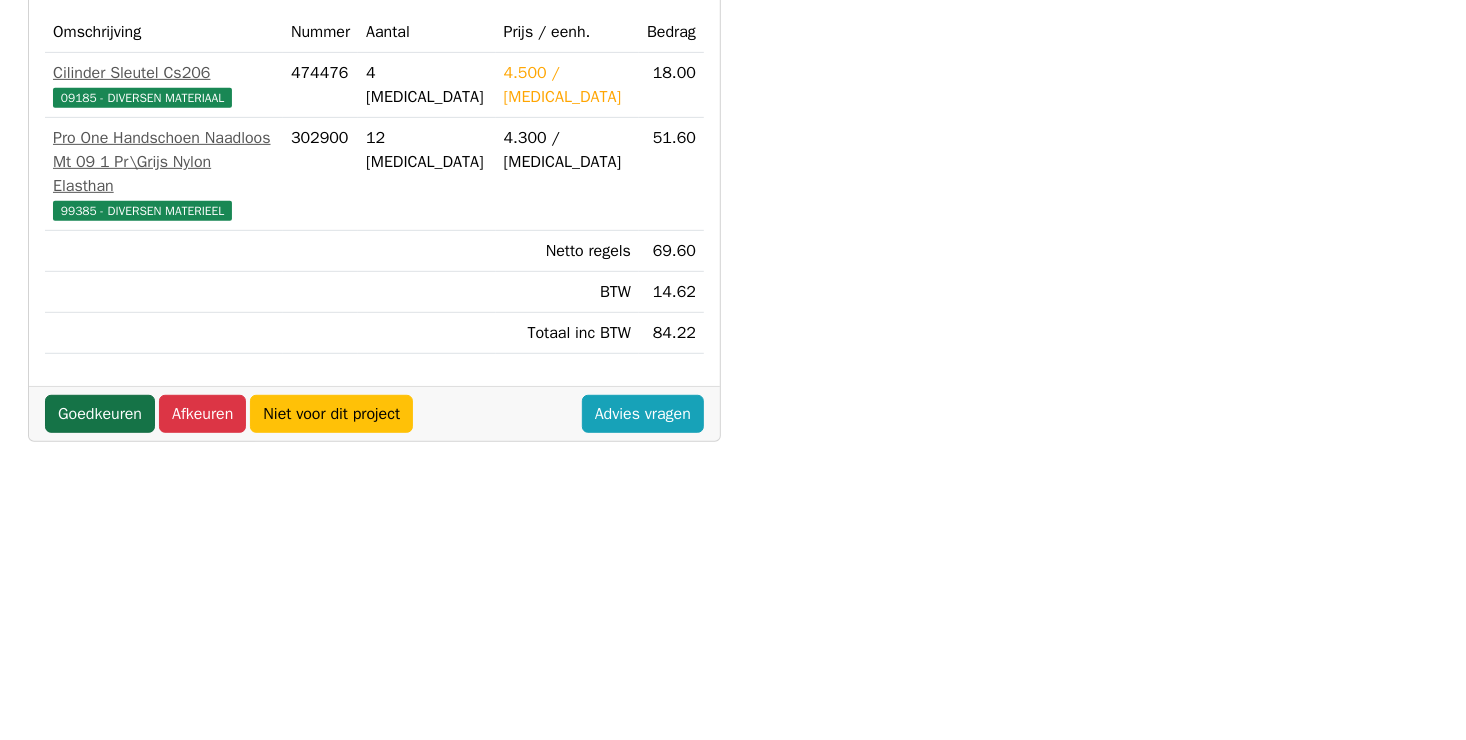 click on "Goedkeuren" at bounding box center [100, 414] 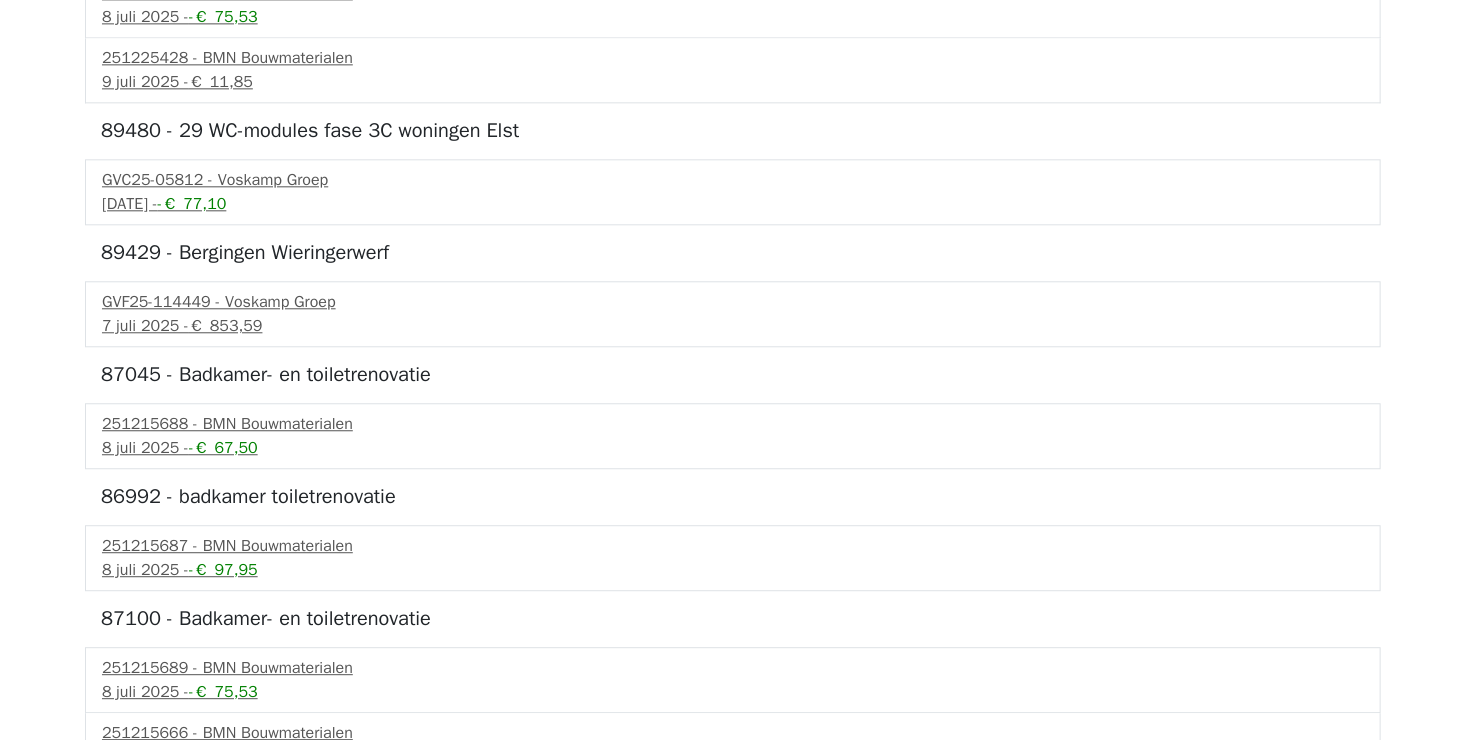scroll, scrollTop: 2572, scrollLeft: 0, axis: vertical 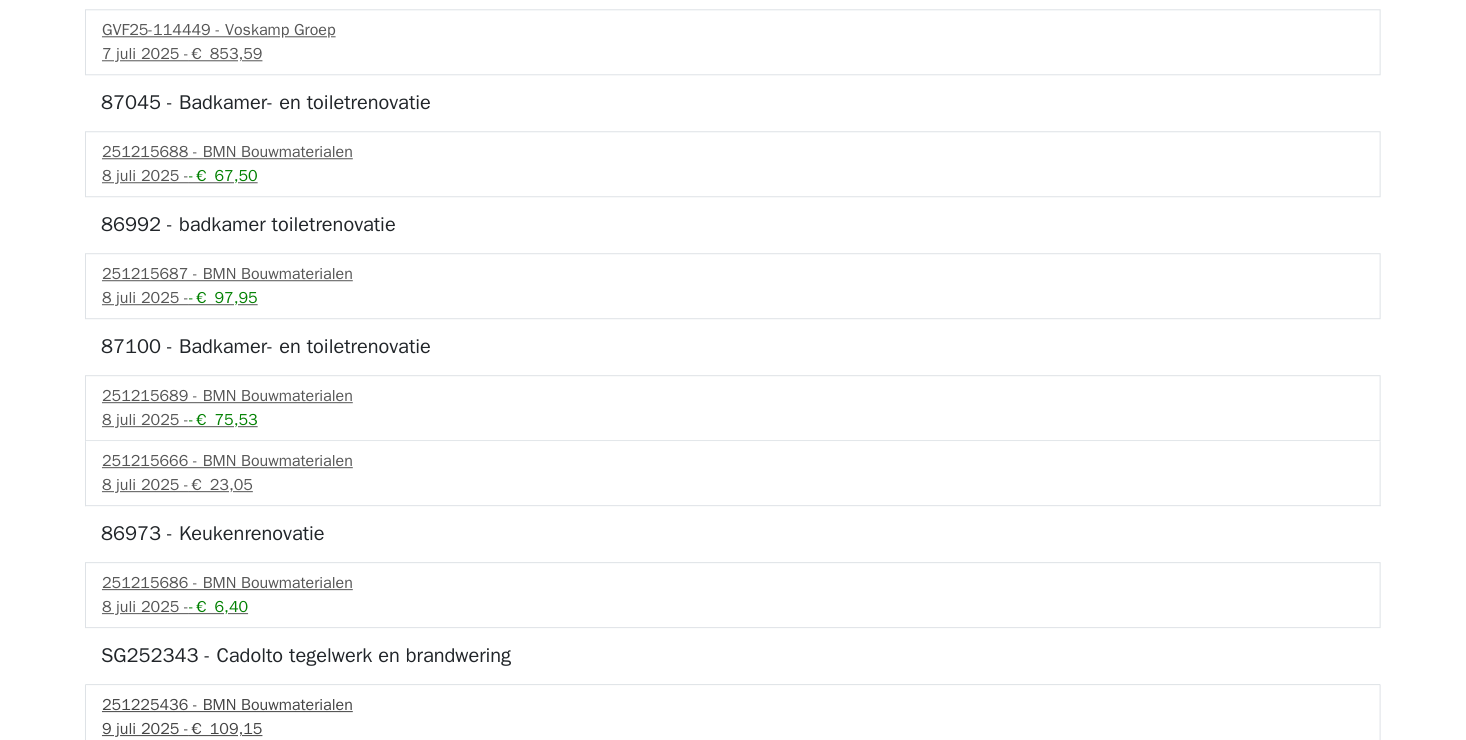 click on "251225436 - BMN Bouwmaterialen" at bounding box center [733, 705] 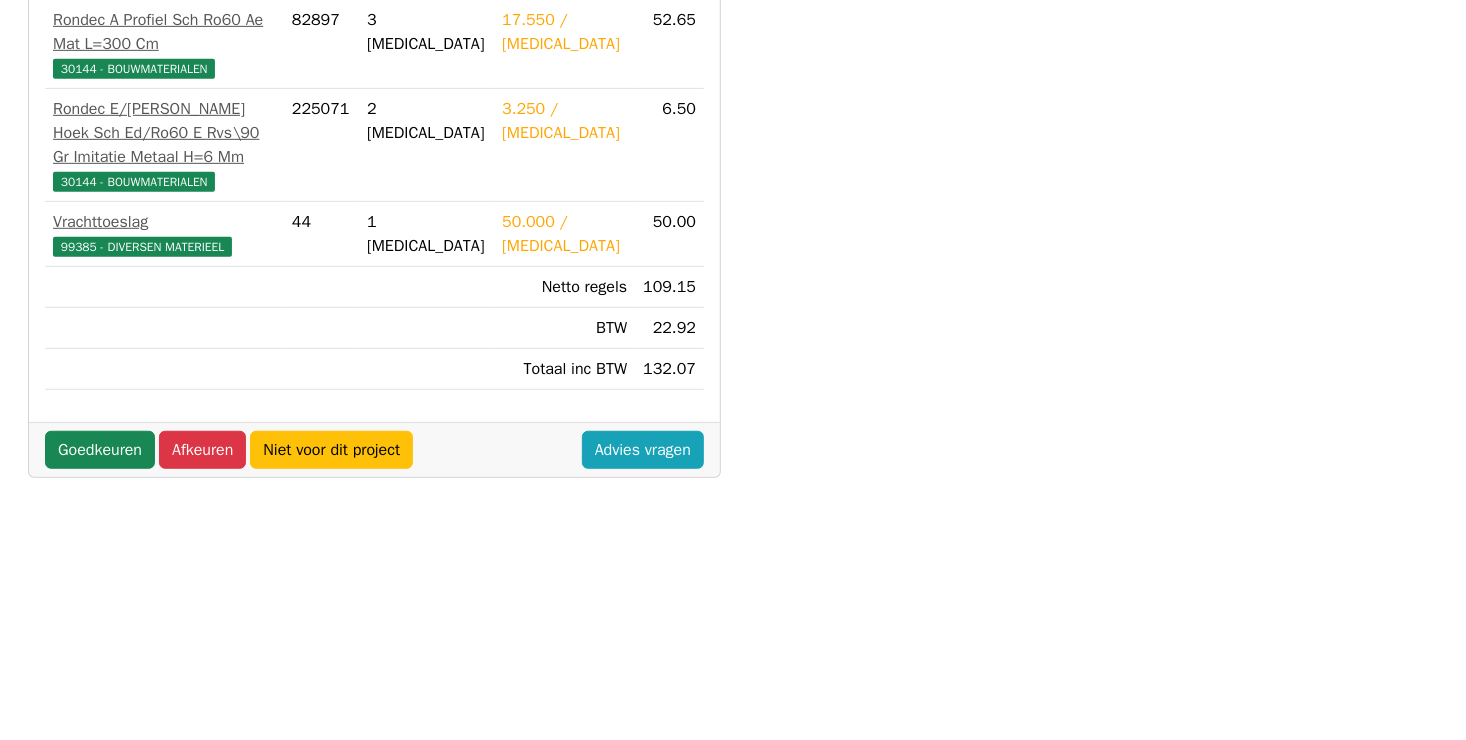 scroll, scrollTop: 500, scrollLeft: 0, axis: vertical 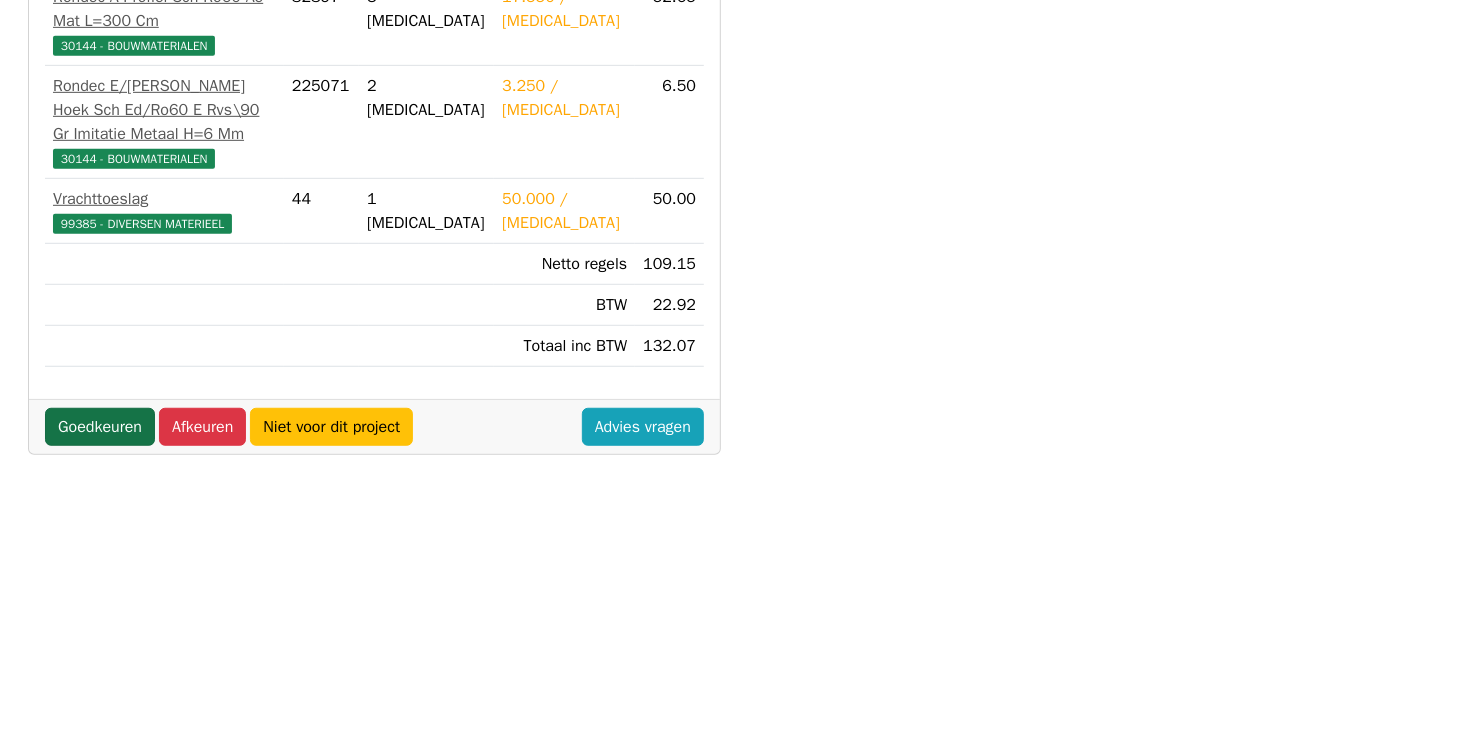 click on "Goedkeuren" at bounding box center (100, 427) 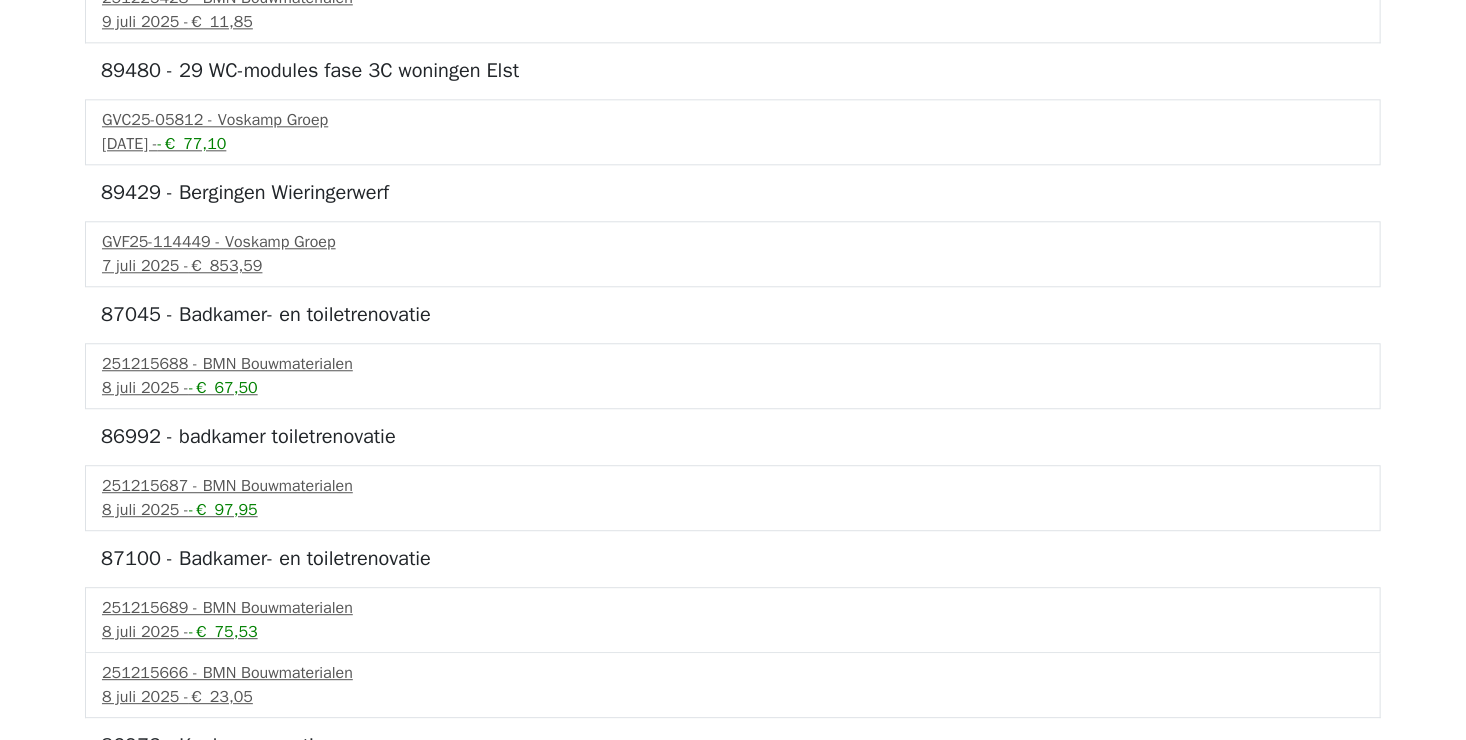 scroll, scrollTop: 2451, scrollLeft: 0, axis: vertical 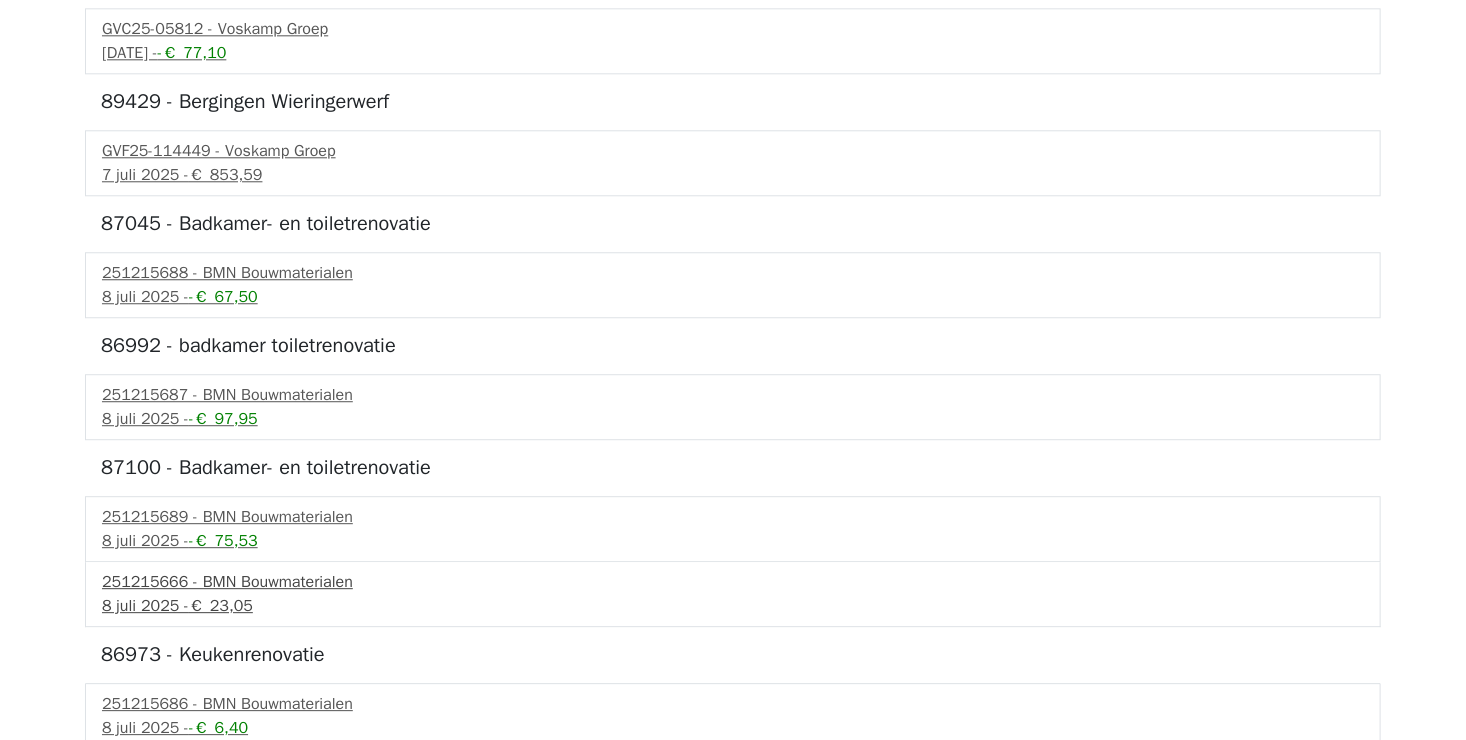 click on "[DATE] -  € 23,05" at bounding box center [733, 606] 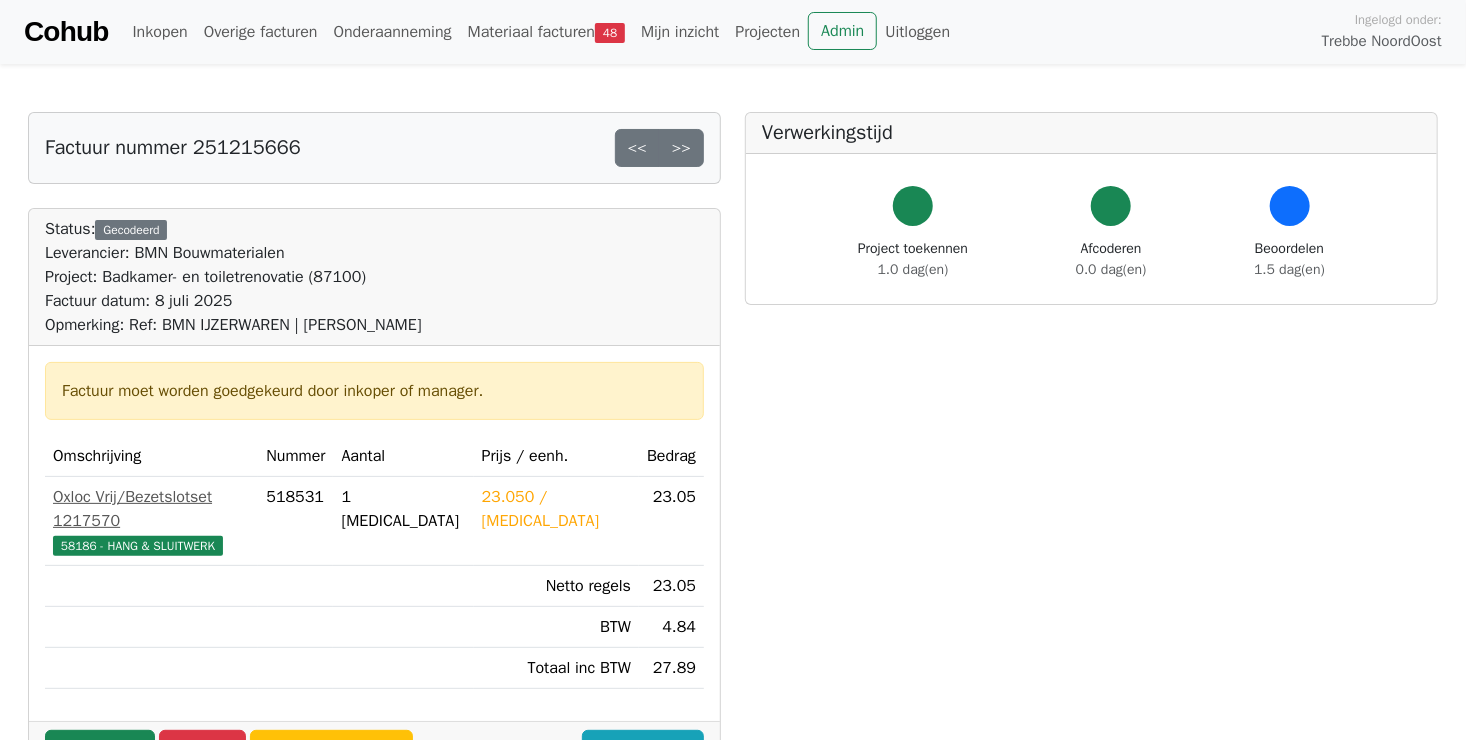 scroll, scrollTop: 400, scrollLeft: 0, axis: vertical 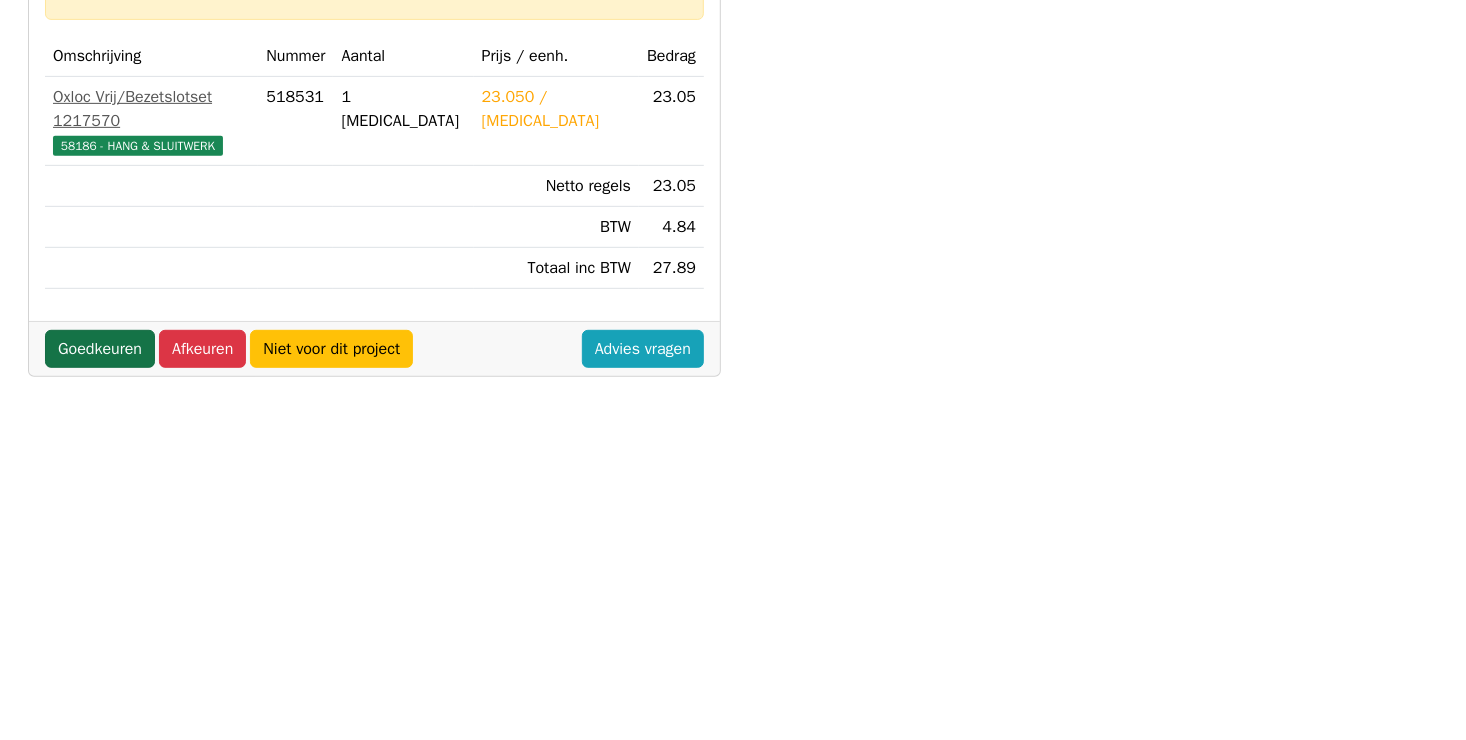 click on "Goedkeuren" at bounding box center [100, 349] 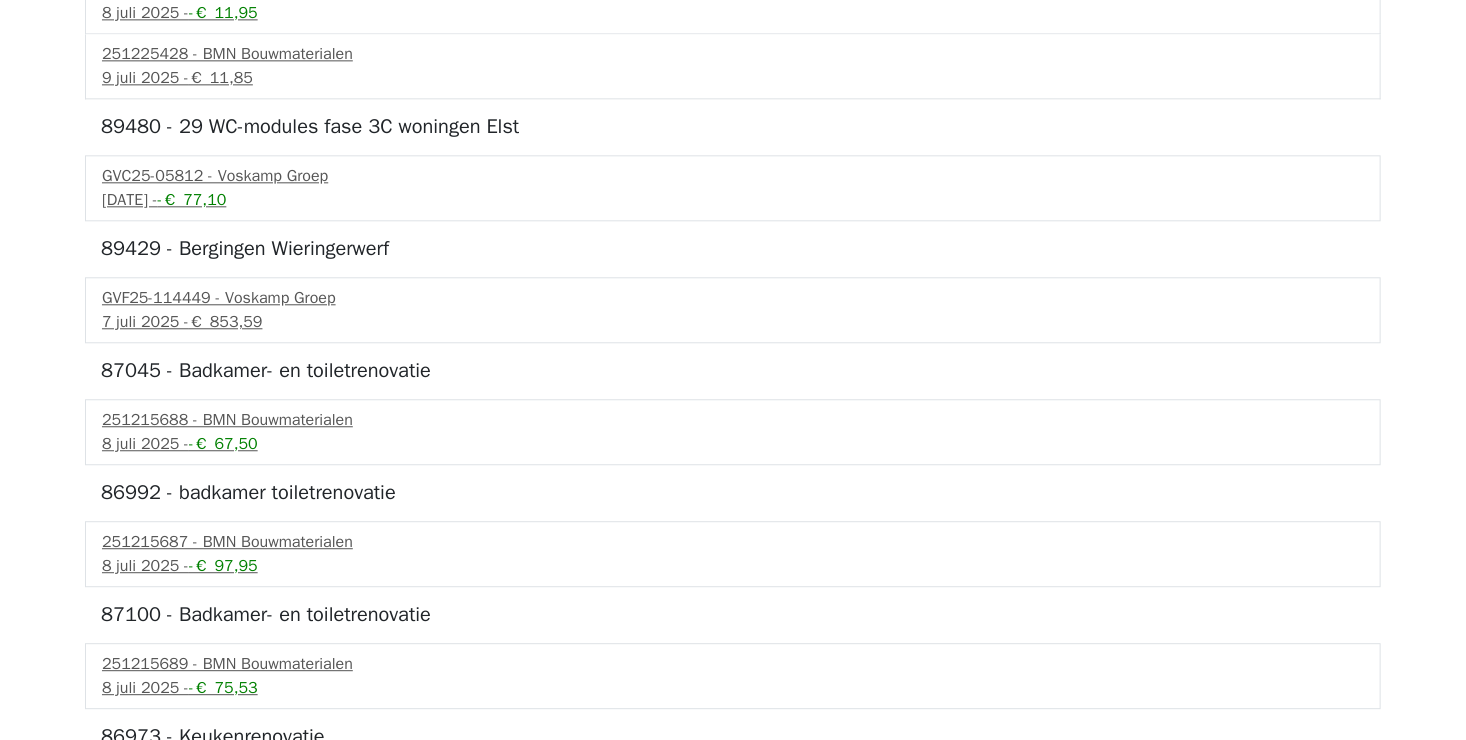 scroll, scrollTop: 2386, scrollLeft: 0, axis: vertical 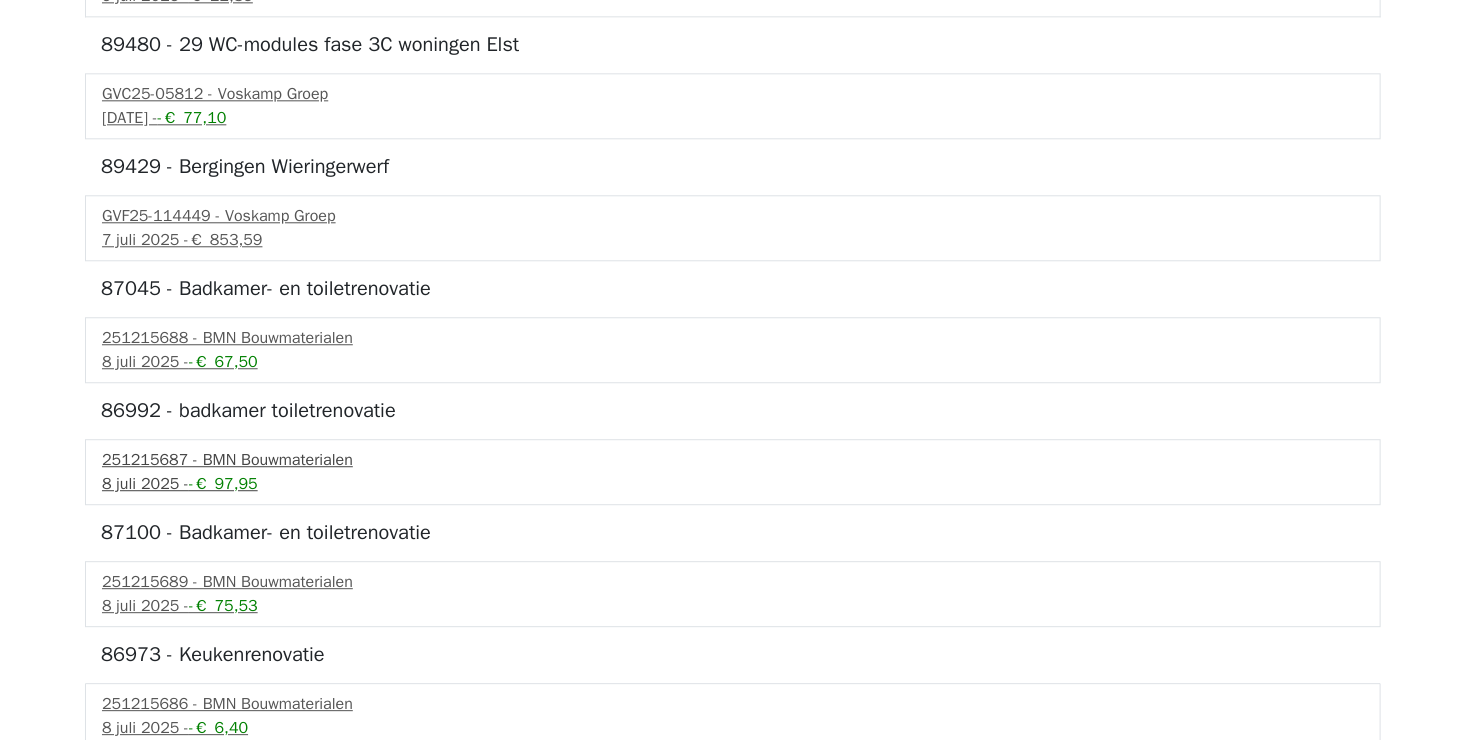click on "[DATE] -  -€ 97,95" at bounding box center (733, 484) 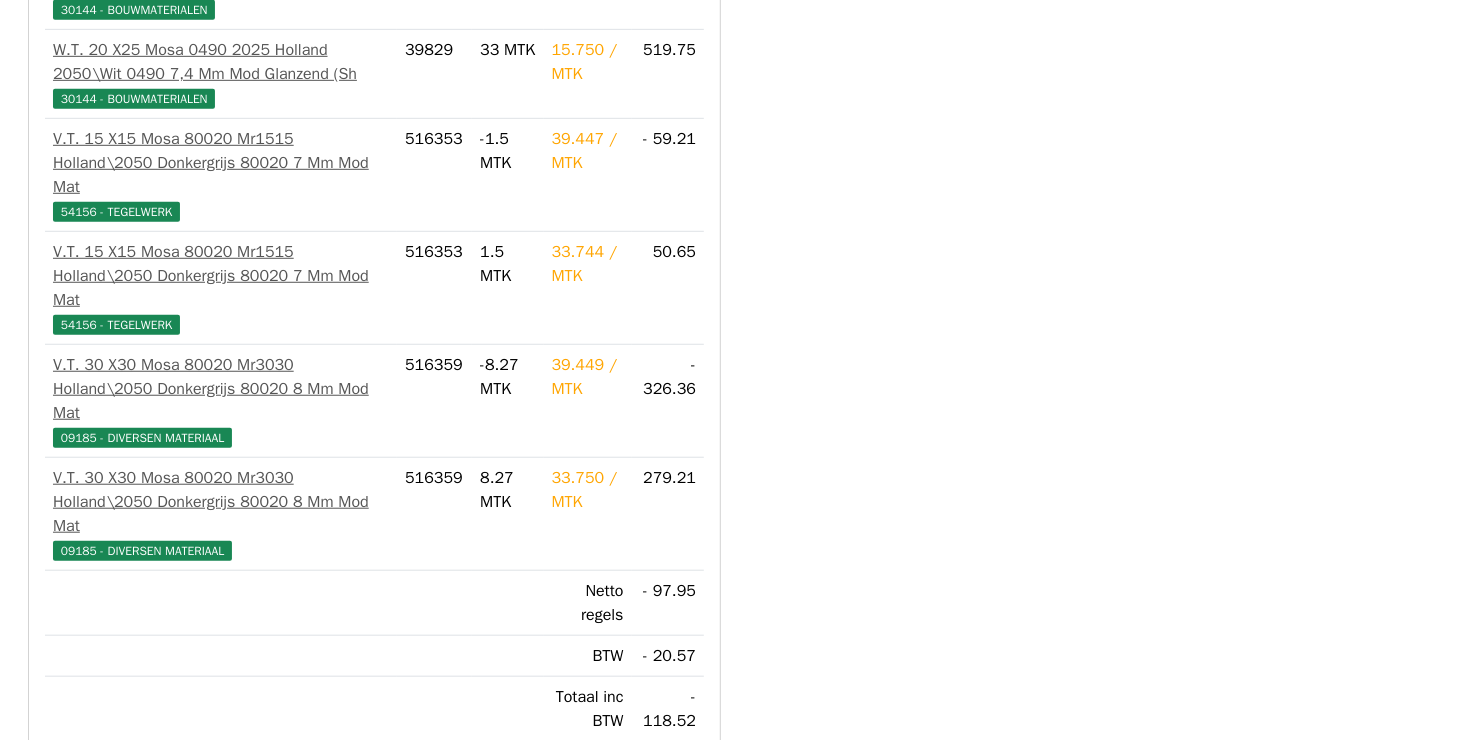 scroll, scrollTop: 542, scrollLeft: 0, axis: vertical 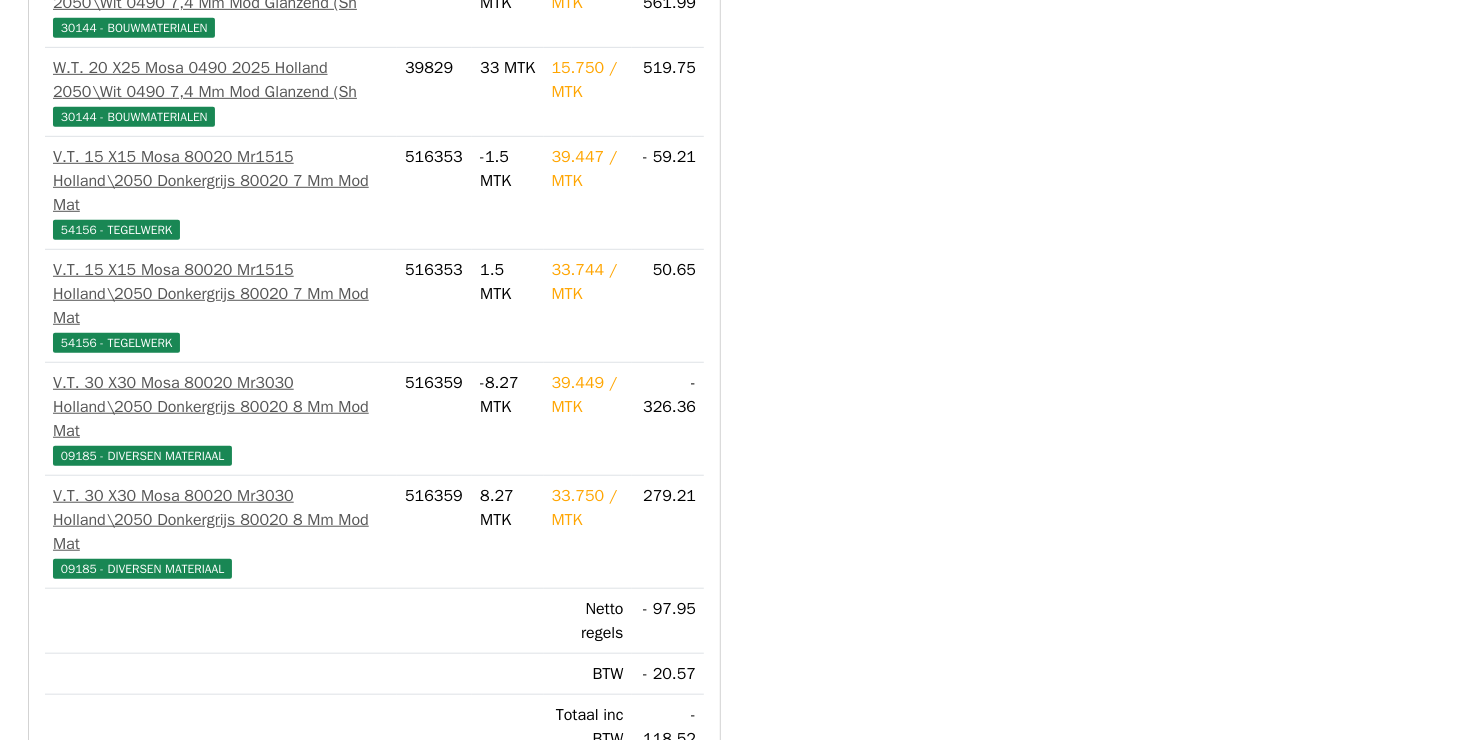 click on "Goedkeuren" at bounding box center (100, 820) 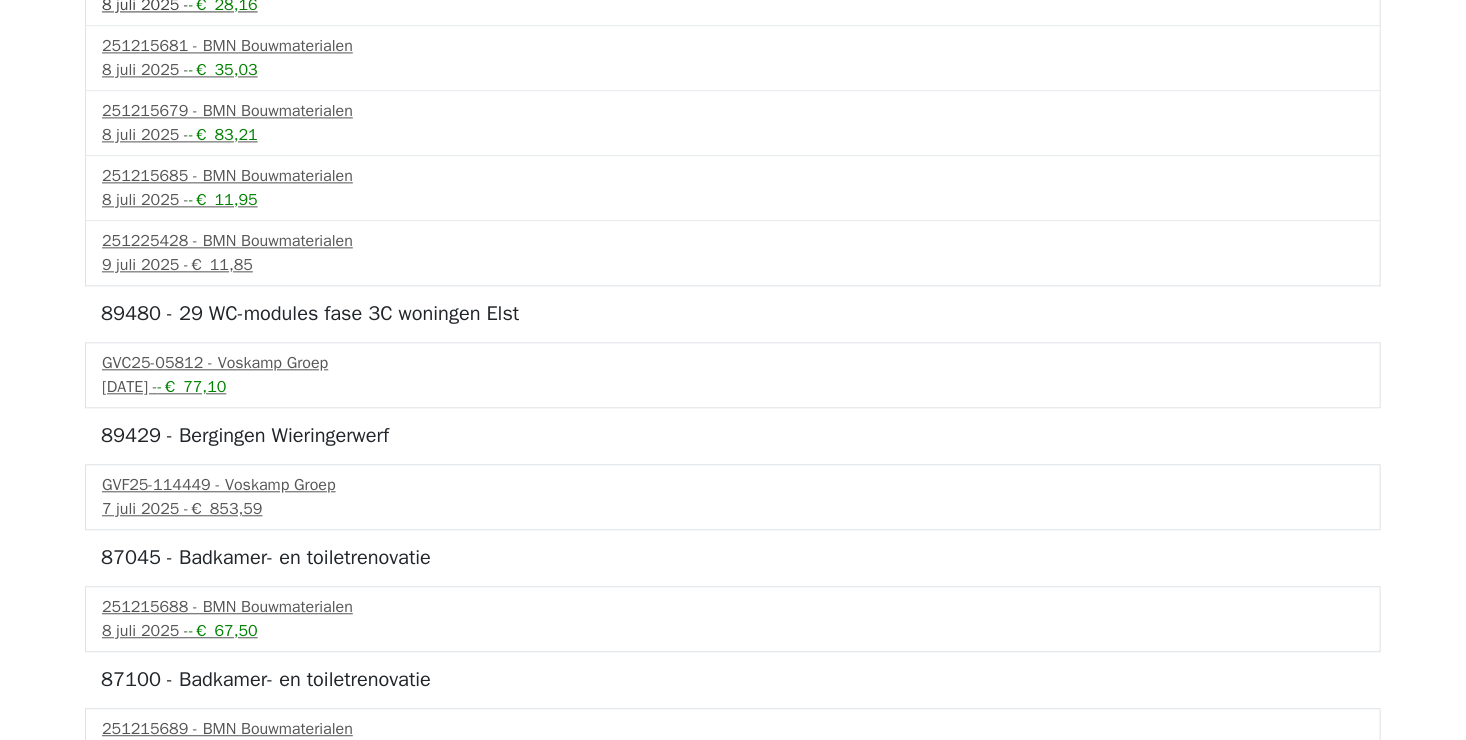 scroll, scrollTop: 2264, scrollLeft: 0, axis: vertical 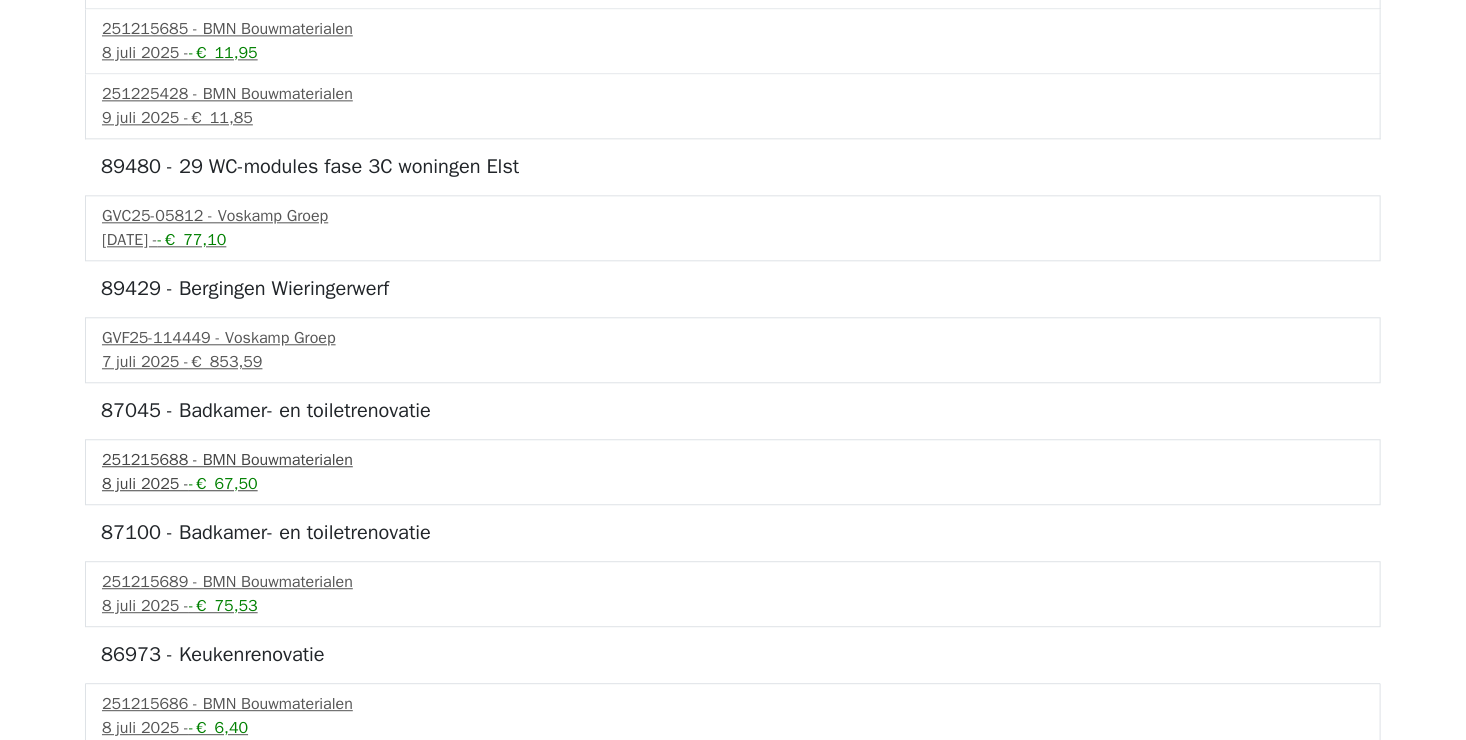 click on "8 juli 2025 -  -€ 67,50" at bounding box center (733, 484) 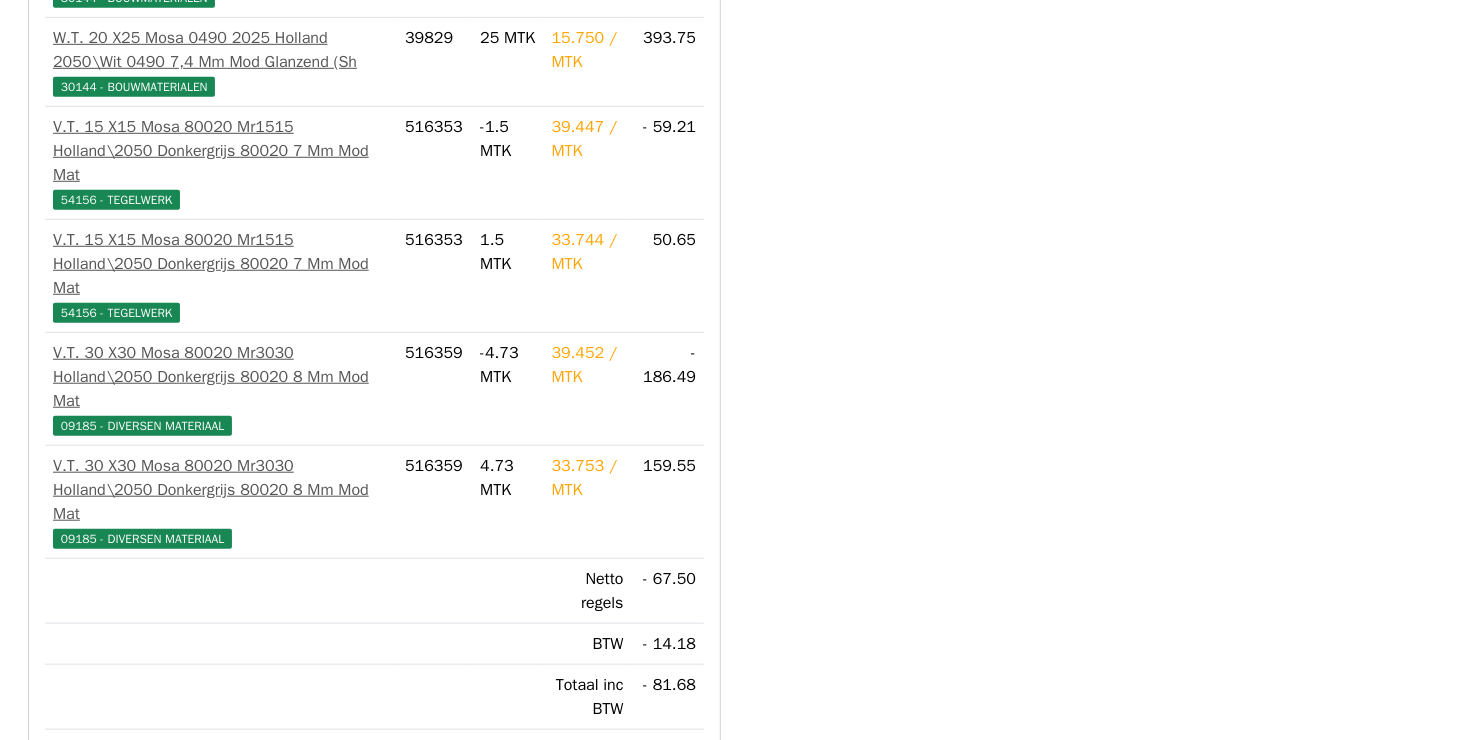scroll, scrollTop: 600, scrollLeft: 0, axis: vertical 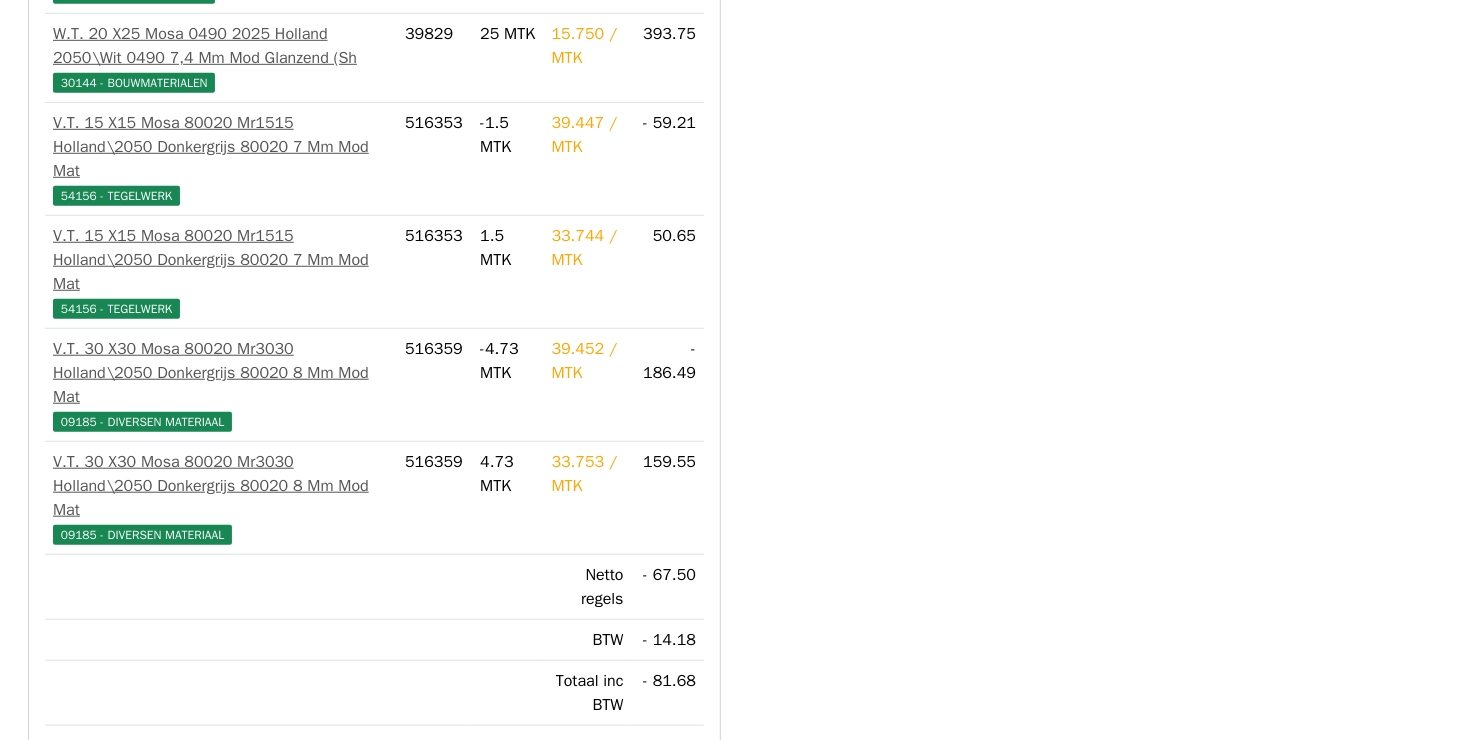 click on "Goedkeuren" at bounding box center (100, 786) 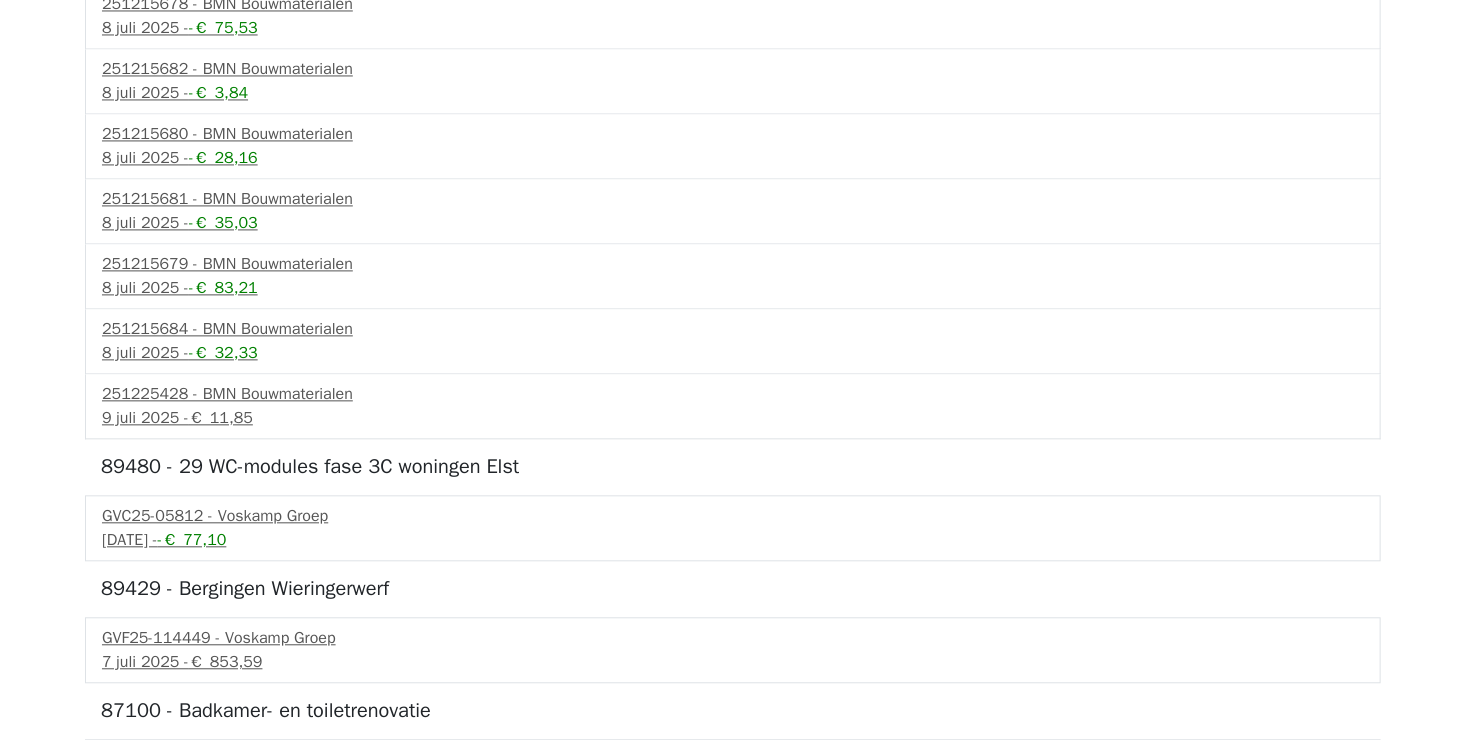 scroll, scrollTop: 2143, scrollLeft: 0, axis: vertical 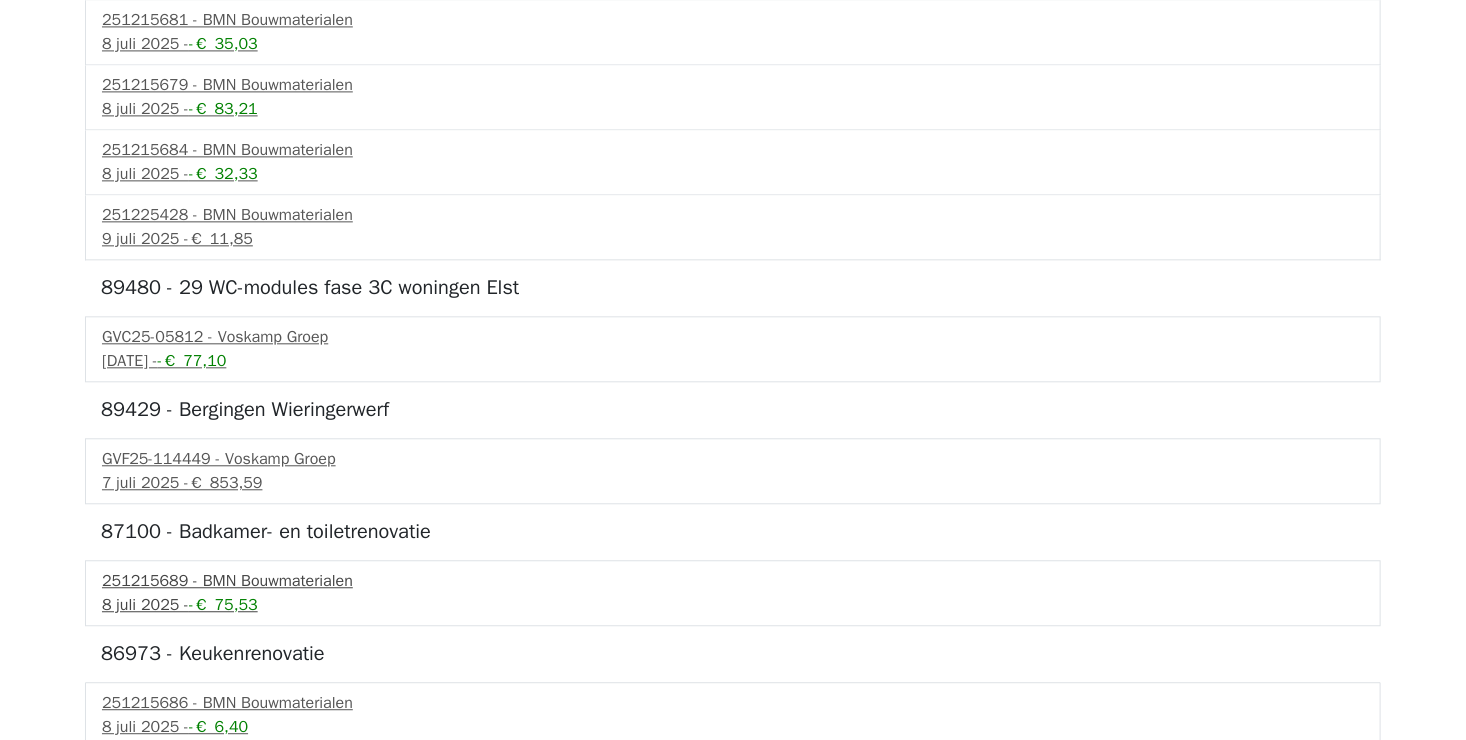 click on "-€ 75,53" at bounding box center [223, 605] 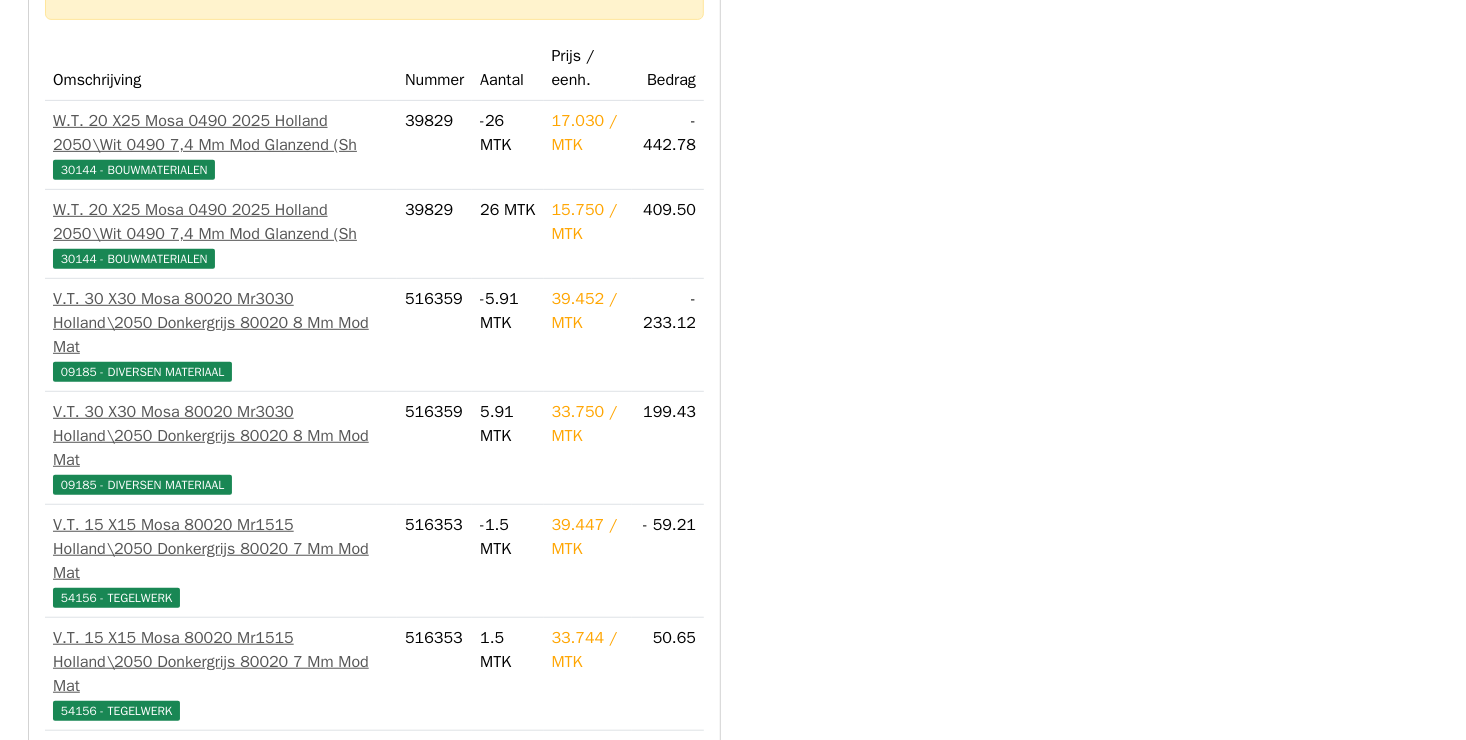 scroll, scrollTop: 600, scrollLeft: 0, axis: vertical 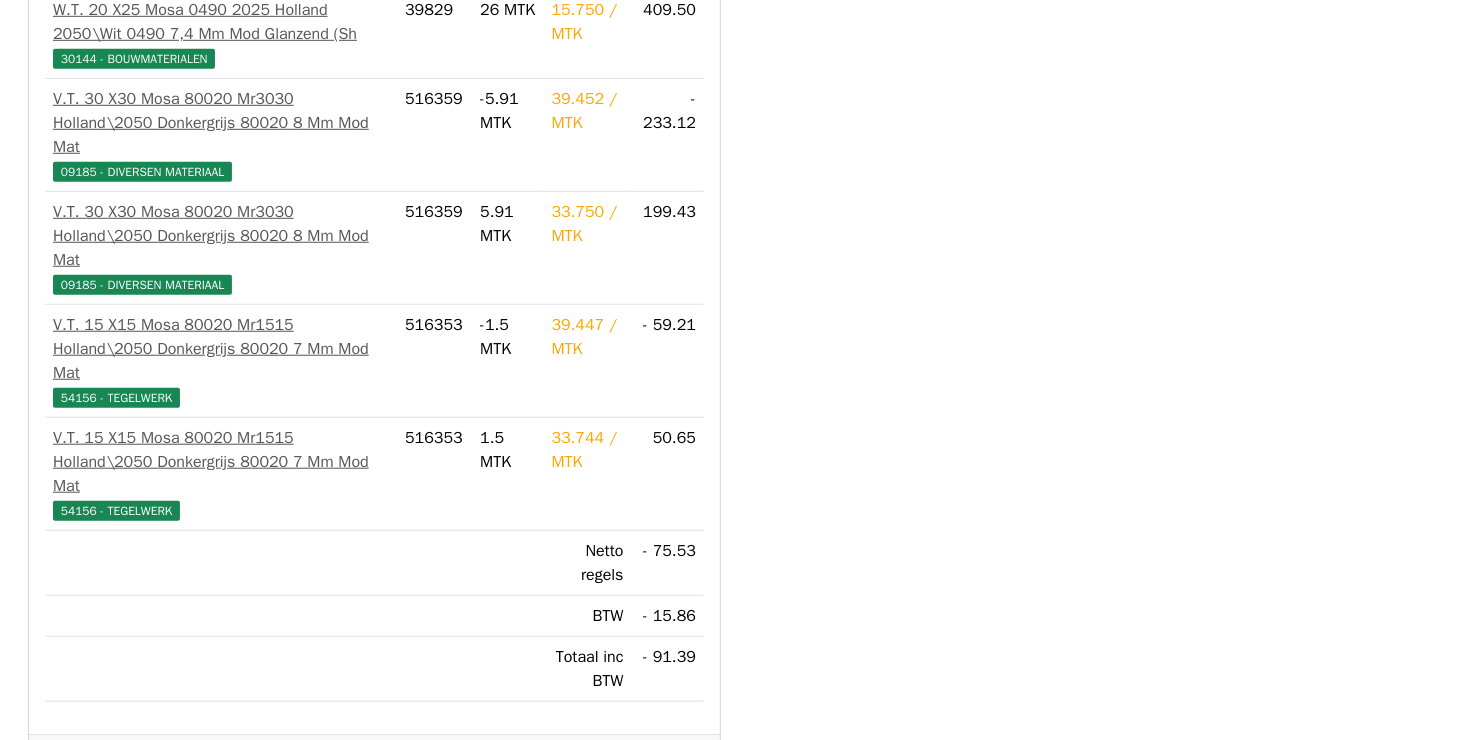 click on "Goedkeuren" at bounding box center (100, 762) 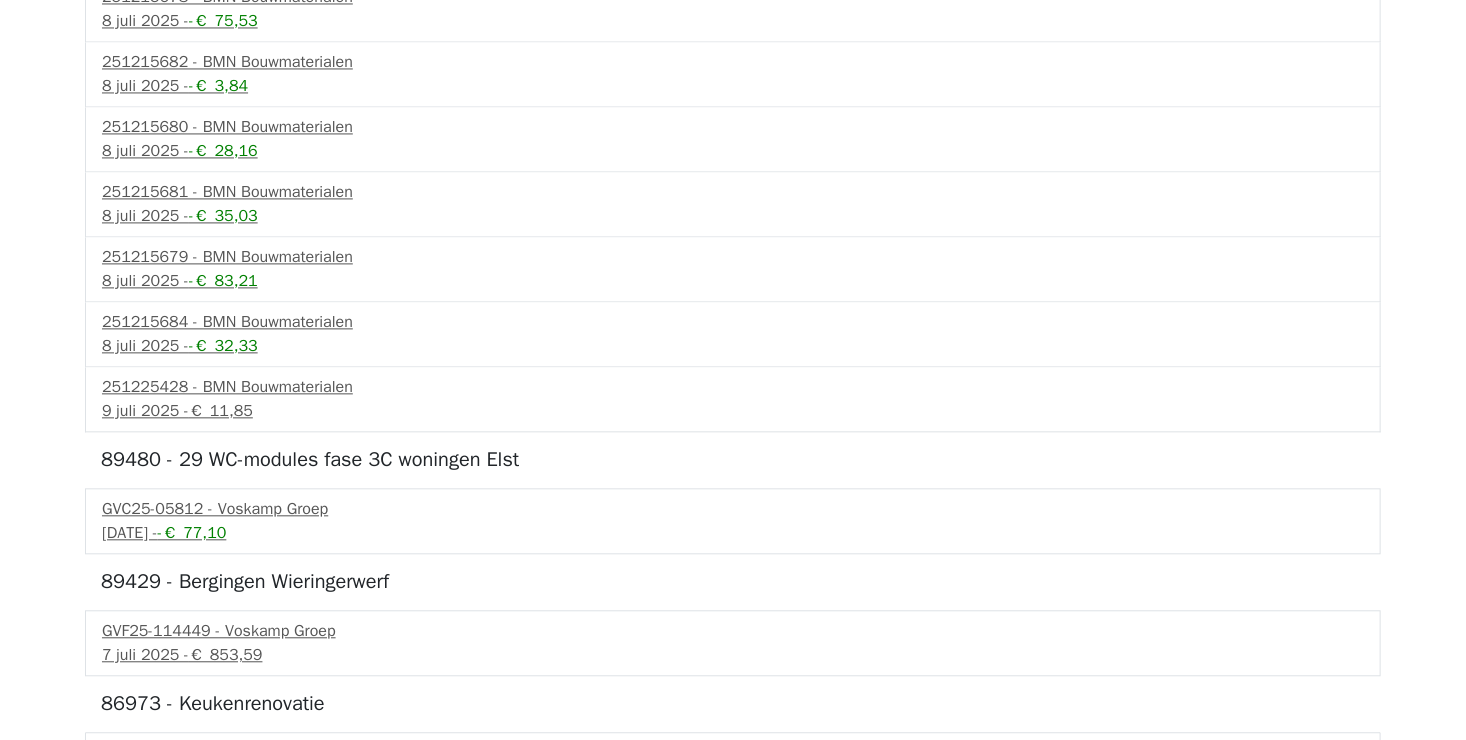 scroll, scrollTop: 2021, scrollLeft: 0, axis: vertical 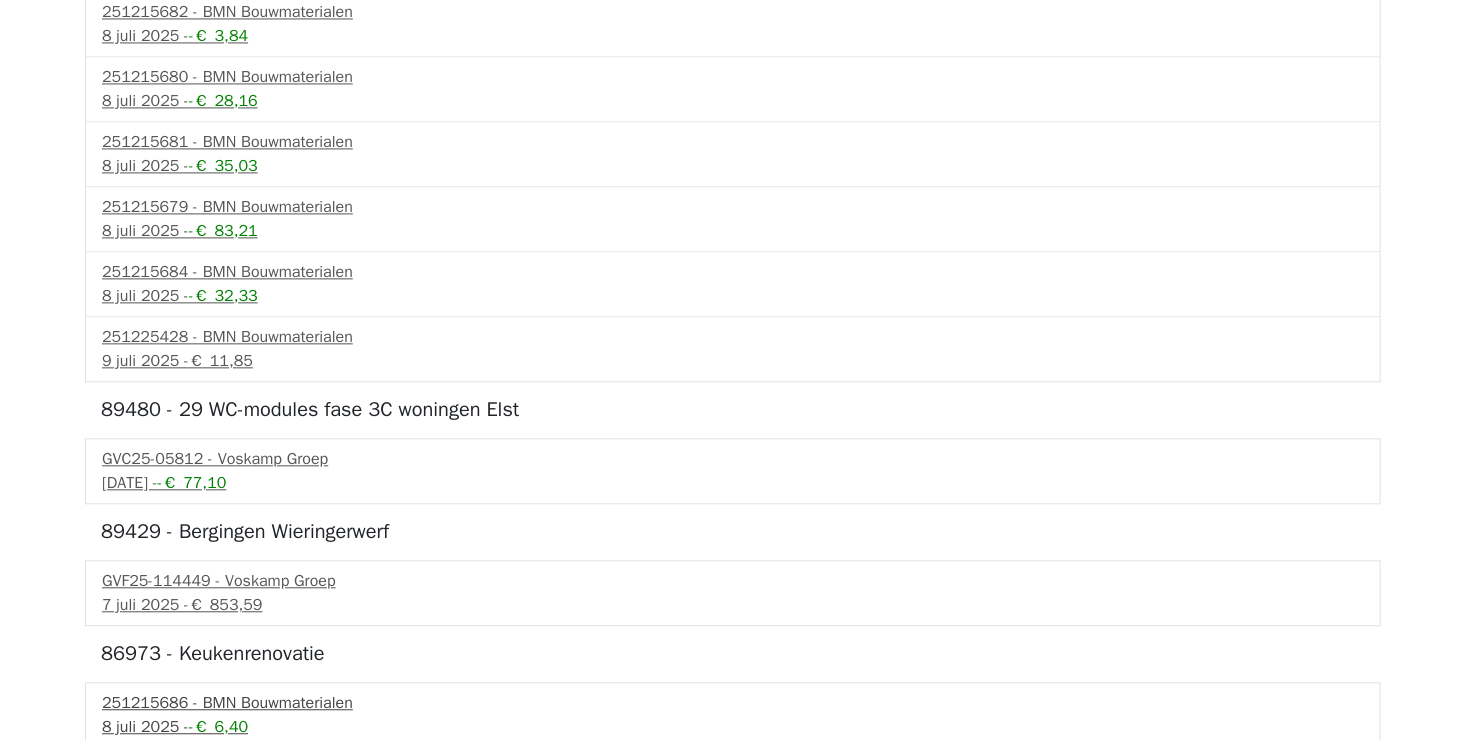 click on "251215686 - BMN Bouwmaterialen" at bounding box center (733, 703) 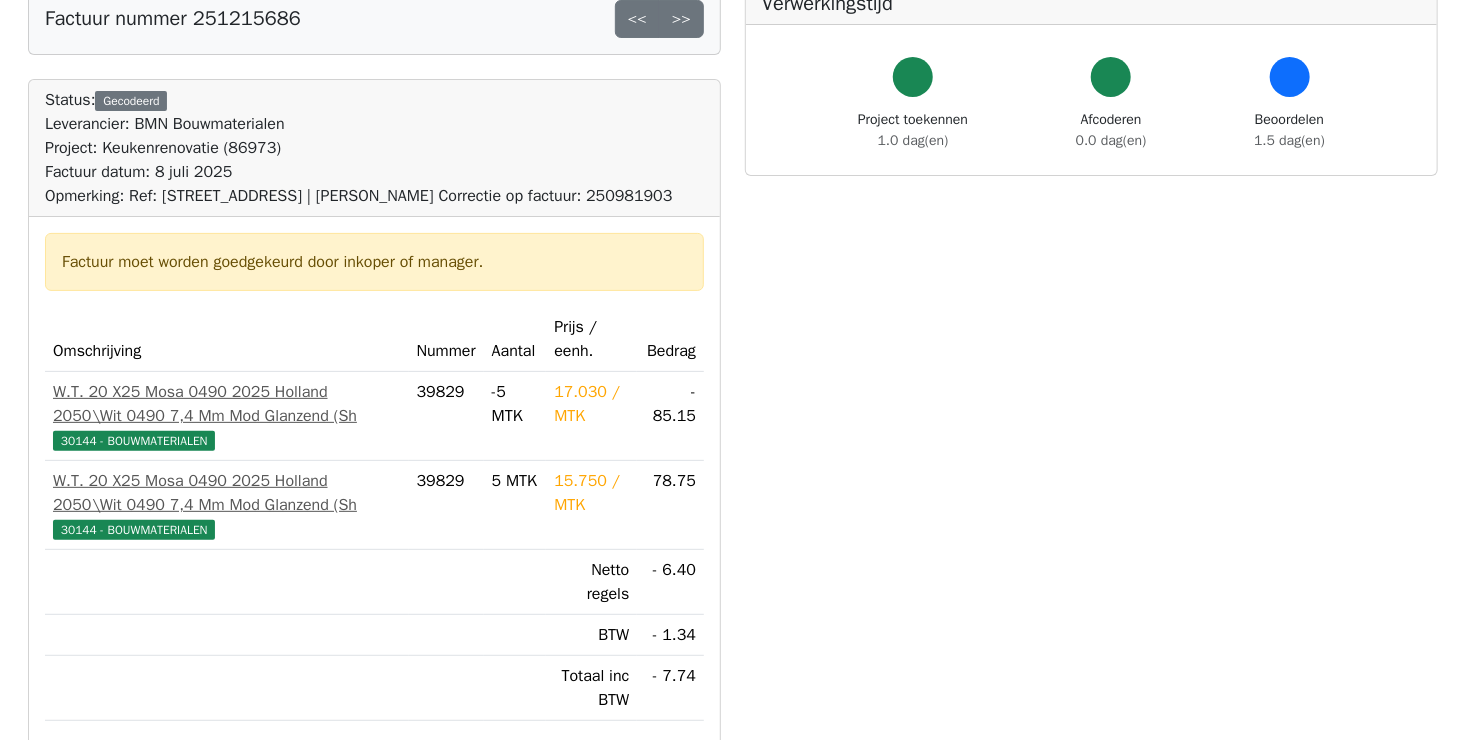 scroll, scrollTop: 300, scrollLeft: 0, axis: vertical 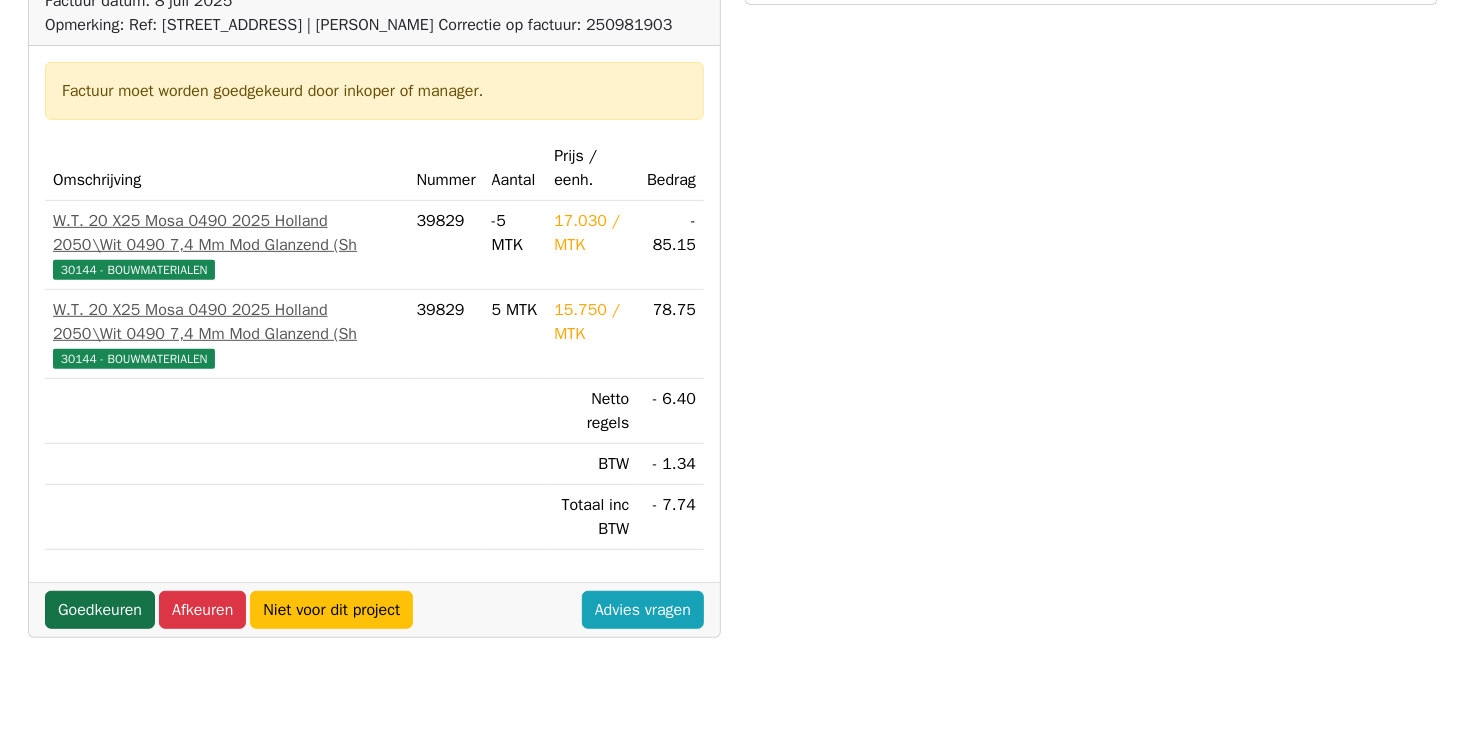 click on "Goedkeuren" at bounding box center [100, 610] 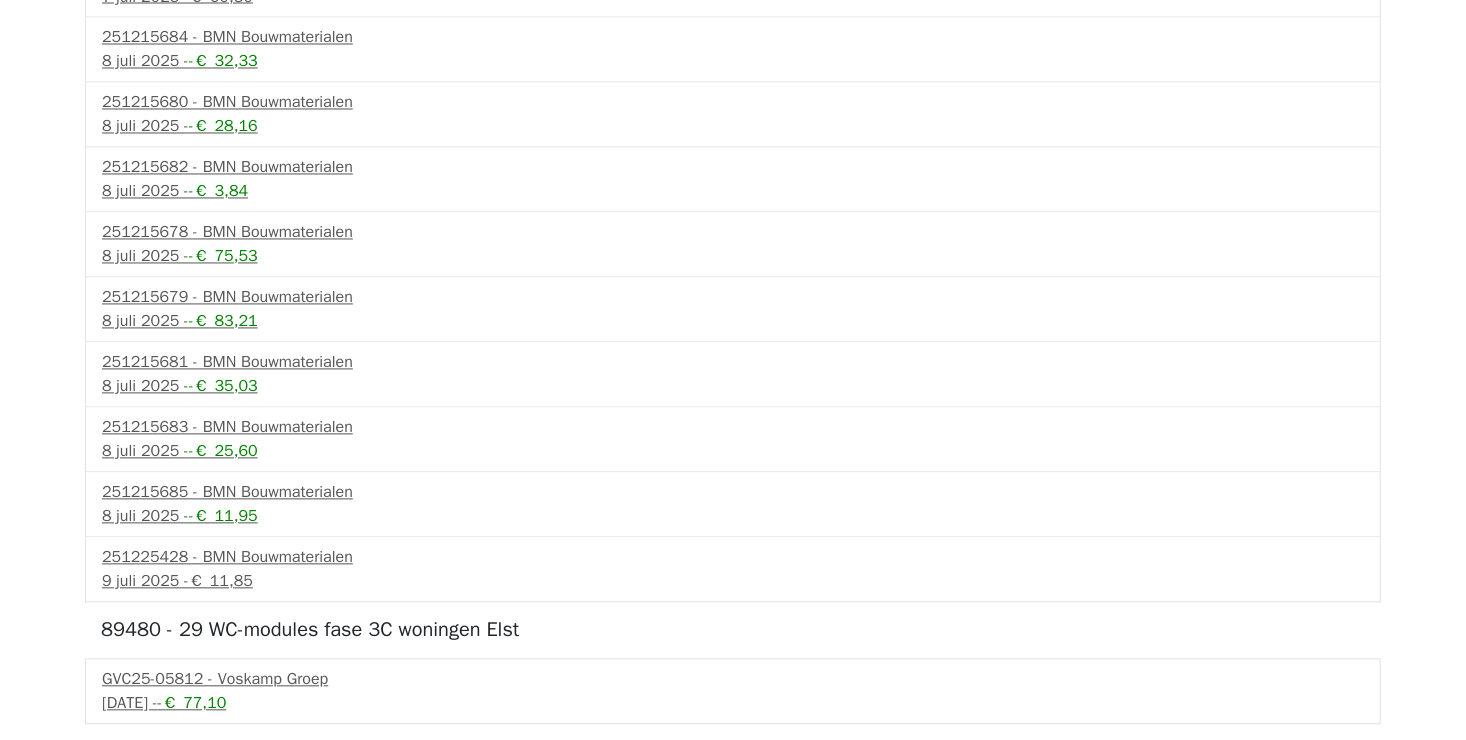 scroll, scrollTop: 1900, scrollLeft: 0, axis: vertical 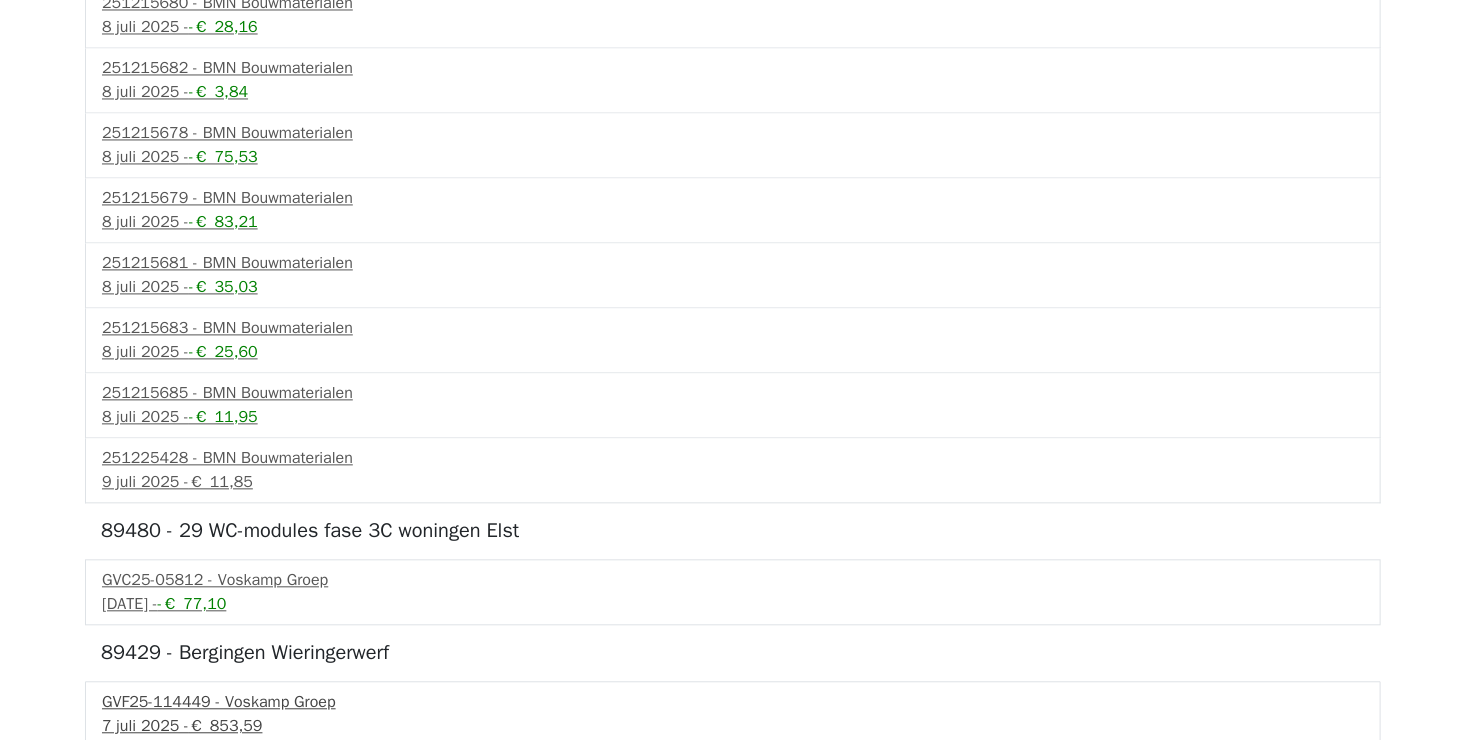 click on "GVF25-114449 - Voskamp Groep" at bounding box center (733, 702) 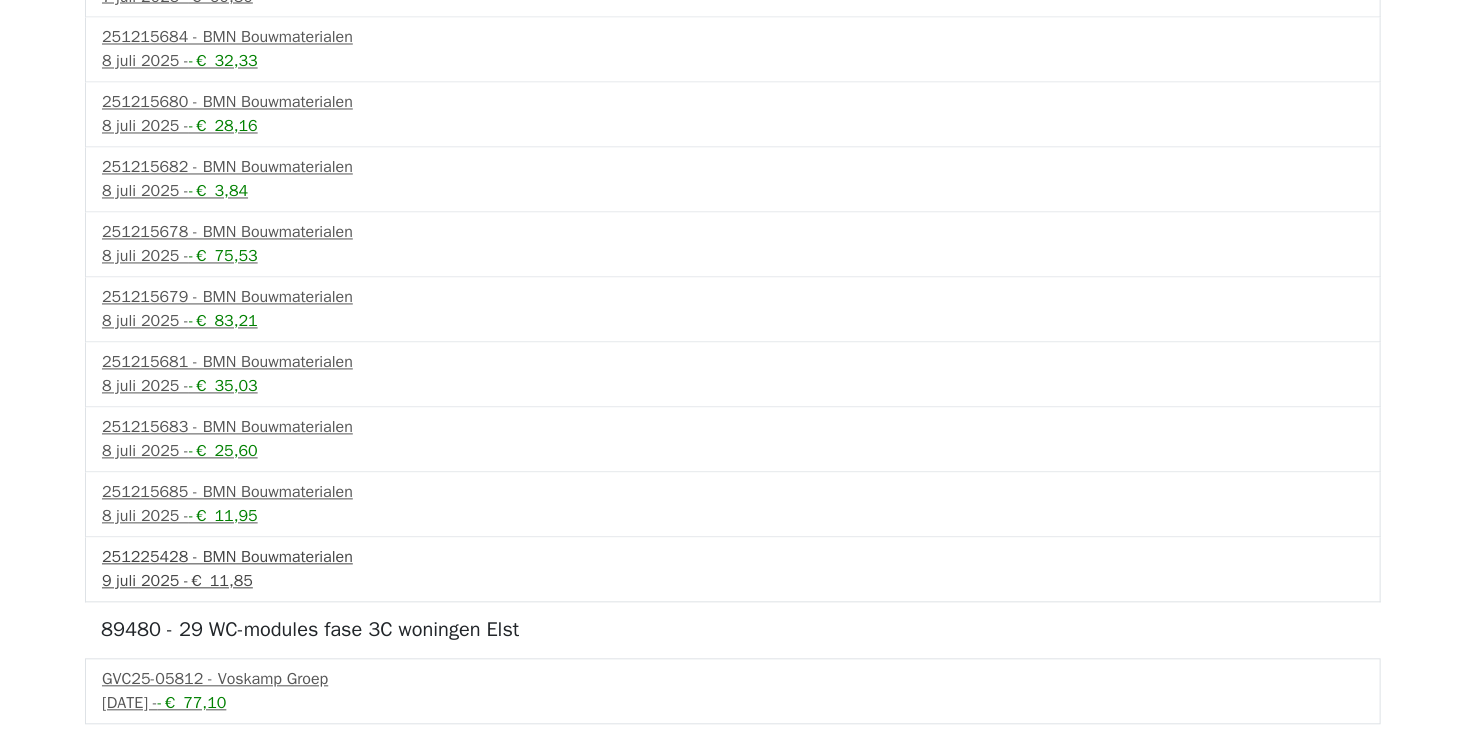scroll, scrollTop: 1900, scrollLeft: 0, axis: vertical 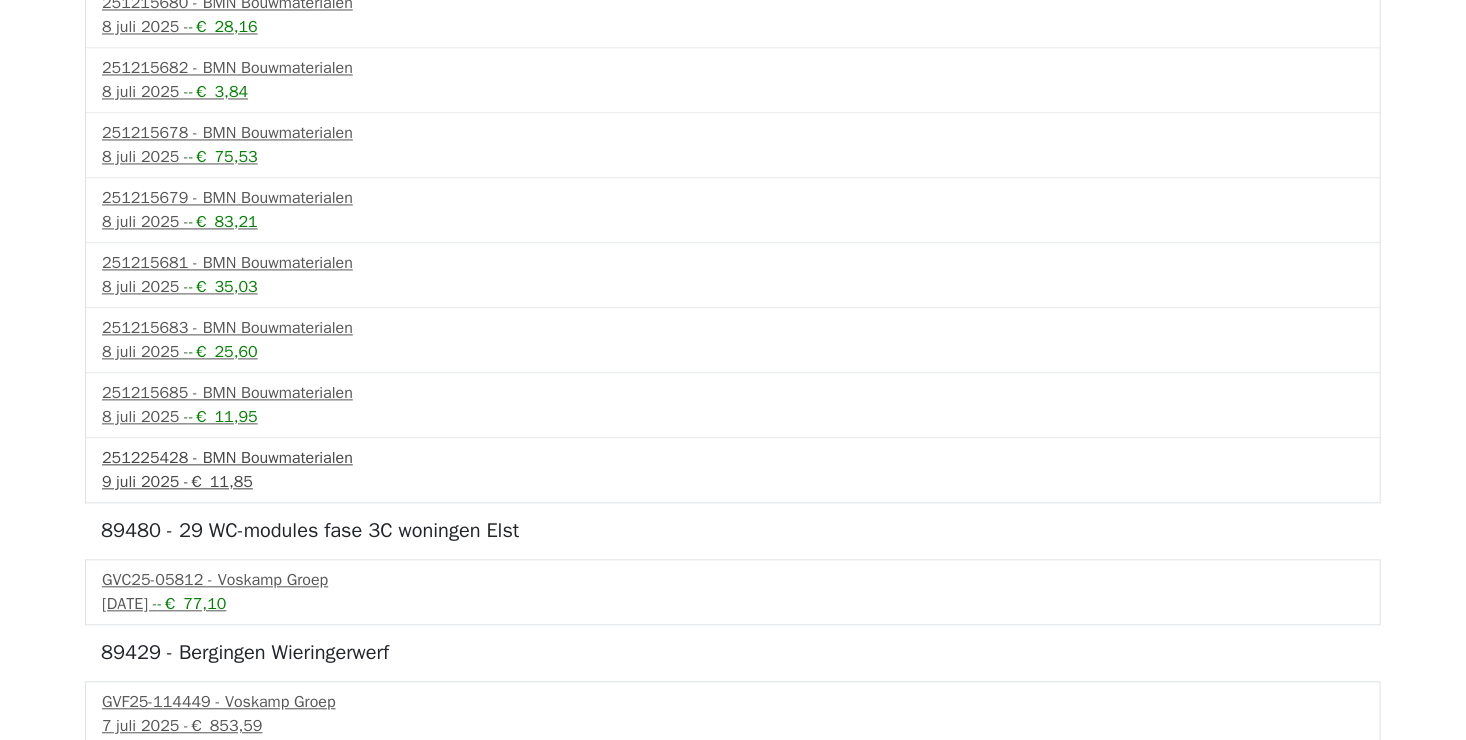 click on "9 juli 2025 -  € 11,85" at bounding box center (733, 482) 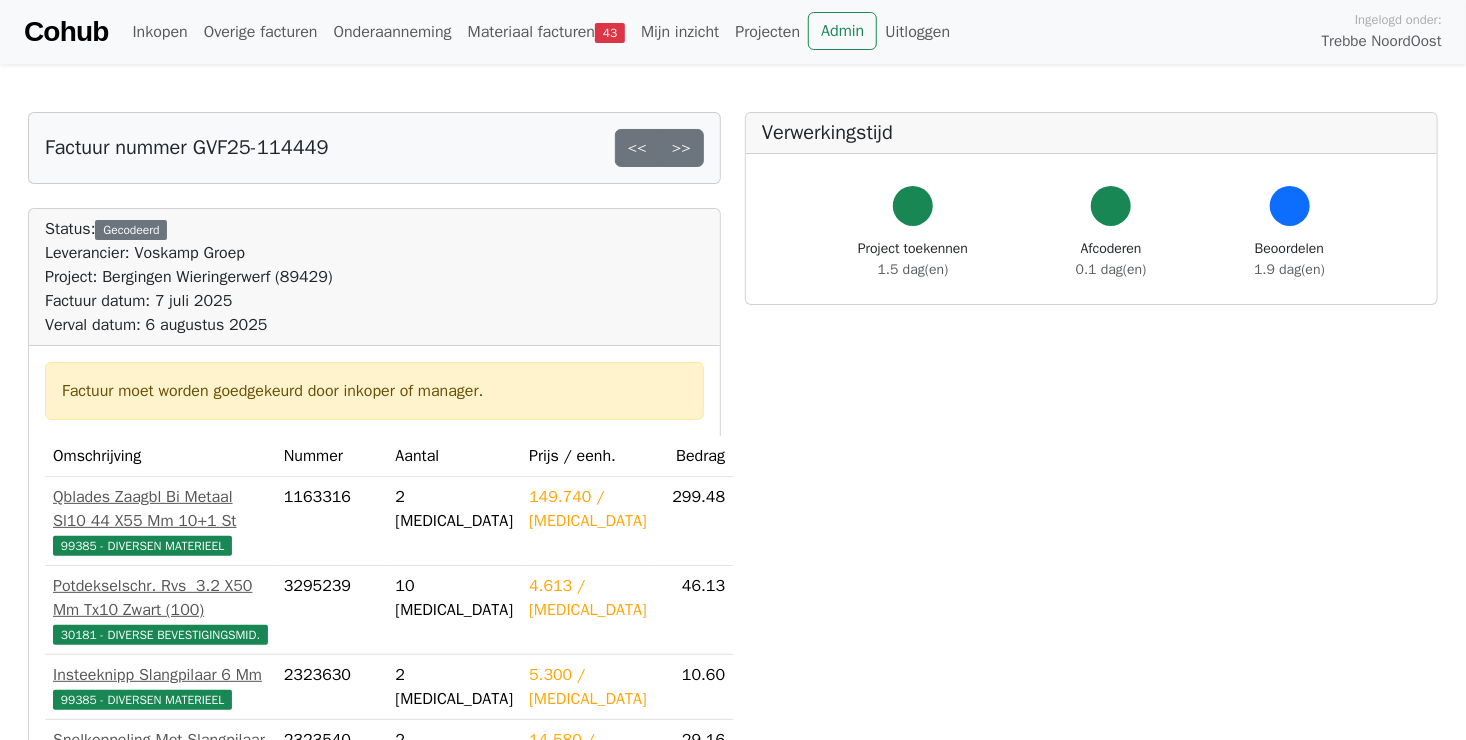 scroll, scrollTop: 400, scrollLeft: 0, axis: vertical 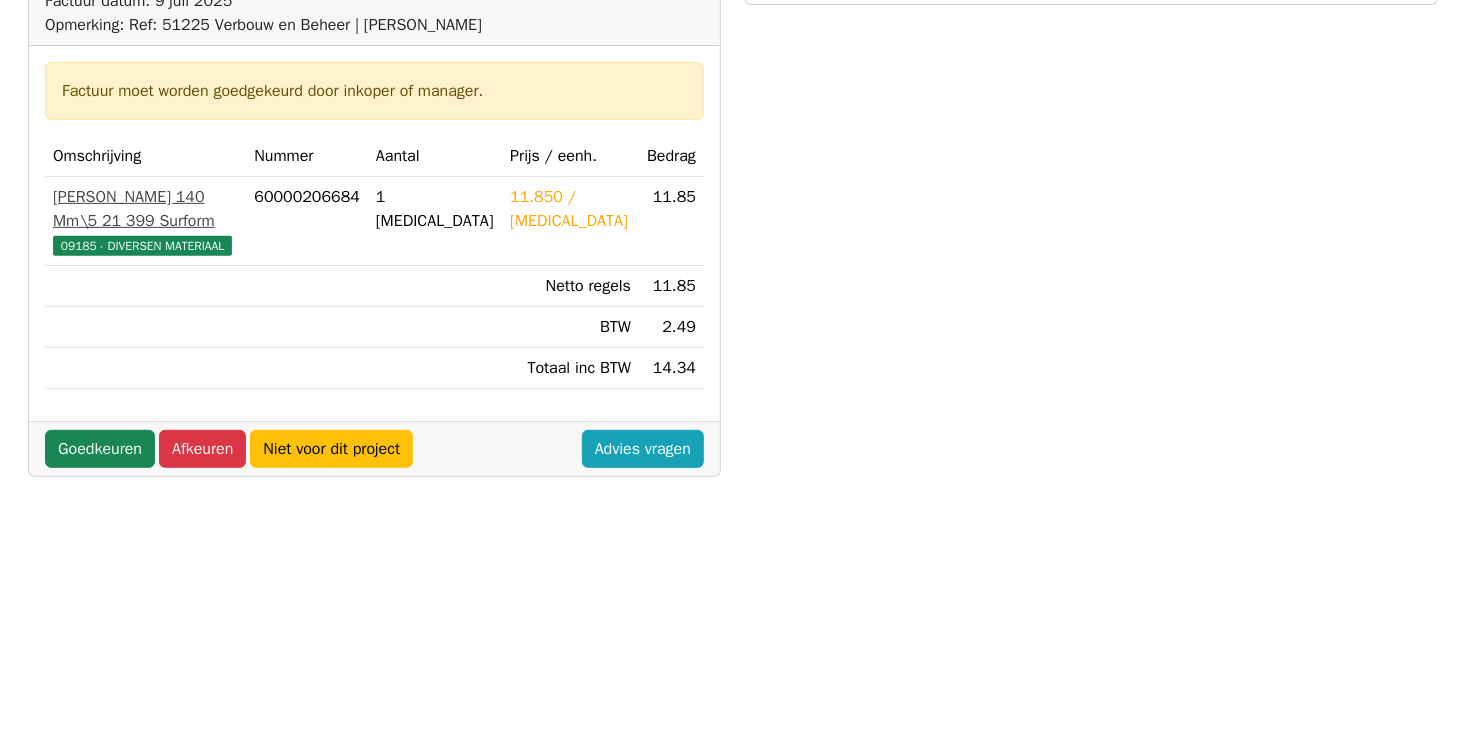 click on "[PERSON_NAME] 140 Mm\5 21 399 Surform" at bounding box center [145, 209] 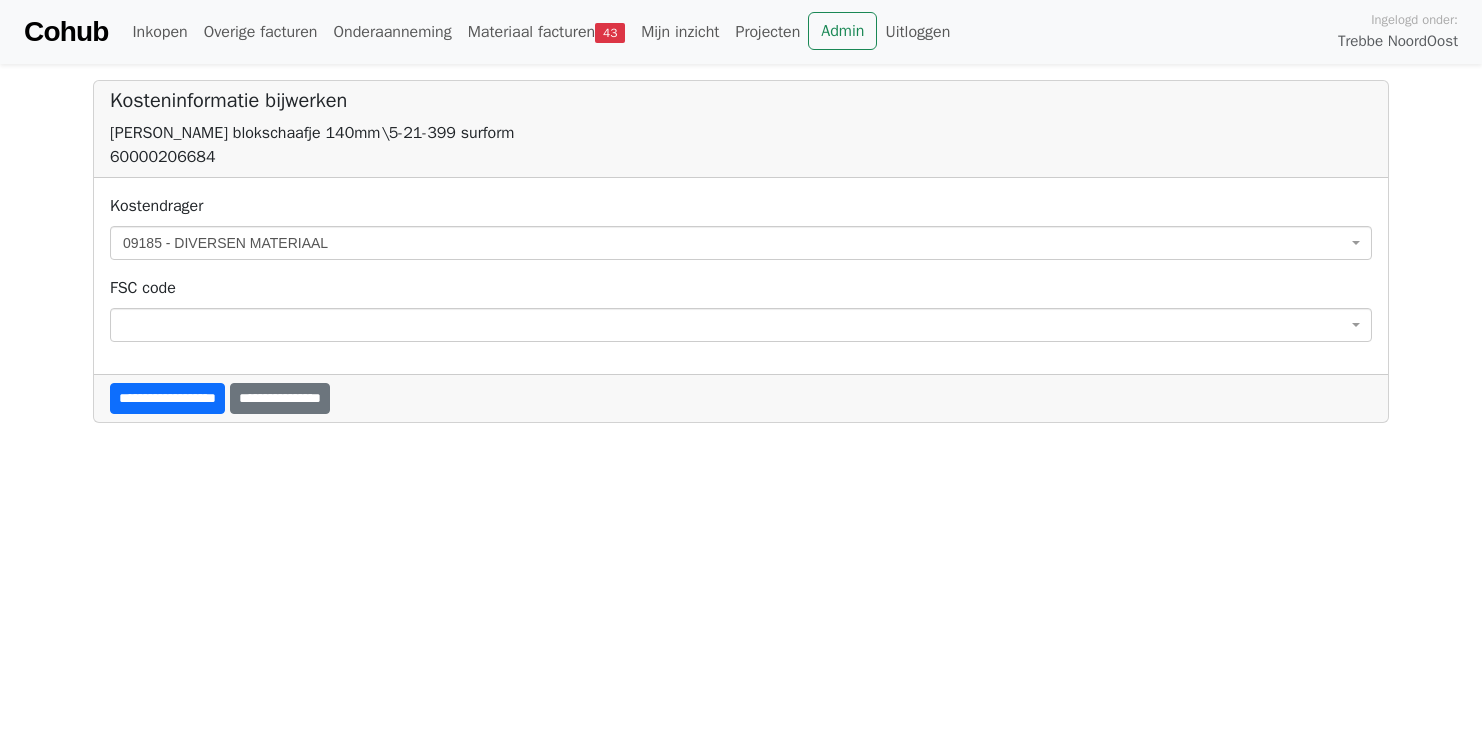 scroll, scrollTop: 0, scrollLeft: 0, axis: both 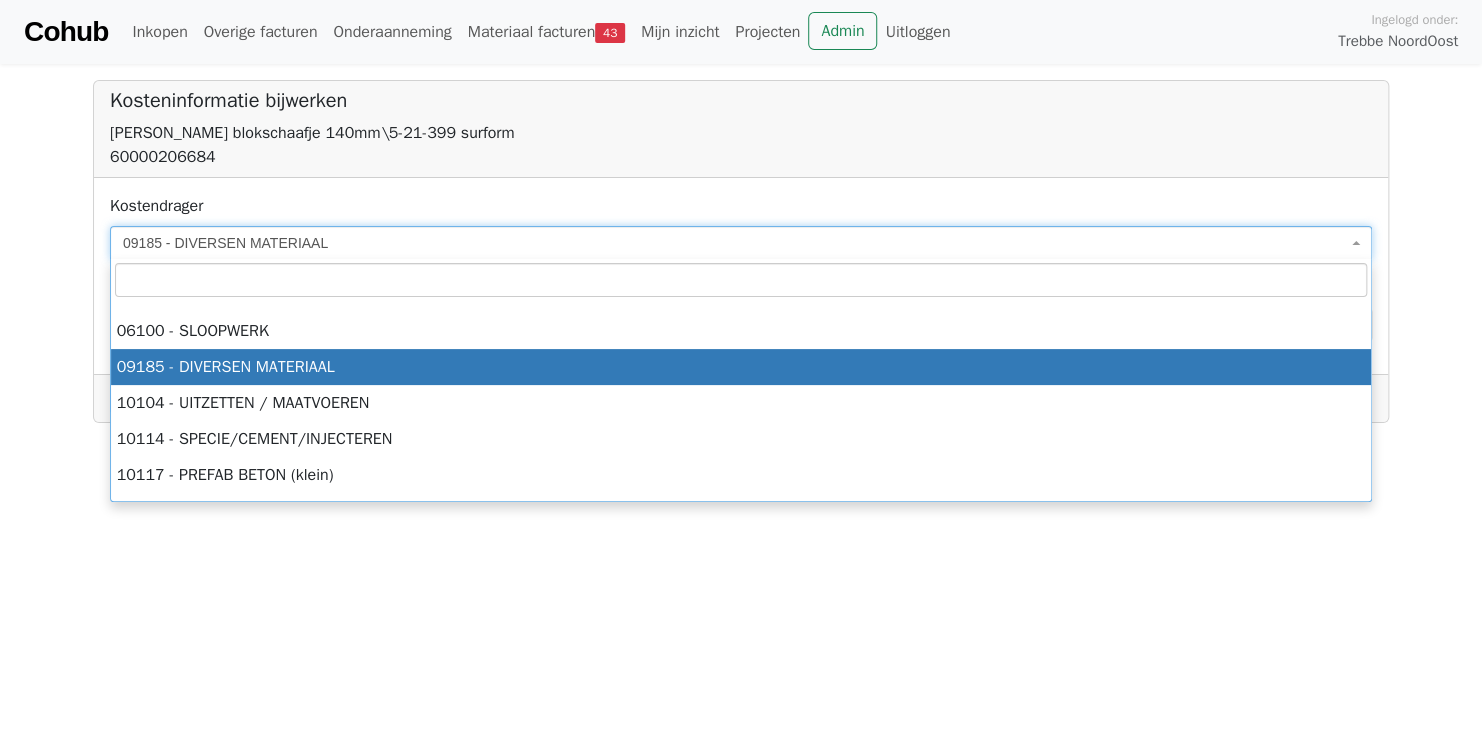 click on "09185 - DIVERSEN MATERIAAL" at bounding box center (735, 243) 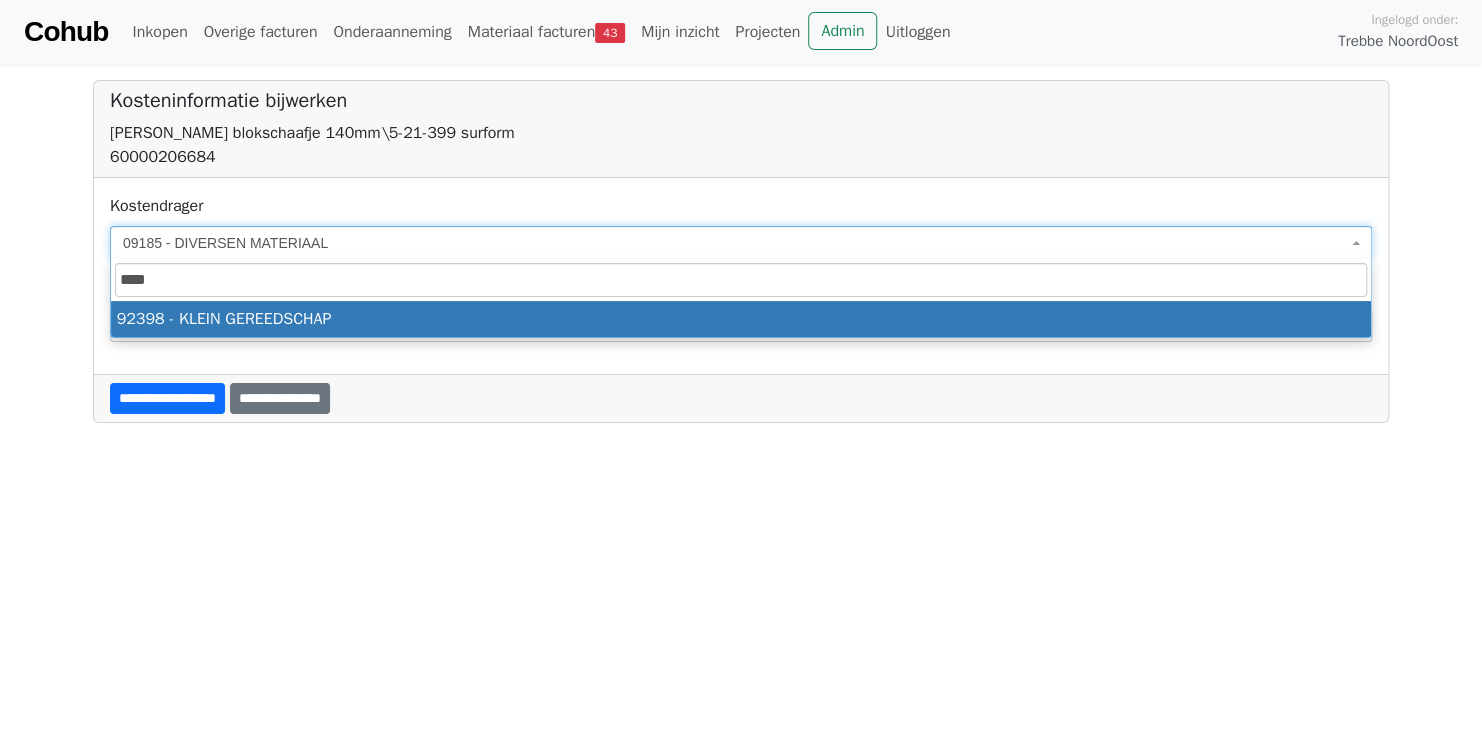 type on "****" 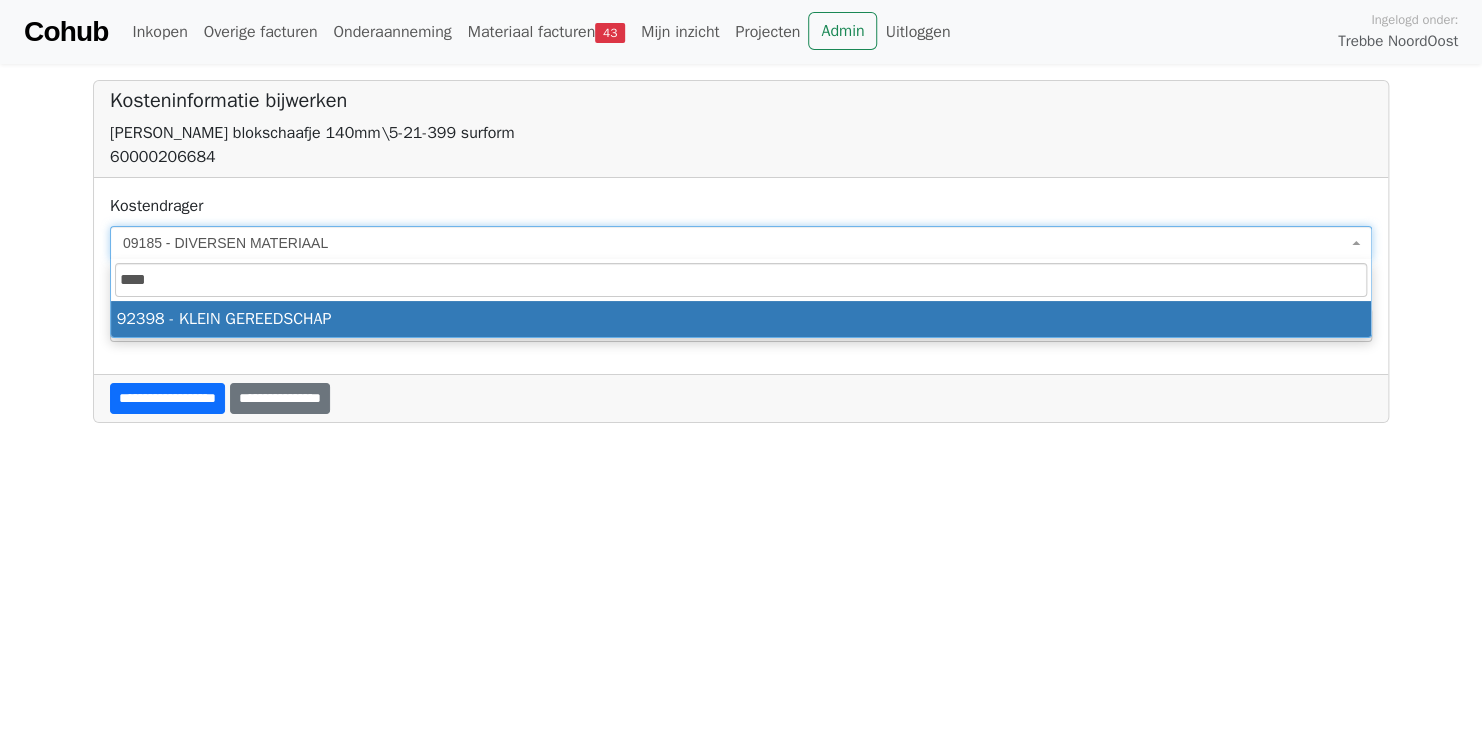 select on "****" 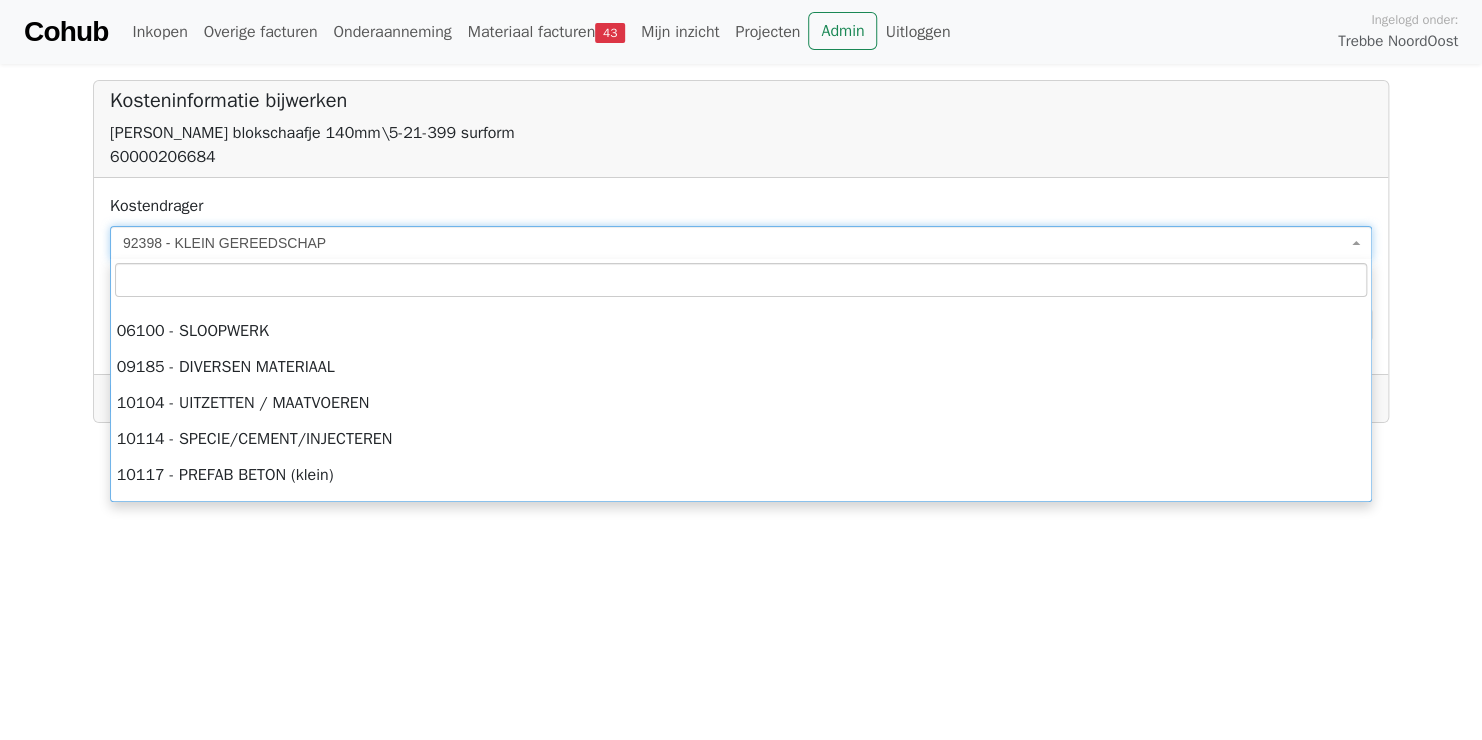 scroll, scrollTop: 9948, scrollLeft: 0, axis: vertical 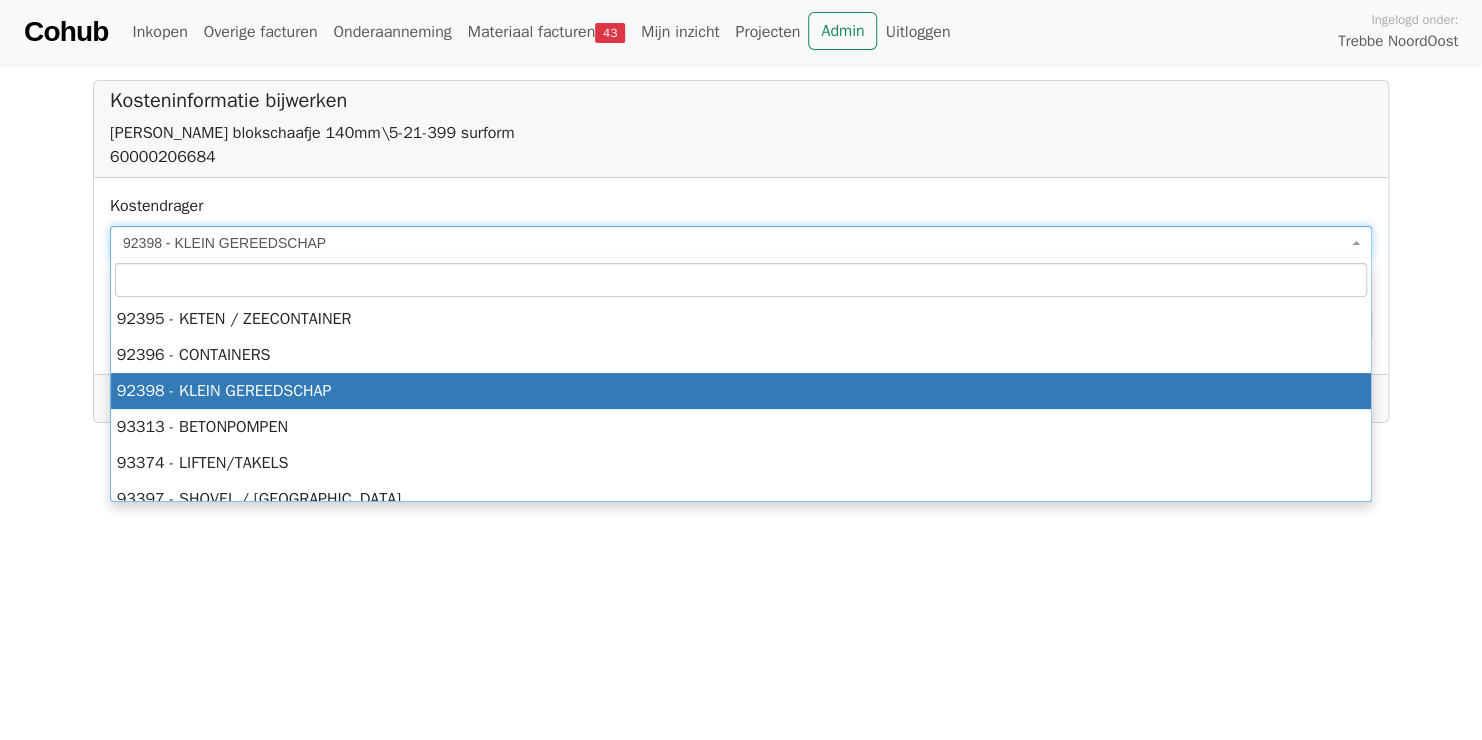 click on "**********" at bounding box center [741, 211] 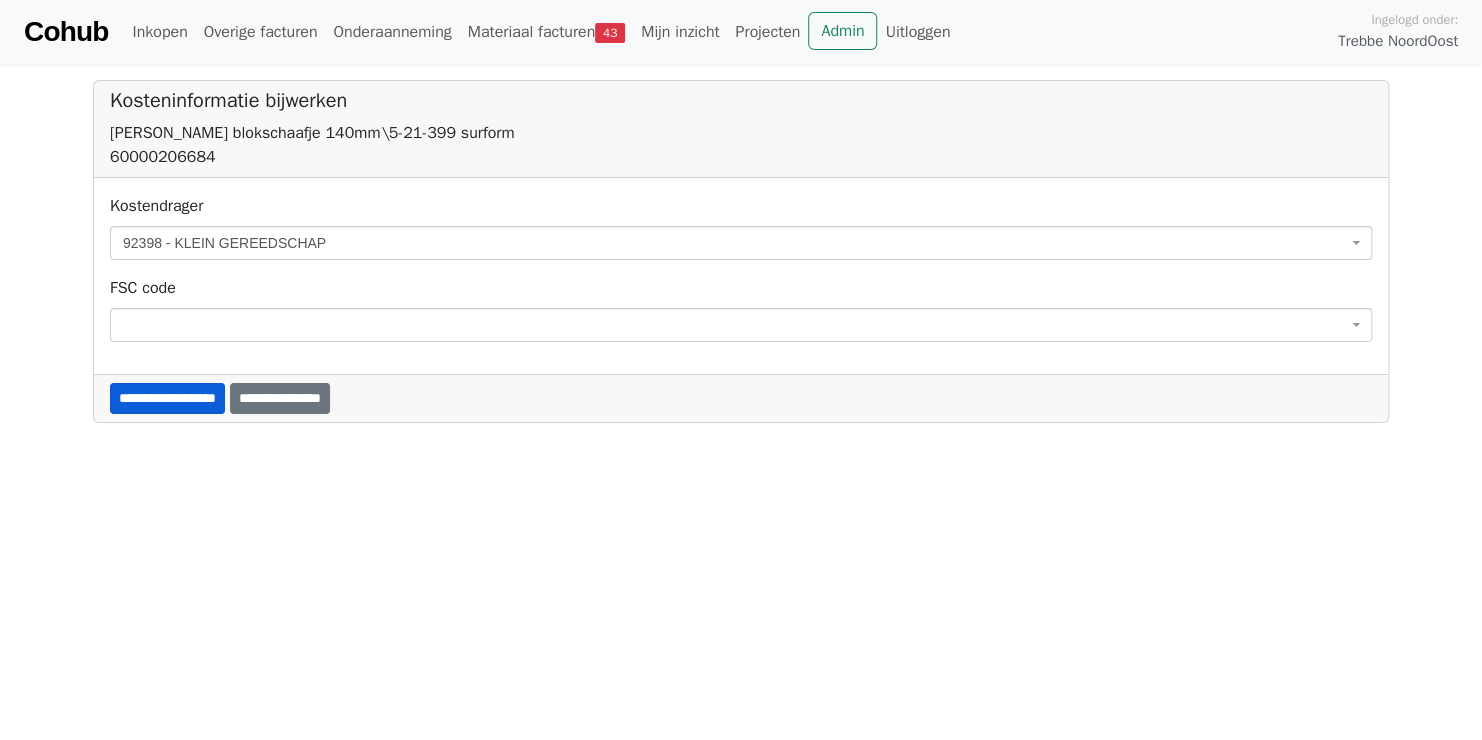 click on "**********" at bounding box center [167, 398] 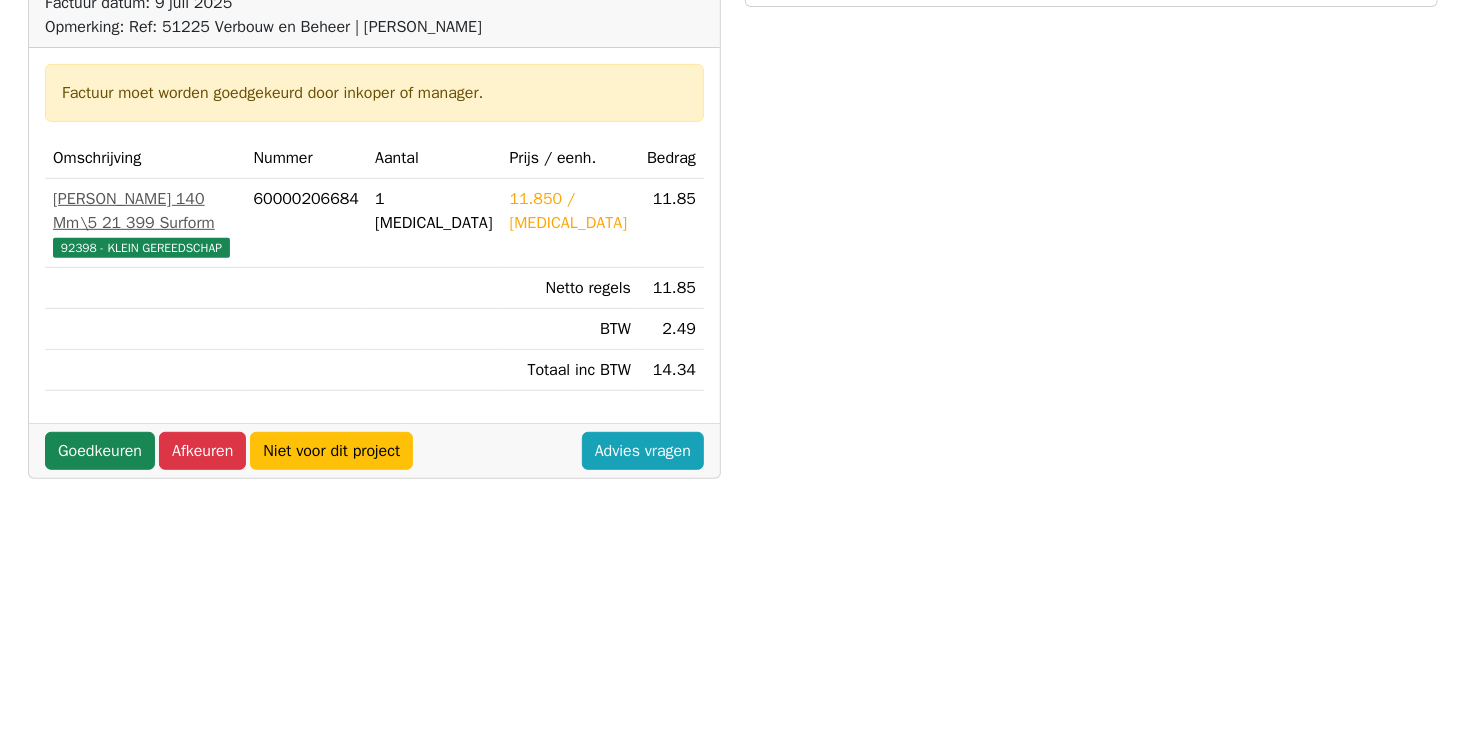 scroll, scrollTop: 400, scrollLeft: 0, axis: vertical 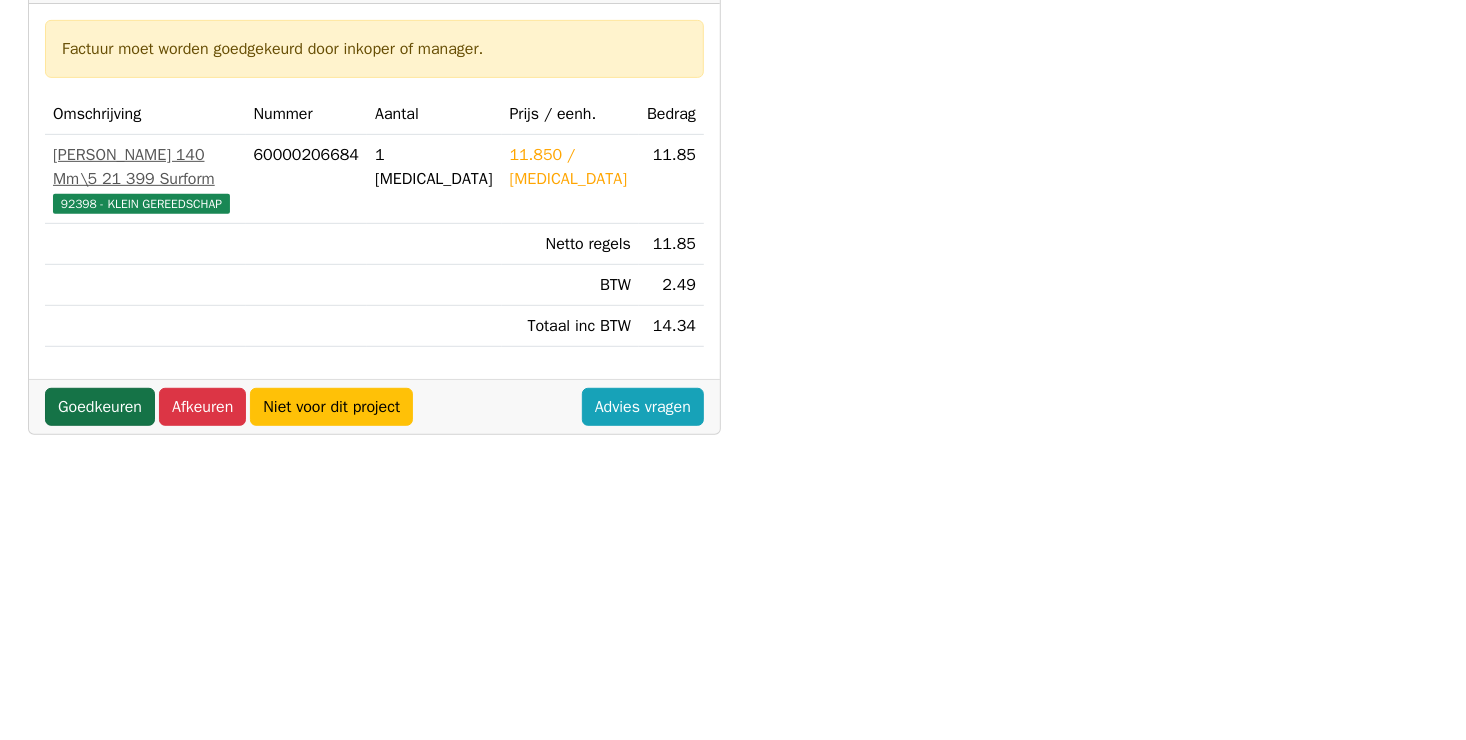 click on "Goedkeuren" at bounding box center (100, 407) 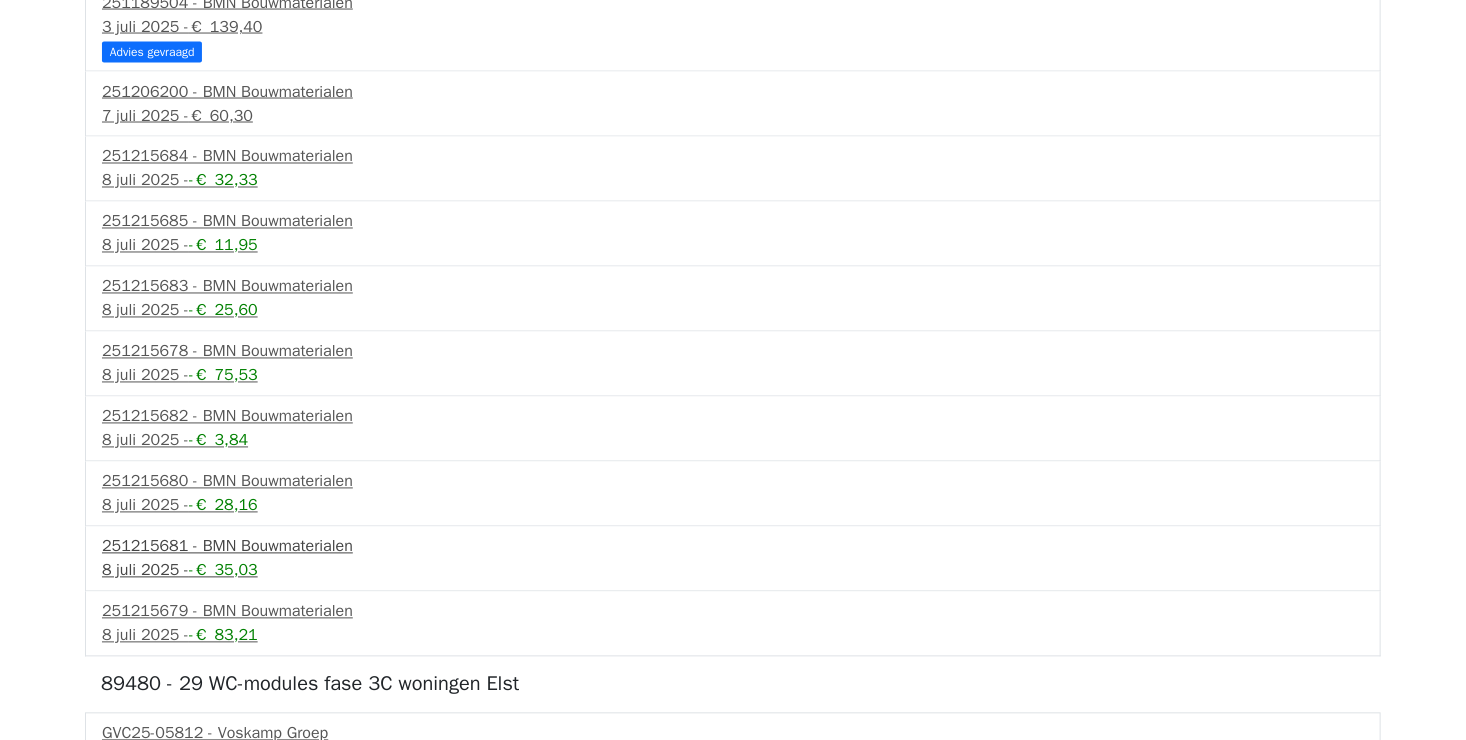 scroll, scrollTop: 1635, scrollLeft: 0, axis: vertical 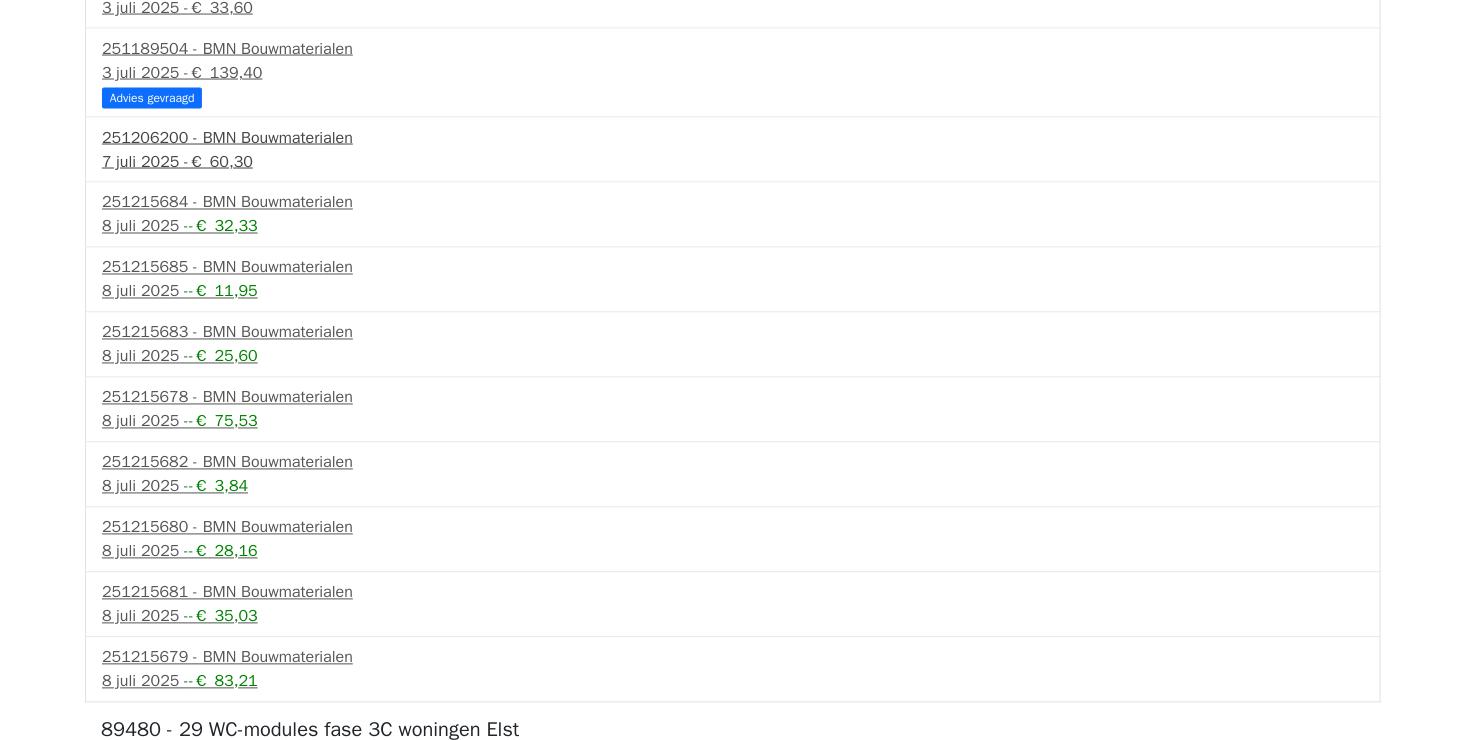 click on "€ 60,30" at bounding box center [221, 162] 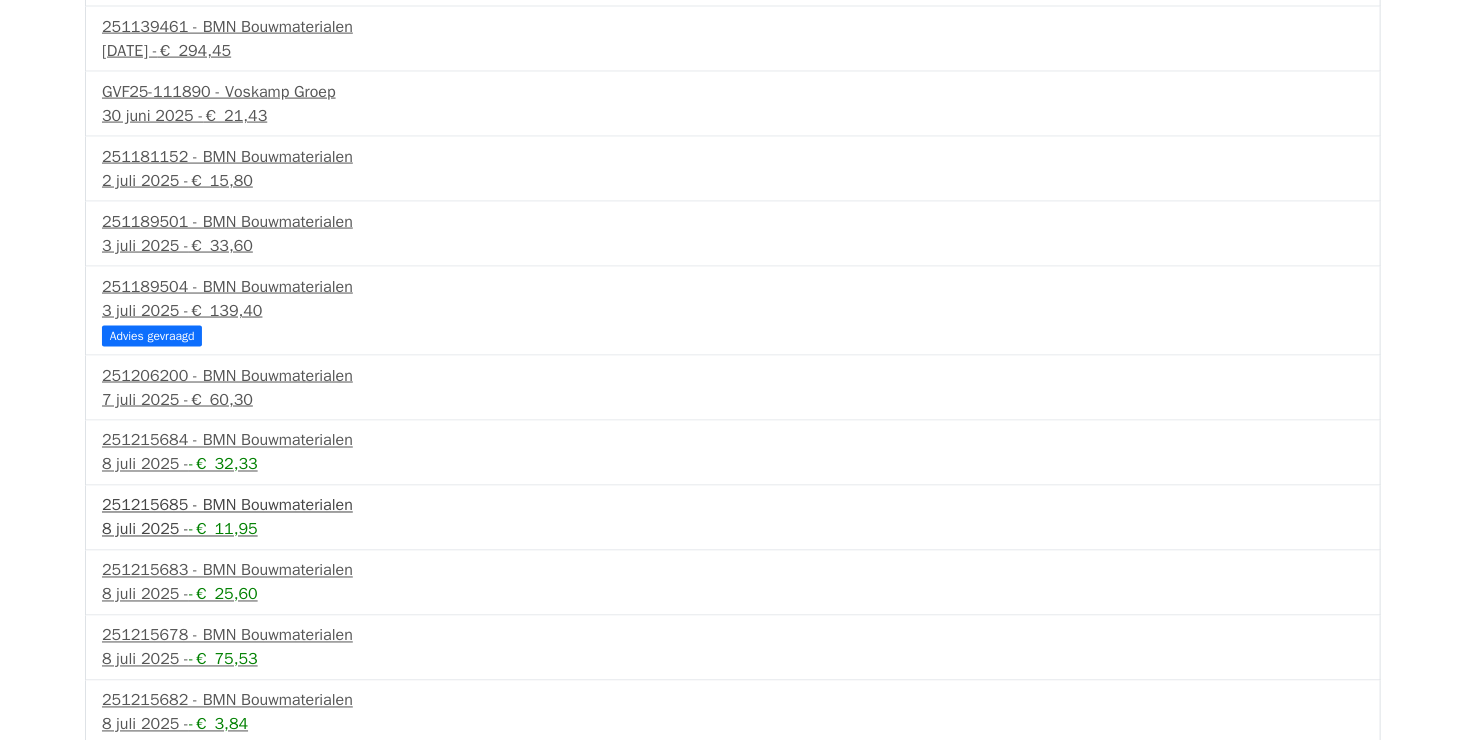 scroll, scrollTop: 1335, scrollLeft: 0, axis: vertical 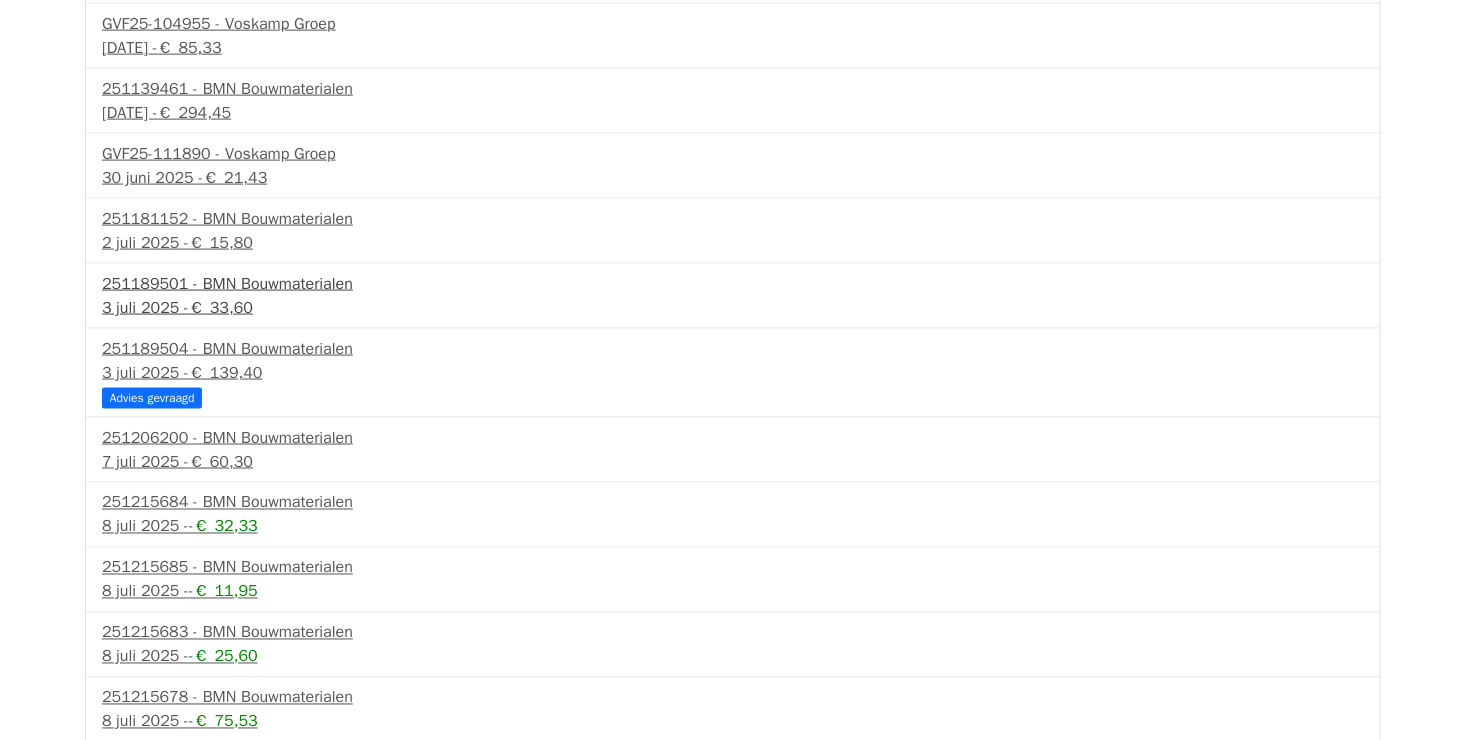click on "3 juli 2025 -  € 33,60" at bounding box center (733, 308) 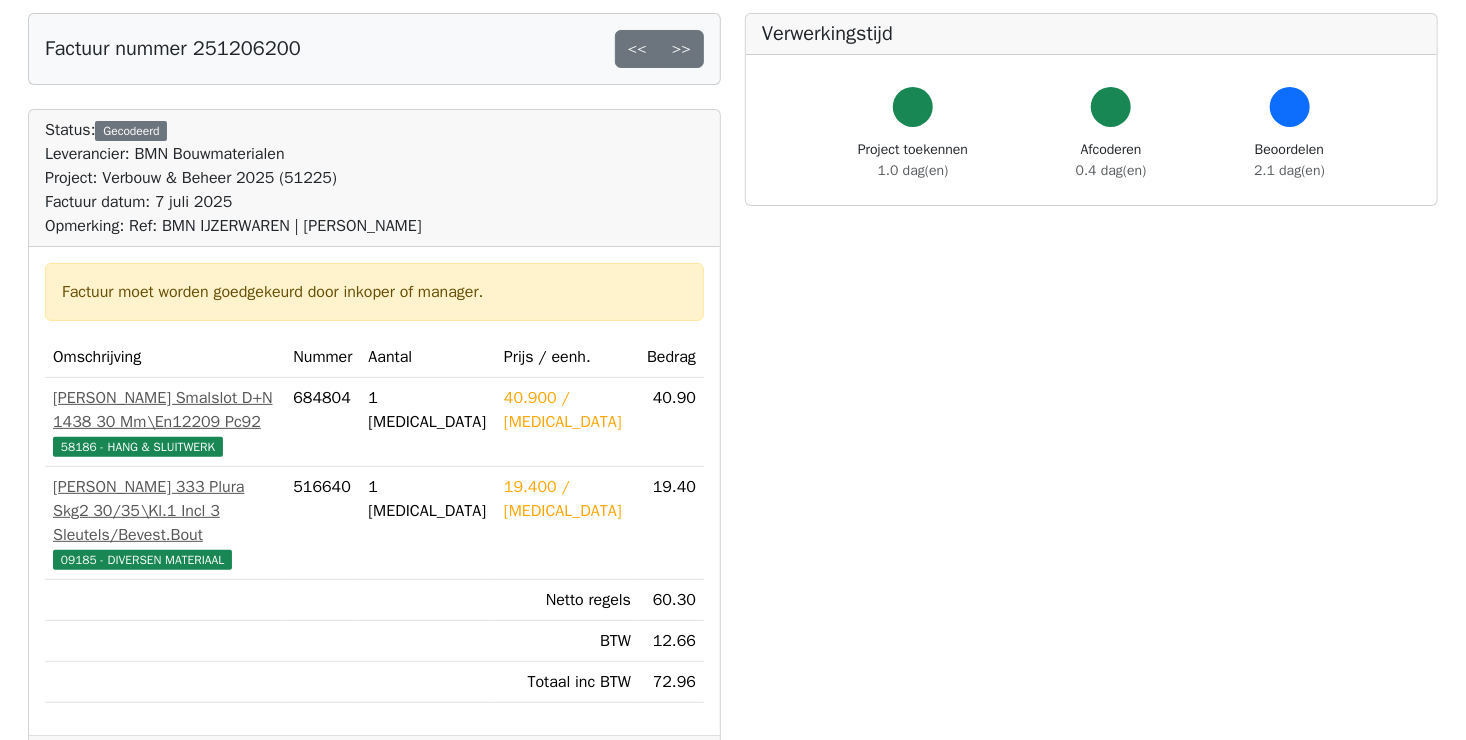 scroll, scrollTop: 300, scrollLeft: 0, axis: vertical 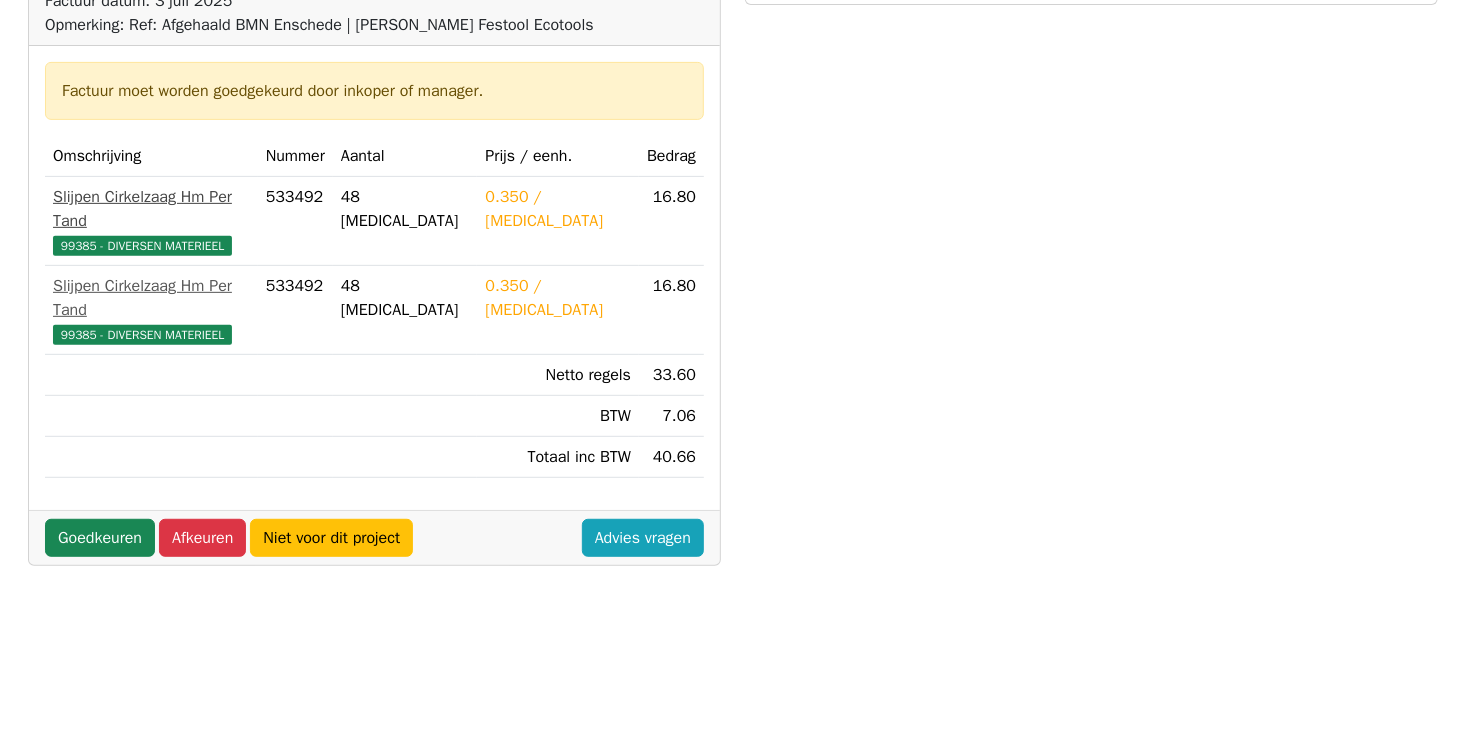 click on "Slijpen Cirkelzaag Hm Per Tand" at bounding box center (151, 209) 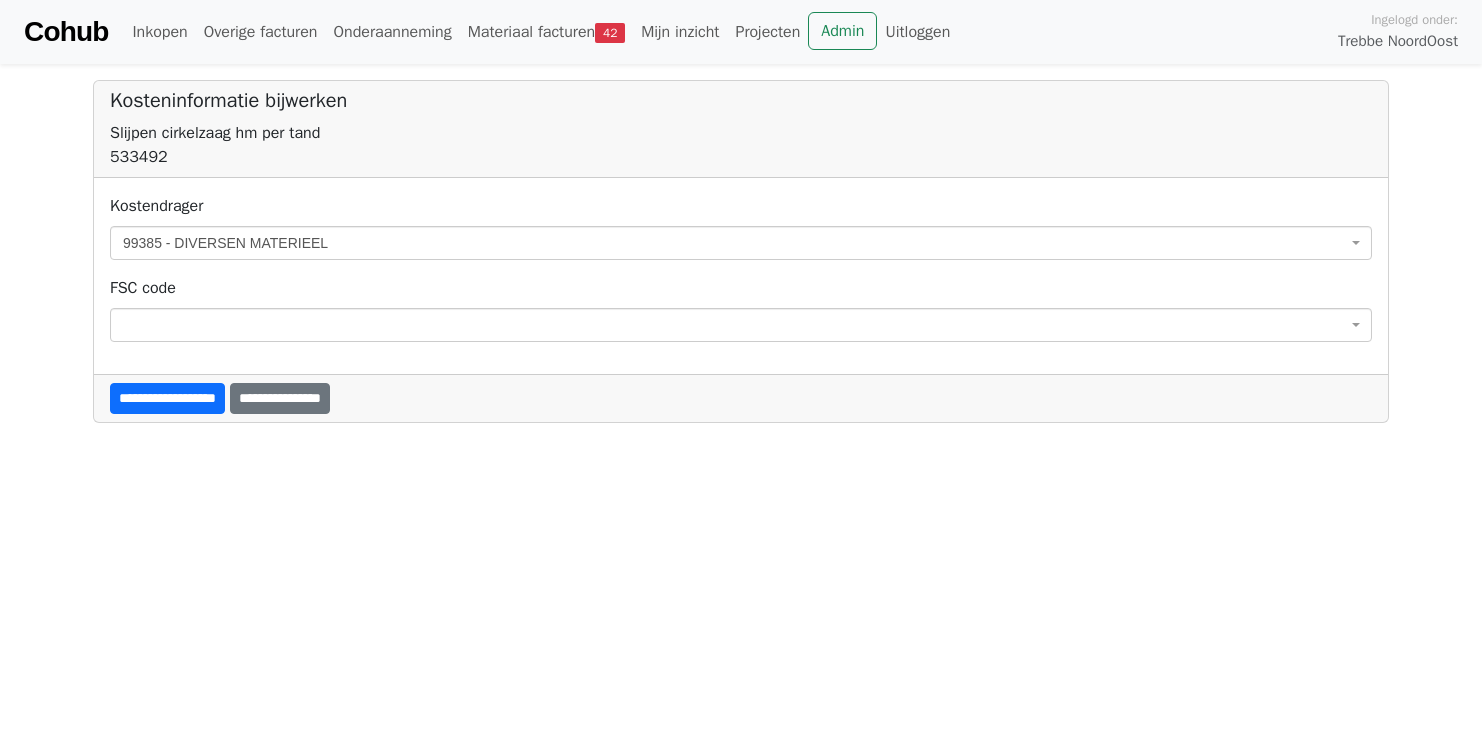 scroll, scrollTop: 0, scrollLeft: 0, axis: both 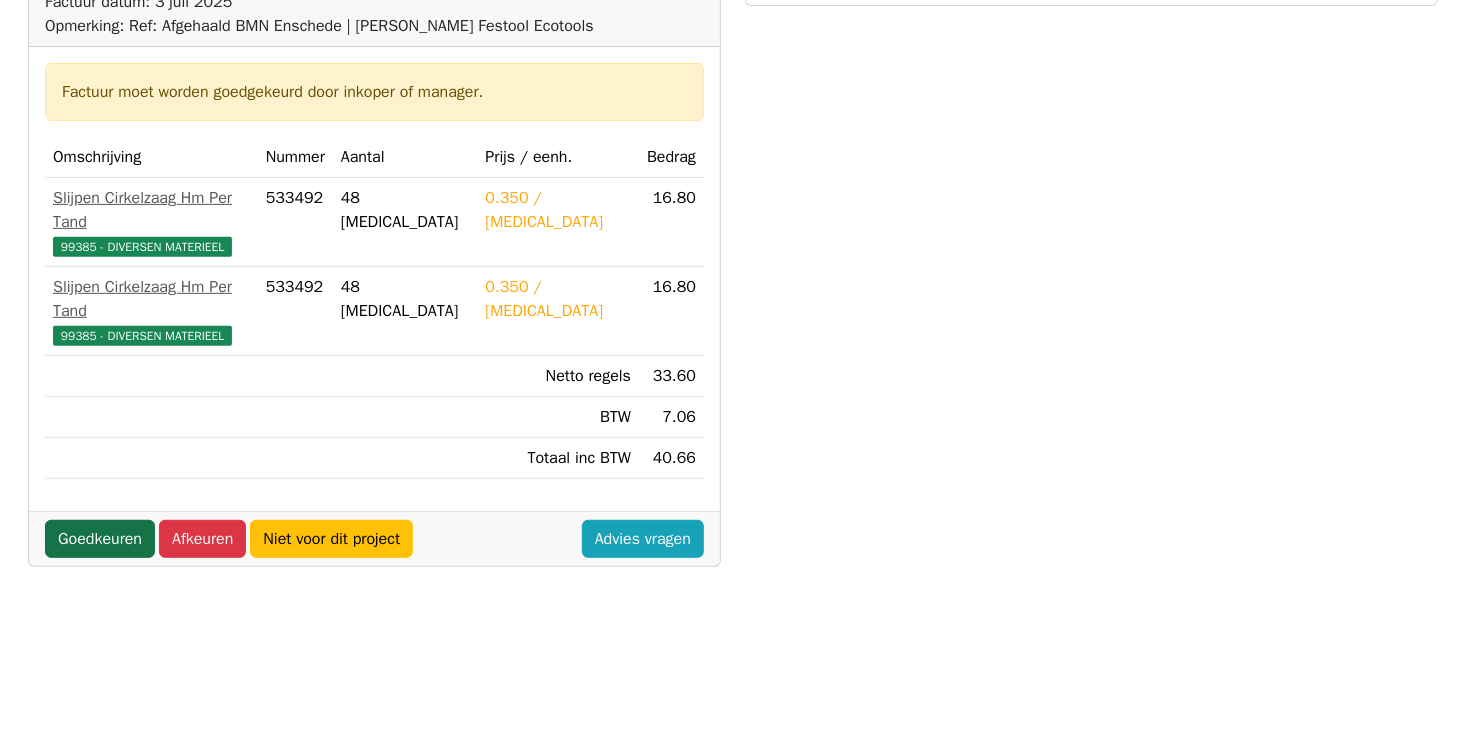 click on "Goedkeuren" at bounding box center (100, 539) 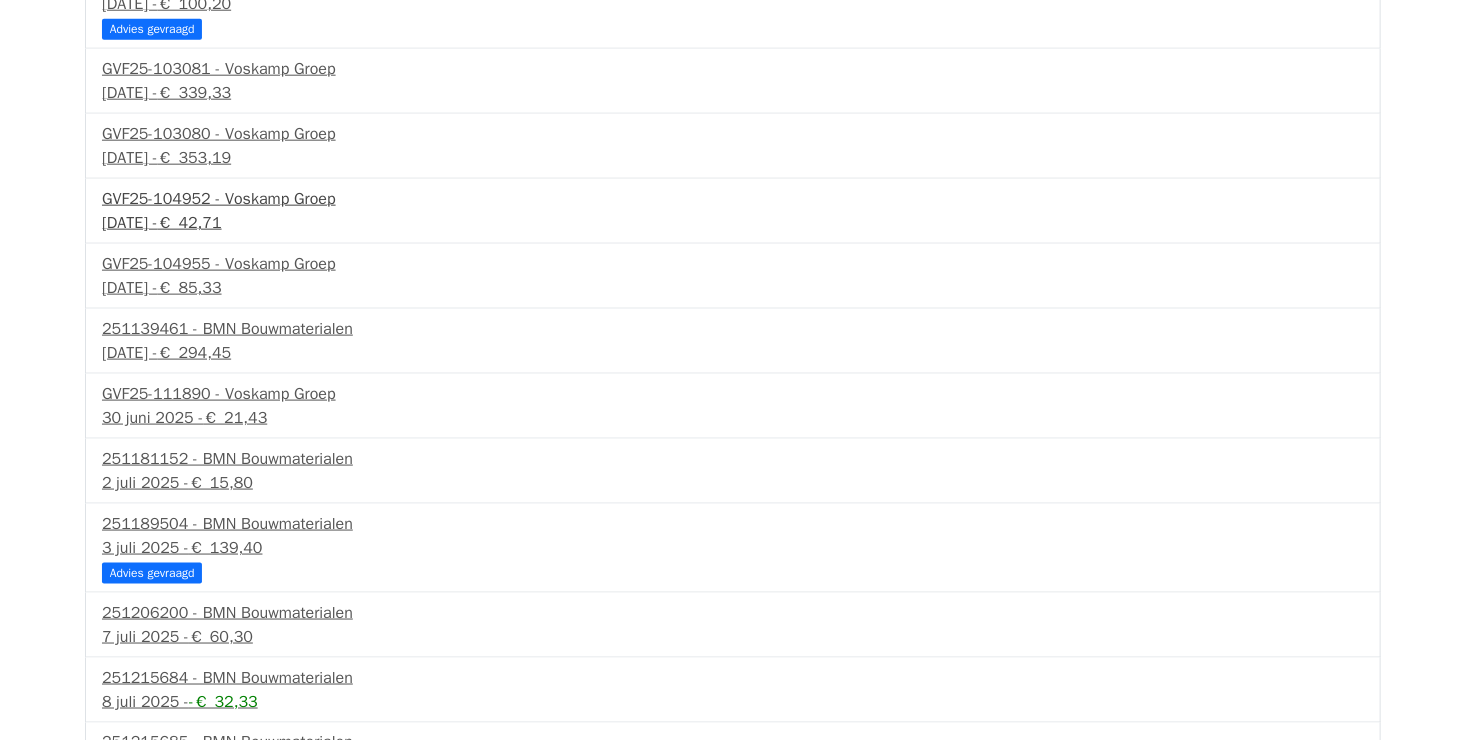 scroll, scrollTop: 1100, scrollLeft: 0, axis: vertical 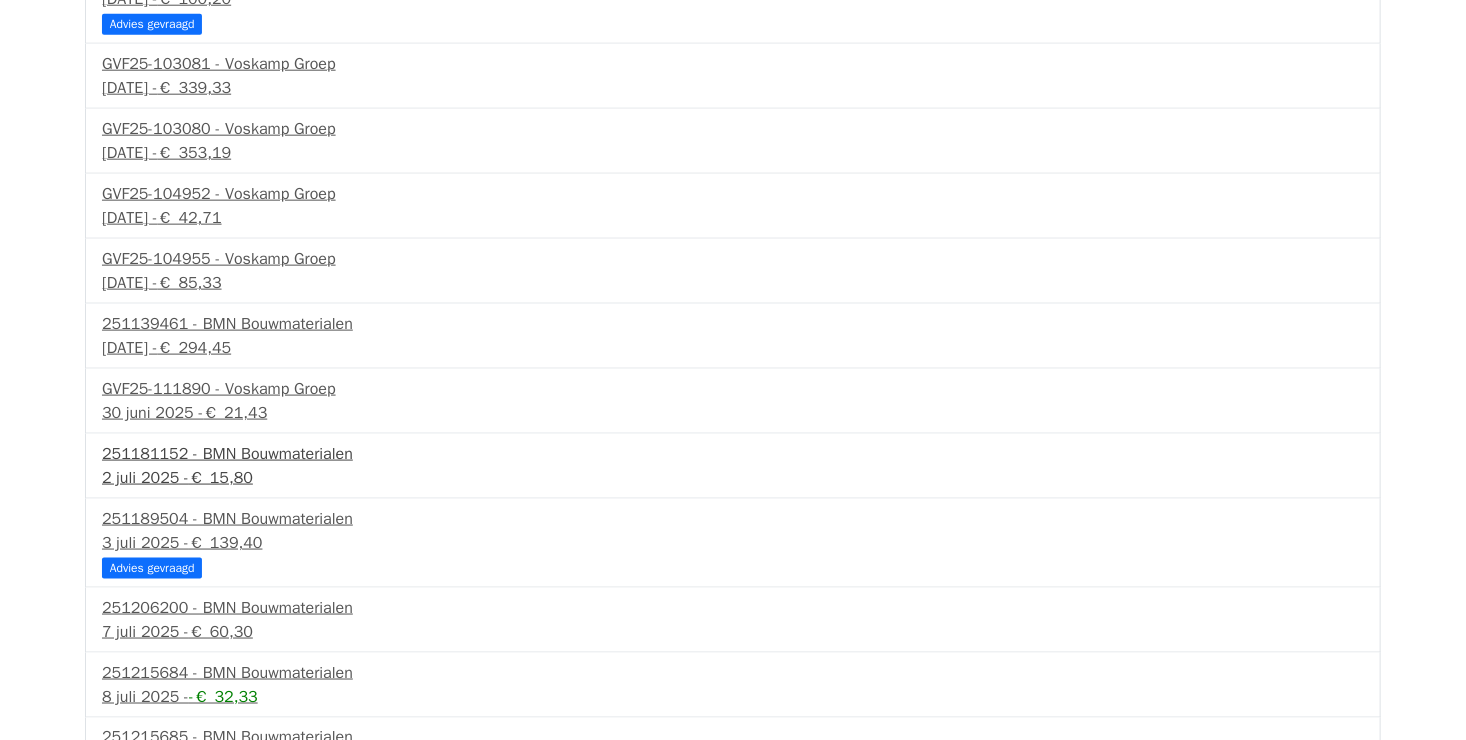 click on "251181152 - BMN Bouwmaterialen" at bounding box center [733, 454] 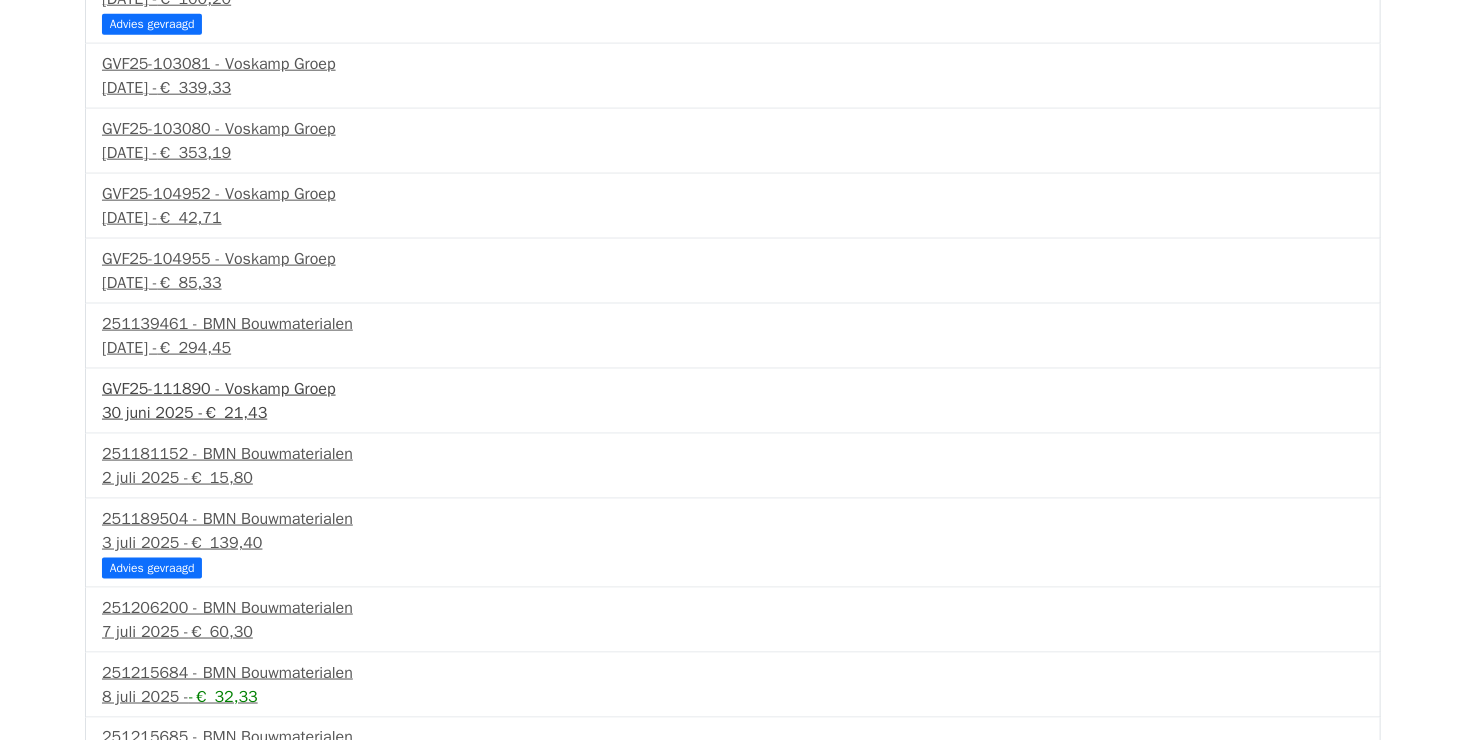 click on "30 juni 2025 -  € 21,43" at bounding box center (733, 413) 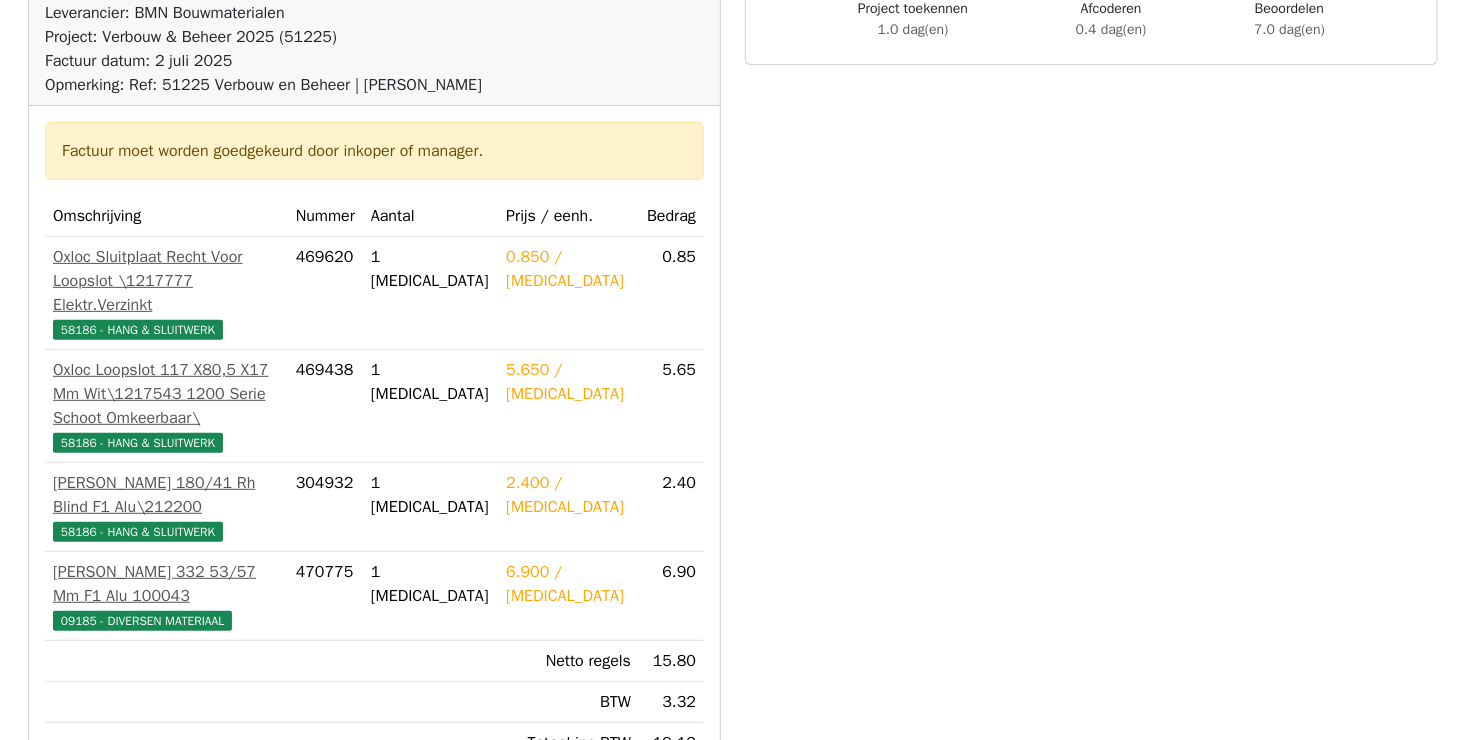 scroll, scrollTop: 300, scrollLeft: 0, axis: vertical 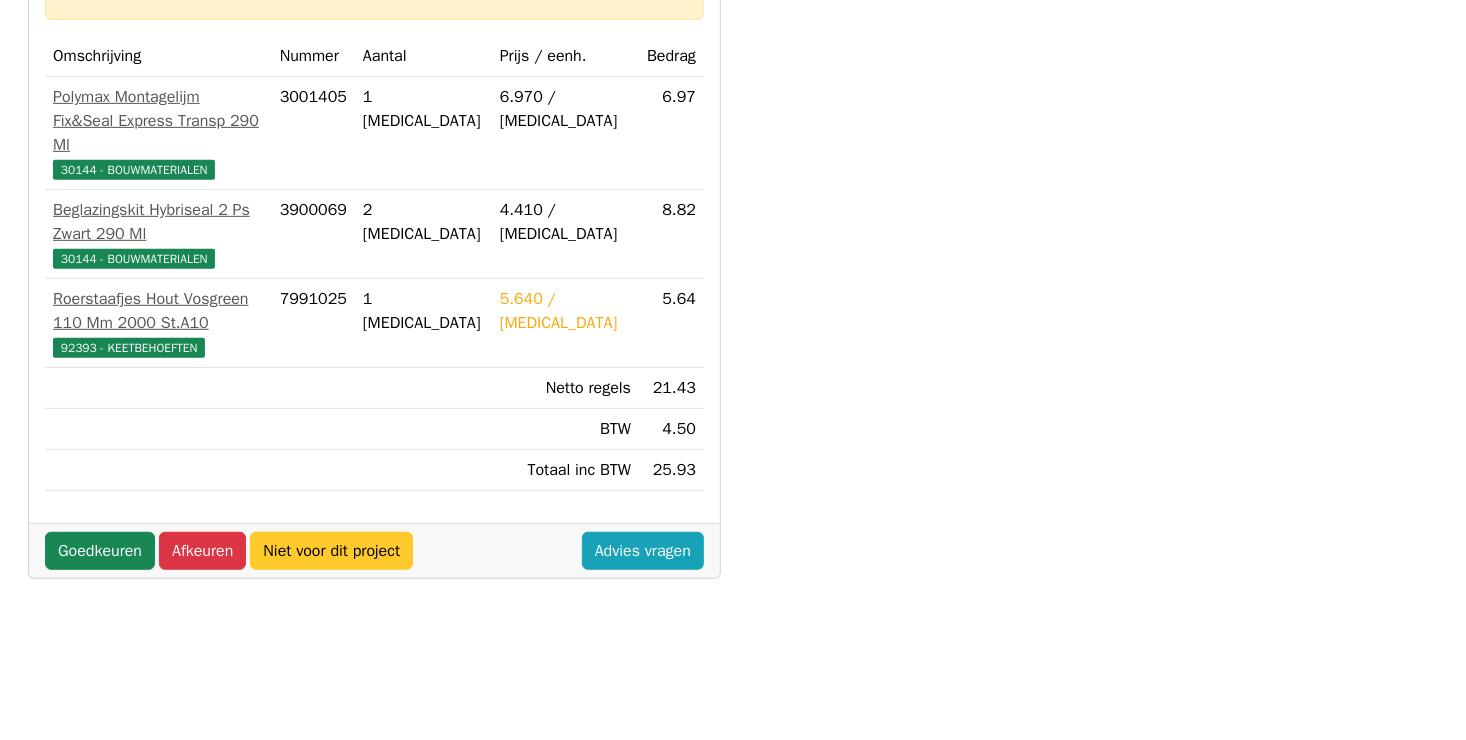 click on "Niet voor dit project" at bounding box center (331, 551) 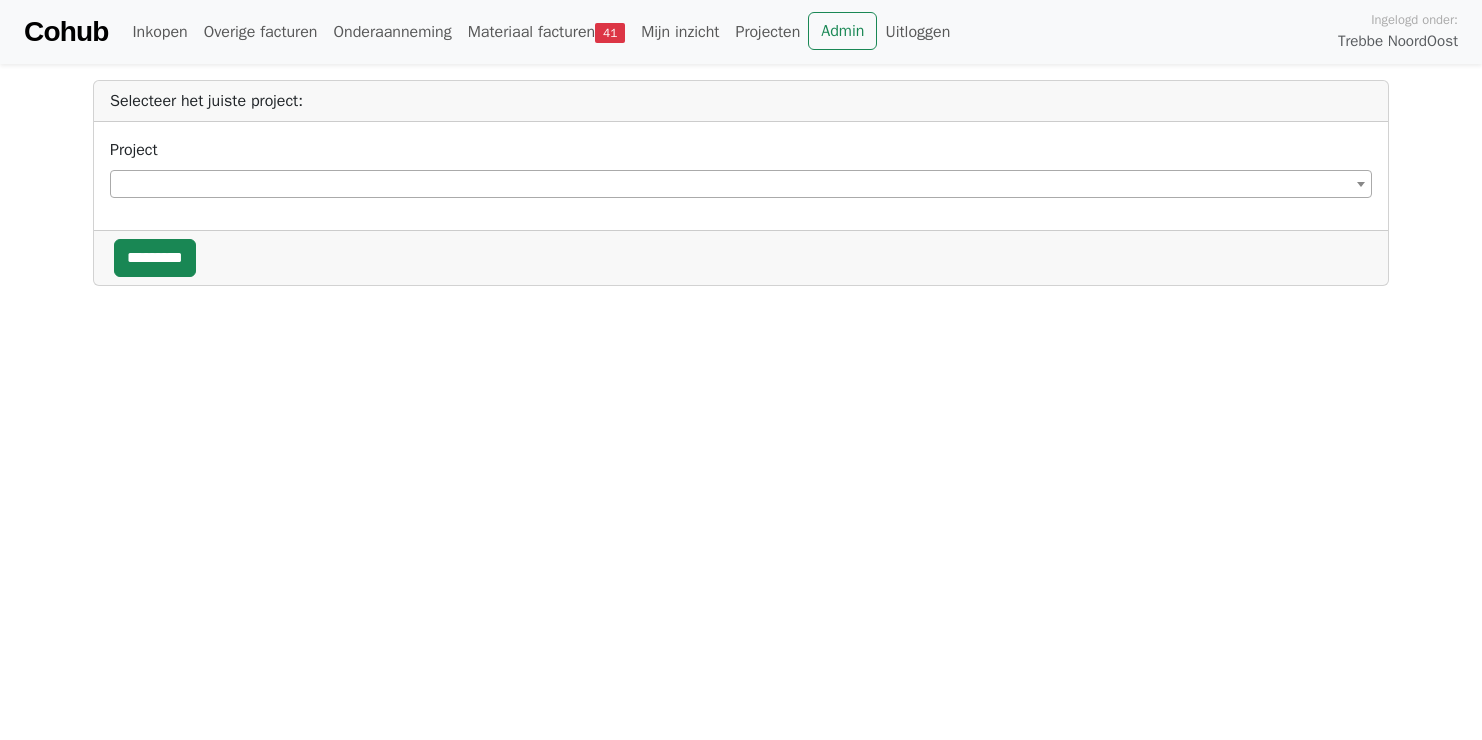 scroll, scrollTop: 0, scrollLeft: 0, axis: both 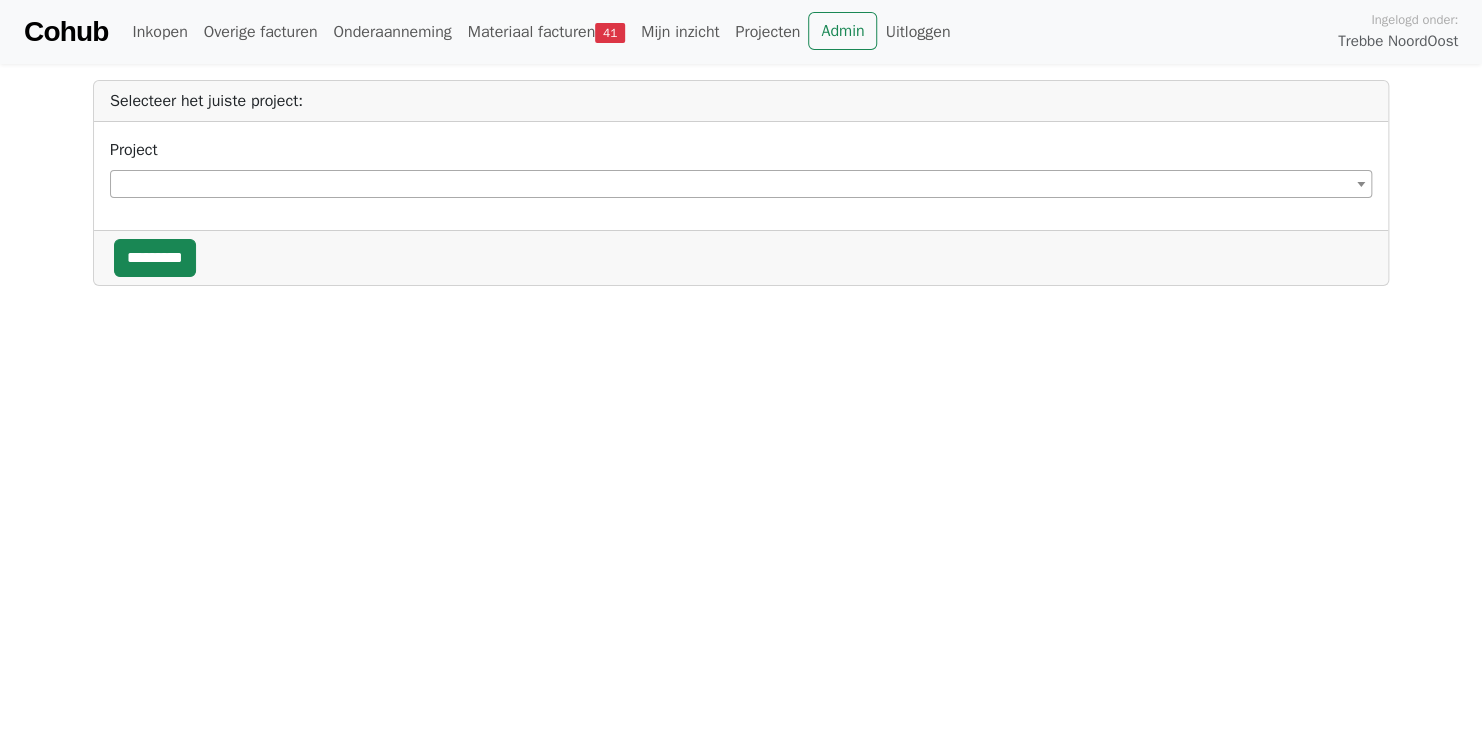 click at bounding box center (741, 184) 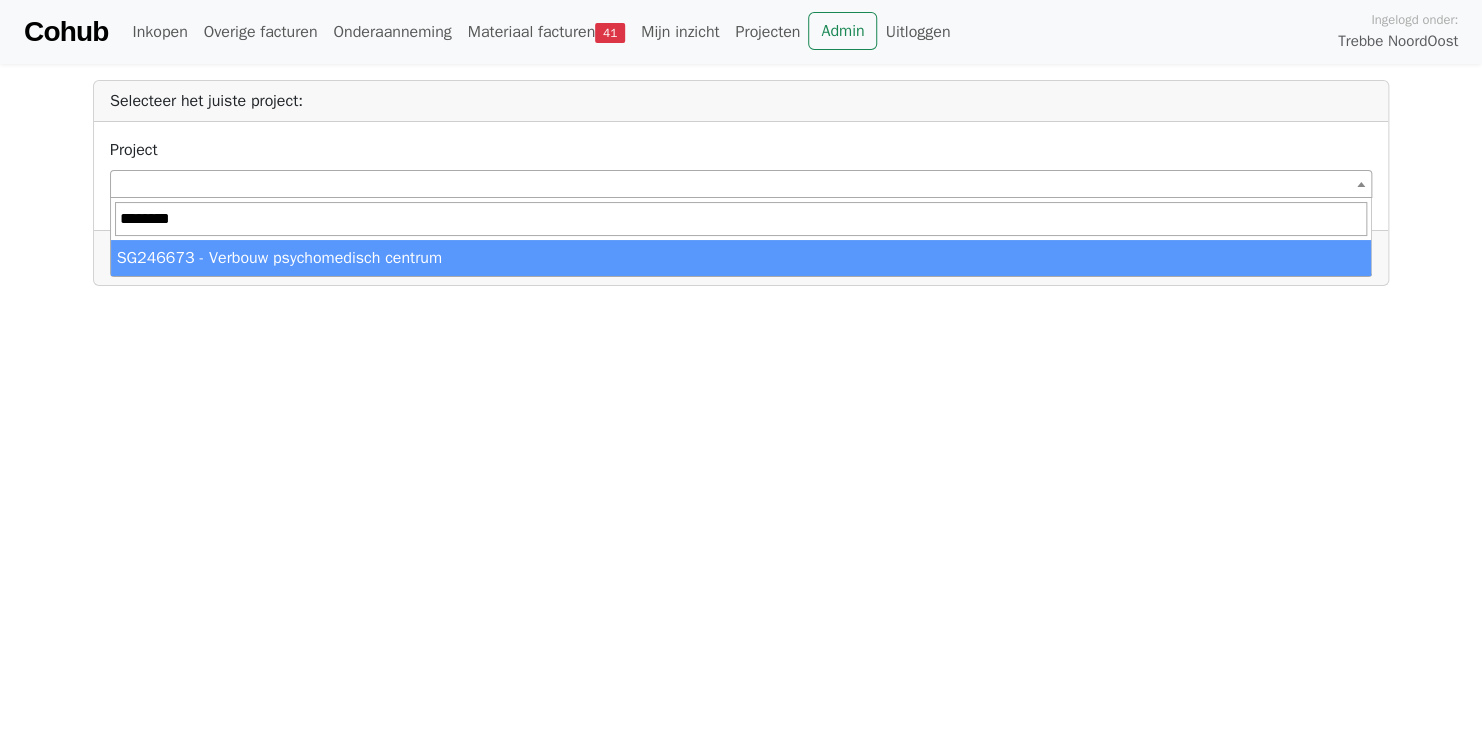 type on "********" 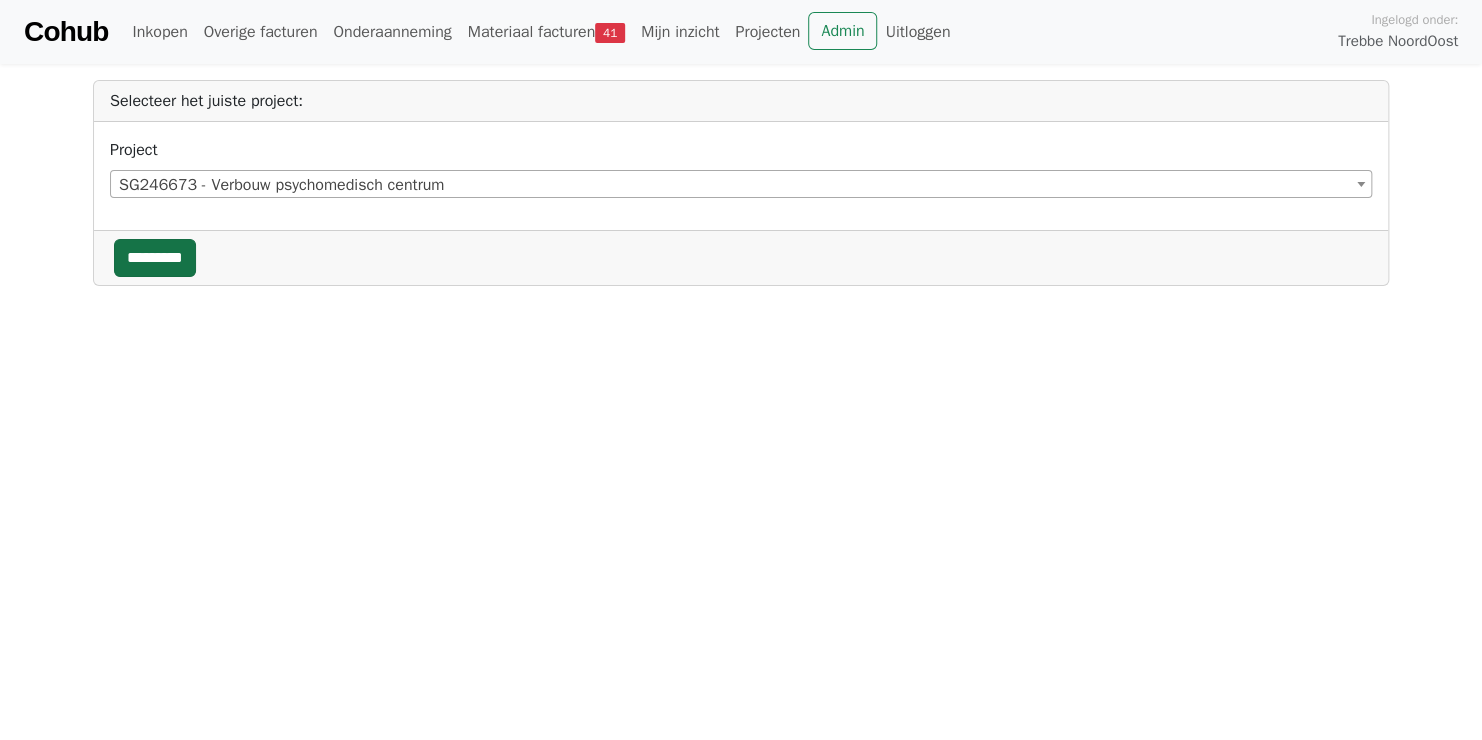 click on "*********" at bounding box center (155, 258) 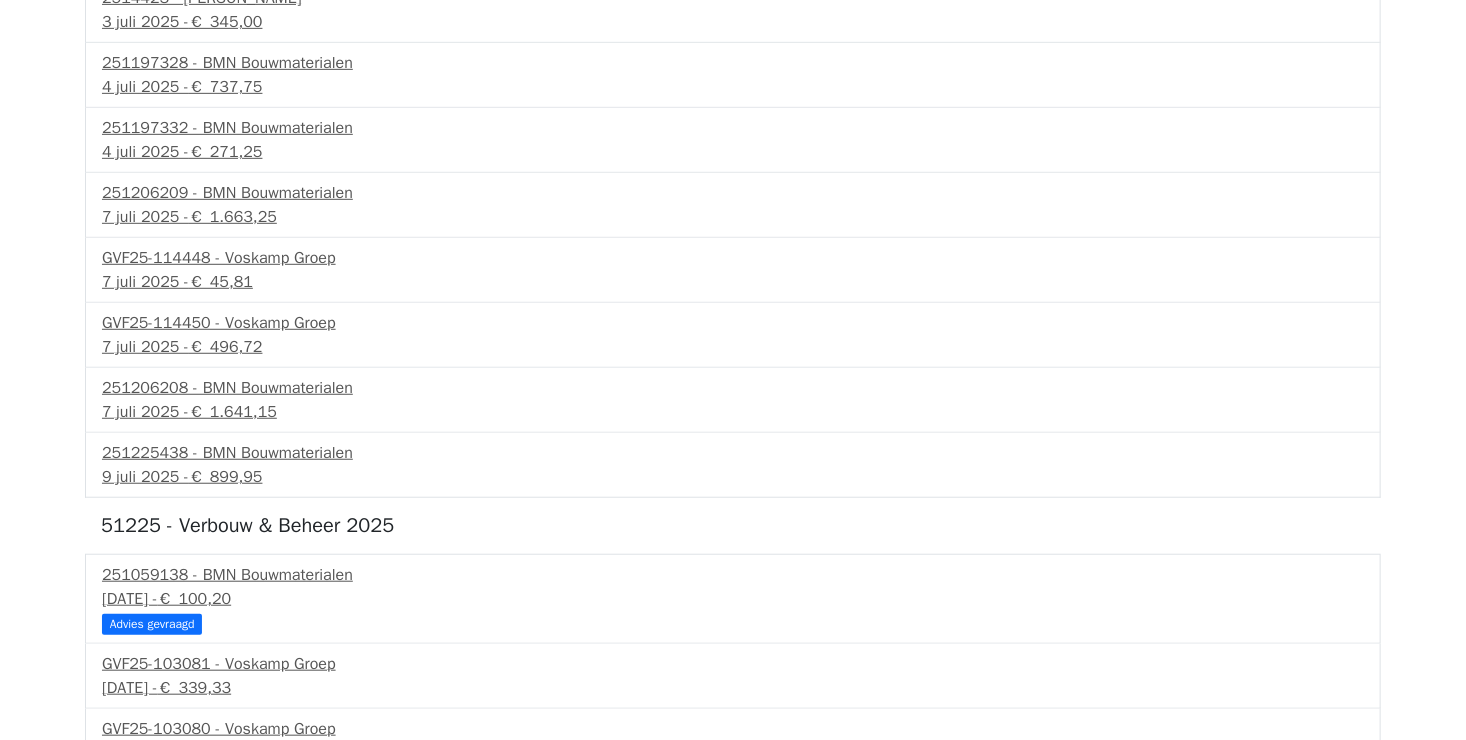 scroll, scrollTop: 0, scrollLeft: 0, axis: both 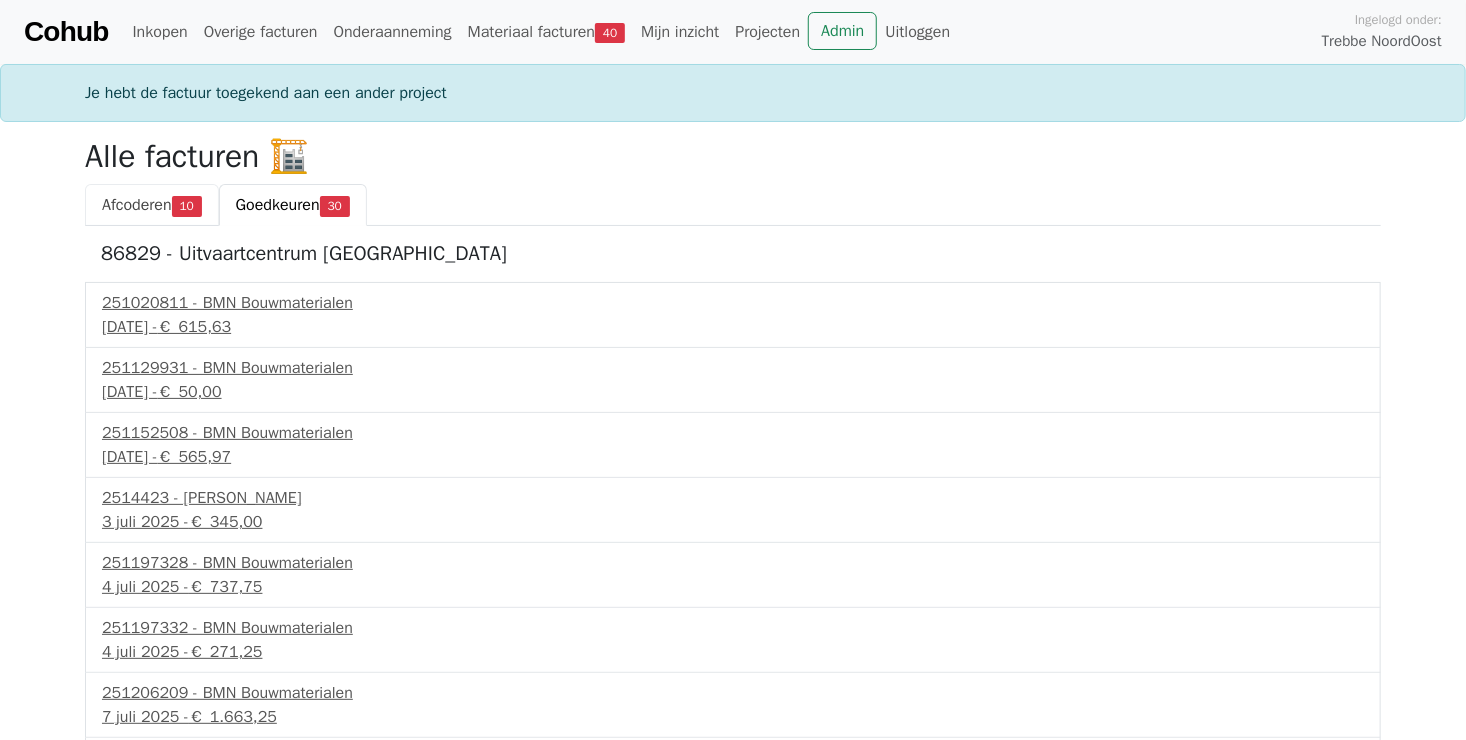 click on "Afcoderen" at bounding box center [137, 205] 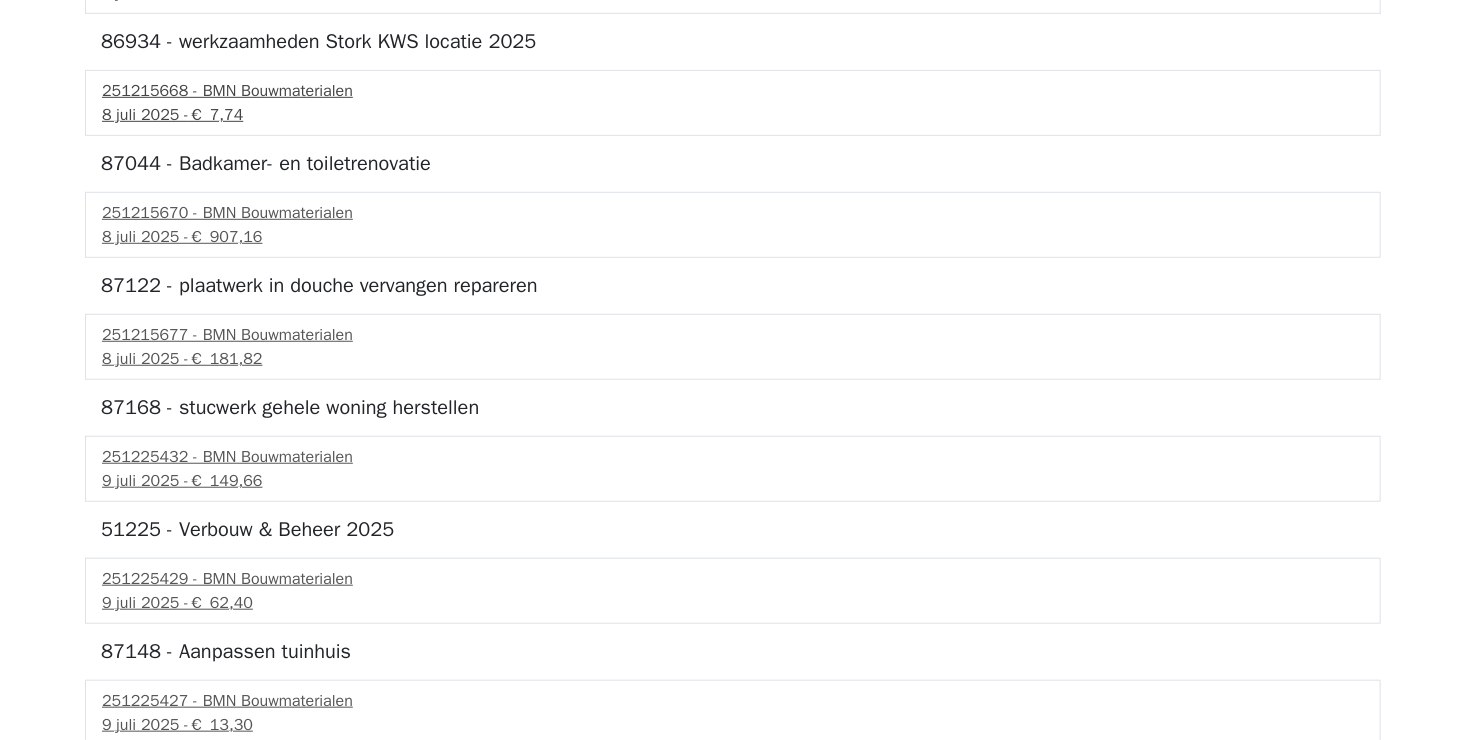 scroll, scrollTop: 530, scrollLeft: 0, axis: vertical 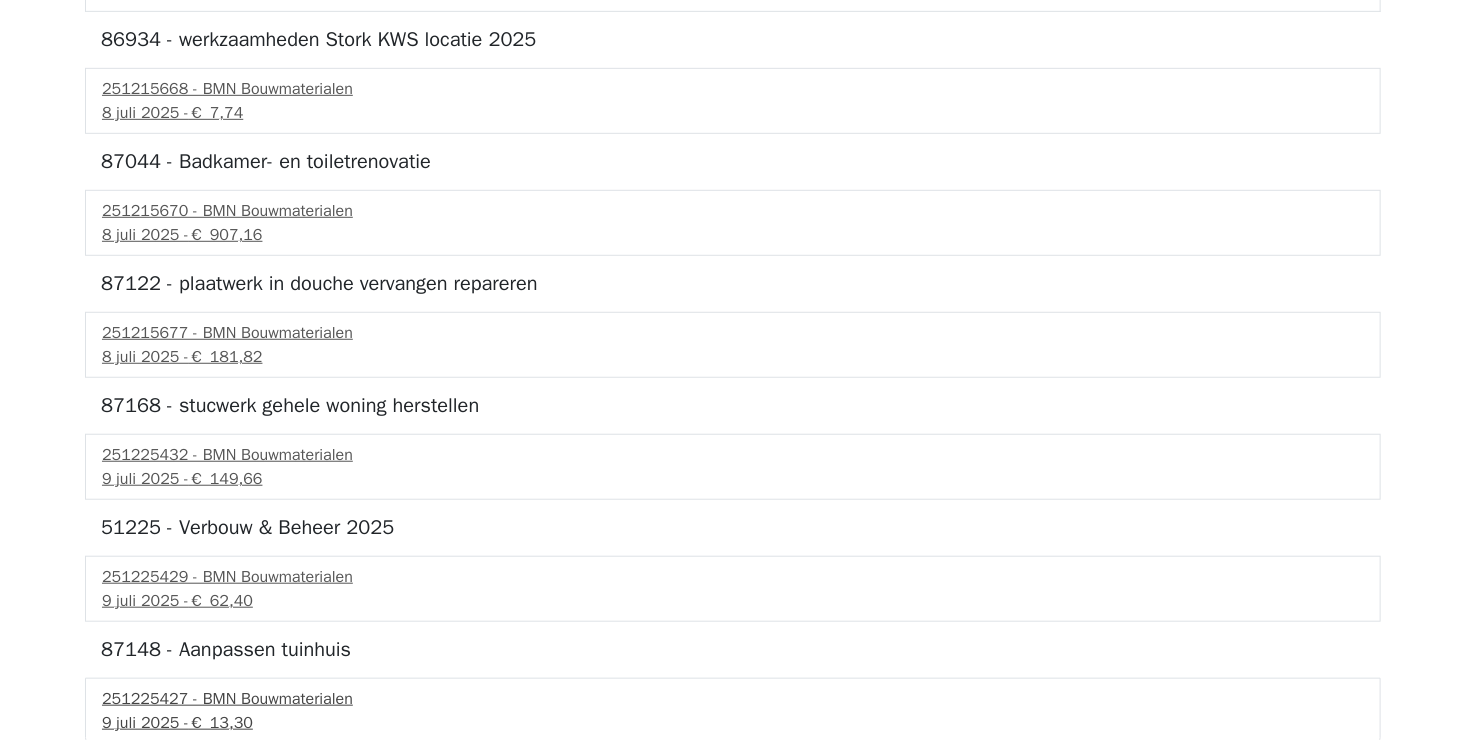 click on "[DATE] -  € 13,30" at bounding box center (733, 723) 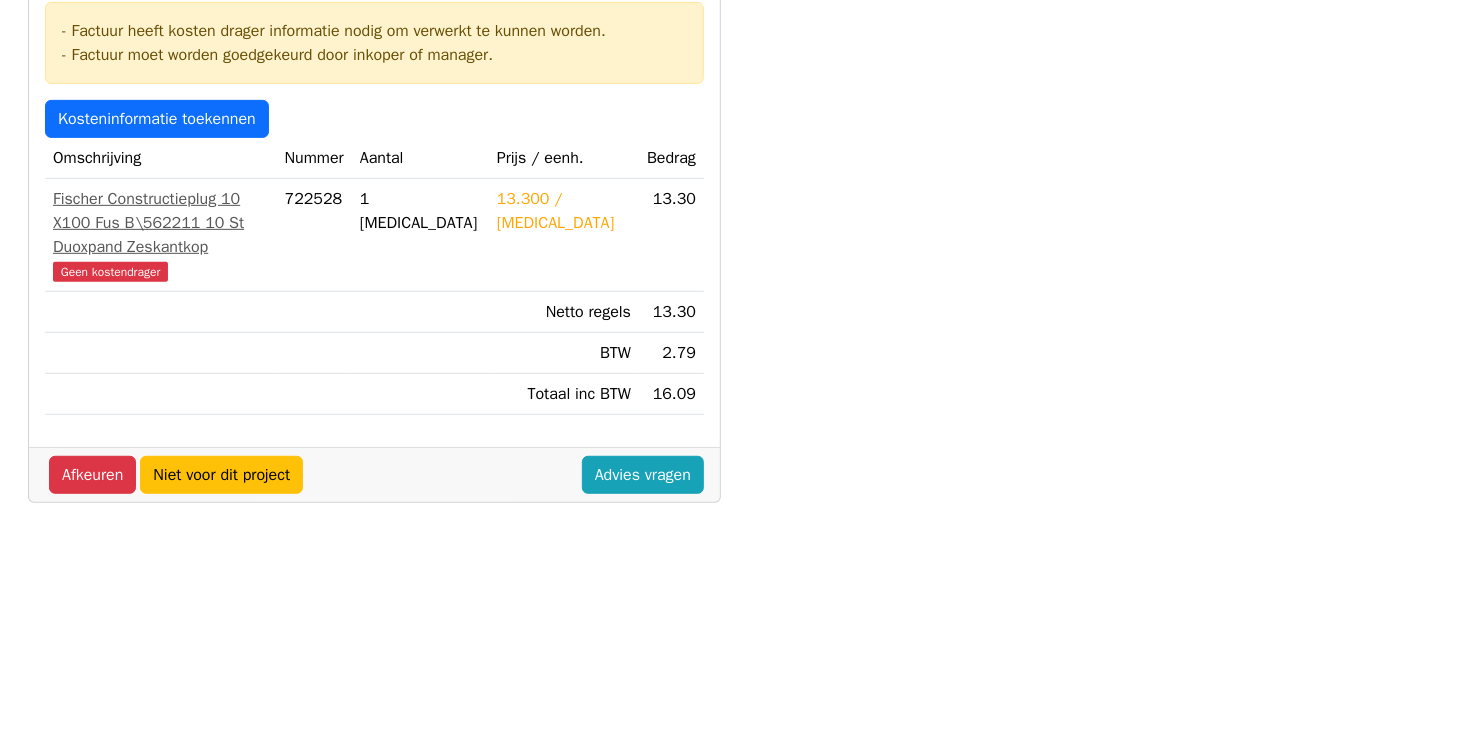 scroll, scrollTop: 400, scrollLeft: 0, axis: vertical 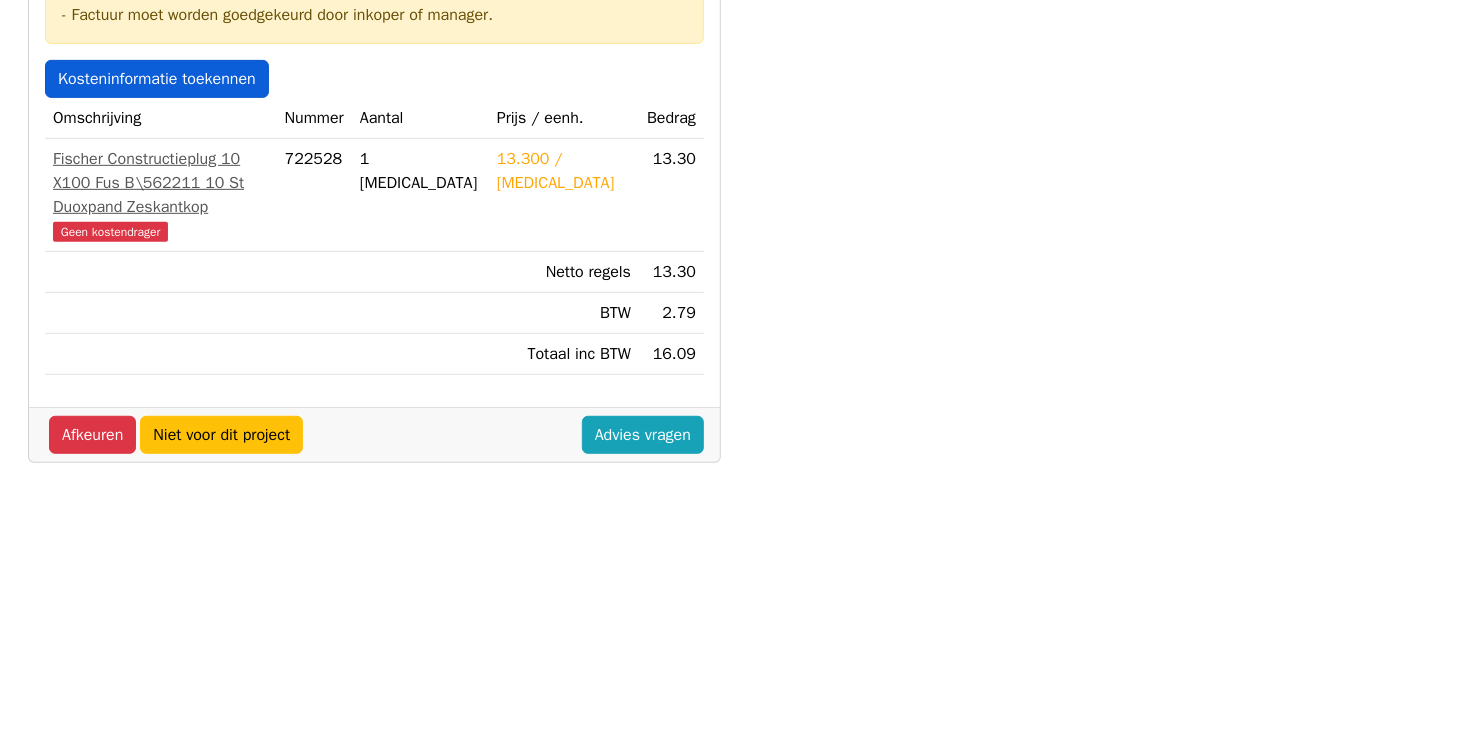 click on "Kosteninformatie toekennen" at bounding box center (157, 79) 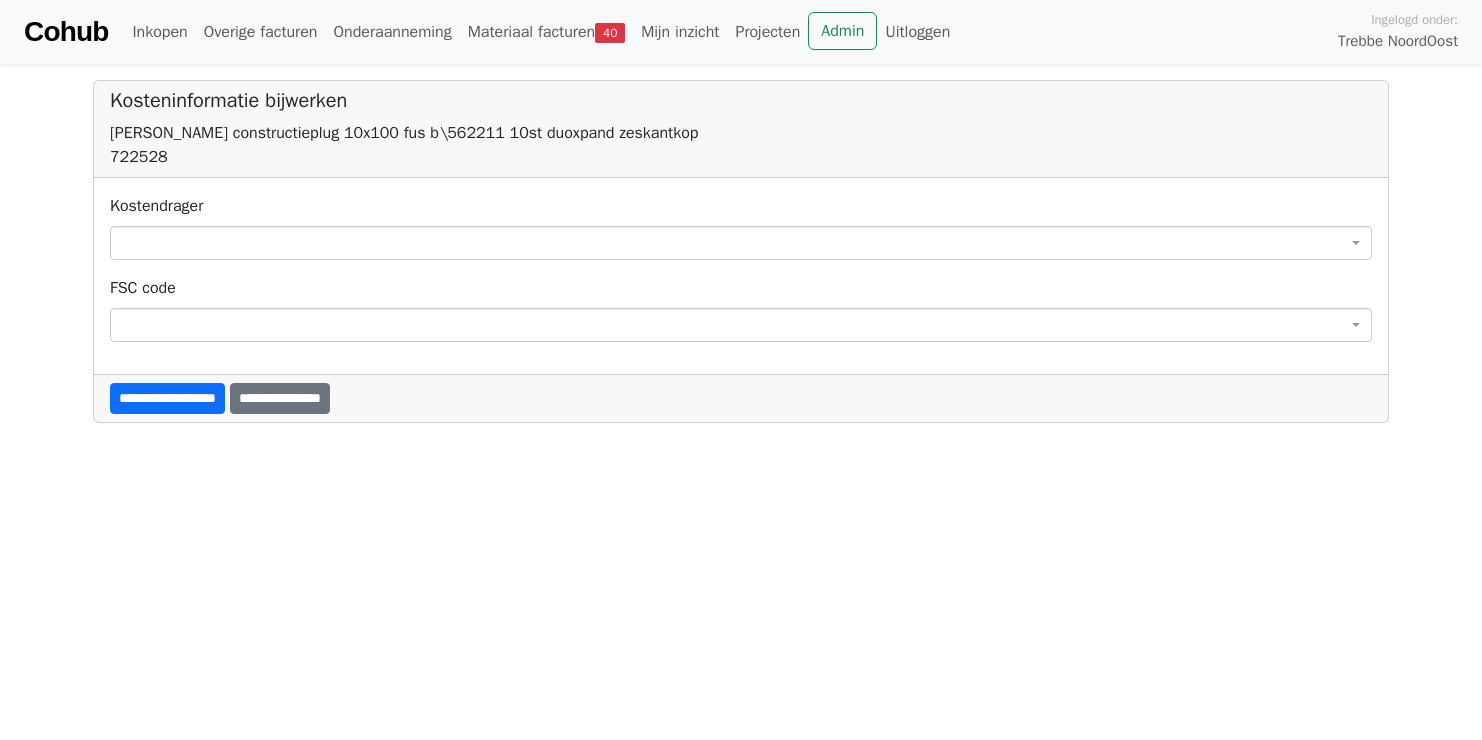 scroll, scrollTop: 0, scrollLeft: 0, axis: both 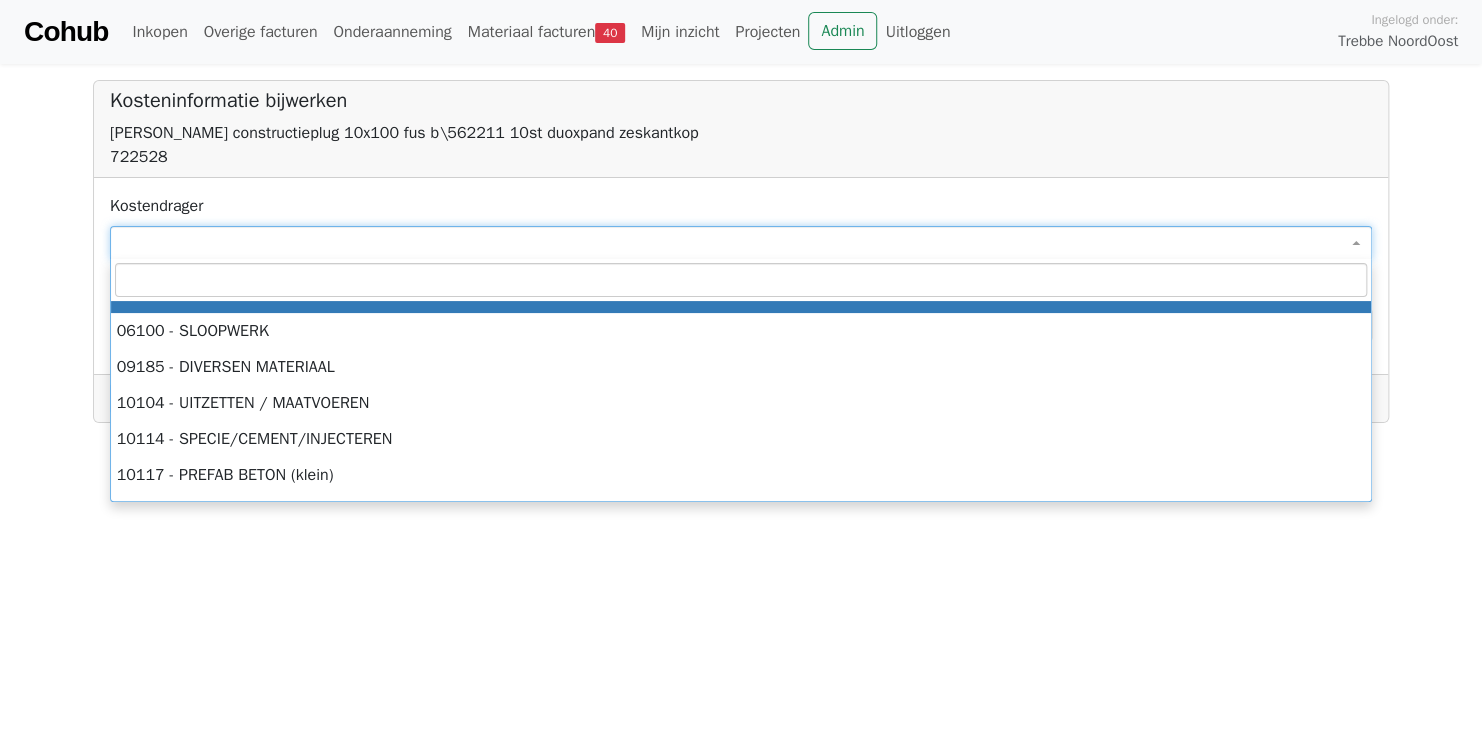 click at bounding box center (741, 243) 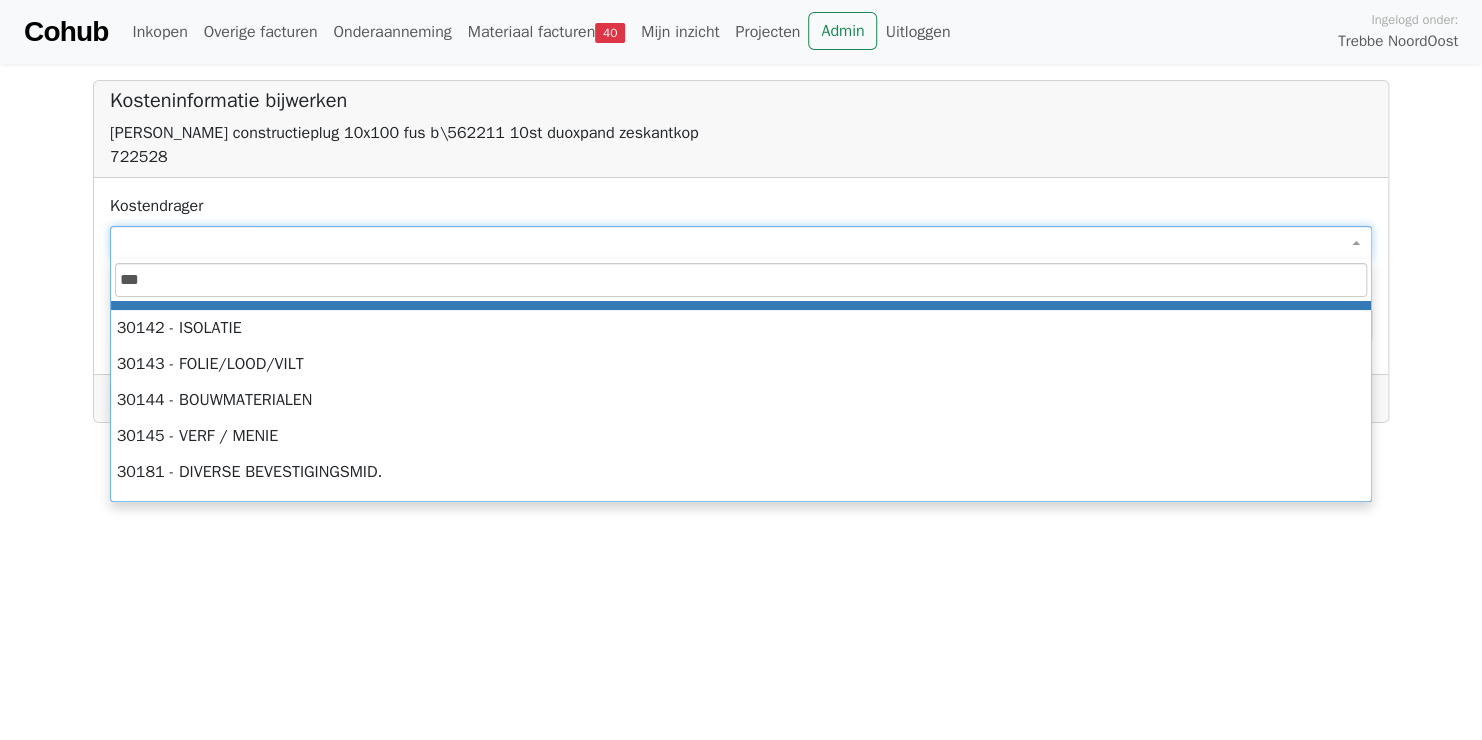 scroll, scrollTop: 200, scrollLeft: 0, axis: vertical 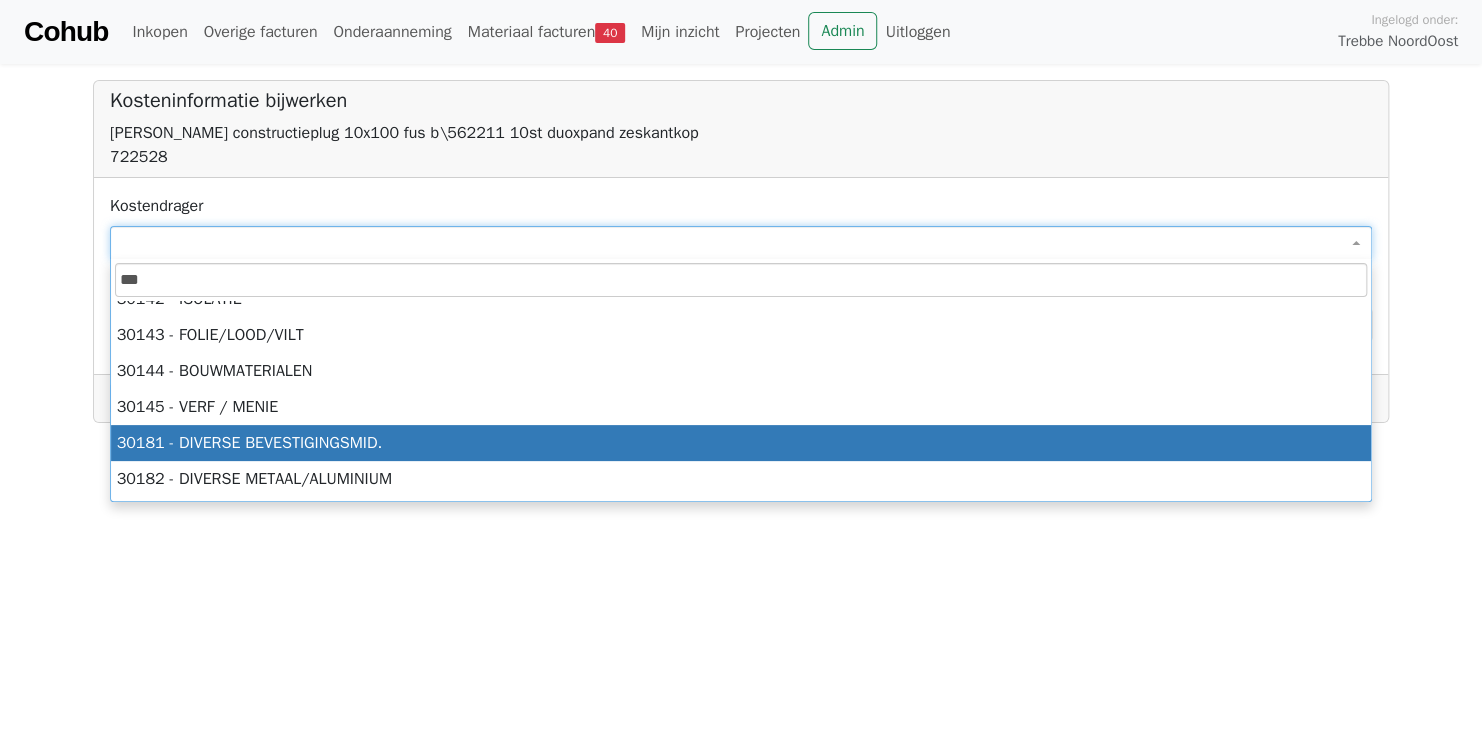 type on "***" 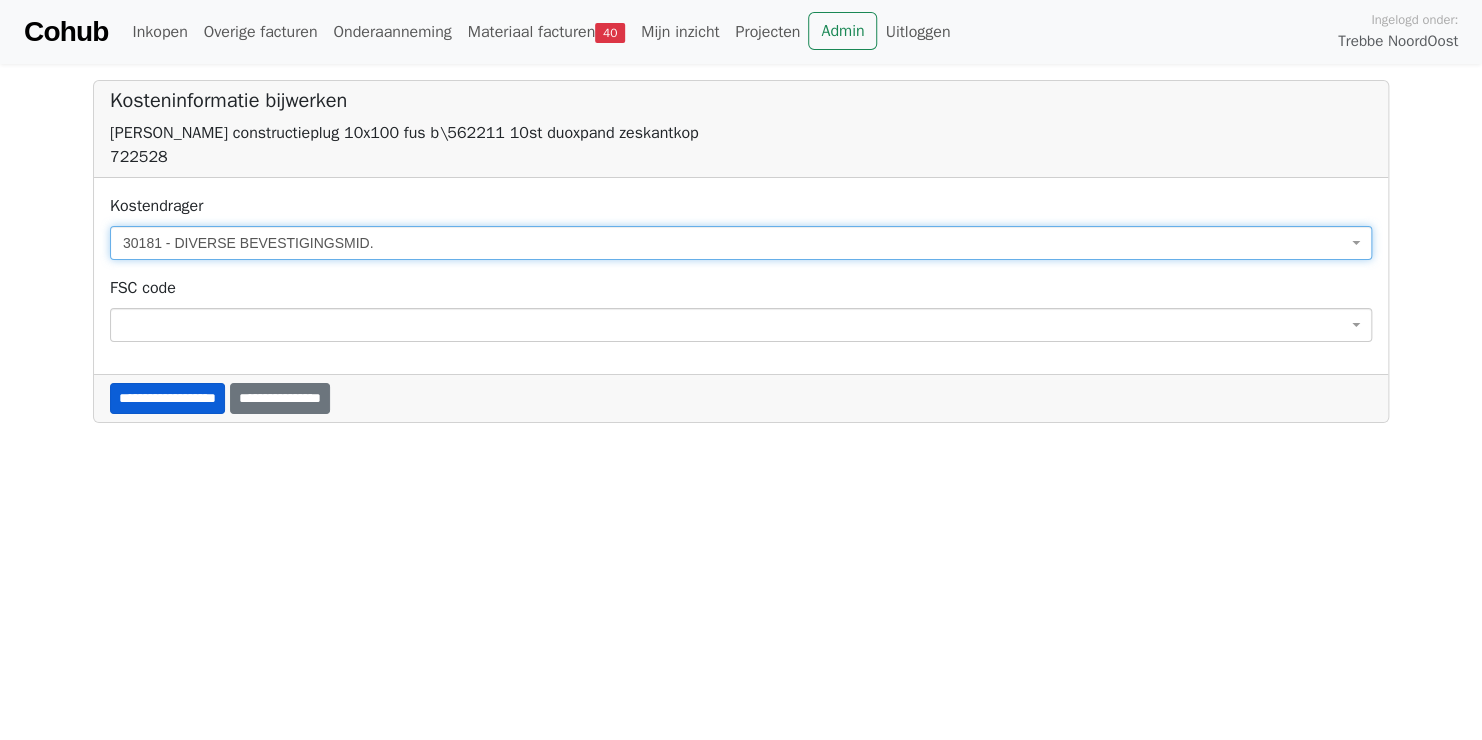 click on "**********" at bounding box center [167, 398] 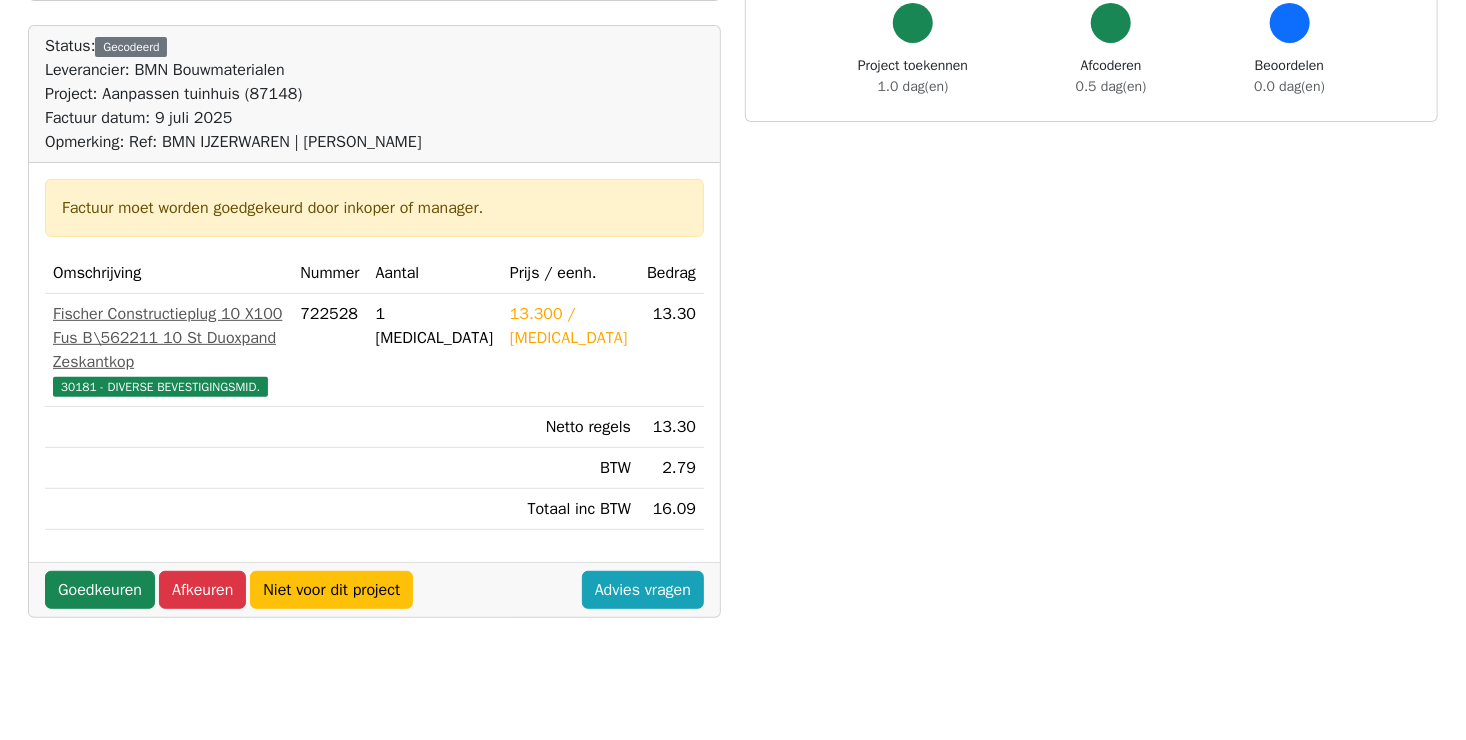 scroll, scrollTop: 400, scrollLeft: 0, axis: vertical 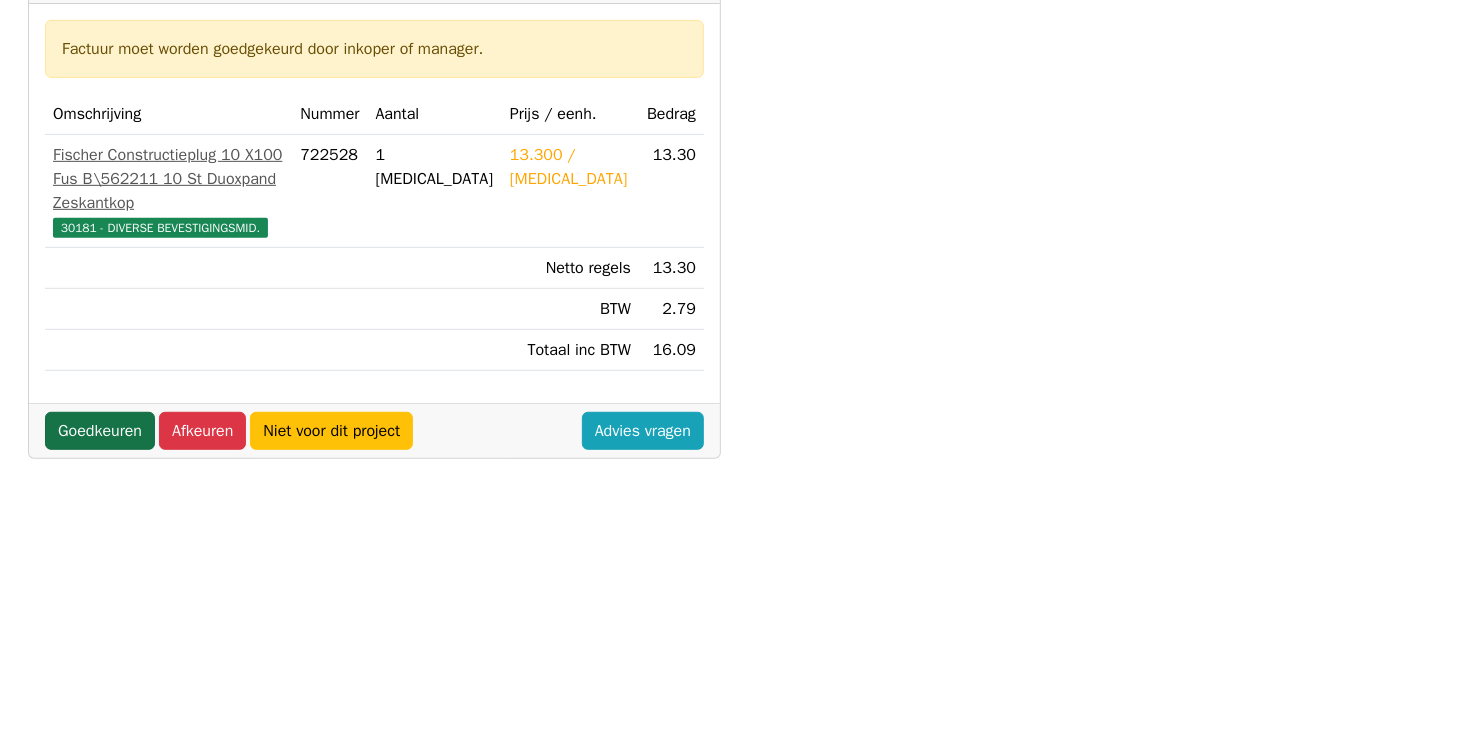 click on "Goedkeuren" at bounding box center [100, 431] 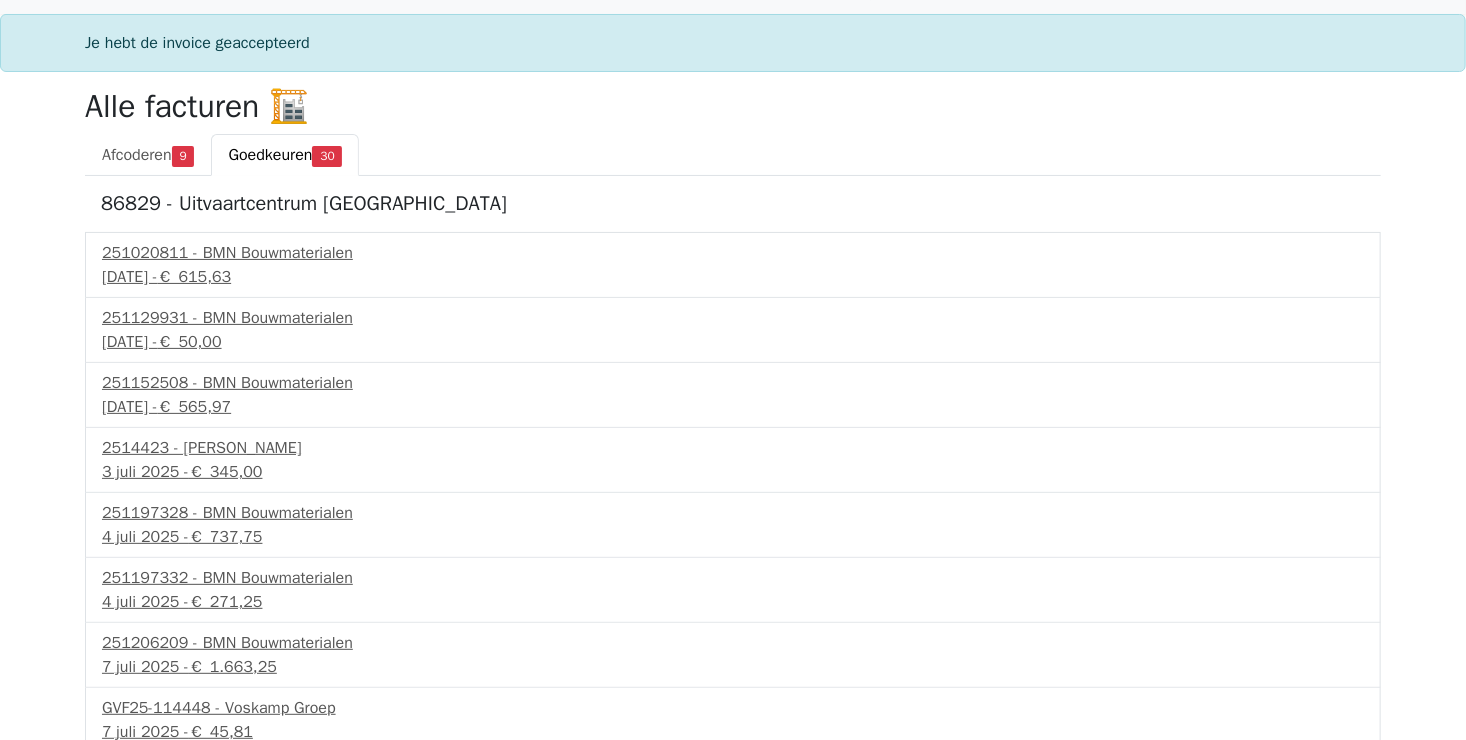 scroll, scrollTop: 0, scrollLeft: 0, axis: both 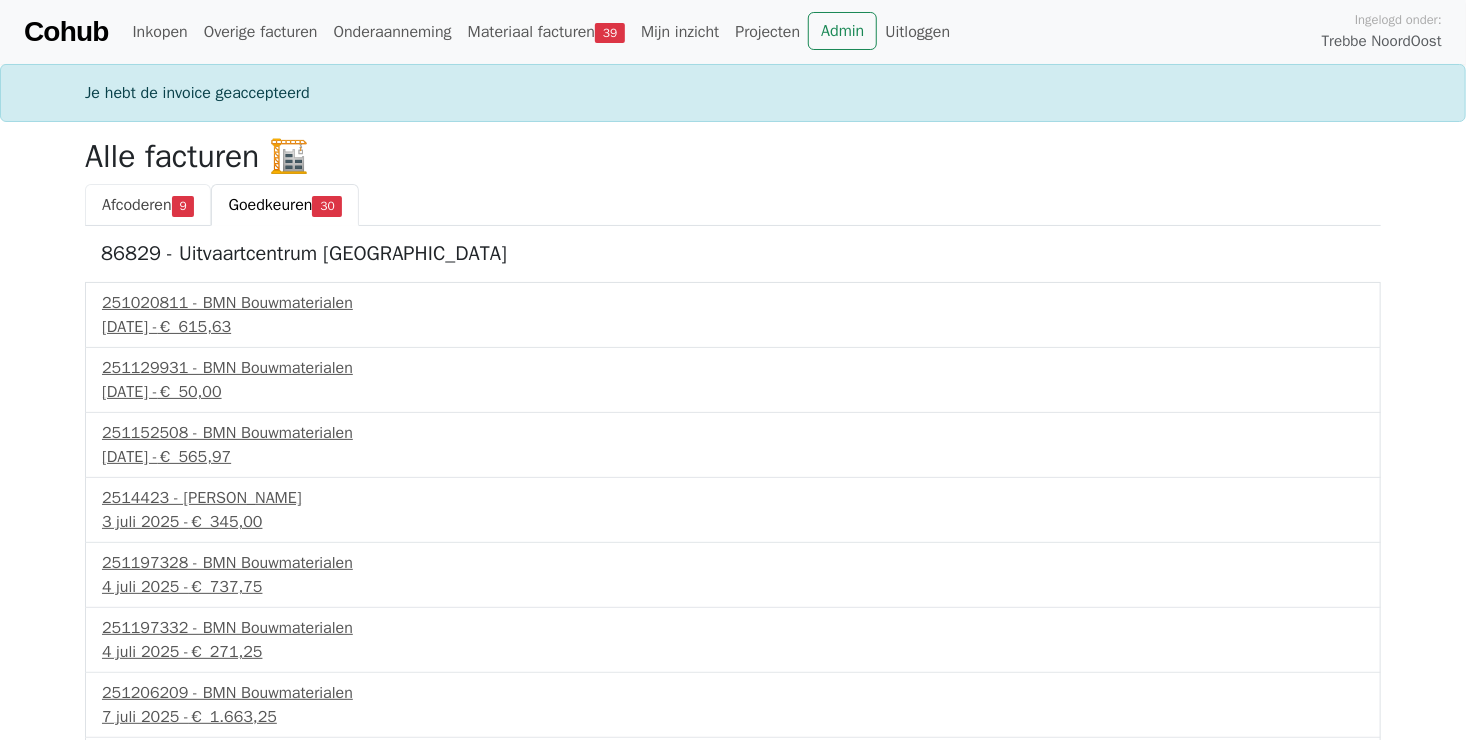 click on "Afcoderen" at bounding box center [137, 205] 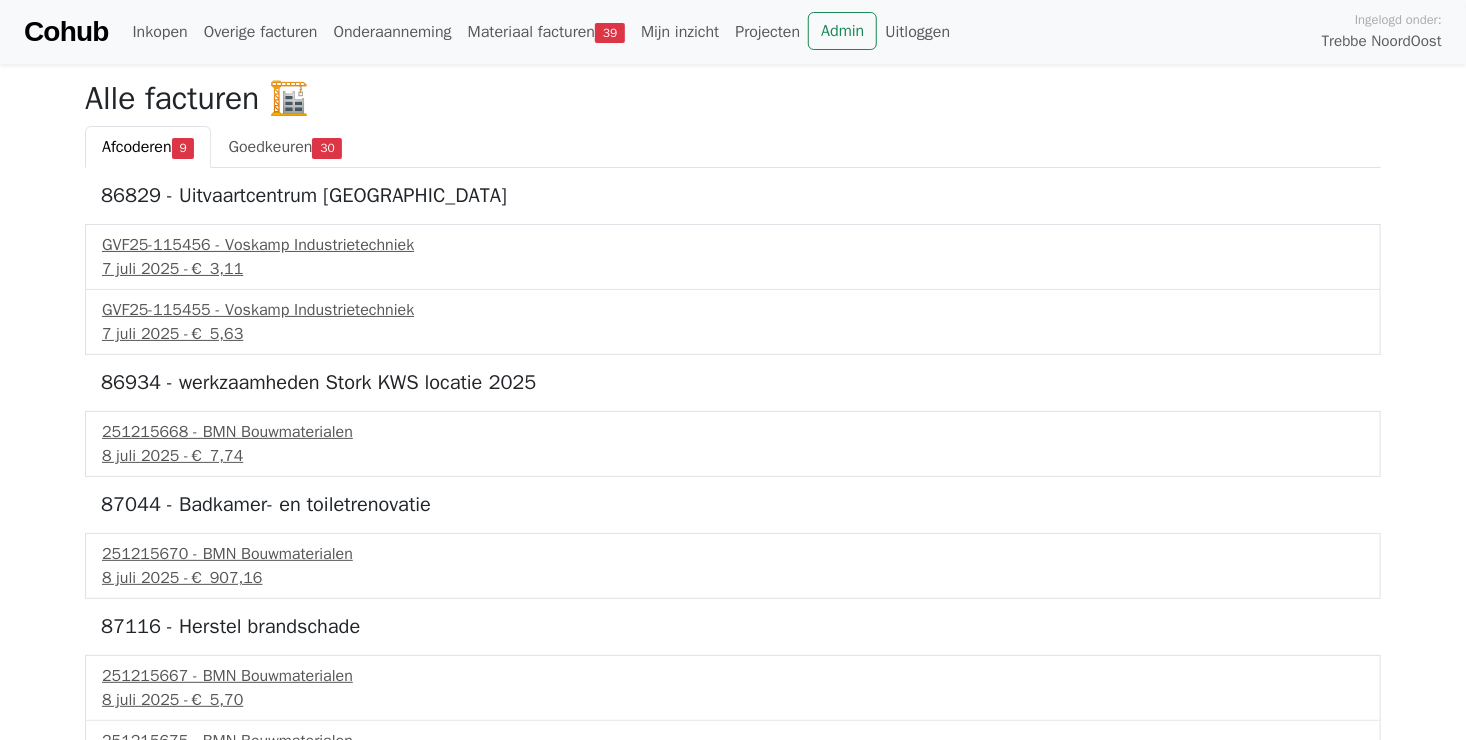 scroll, scrollTop: 408, scrollLeft: 0, axis: vertical 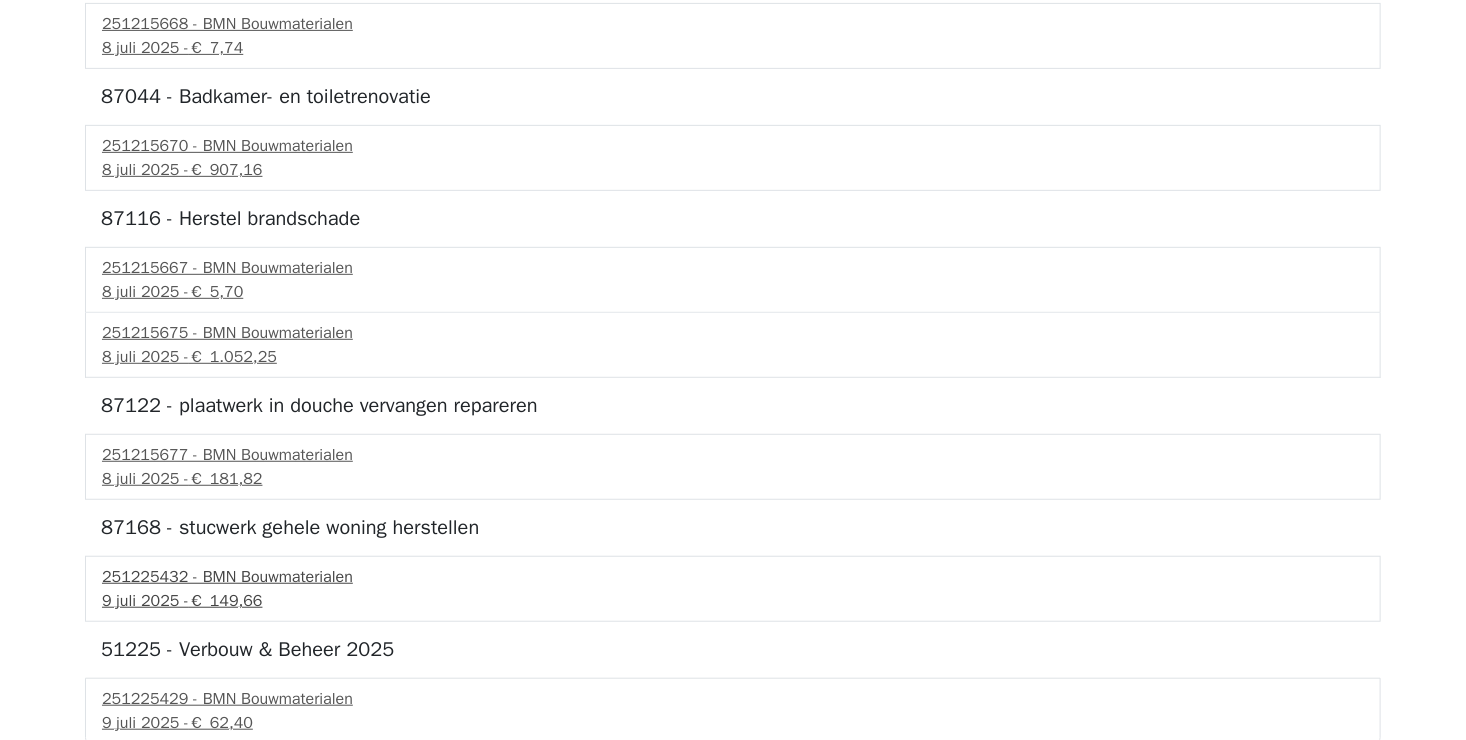click on "€ 149,66" at bounding box center (226, 601) 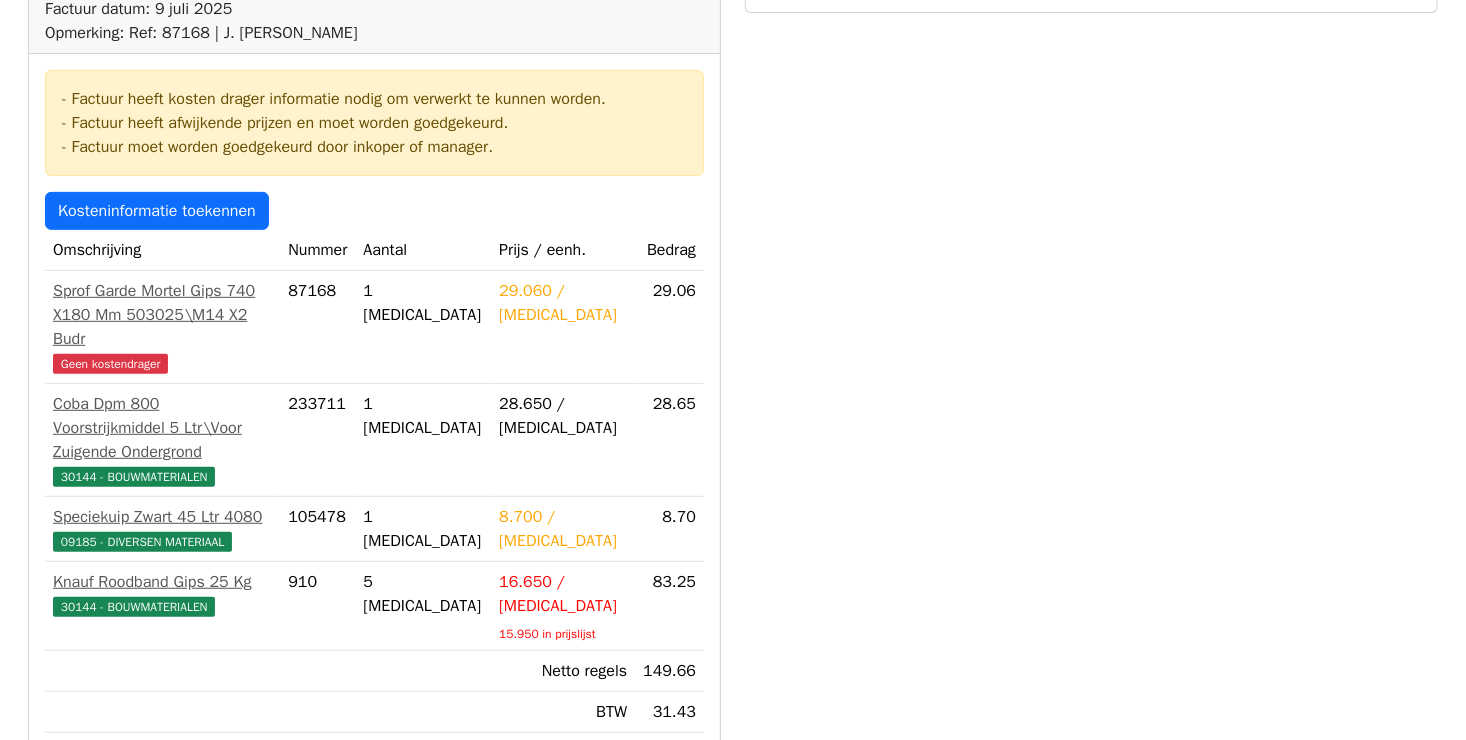 scroll, scrollTop: 300, scrollLeft: 0, axis: vertical 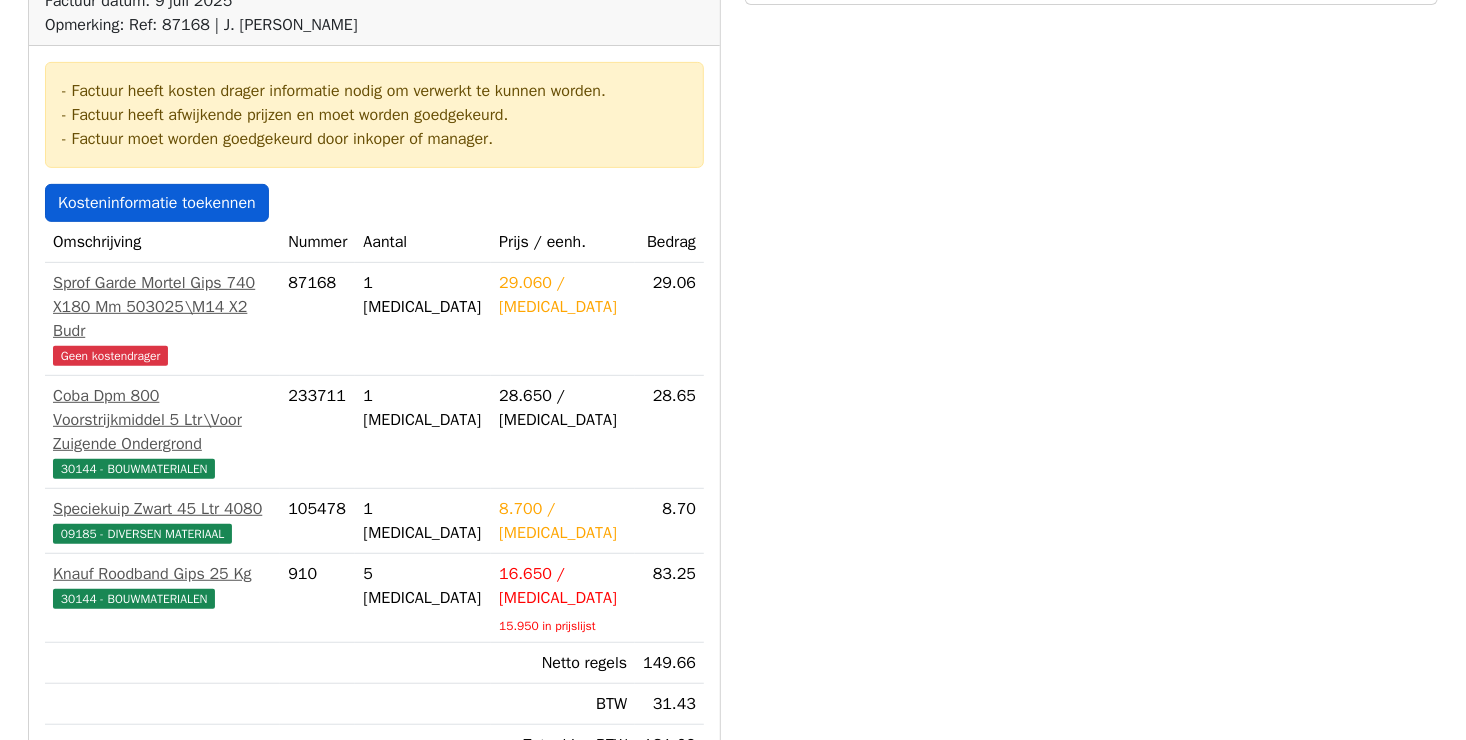 click on "Kosteninformatie toekennen" at bounding box center (157, 203) 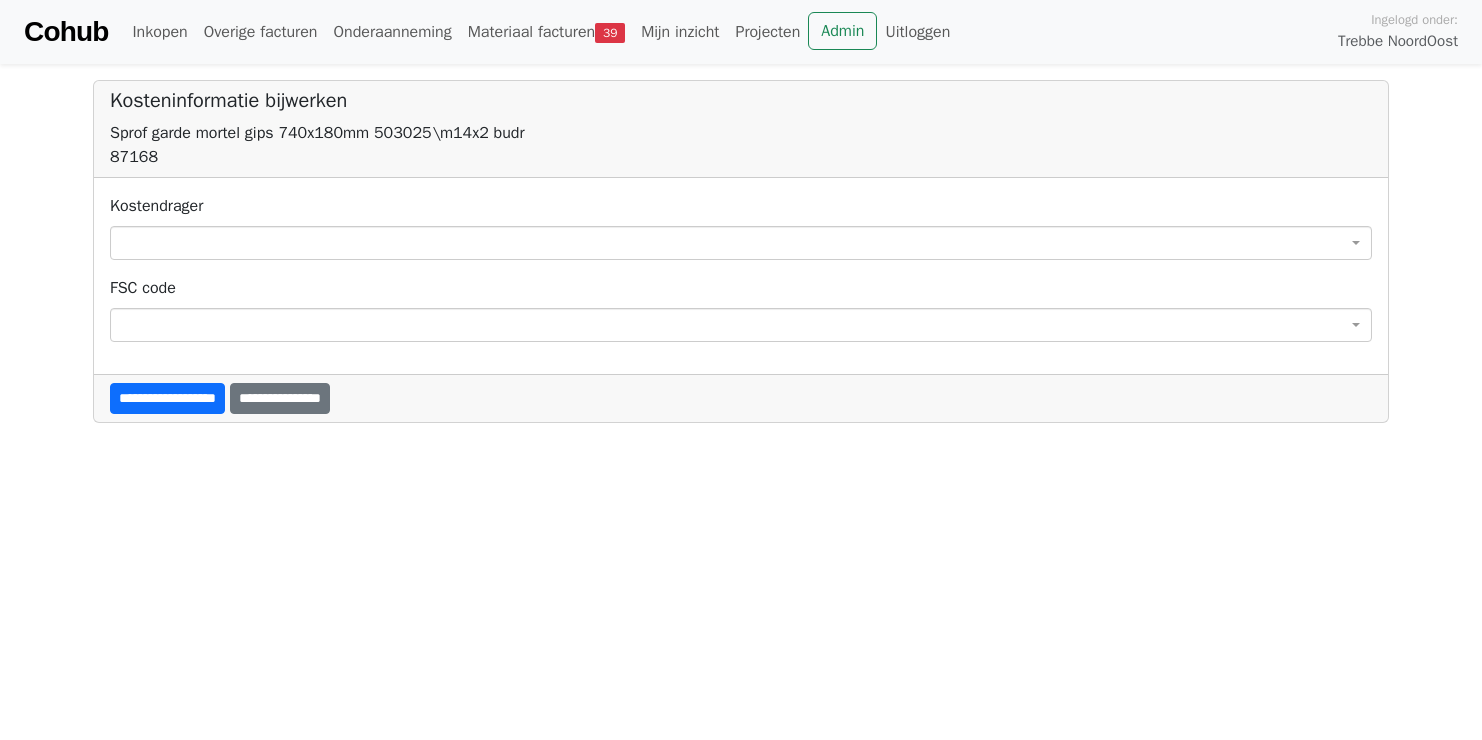 scroll, scrollTop: 0, scrollLeft: 0, axis: both 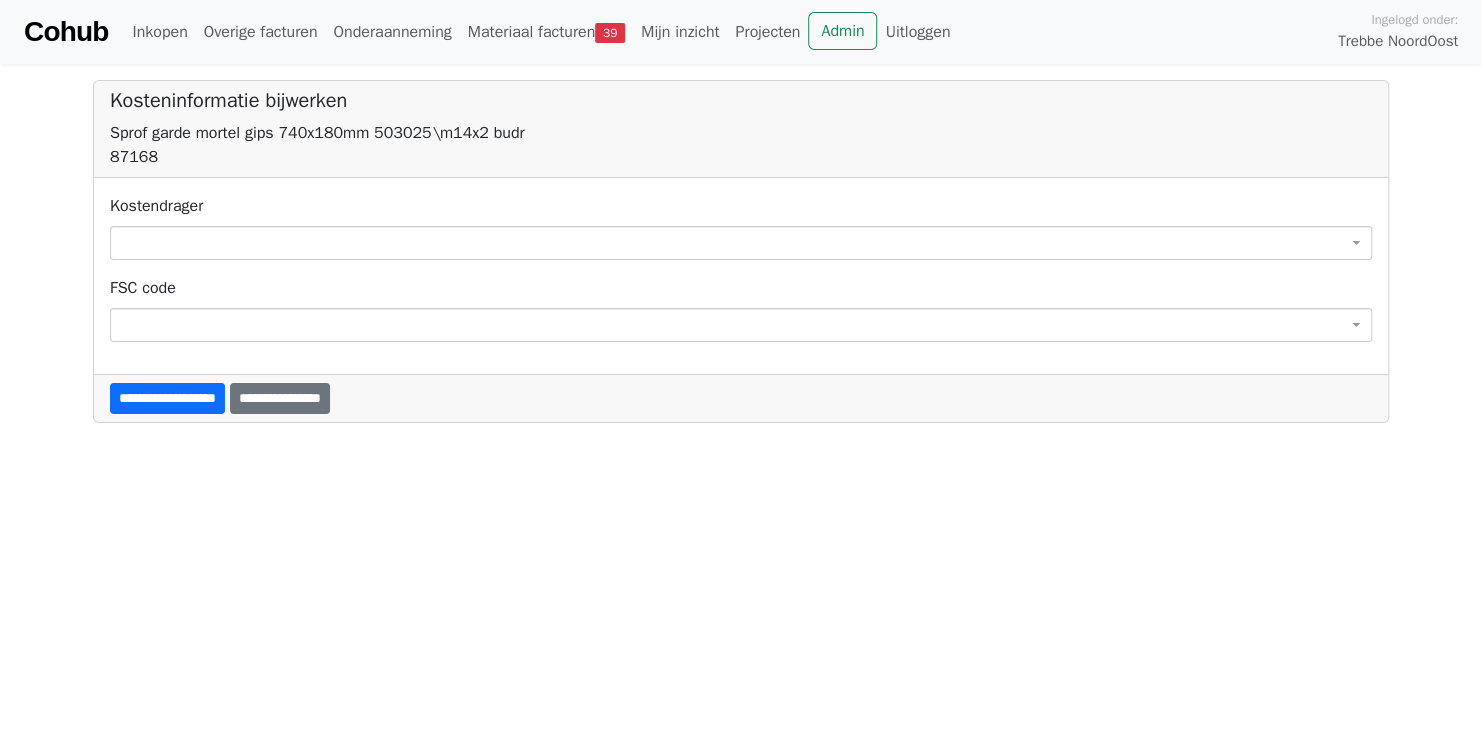 click at bounding box center (741, 243) 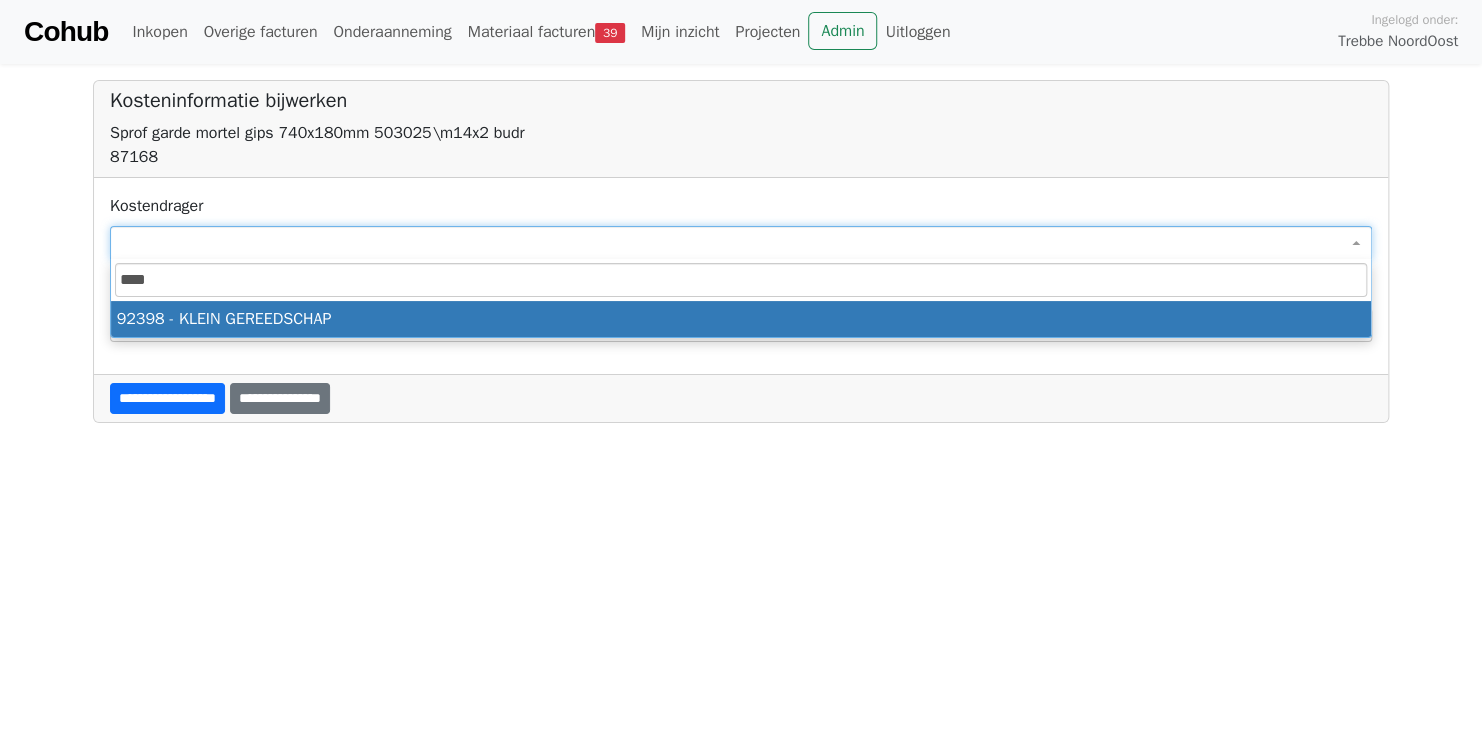 type on "****" 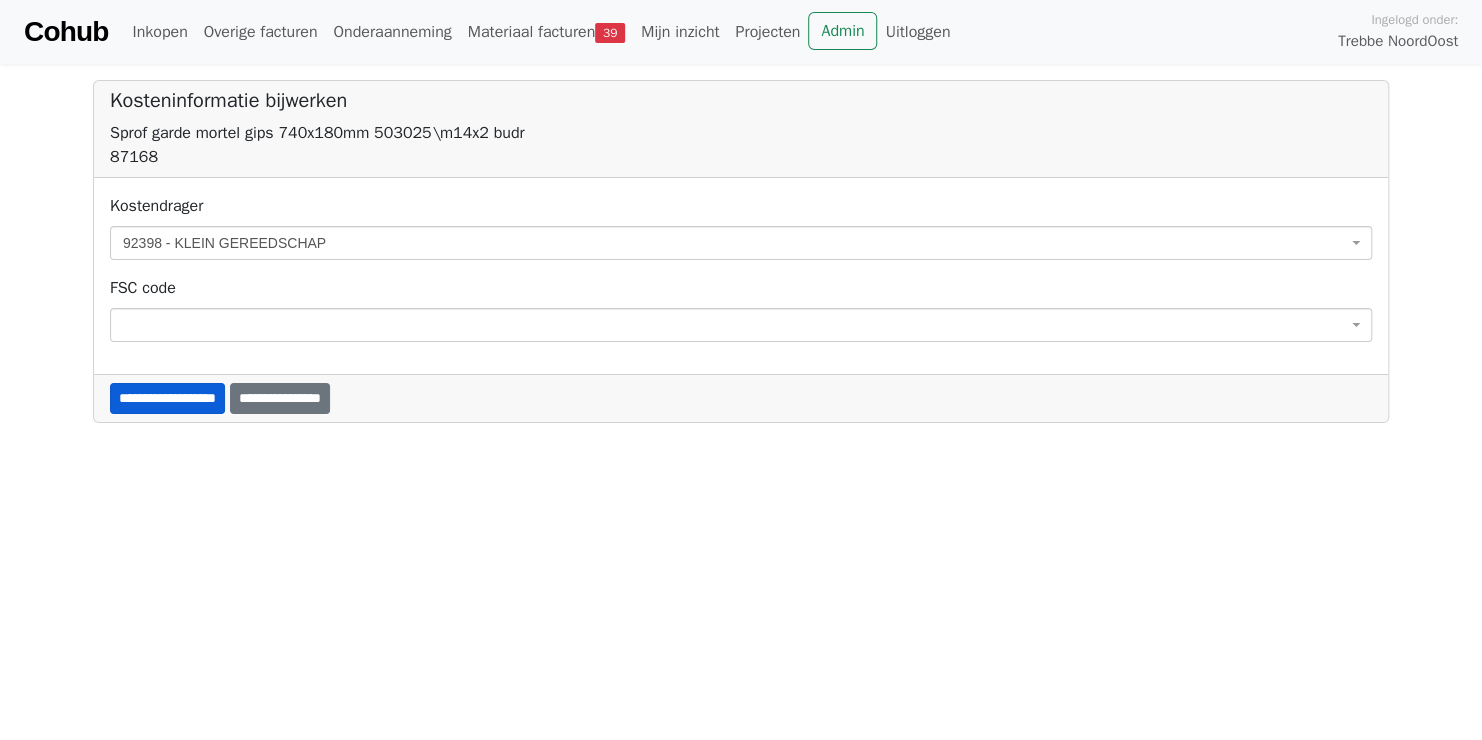 click on "**********" at bounding box center [167, 398] 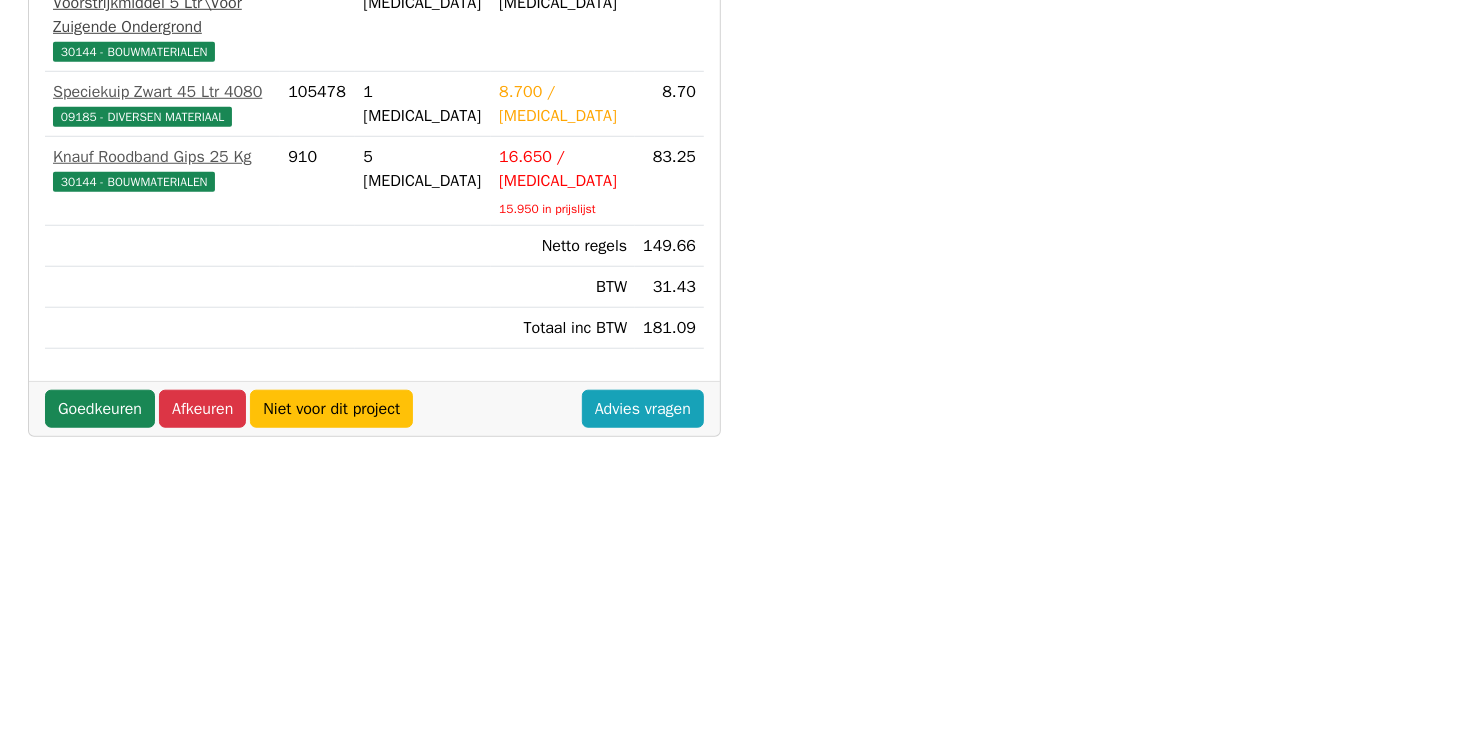 scroll, scrollTop: 800, scrollLeft: 0, axis: vertical 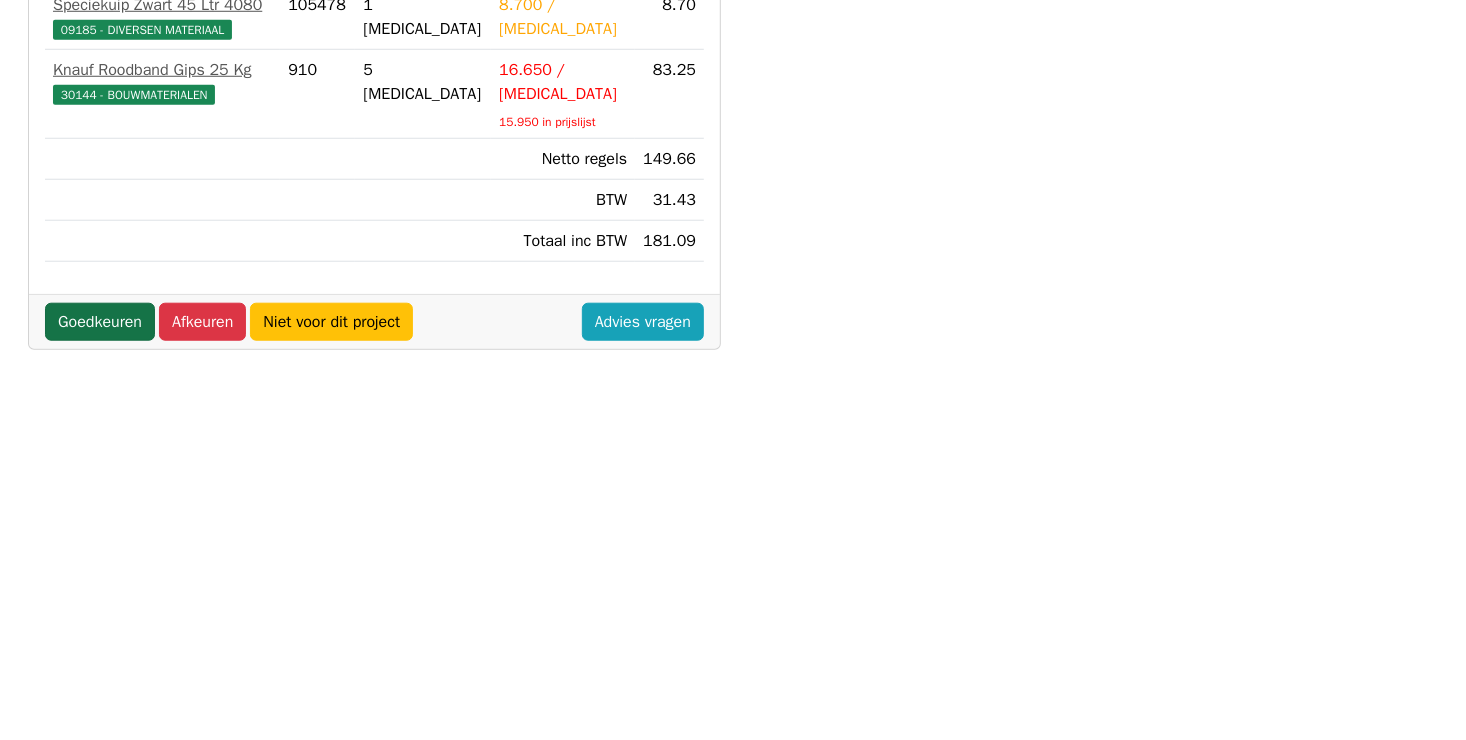 click on "Goedkeuren" at bounding box center (100, 322) 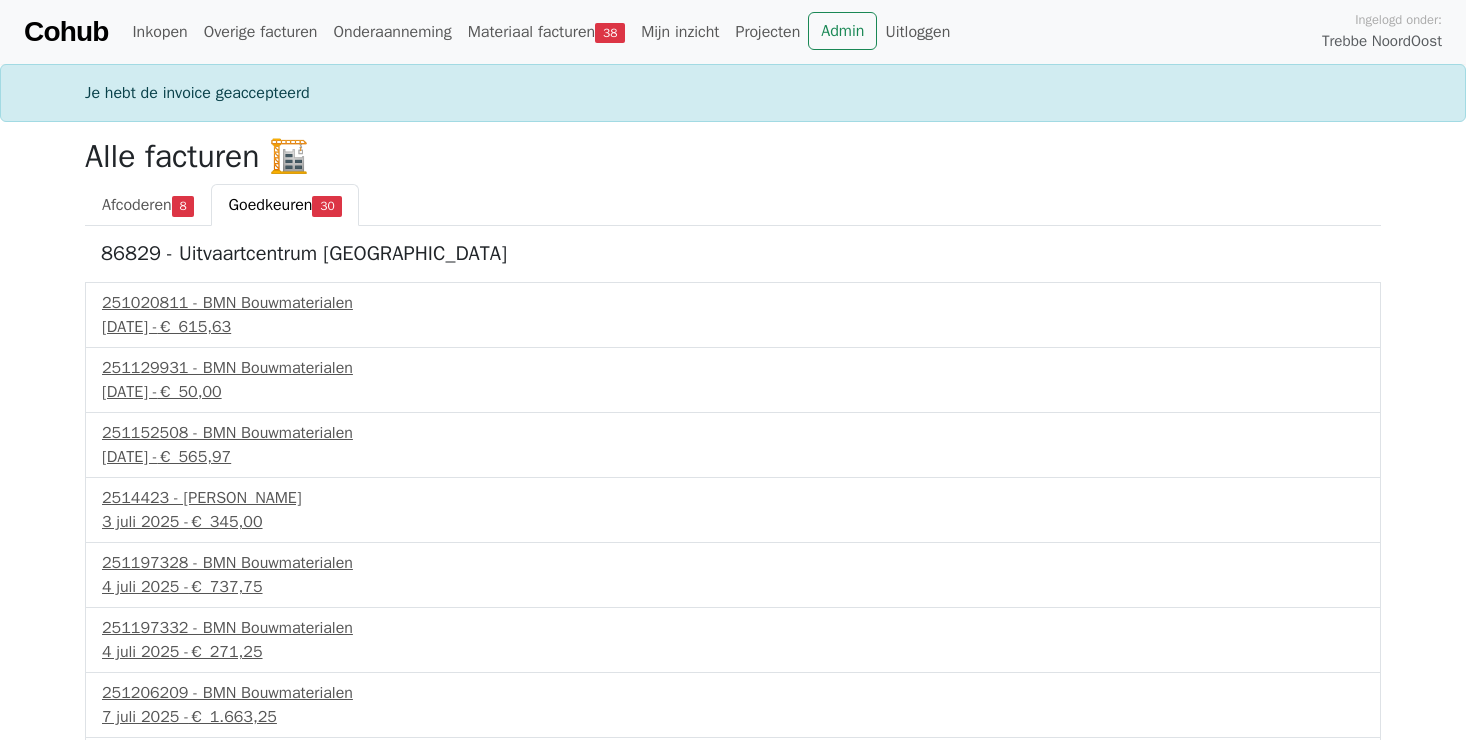 scroll, scrollTop: 0, scrollLeft: 0, axis: both 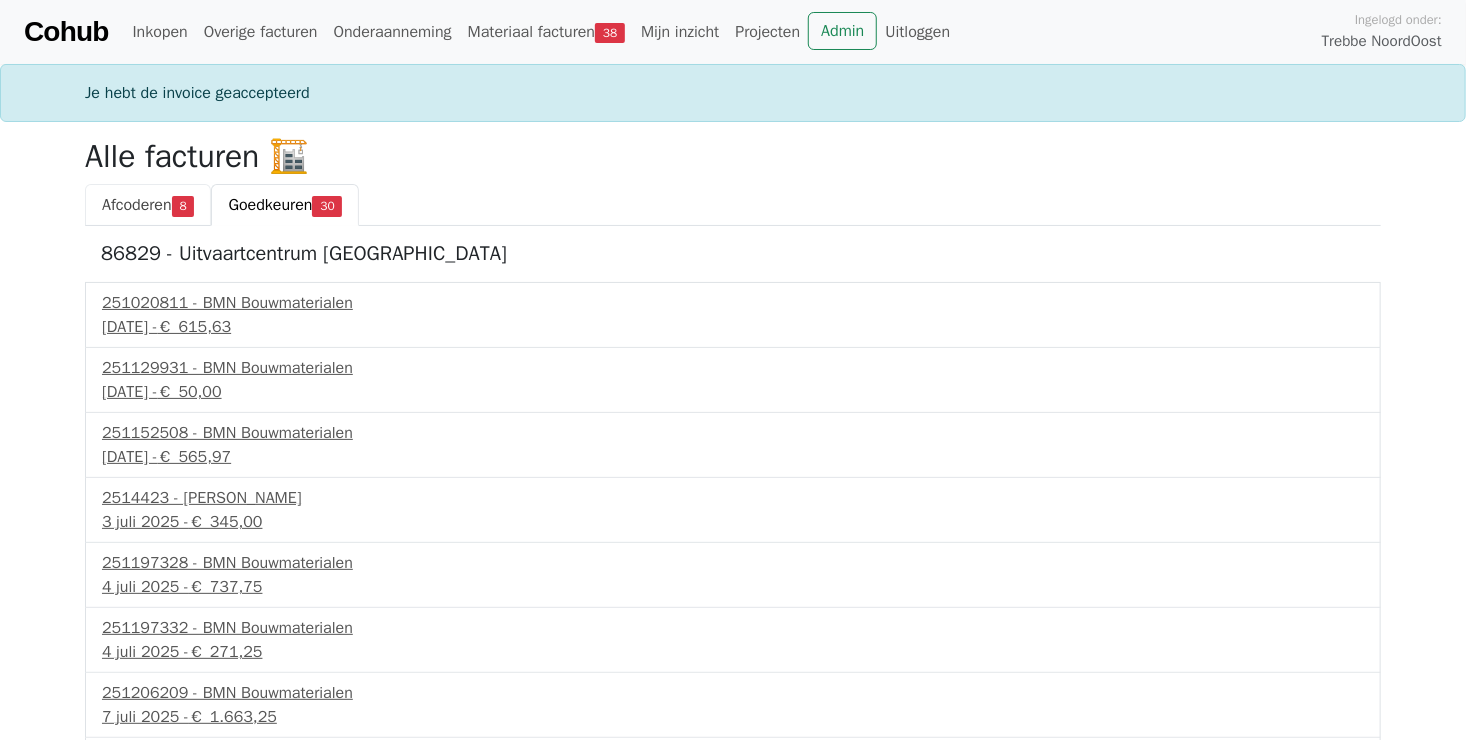 click on "Afcoderen" at bounding box center [137, 205] 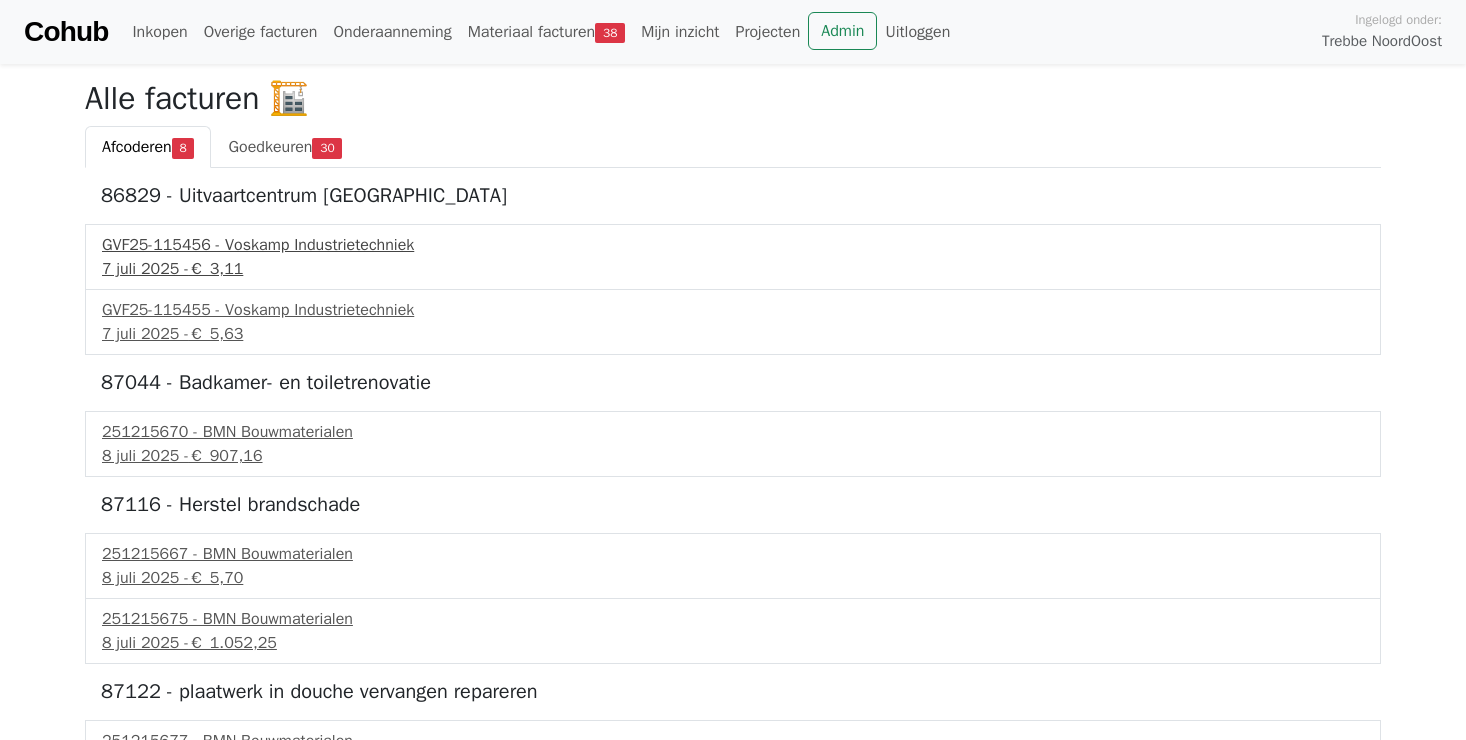 scroll, scrollTop: 0, scrollLeft: 0, axis: both 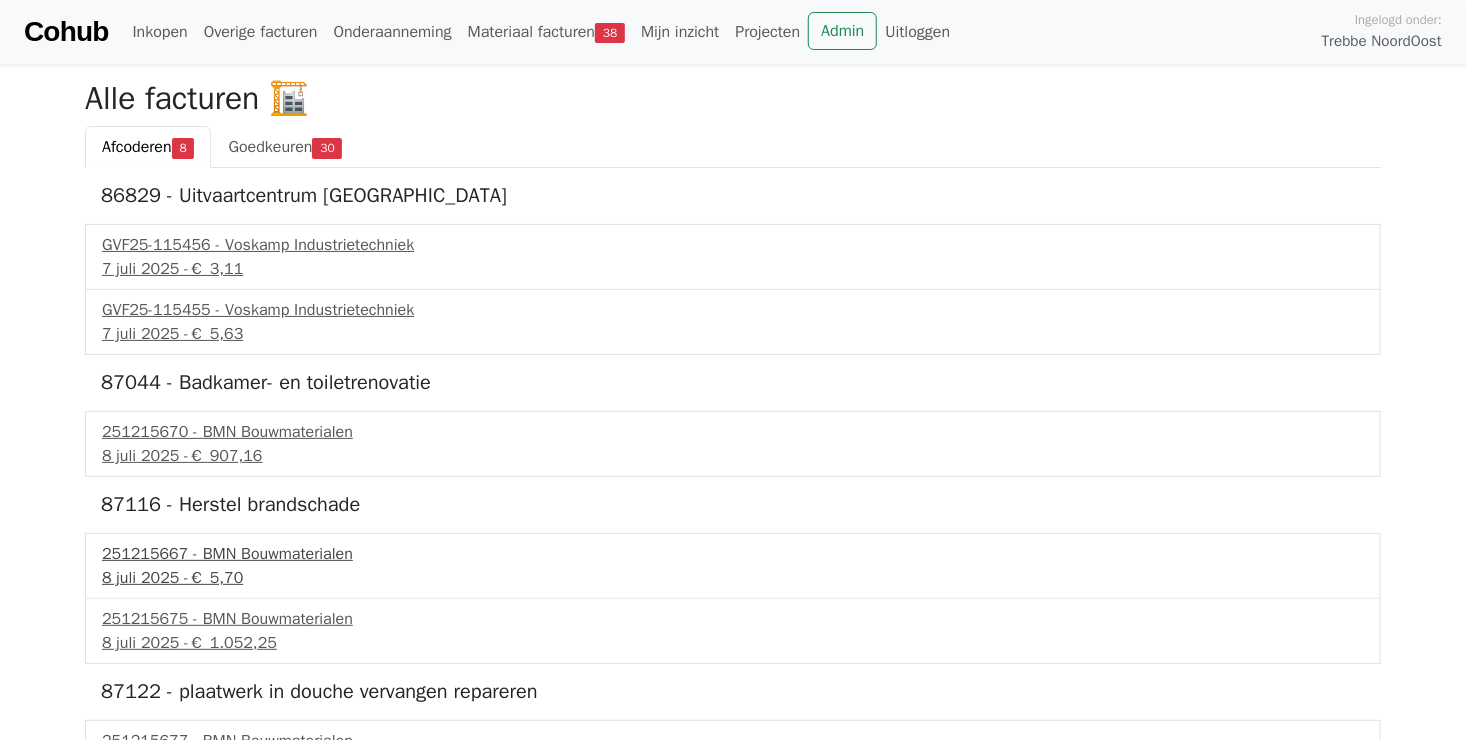 click on "[DATE] -  € 5,70" at bounding box center [733, 578] 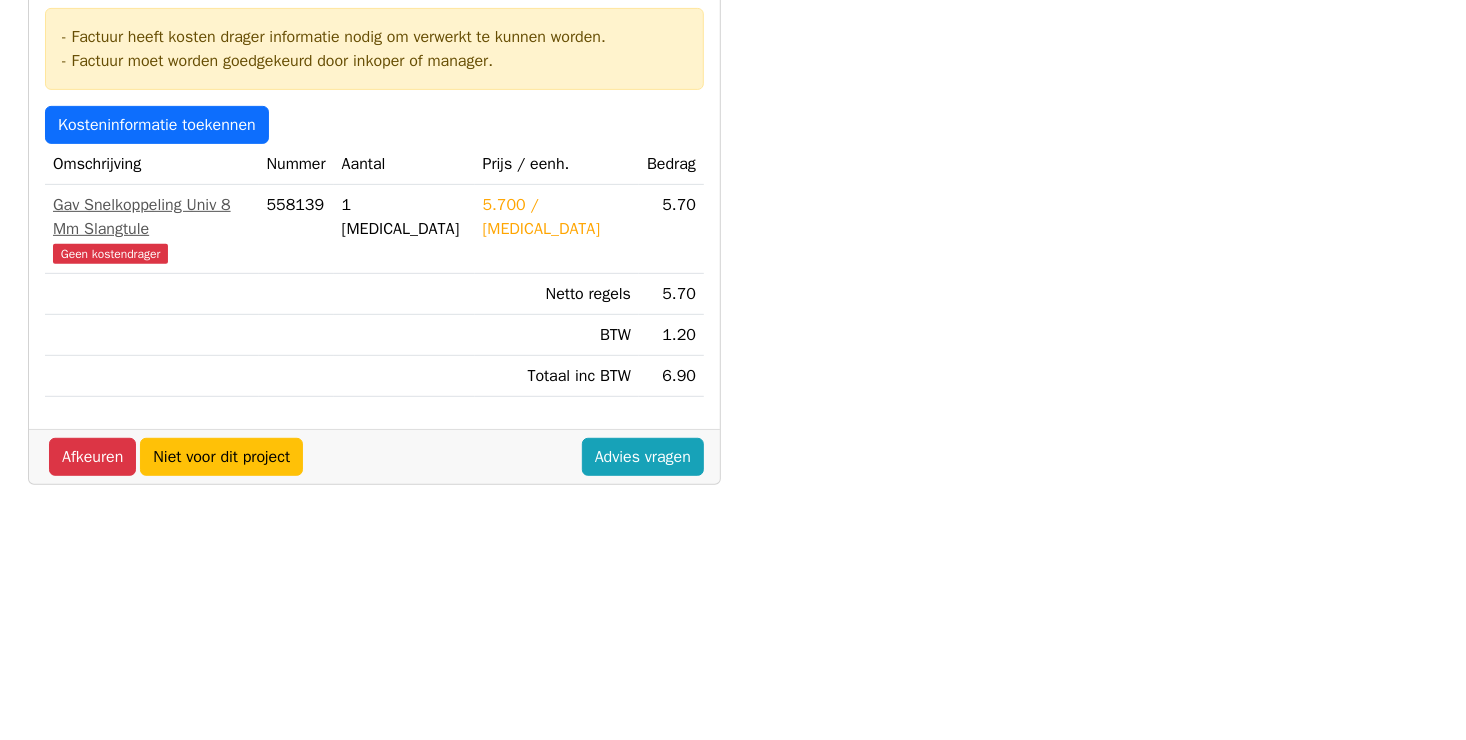scroll, scrollTop: 400, scrollLeft: 0, axis: vertical 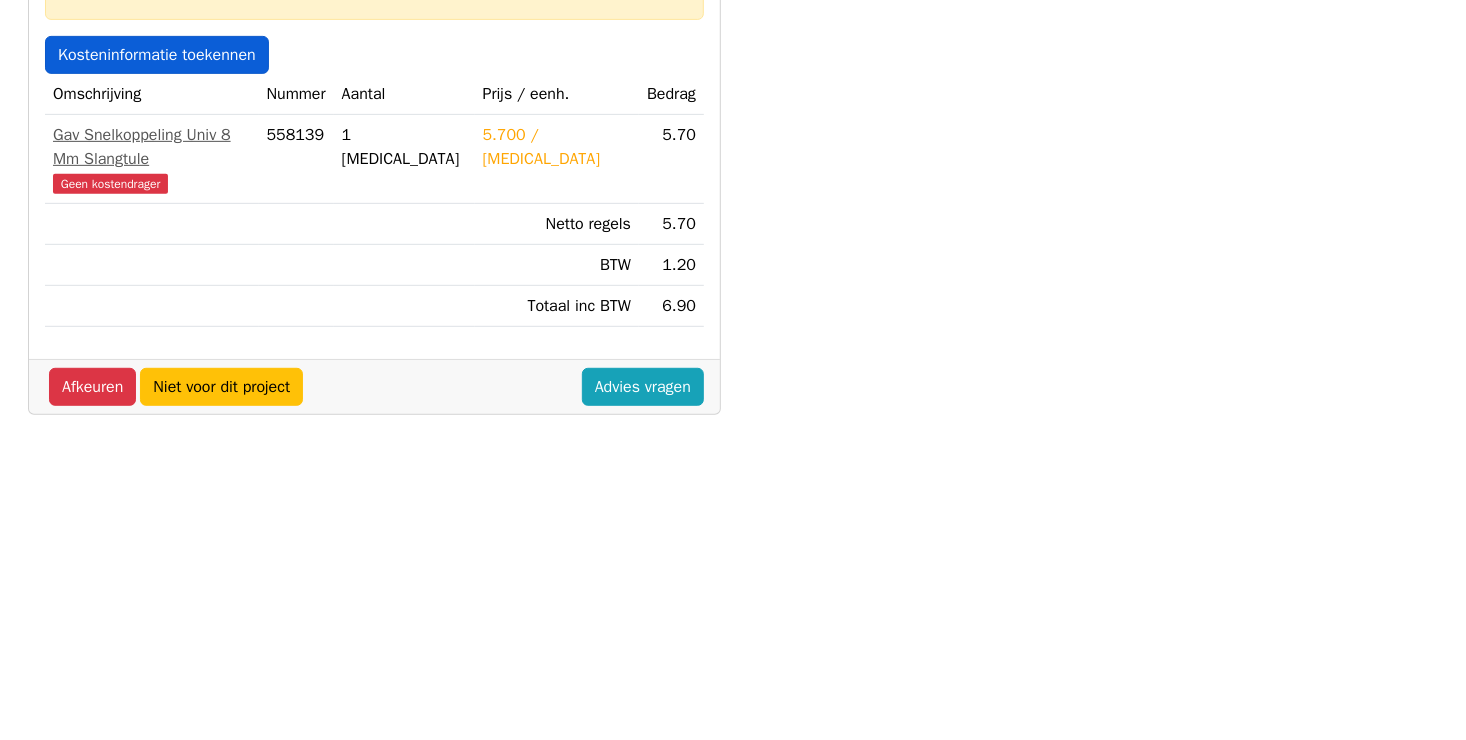 click on "Kosteninformatie toekennen" at bounding box center (157, 55) 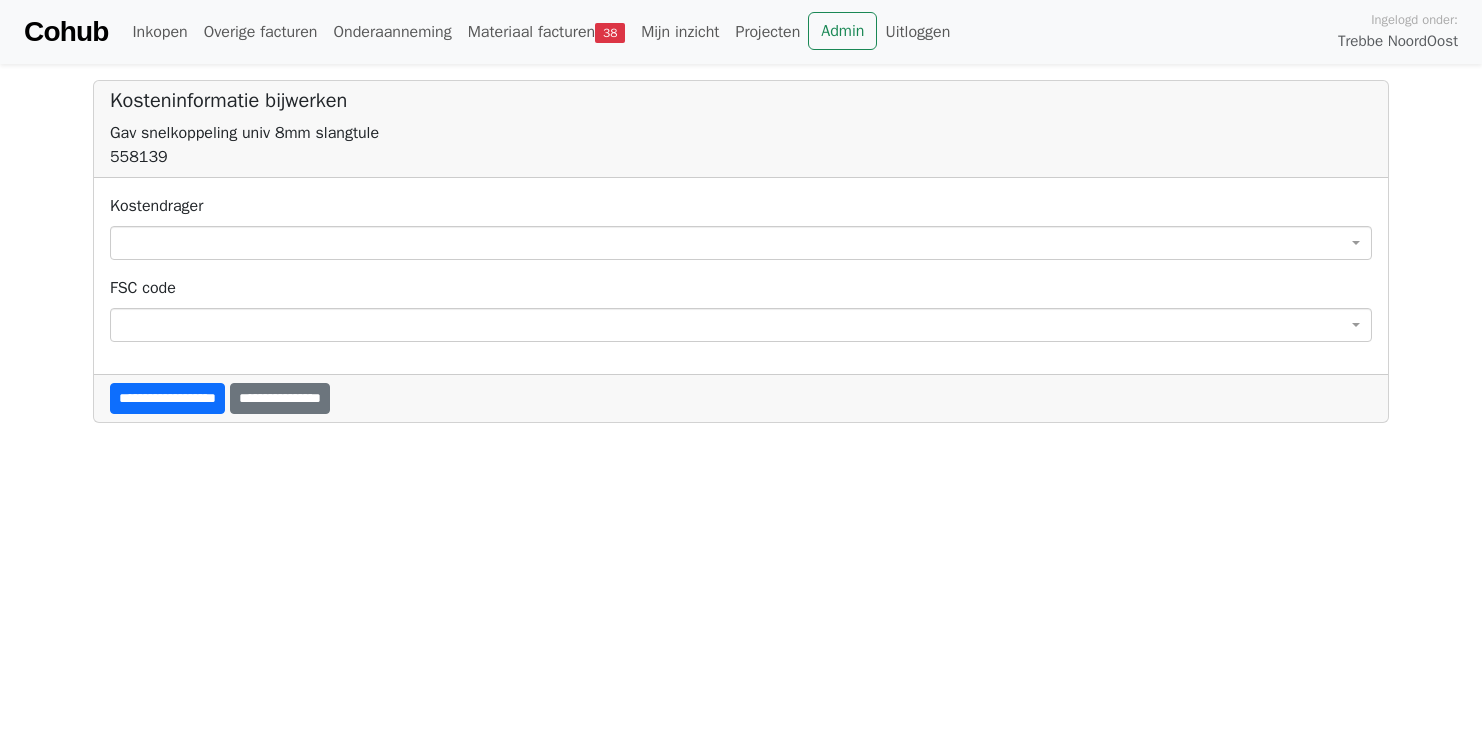 scroll, scrollTop: 0, scrollLeft: 0, axis: both 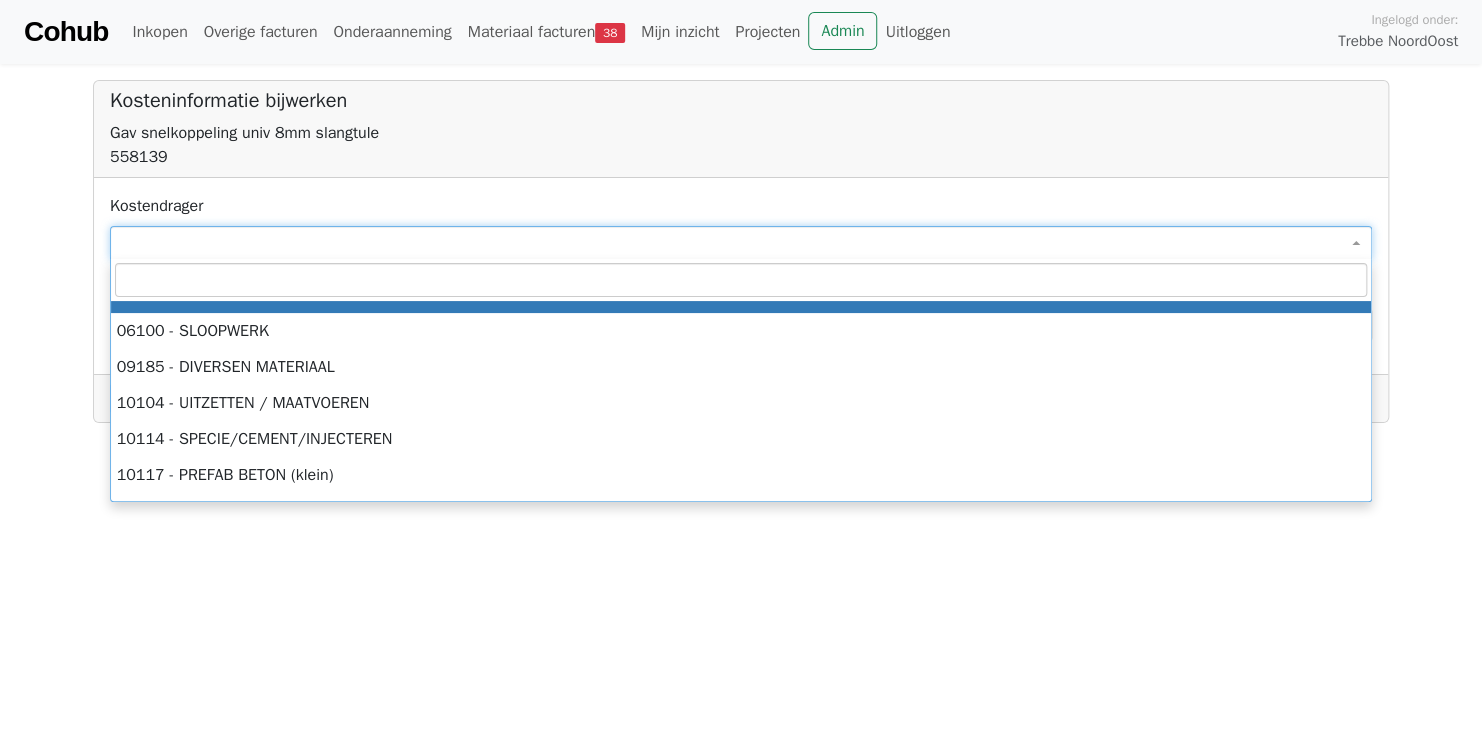 click at bounding box center (741, 243) 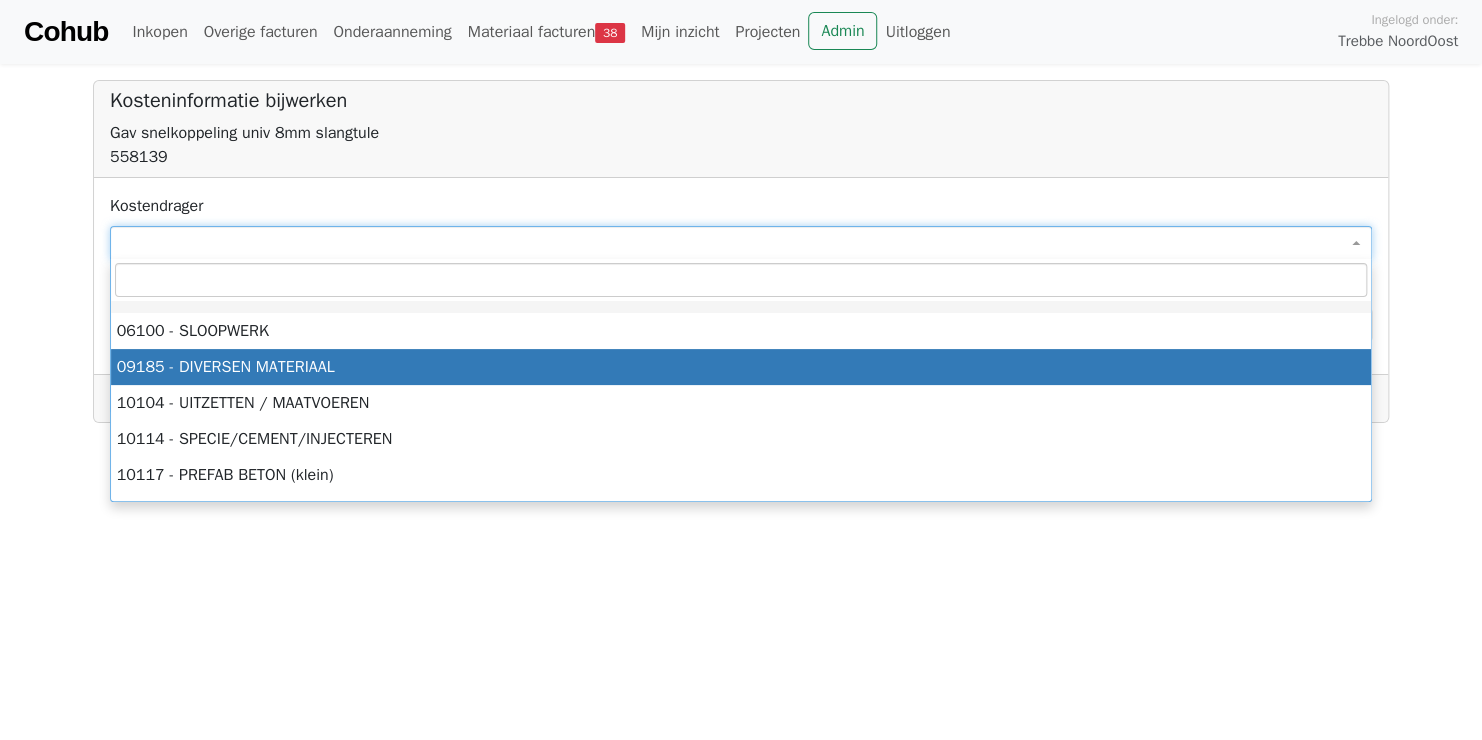 select on "****" 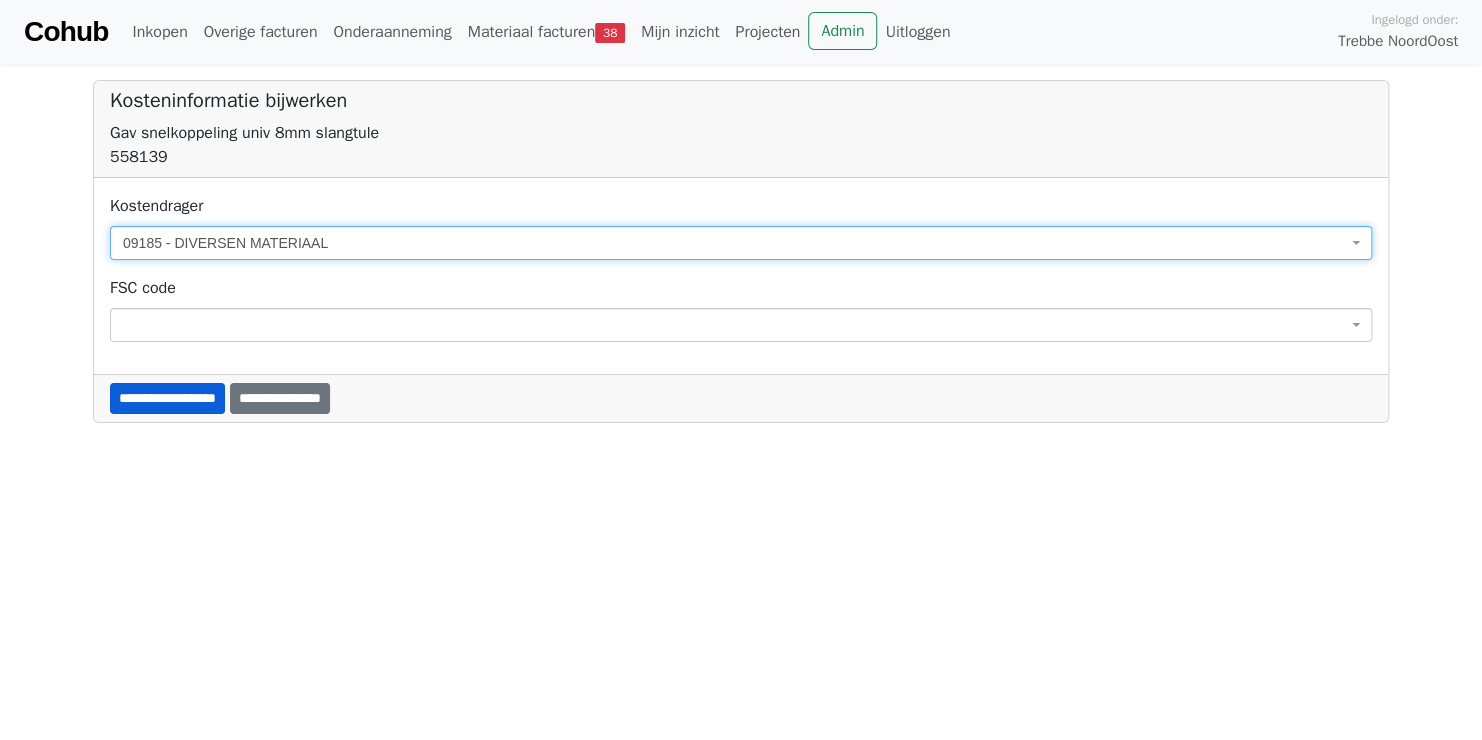 click on "**********" at bounding box center [167, 398] 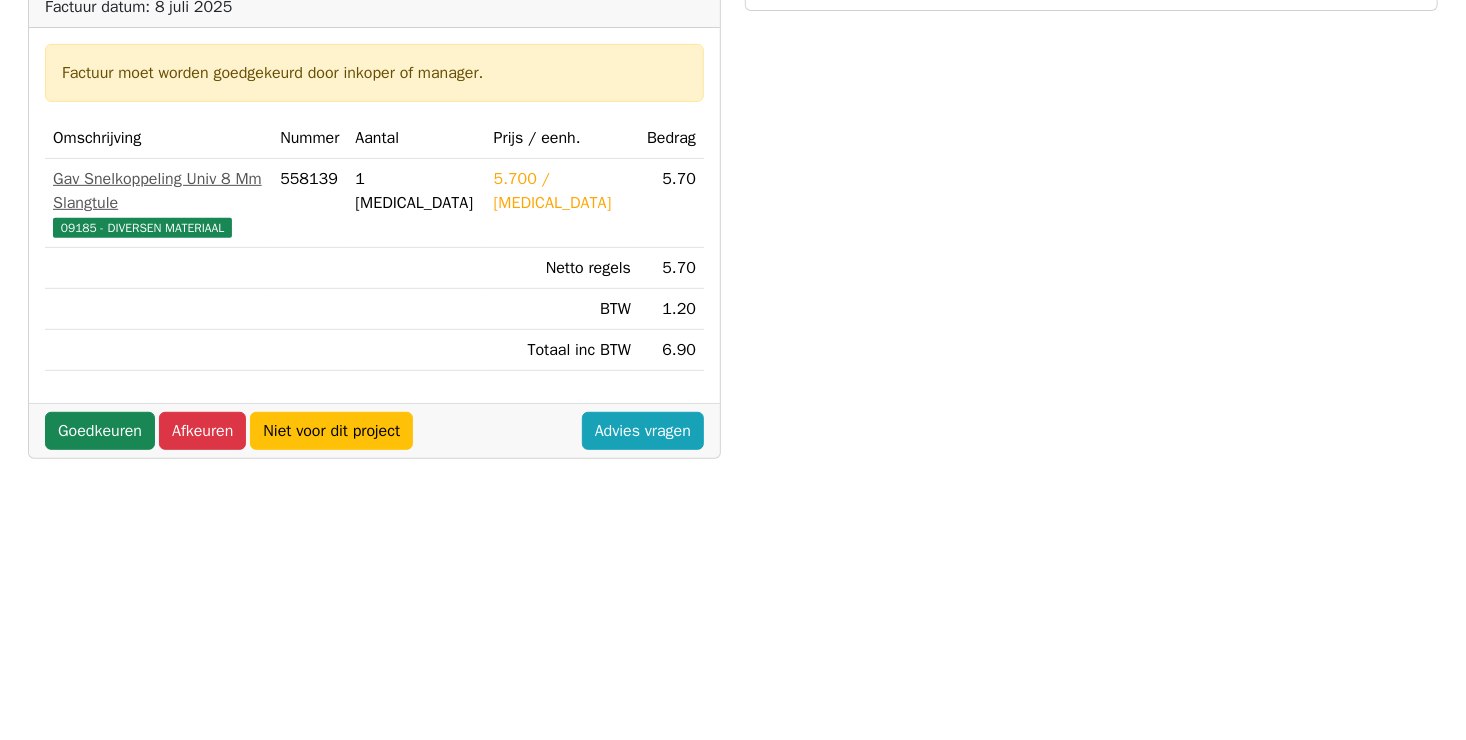 scroll, scrollTop: 400, scrollLeft: 0, axis: vertical 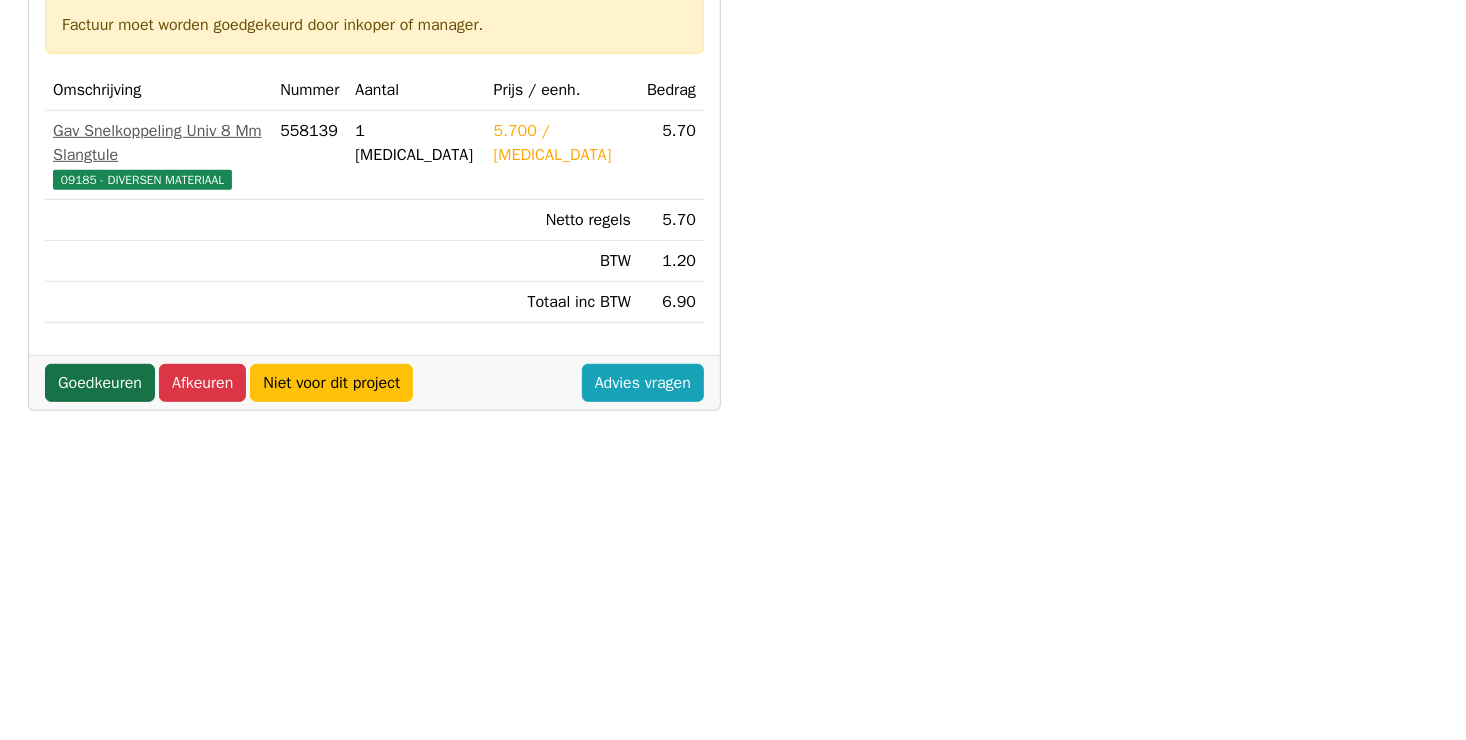 click on "Goedkeuren" at bounding box center (100, 383) 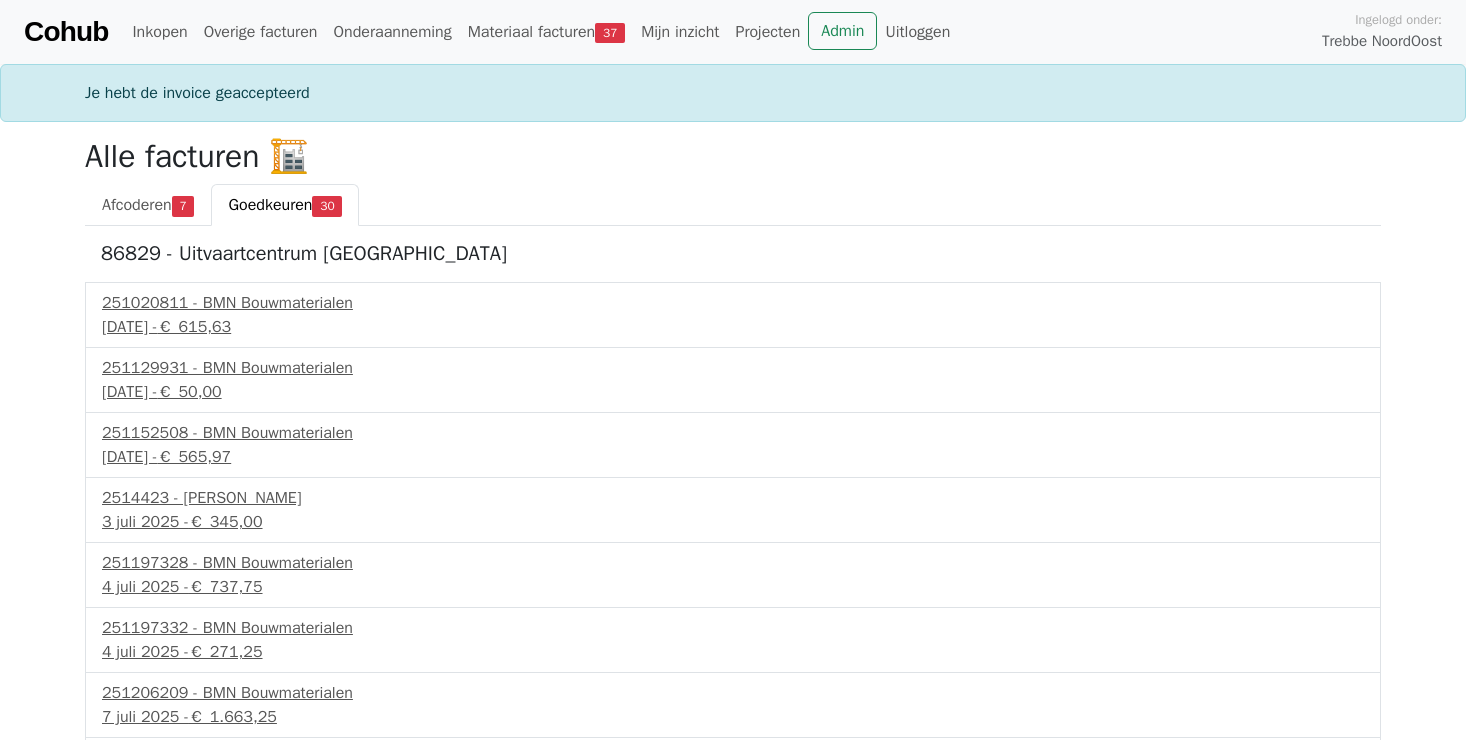 scroll, scrollTop: 0, scrollLeft: 0, axis: both 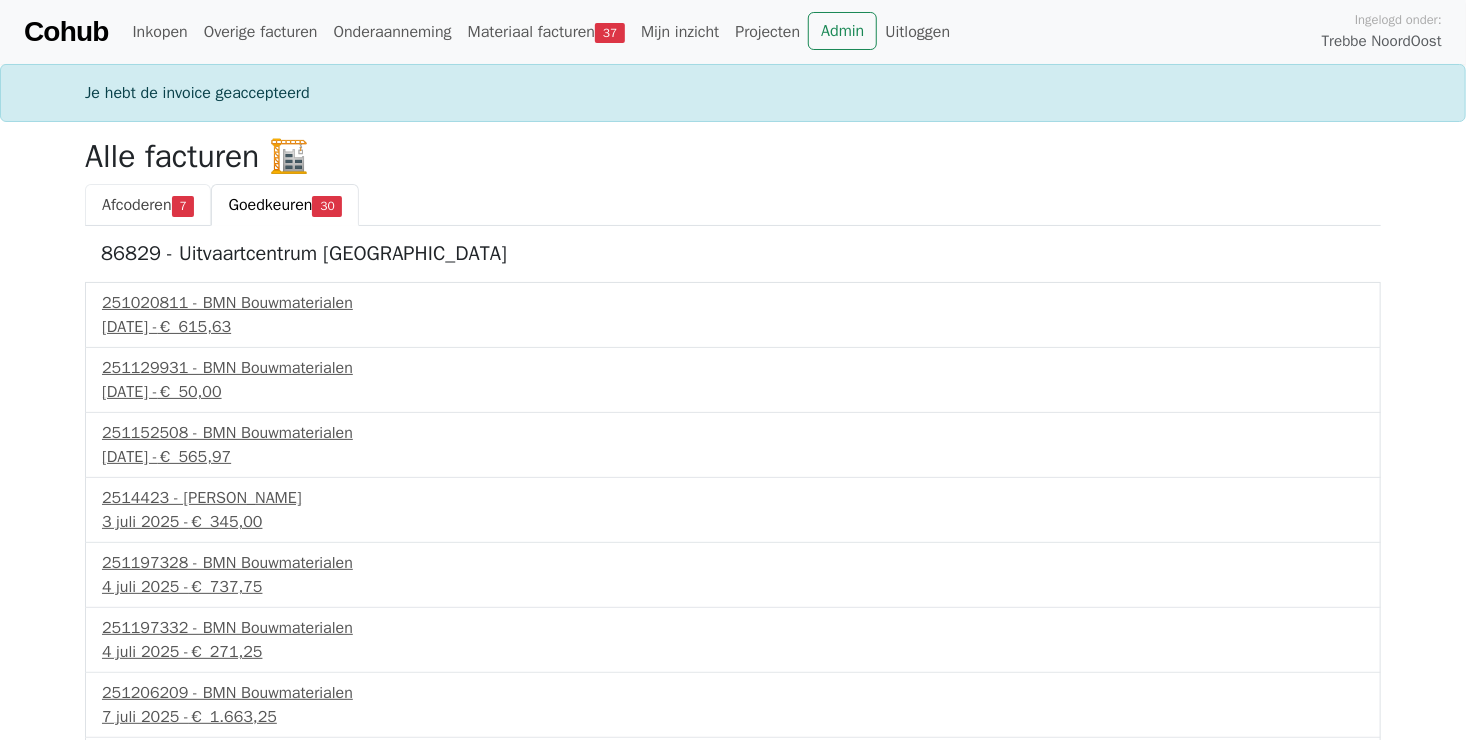 click on "Afcoderen" at bounding box center (137, 205) 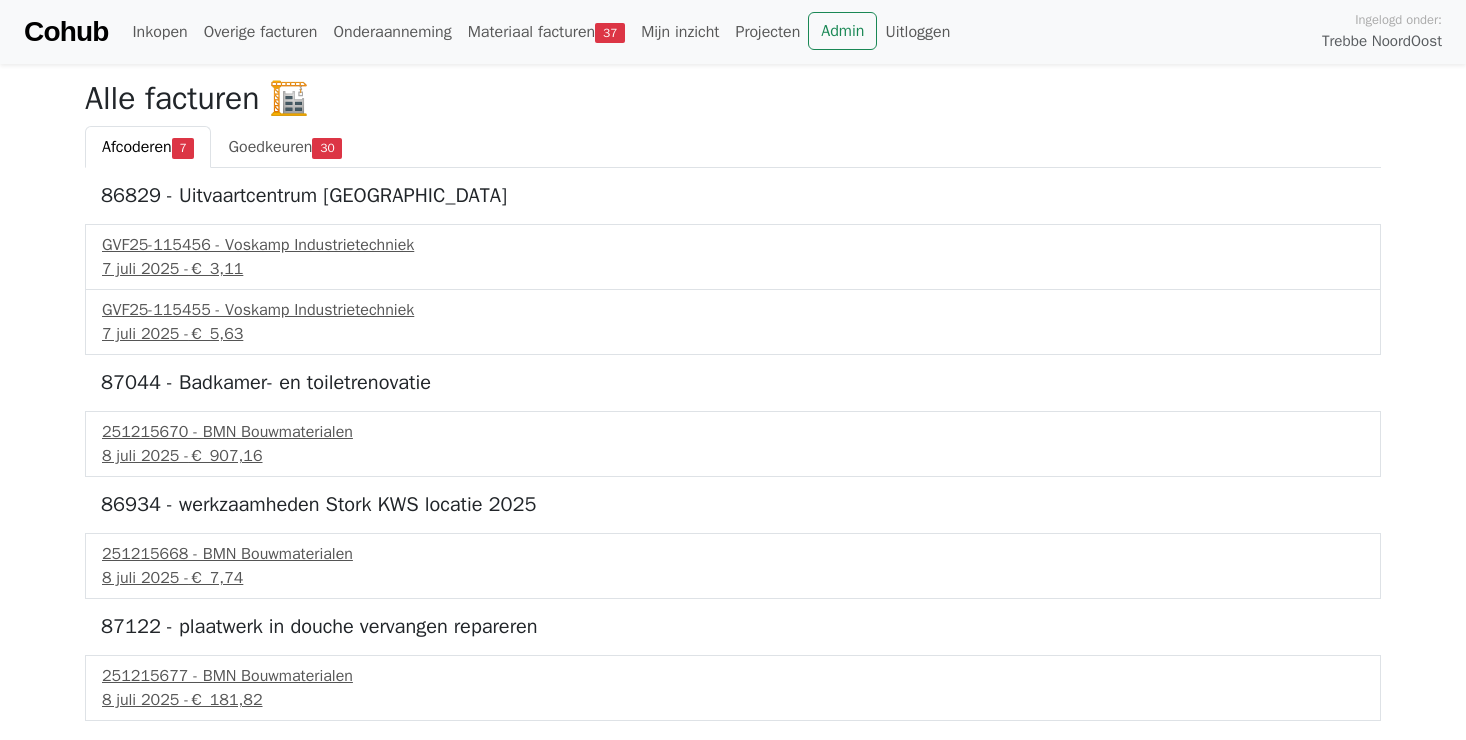 scroll, scrollTop: 0, scrollLeft: 0, axis: both 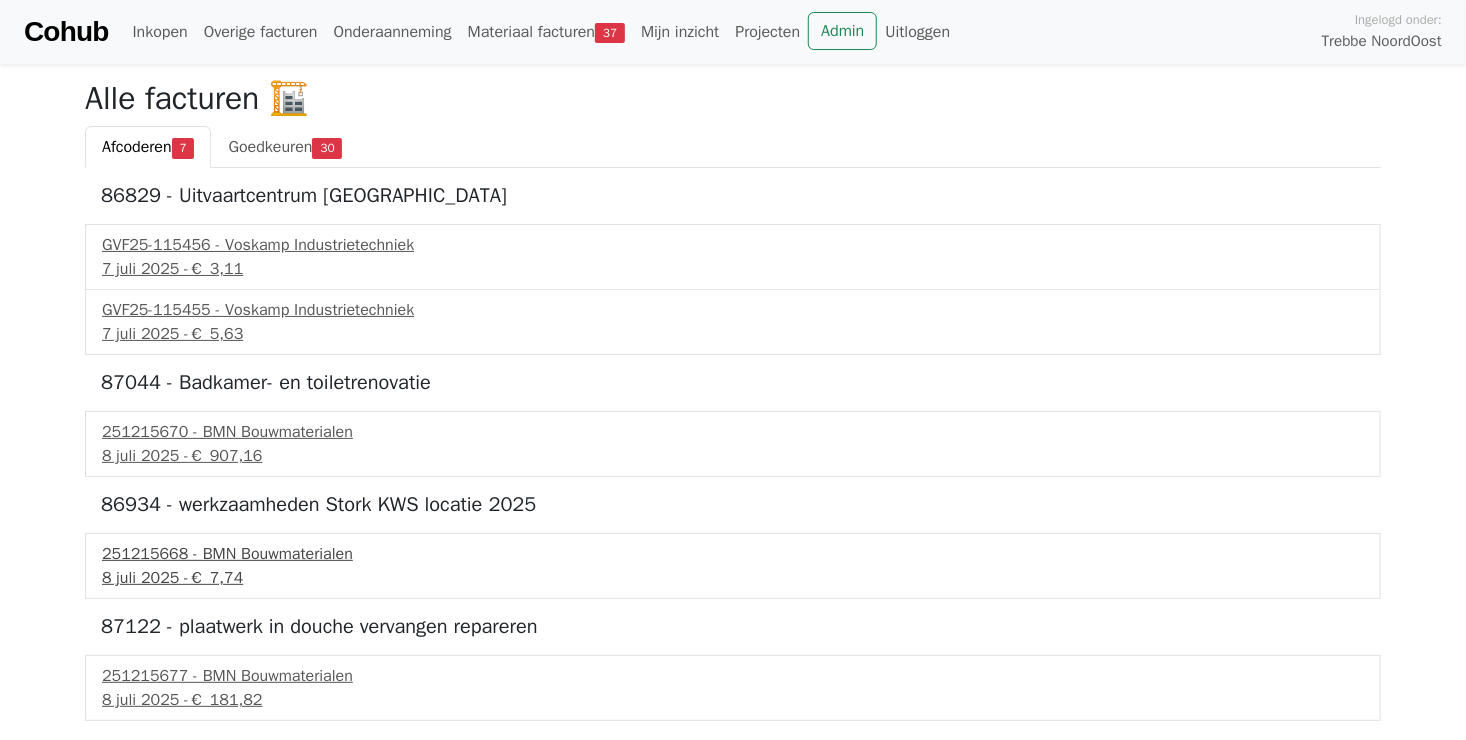 click on "[DATE] -  € 7,74" at bounding box center [733, 578] 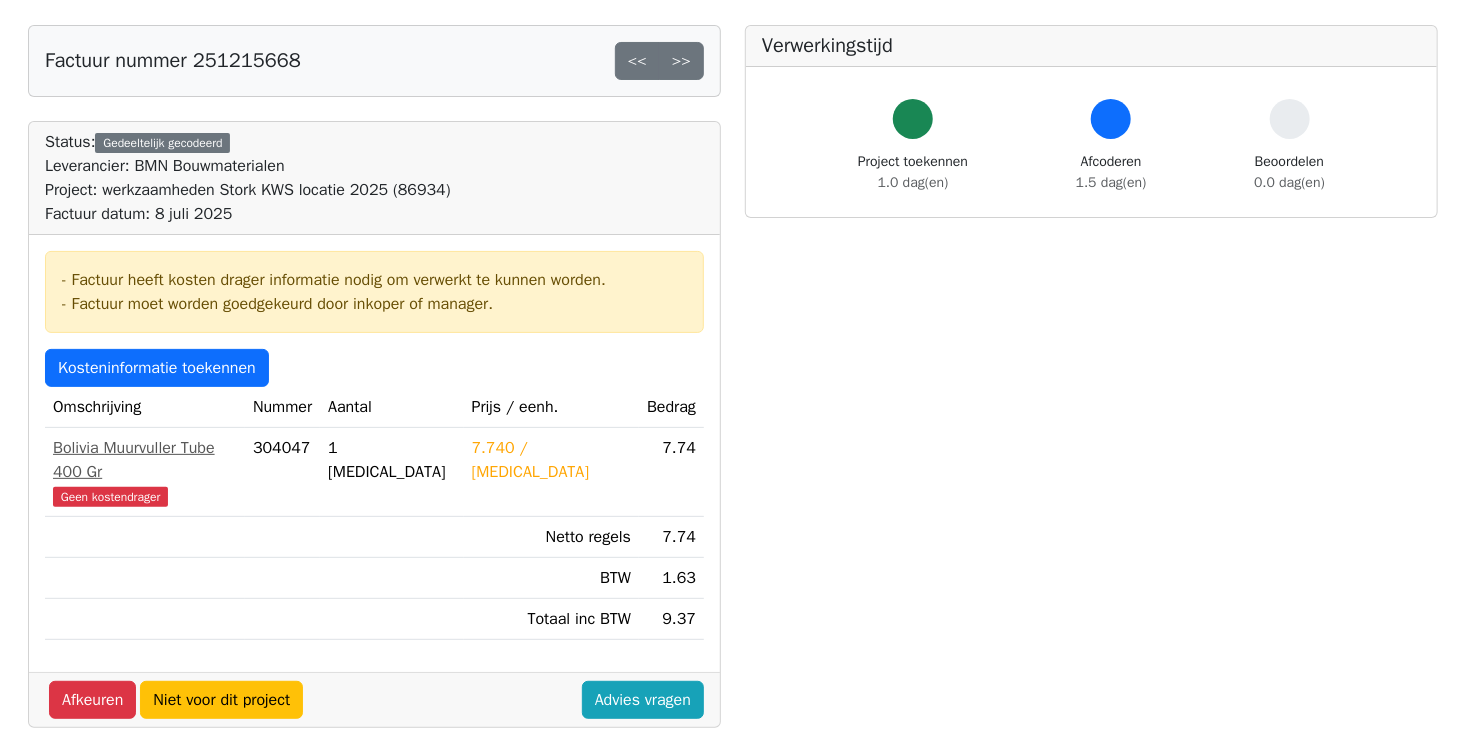 scroll, scrollTop: 300, scrollLeft: 0, axis: vertical 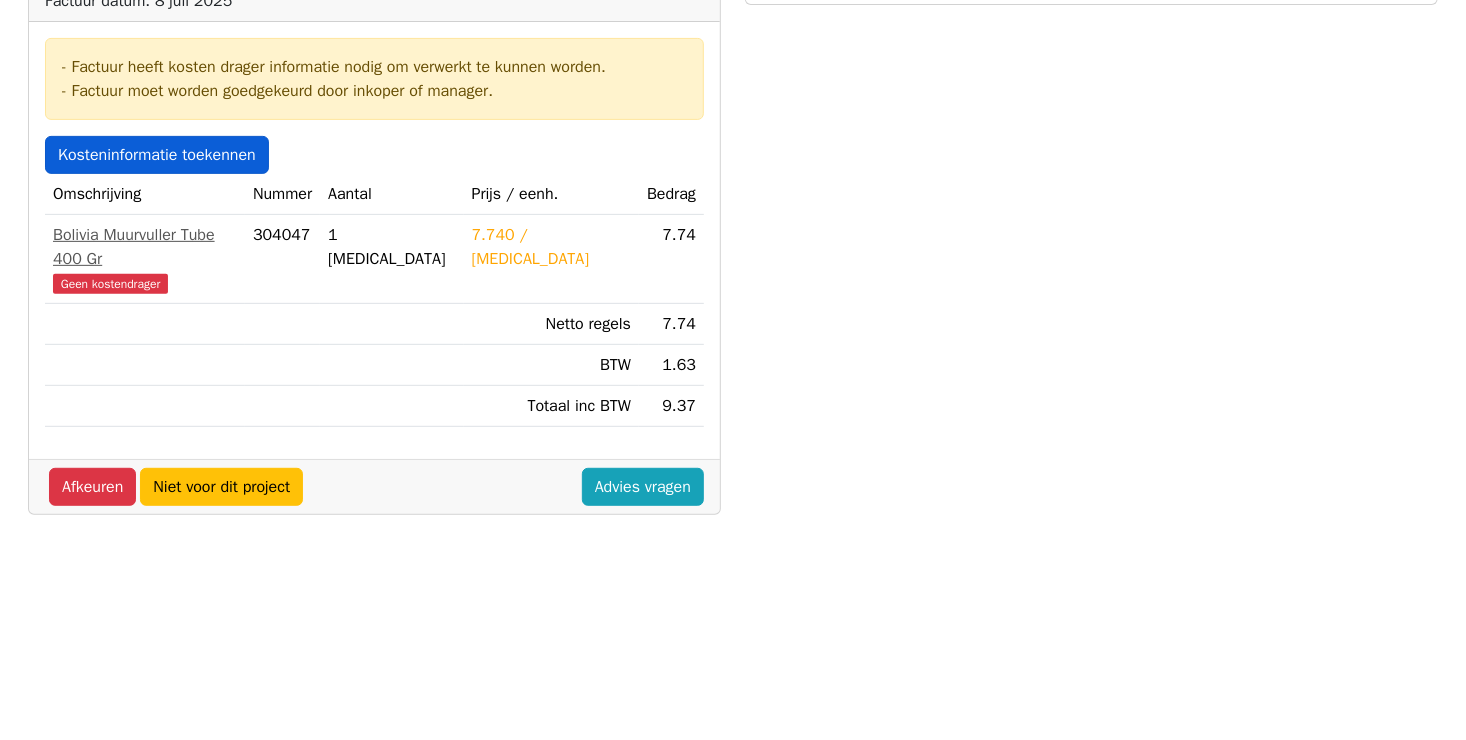 click on "Kosteninformatie toekennen" at bounding box center (157, 155) 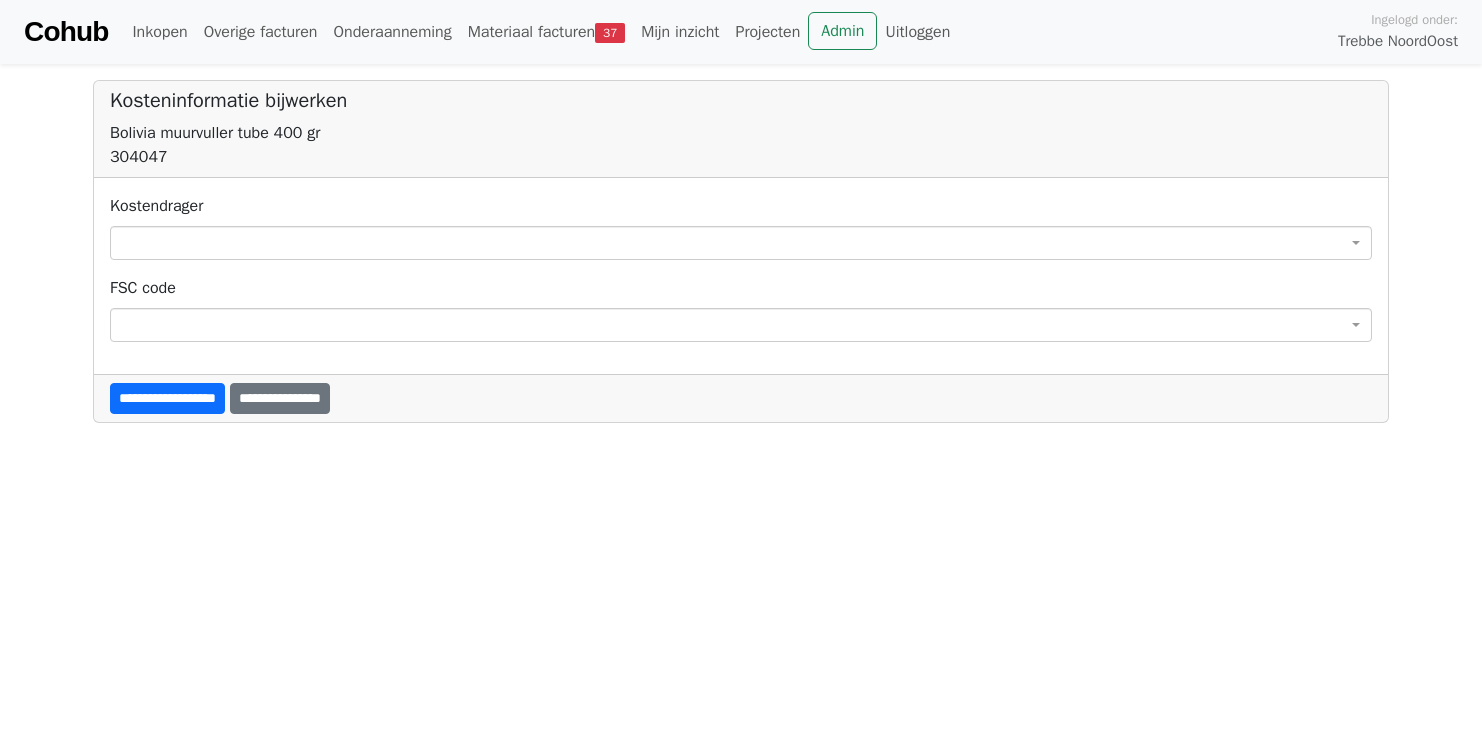 scroll, scrollTop: 0, scrollLeft: 0, axis: both 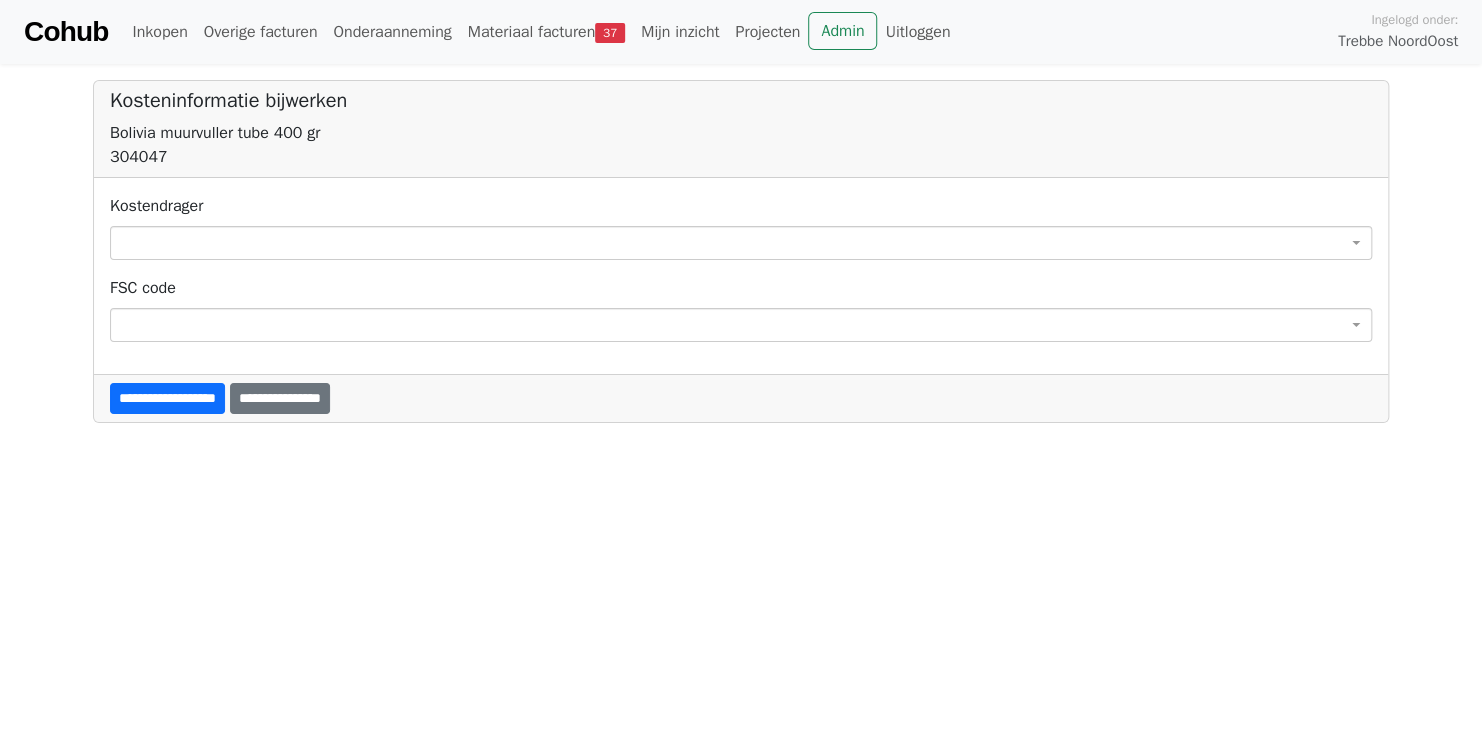 click at bounding box center [741, 243] 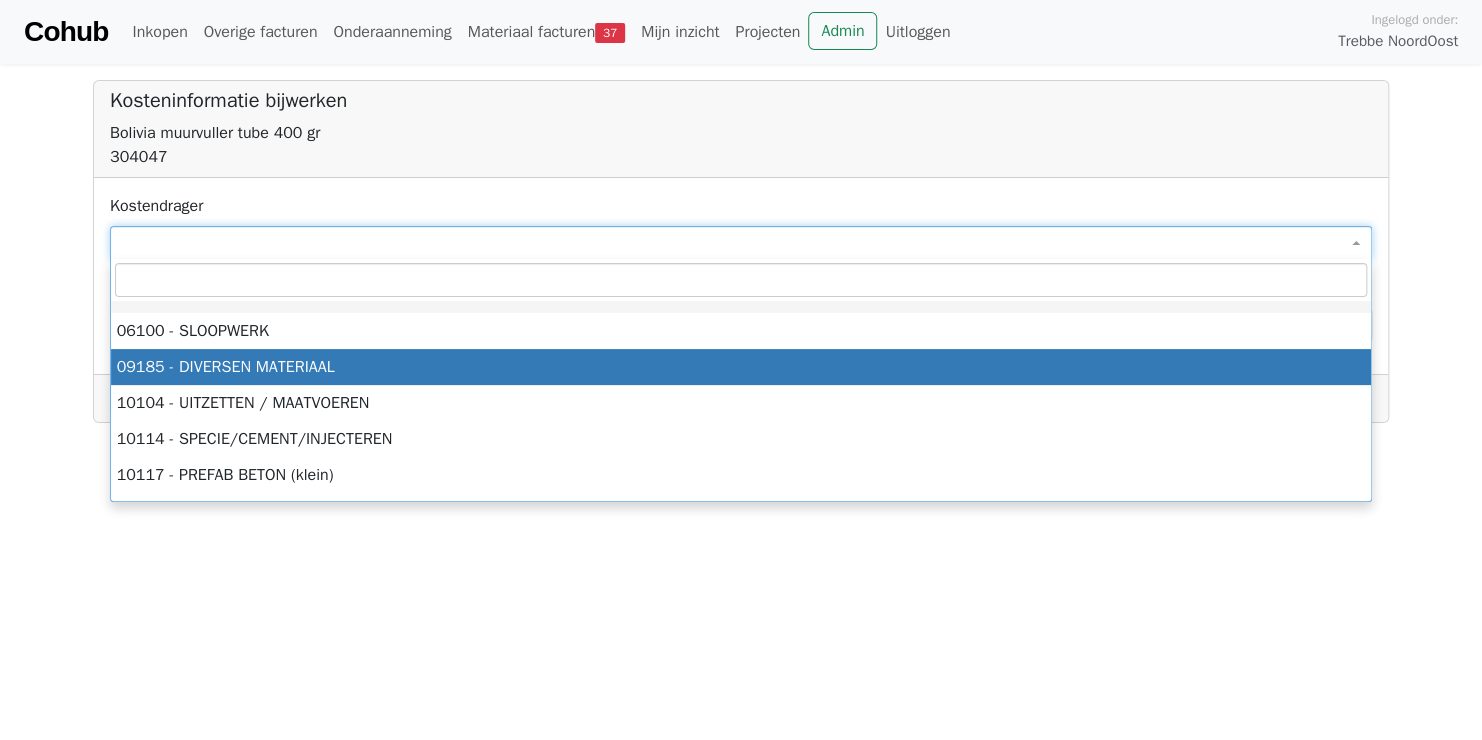 select on "****" 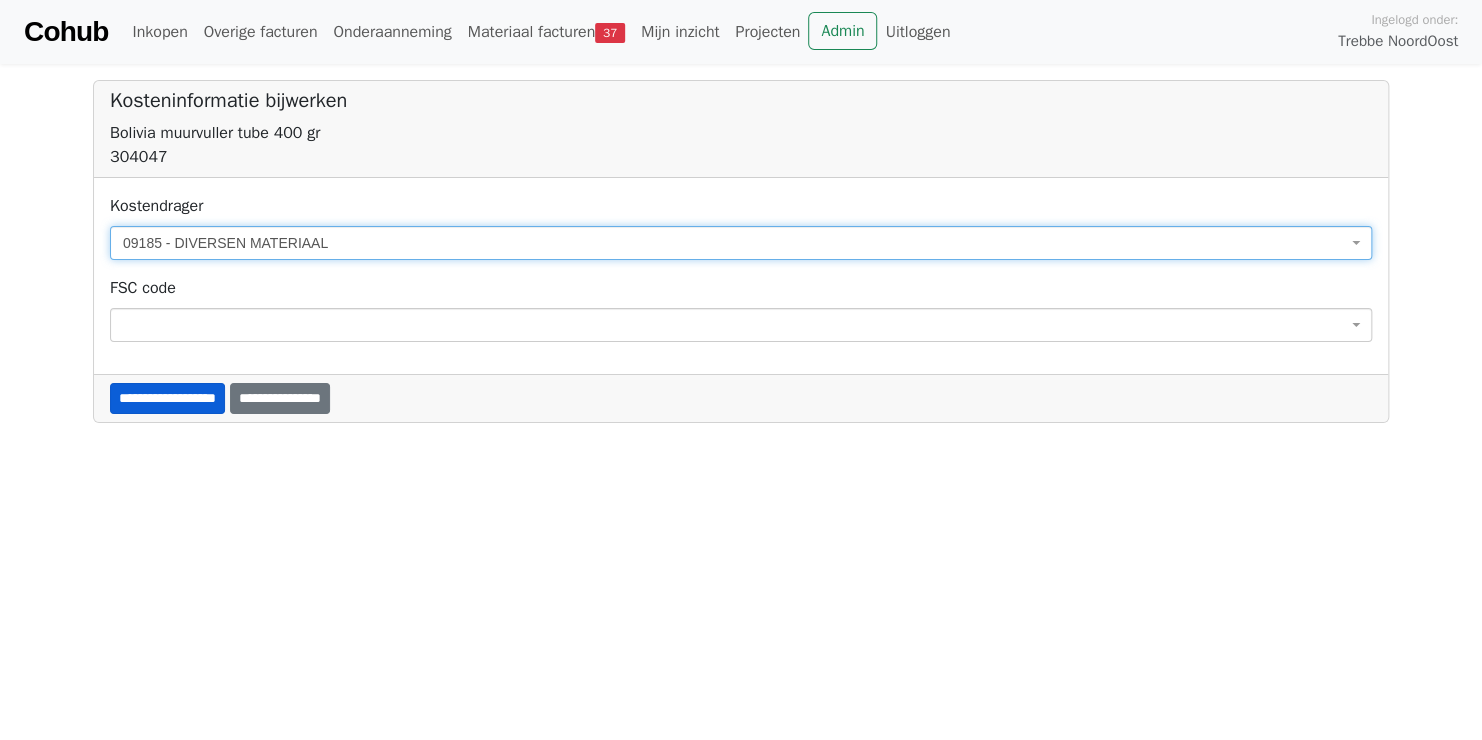 click on "**********" at bounding box center (167, 398) 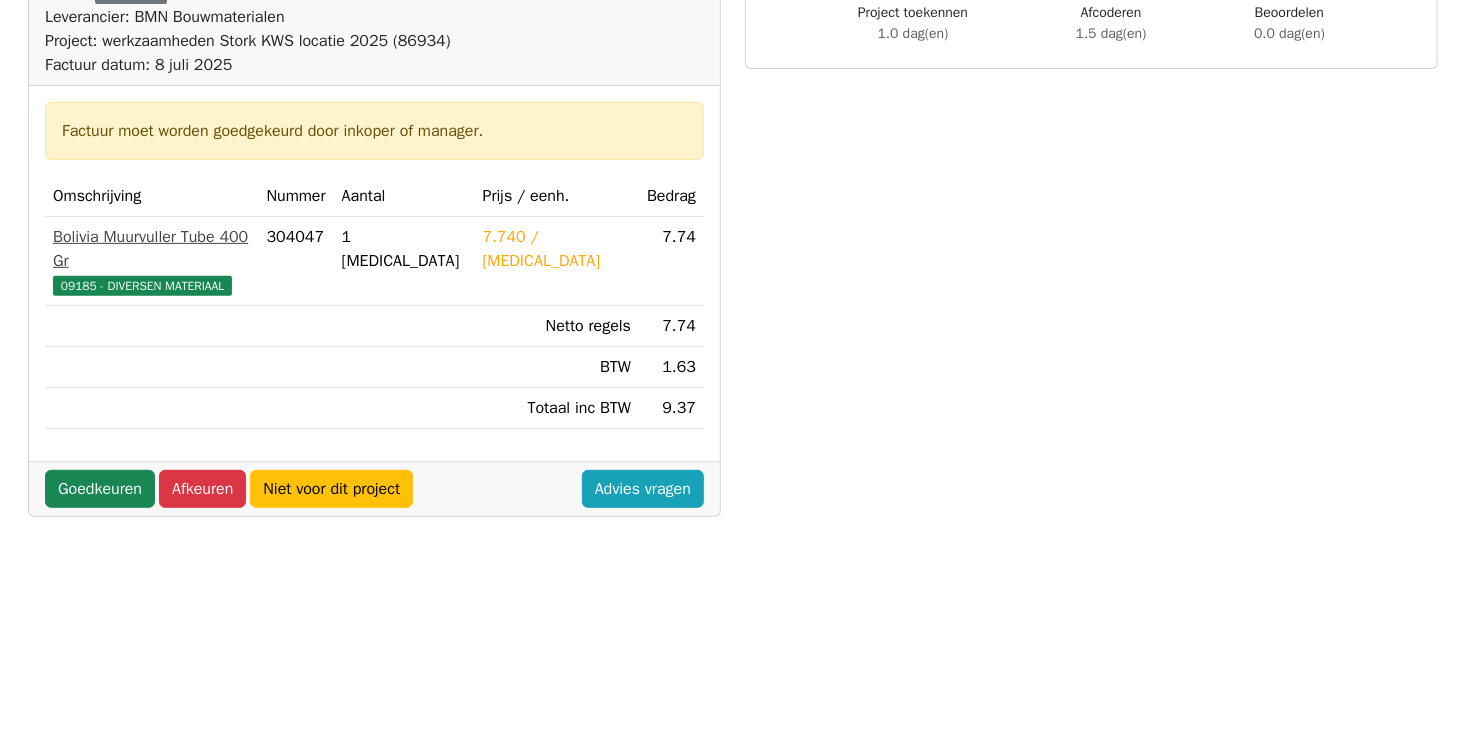 scroll, scrollTop: 300, scrollLeft: 0, axis: vertical 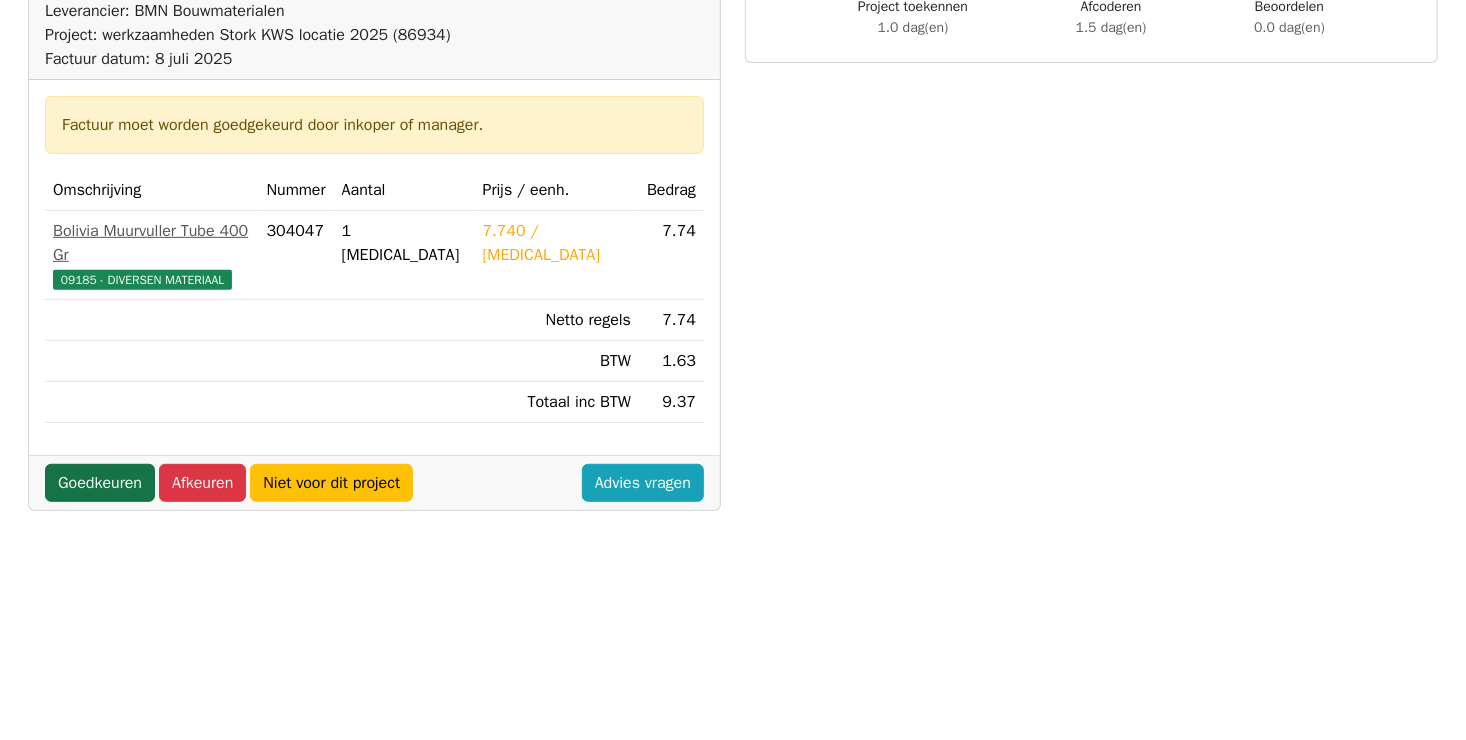 click on "Goedkeuren" at bounding box center [100, 483] 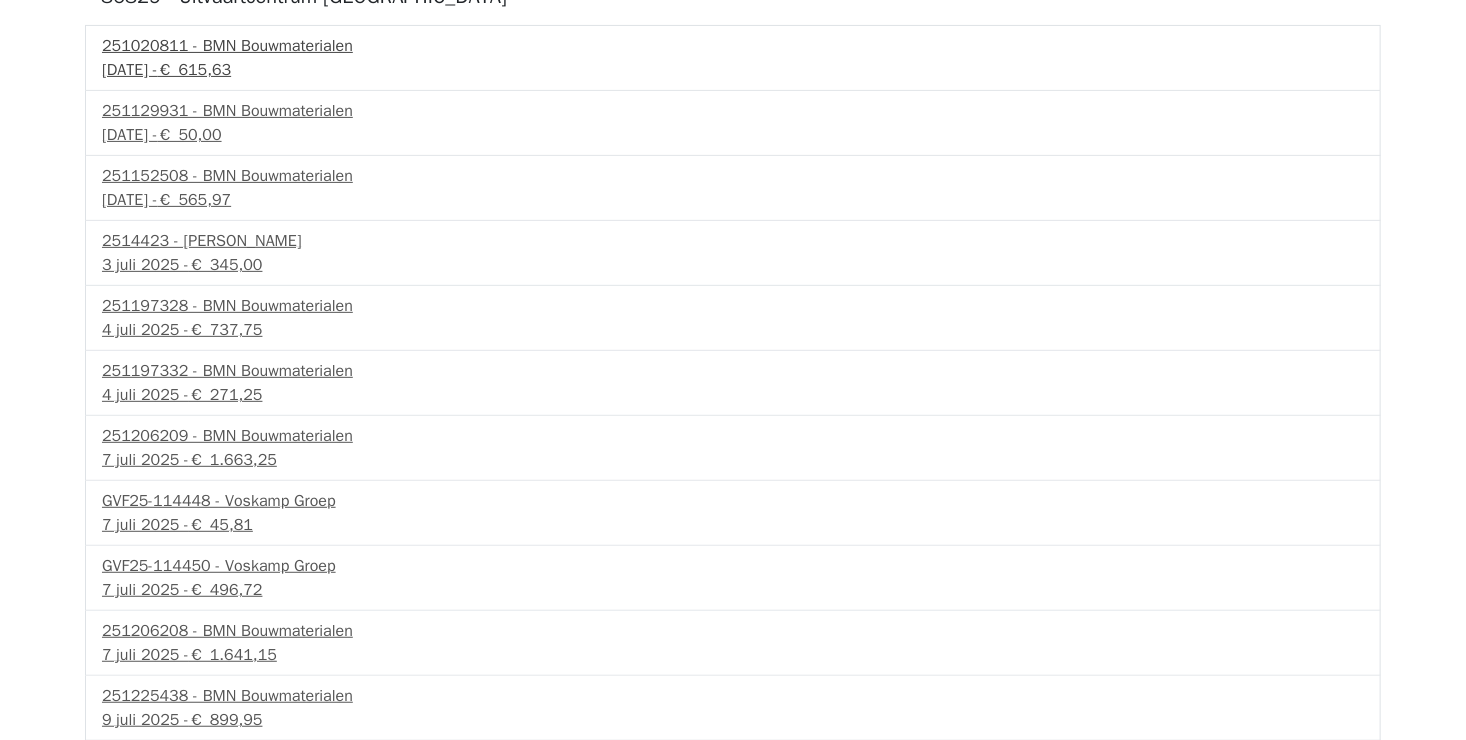 scroll, scrollTop: 100, scrollLeft: 0, axis: vertical 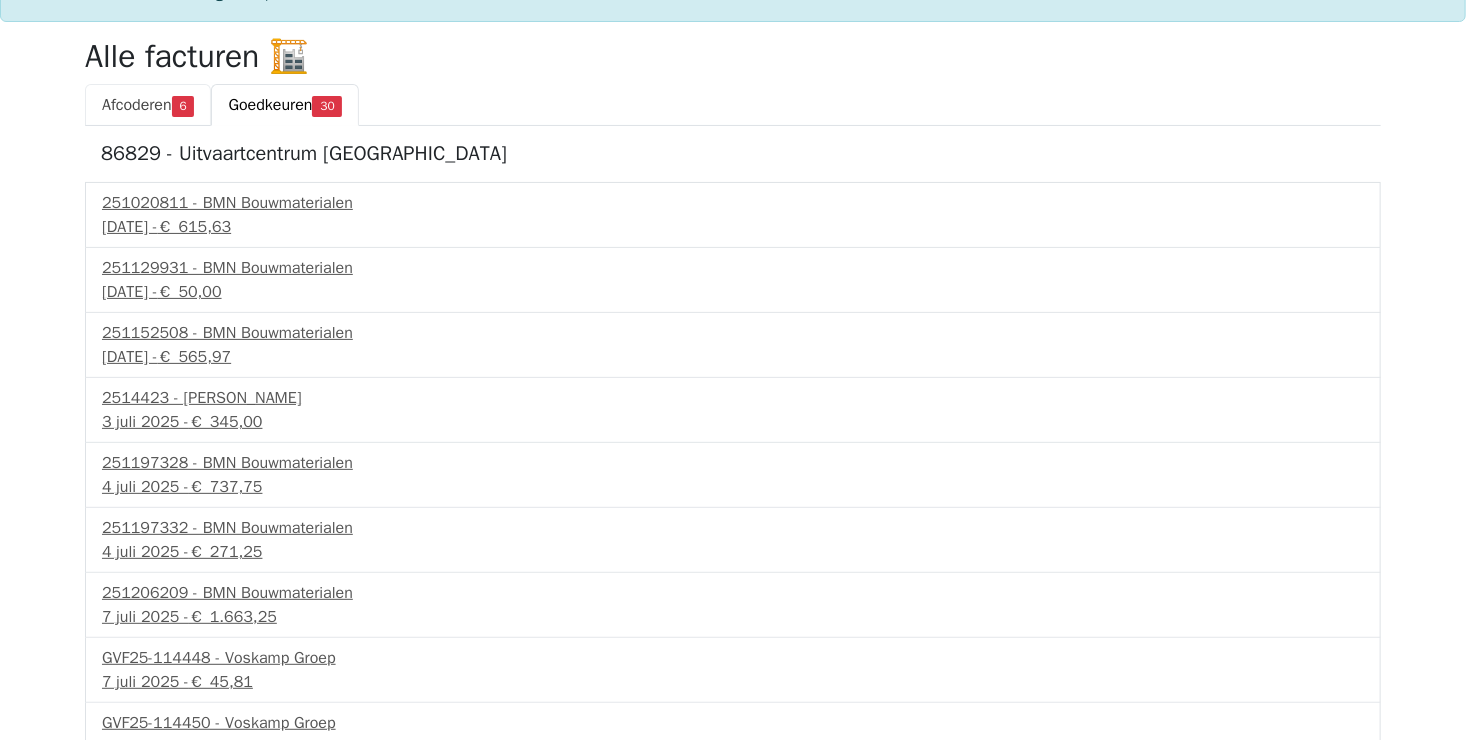 click on "Afcoderen" at bounding box center (137, 105) 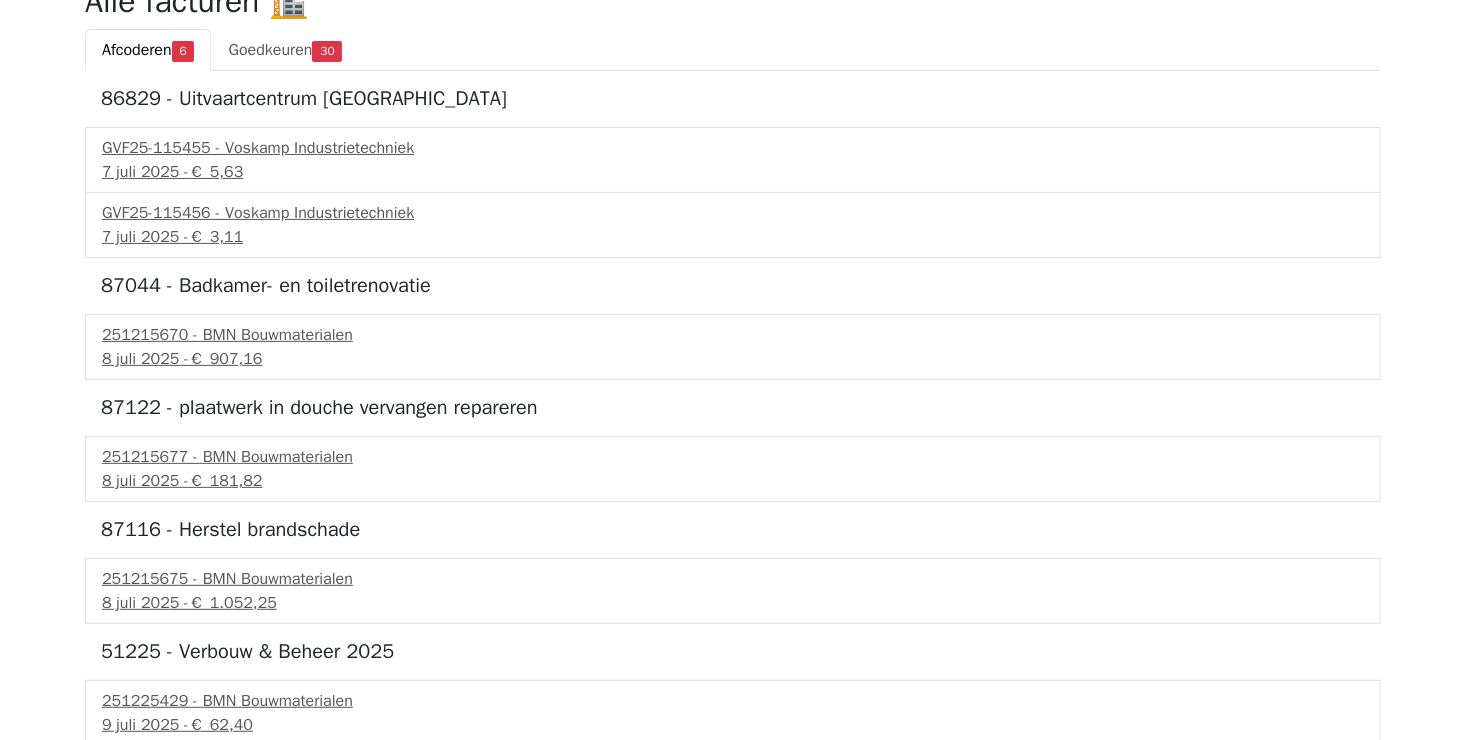 scroll, scrollTop: 100, scrollLeft: 0, axis: vertical 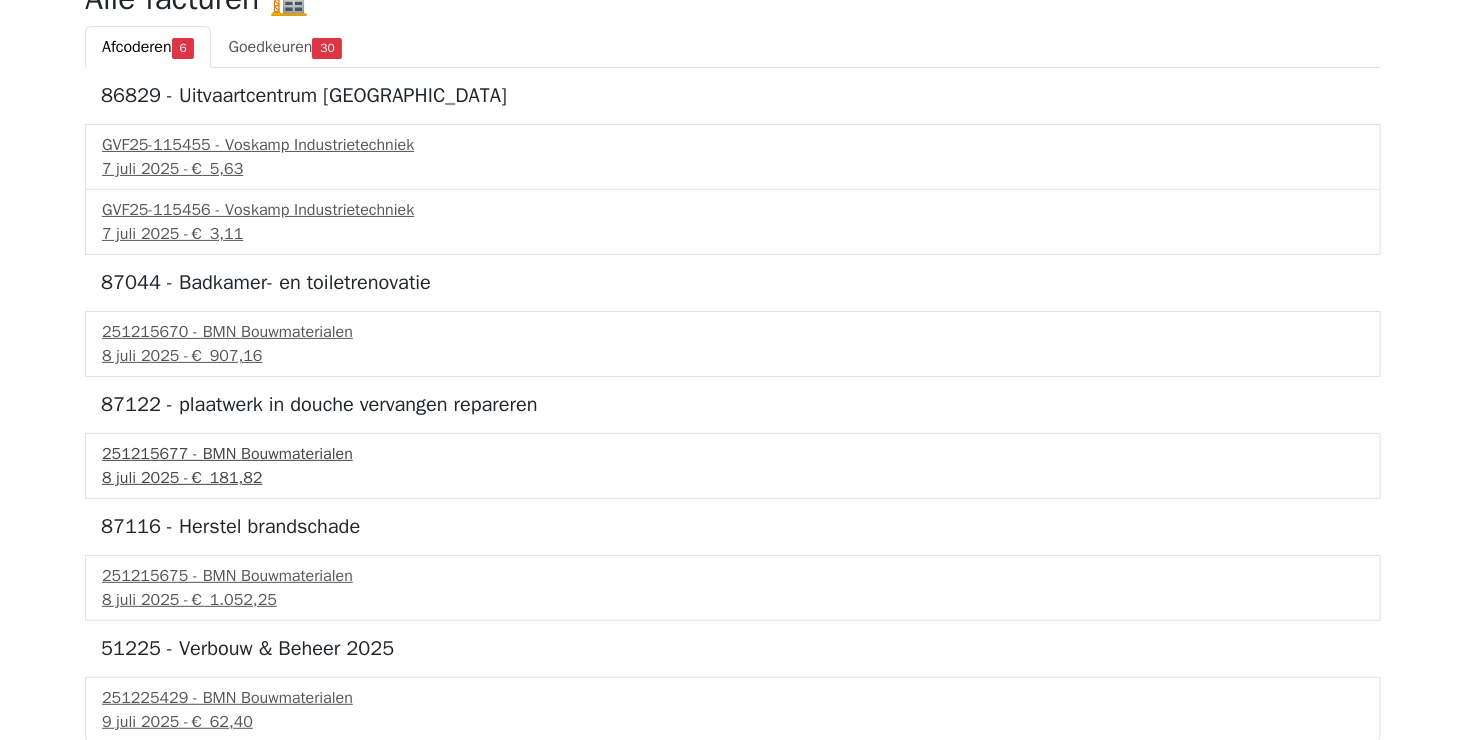 click on "251215677 - BMN Bouwmaterialen" at bounding box center [733, 454] 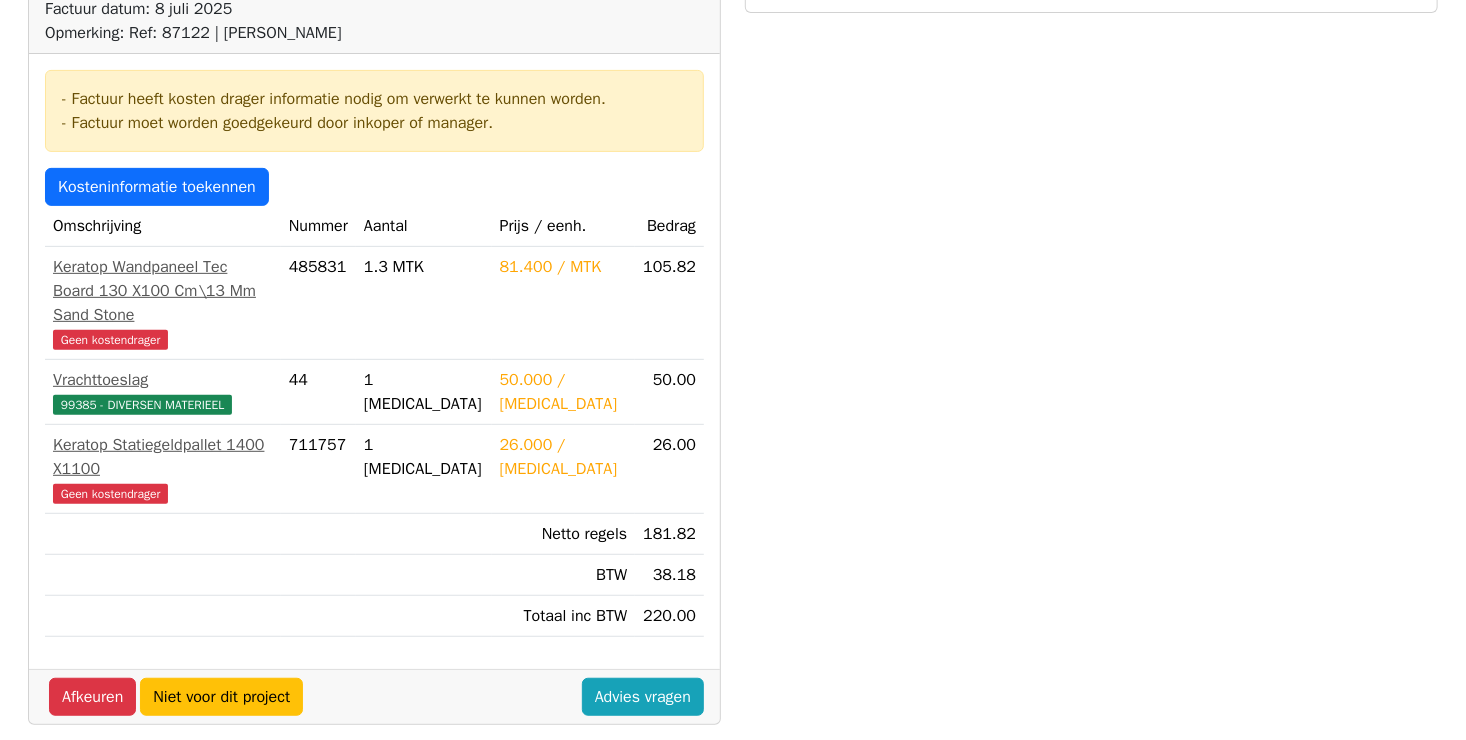 scroll, scrollTop: 300, scrollLeft: 0, axis: vertical 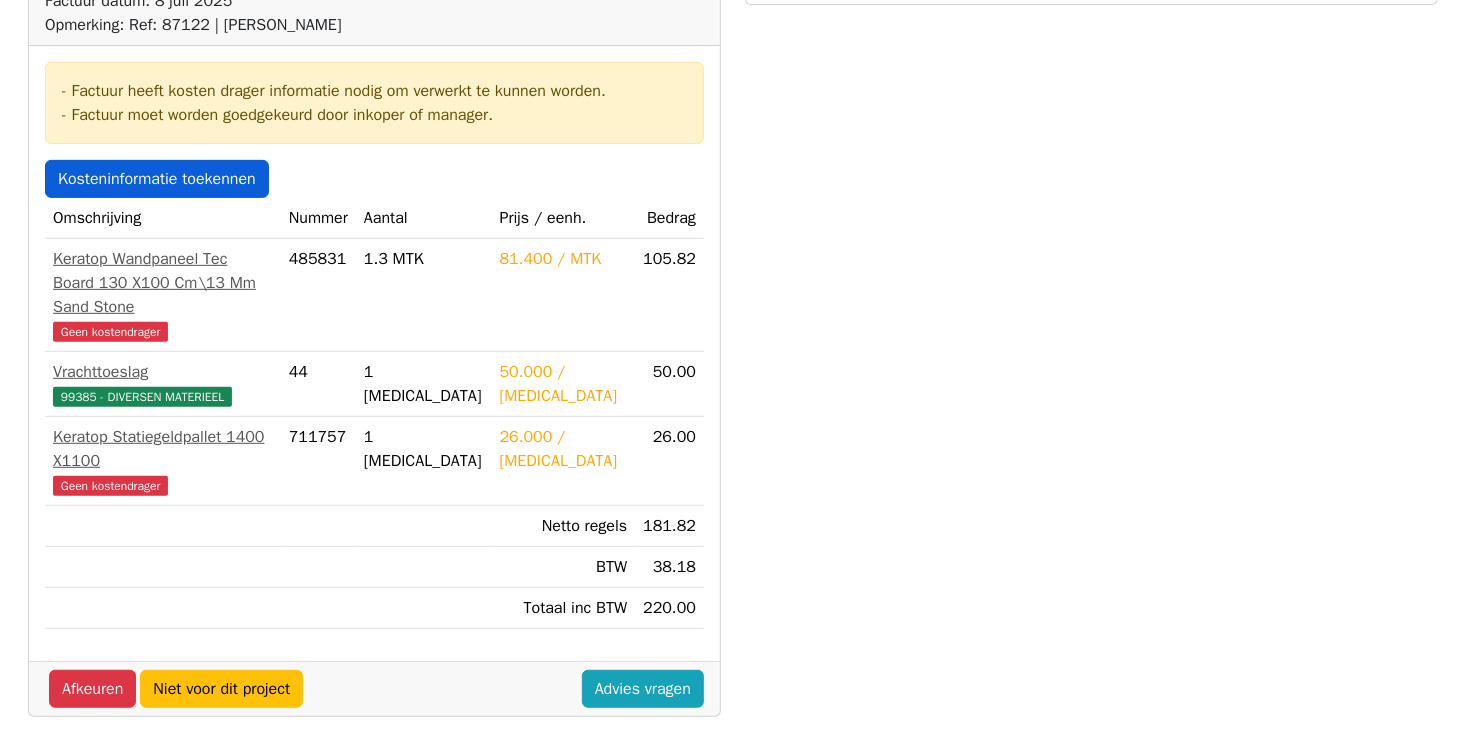 click on "Kosteninformatie toekennen" at bounding box center (157, 179) 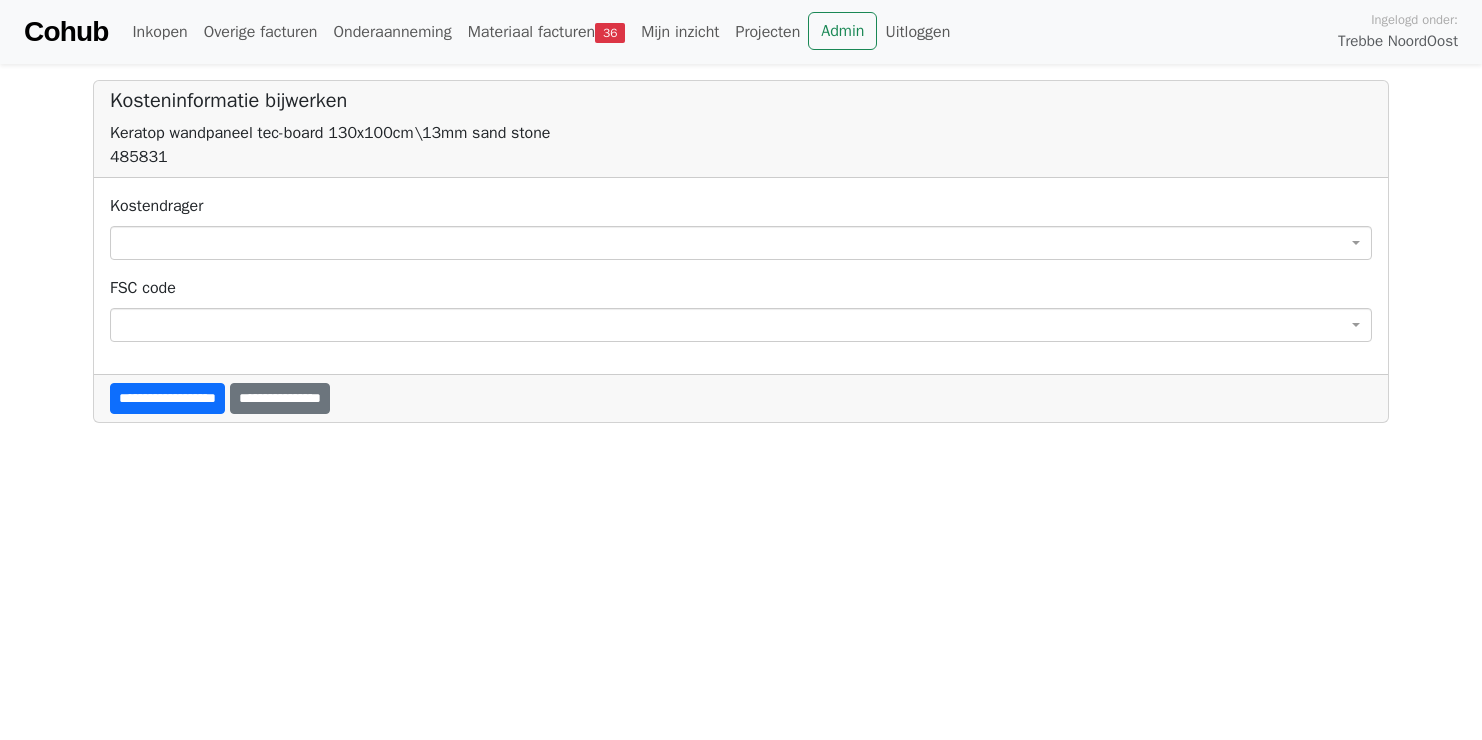 scroll, scrollTop: 0, scrollLeft: 0, axis: both 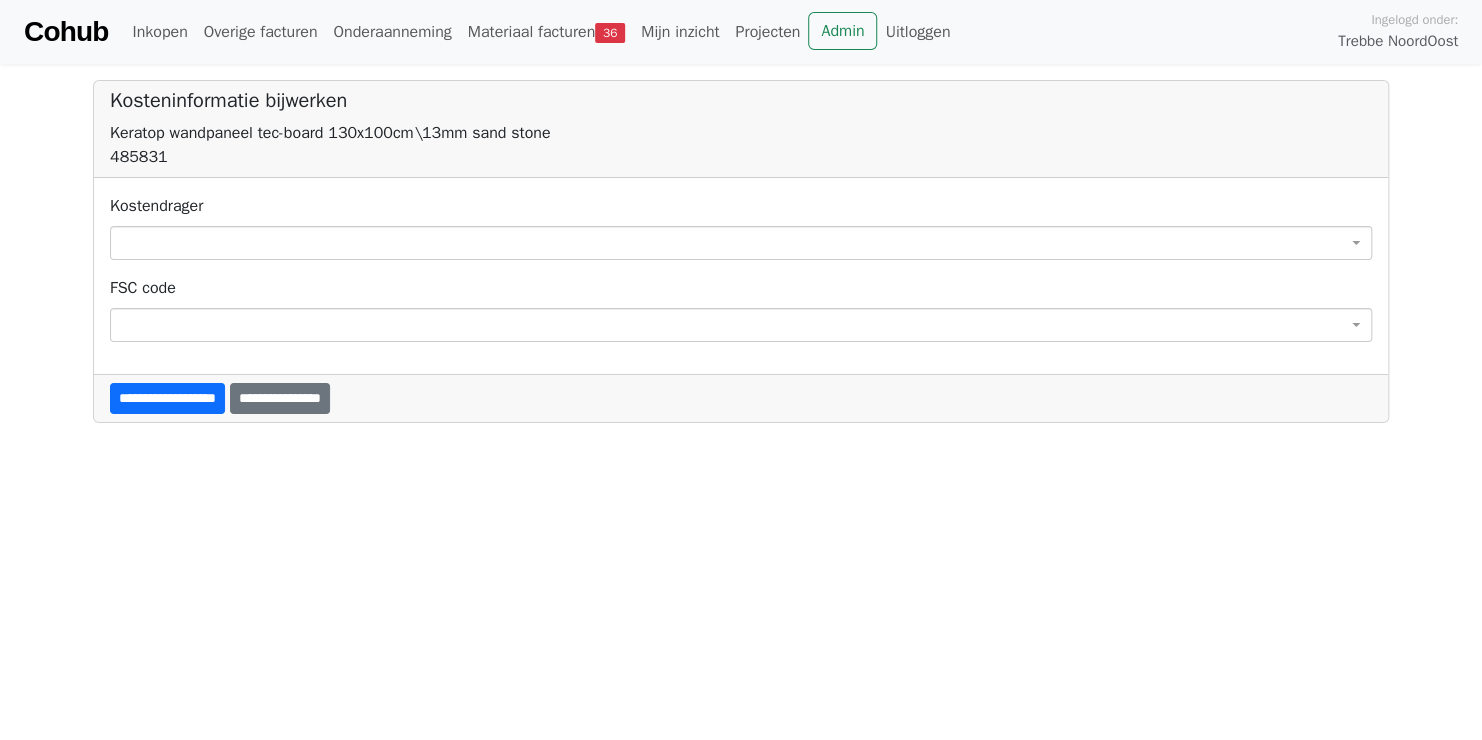 click at bounding box center (741, 243) 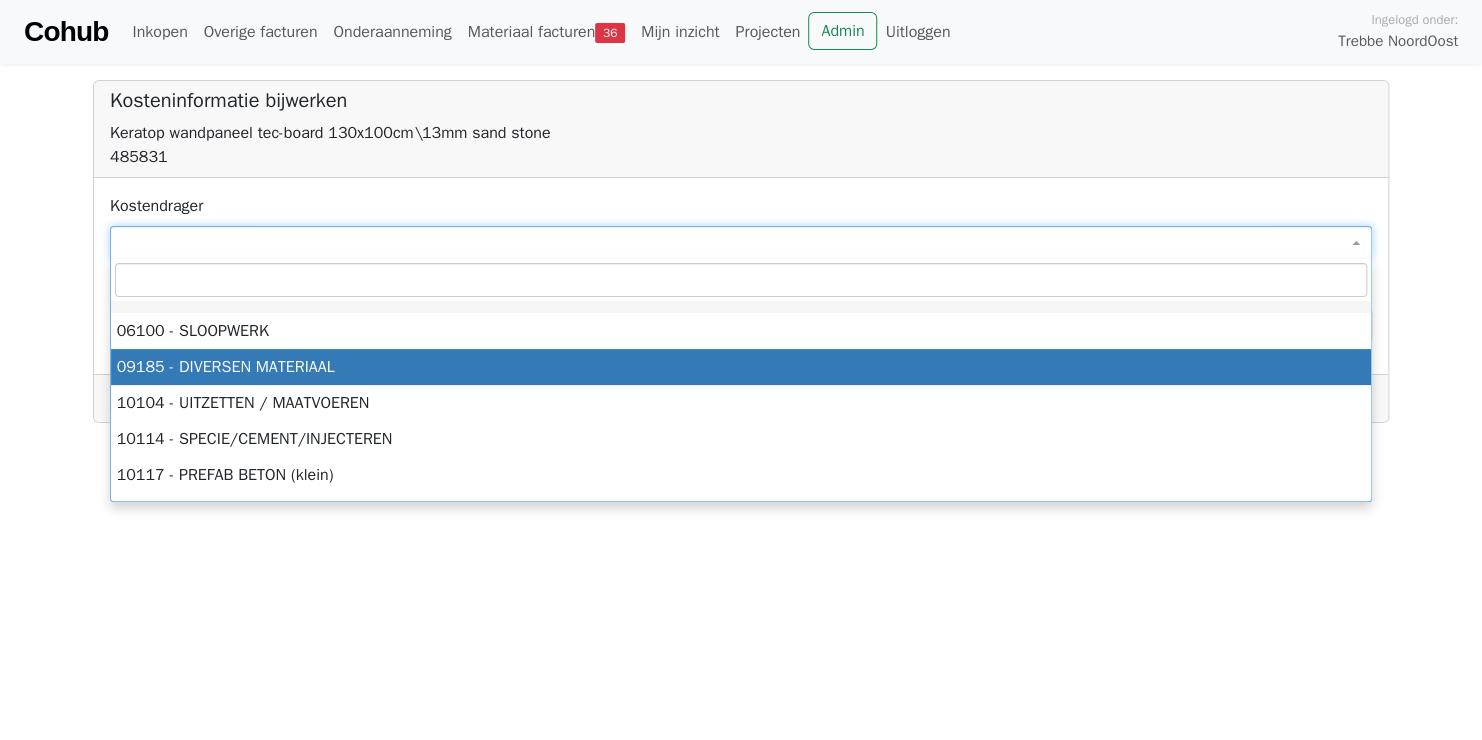select on "****" 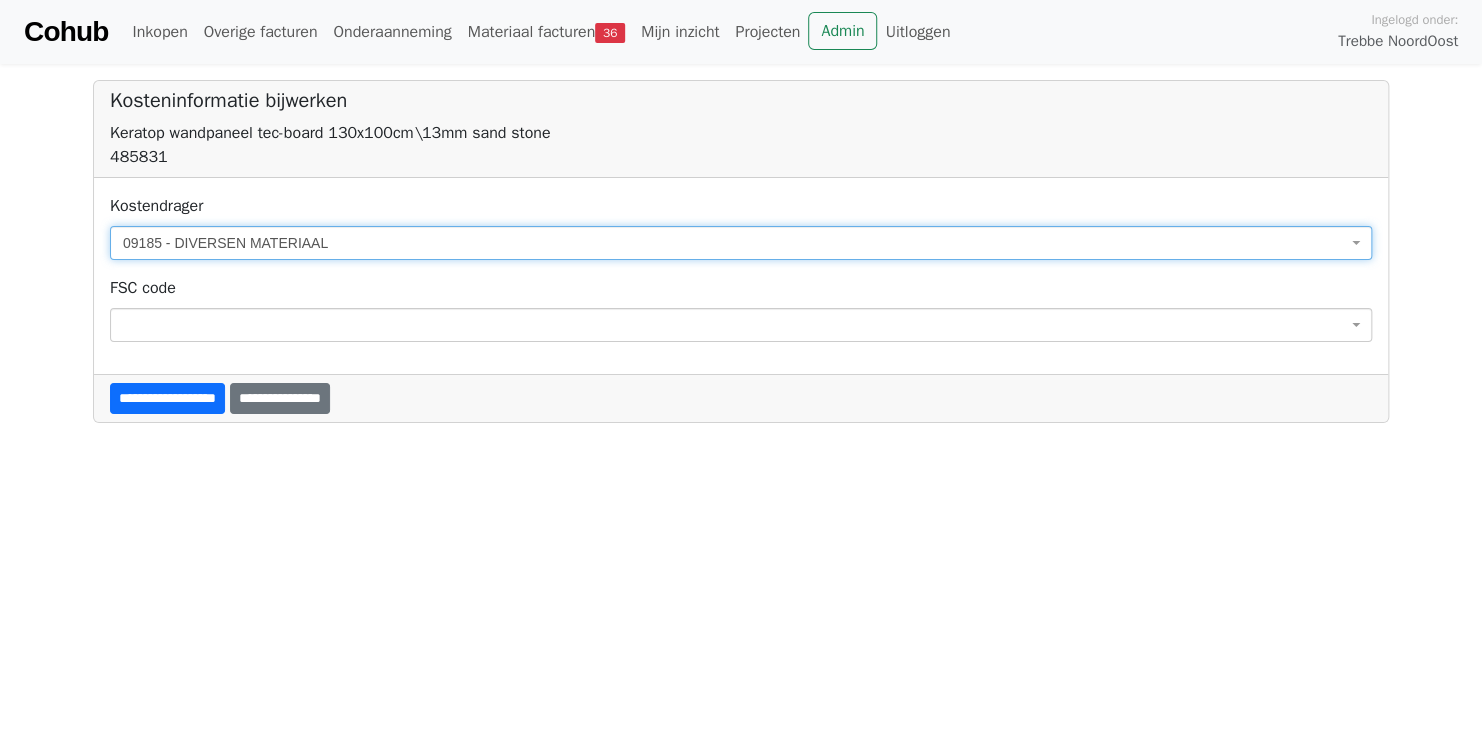 click on "**********" at bounding box center (167, 398) 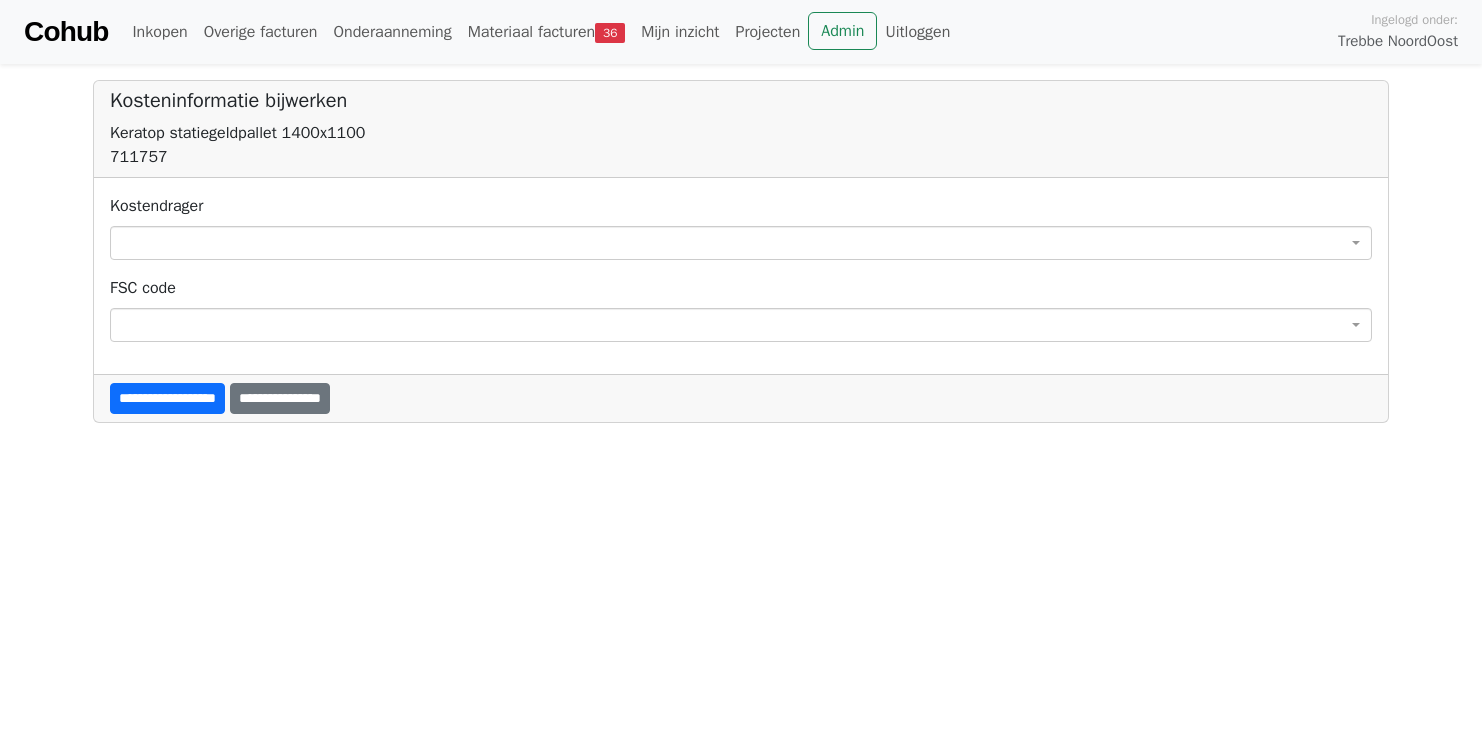 scroll, scrollTop: 0, scrollLeft: 0, axis: both 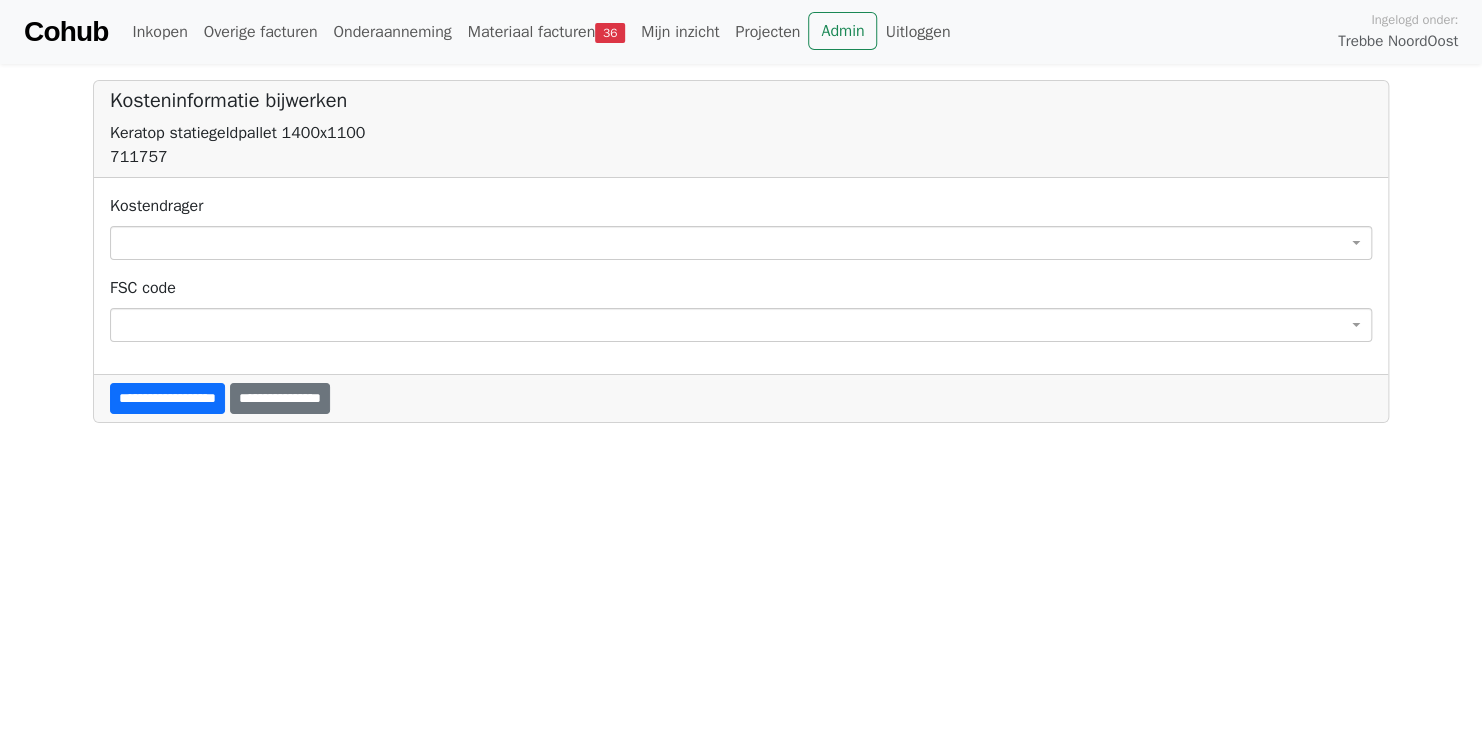 click at bounding box center (741, 243) 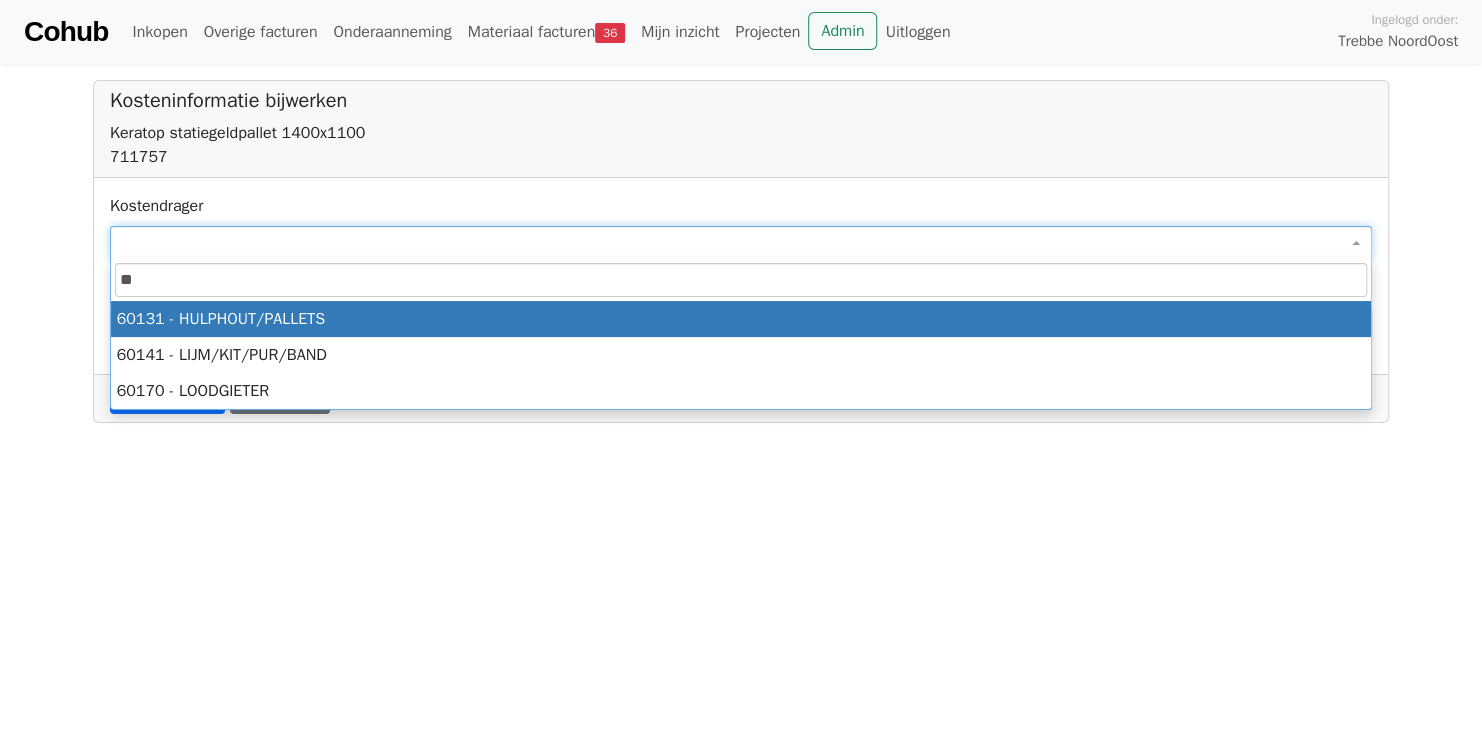 type on "***" 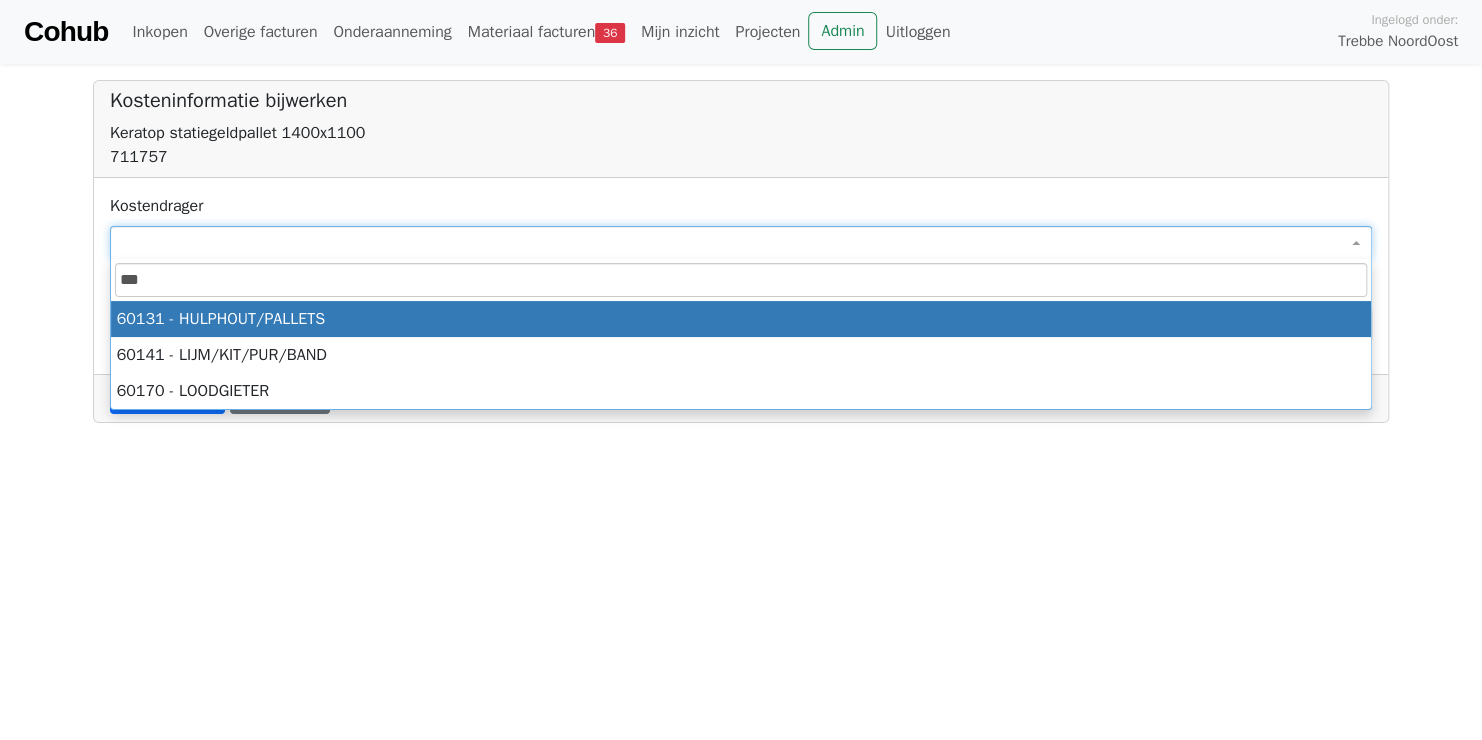 select on "****" 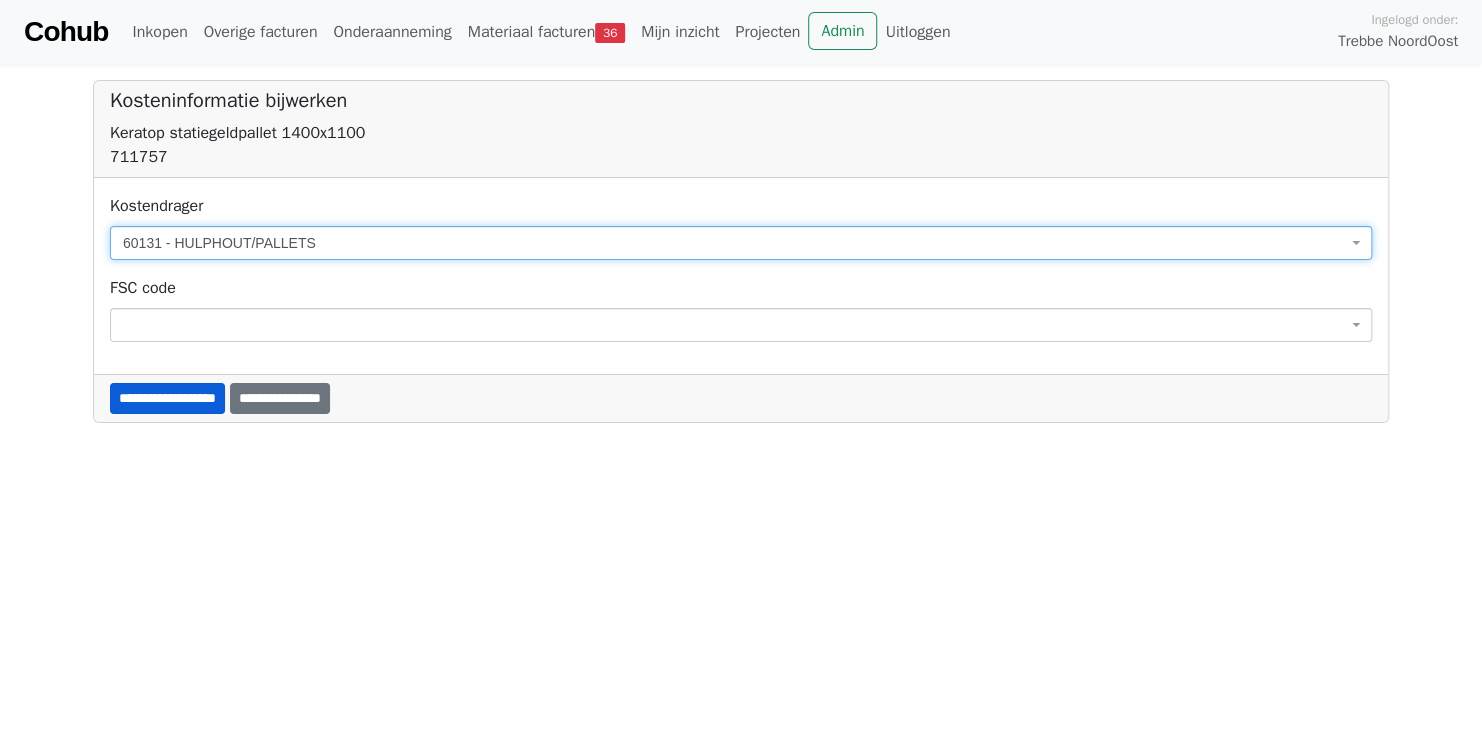 click on "**********" at bounding box center (167, 398) 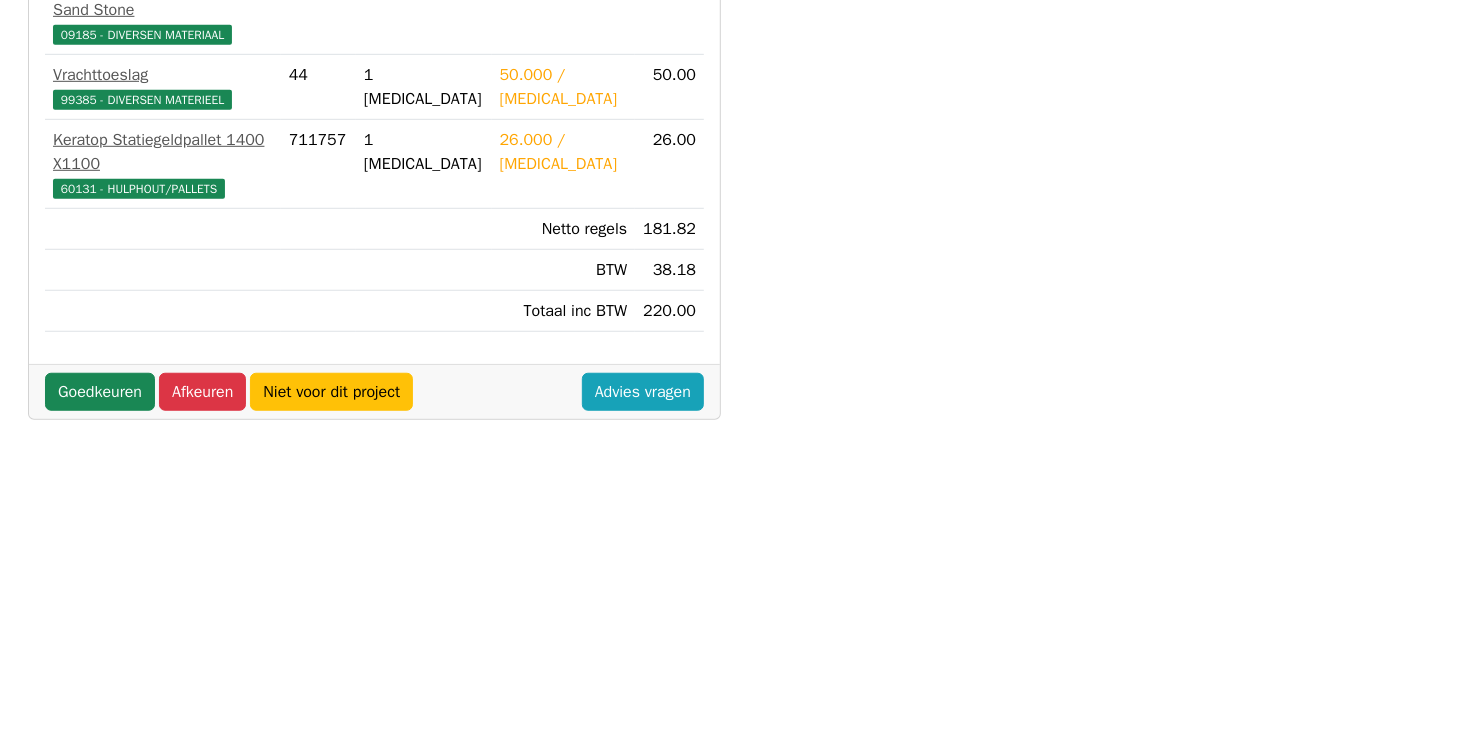 scroll, scrollTop: 600, scrollLeft: 0, axis: vertical 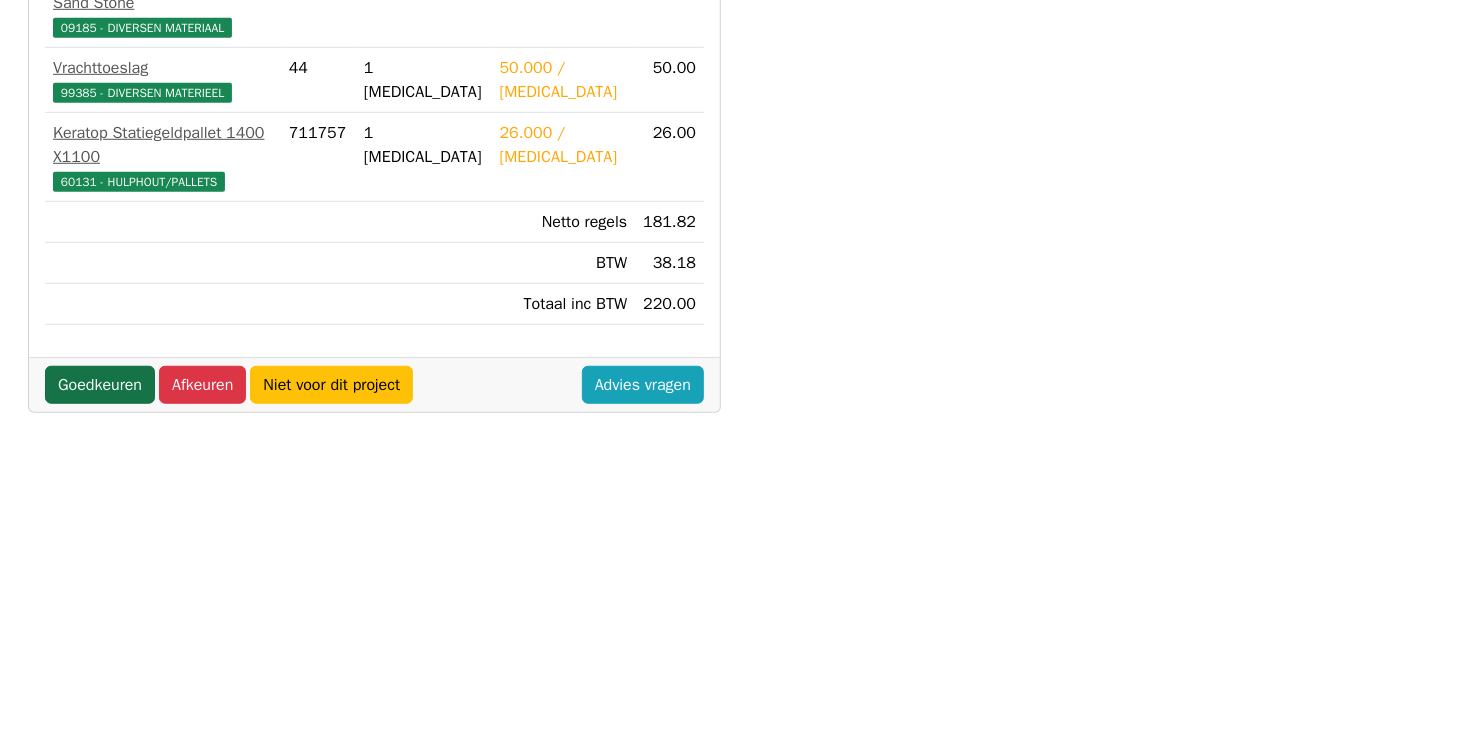click on "Goedkeuren" at bounding box center (100, 385) 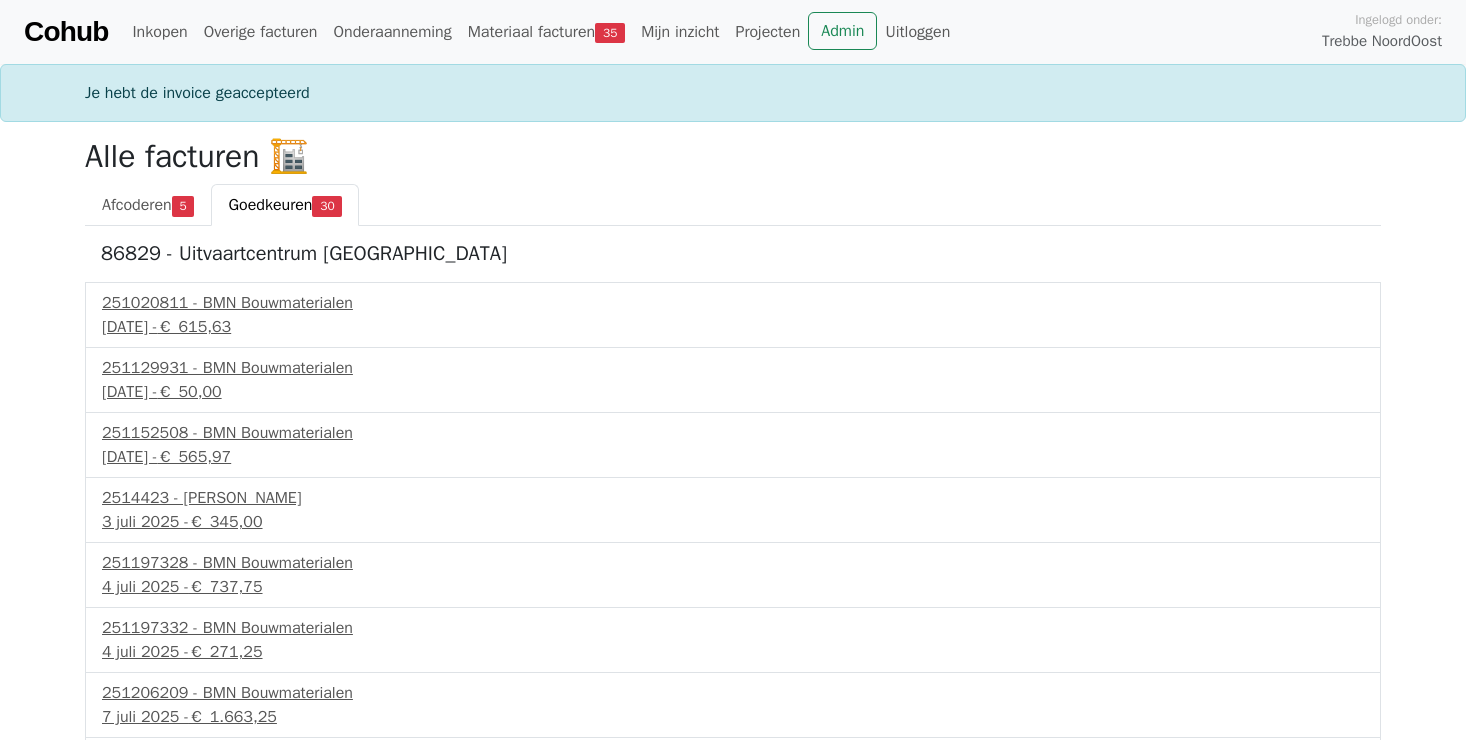 scroll, scrollTop: 0, scrollLeft: 0, axis: both 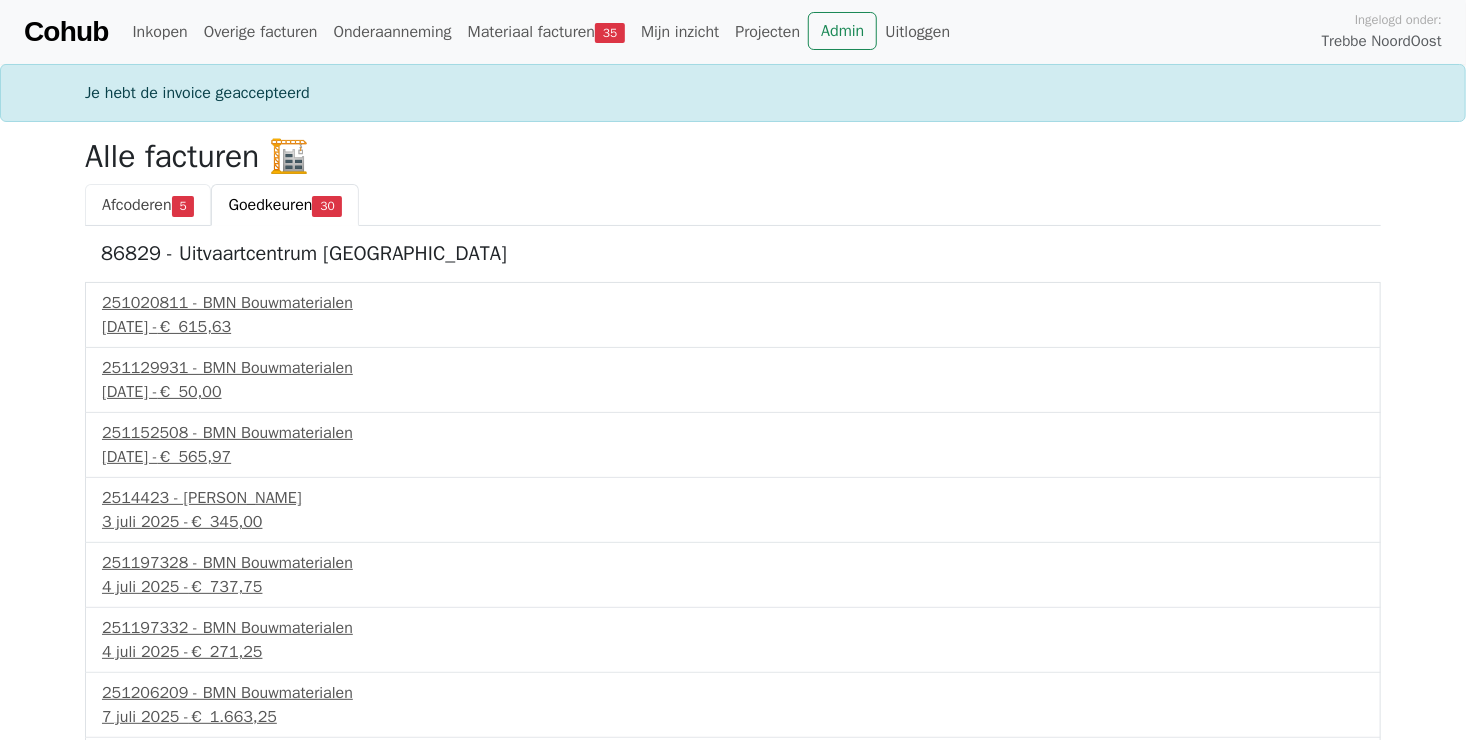 click on "Afcoderen" at bounding box center (137, 205) 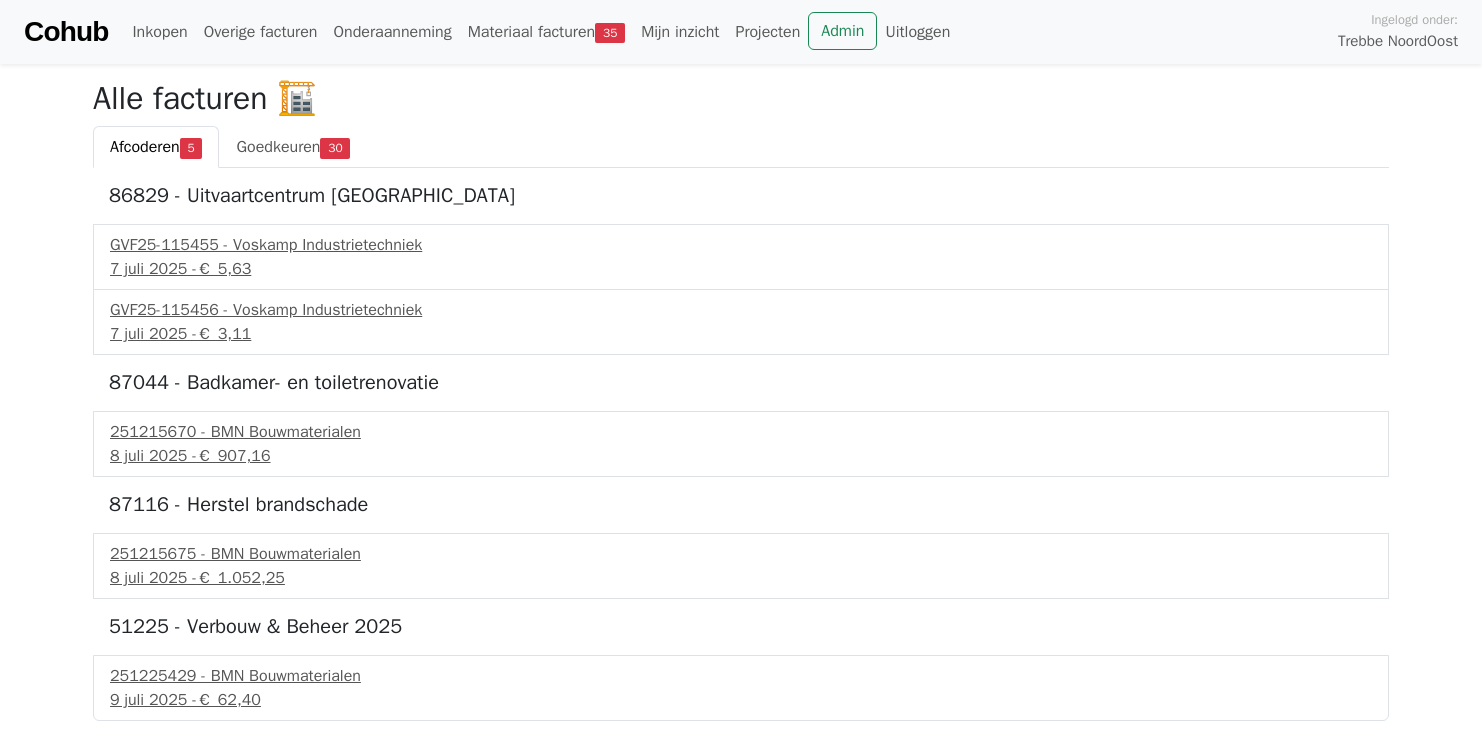 scroll, scrollTop: 0, scrollLeft: 0, axis: both 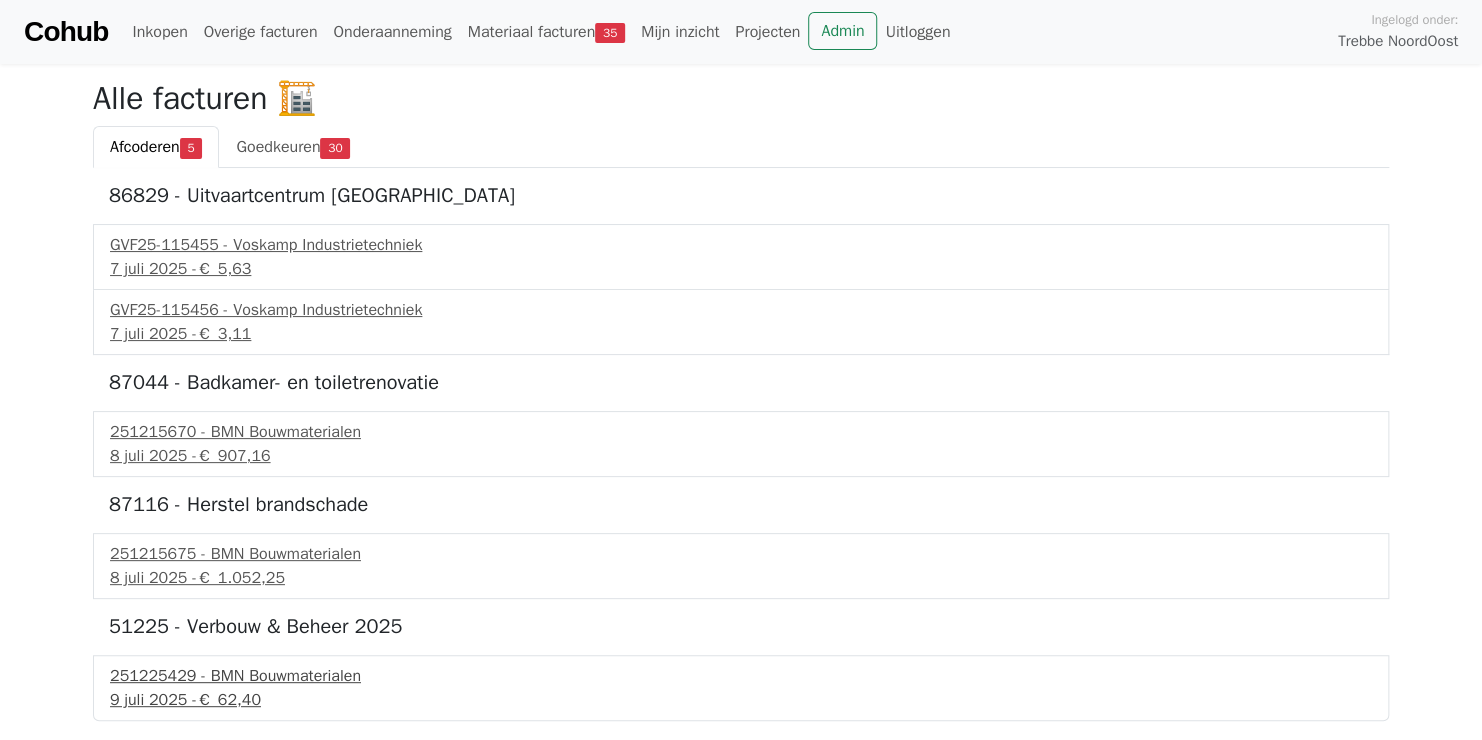 click on "251225429 - BMN Bouwmaterialen" at bounding box center [741, 676] 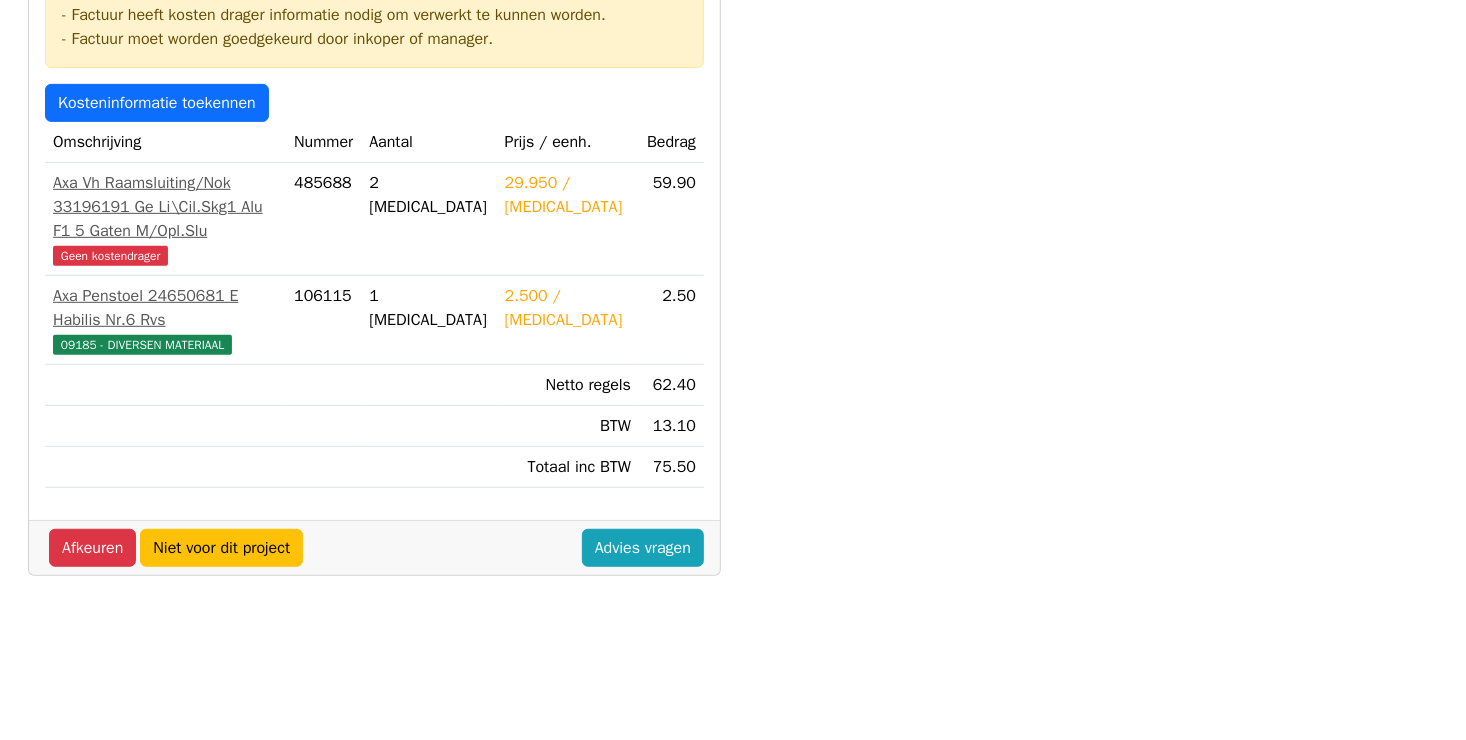 scroll, scrollTop: 400, scrollLeft: 0, axis: vertical 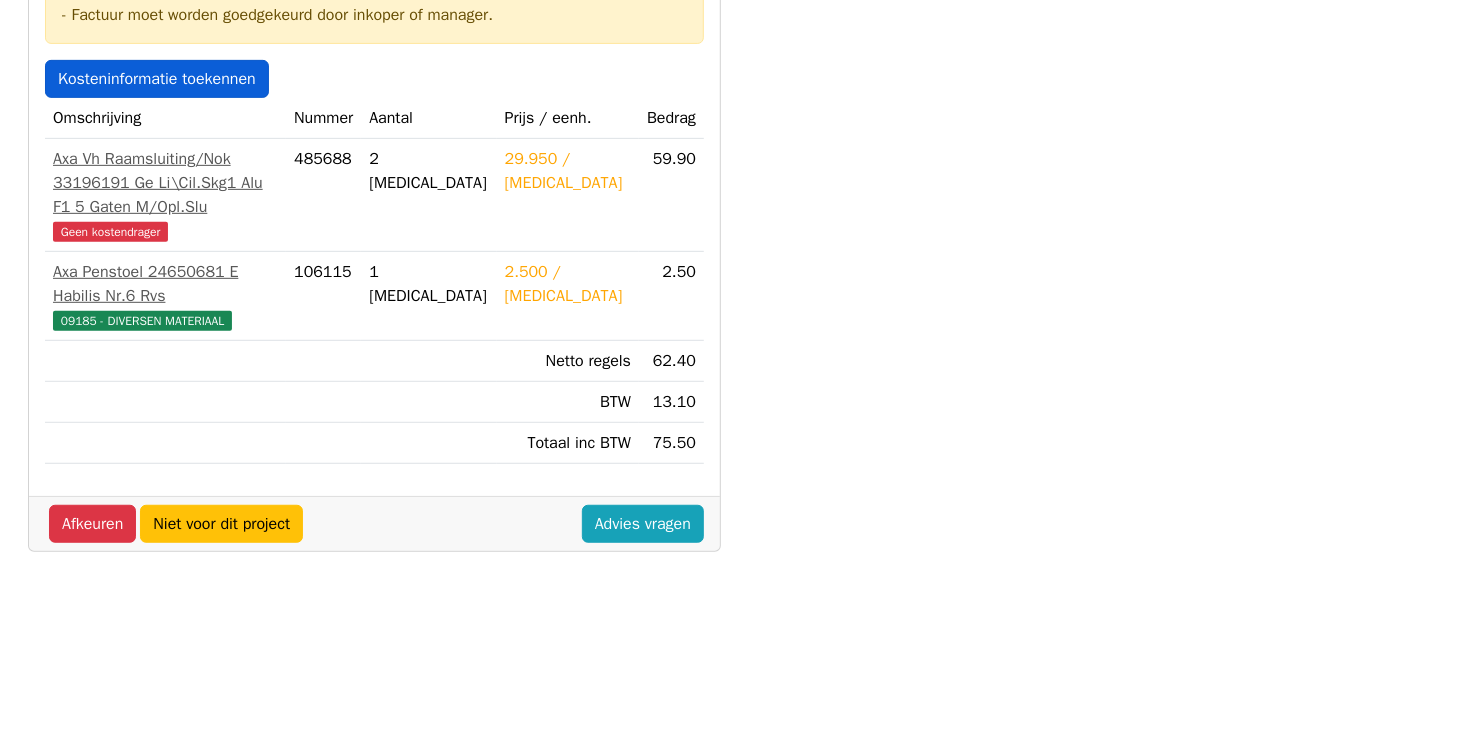 click on "Kosteninformatie toekennen" at bounding box center [157, 79] 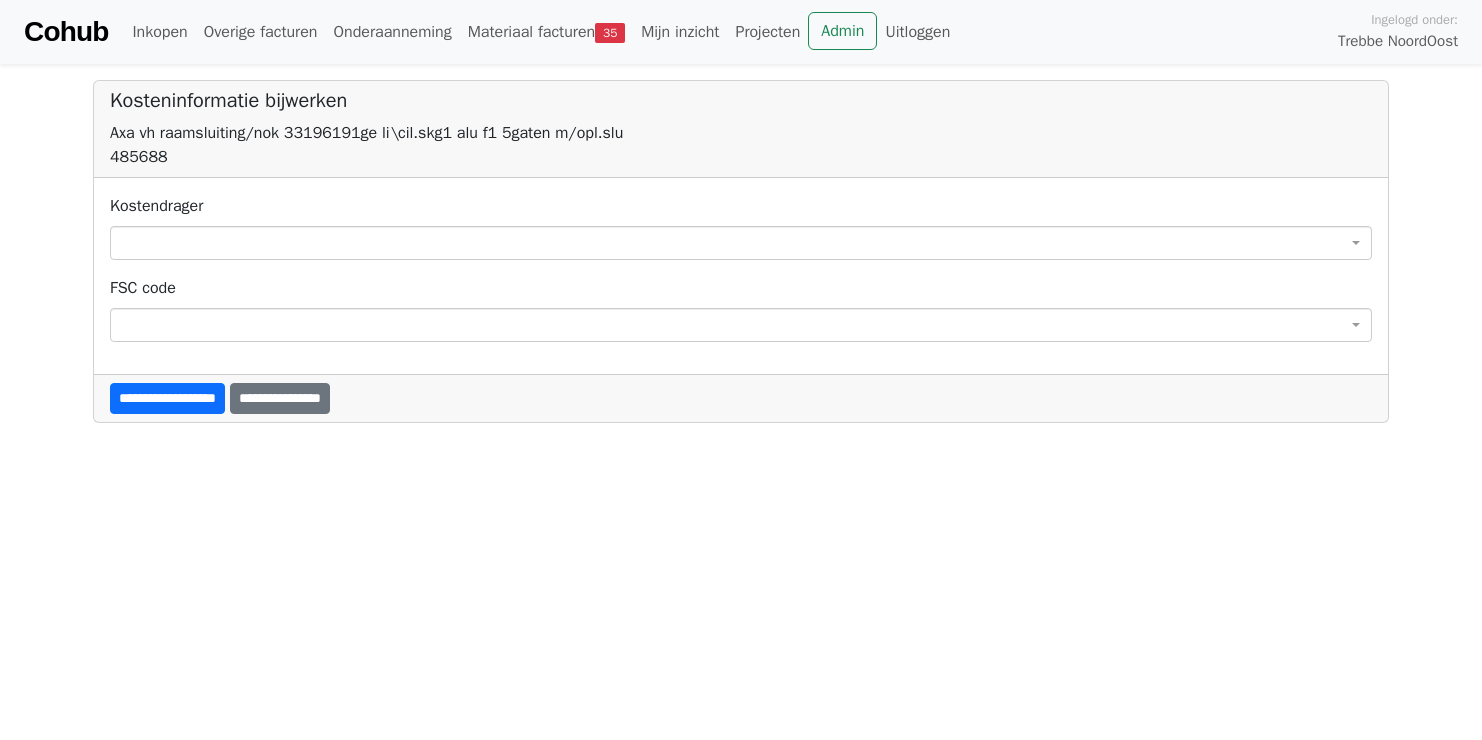 scroll, scrollTop: 0, scrollLeft: 0, axis: both 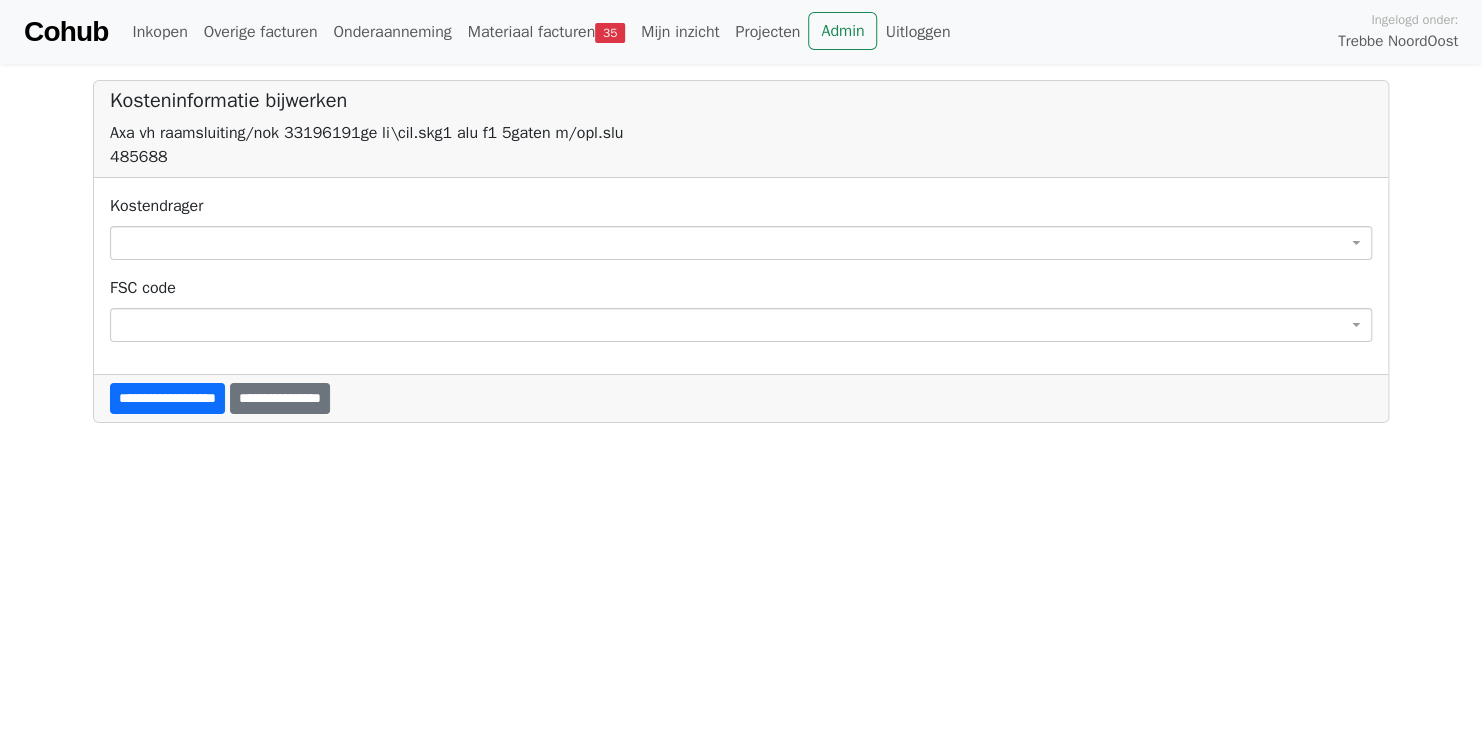 click at bounding box center [741, 243] 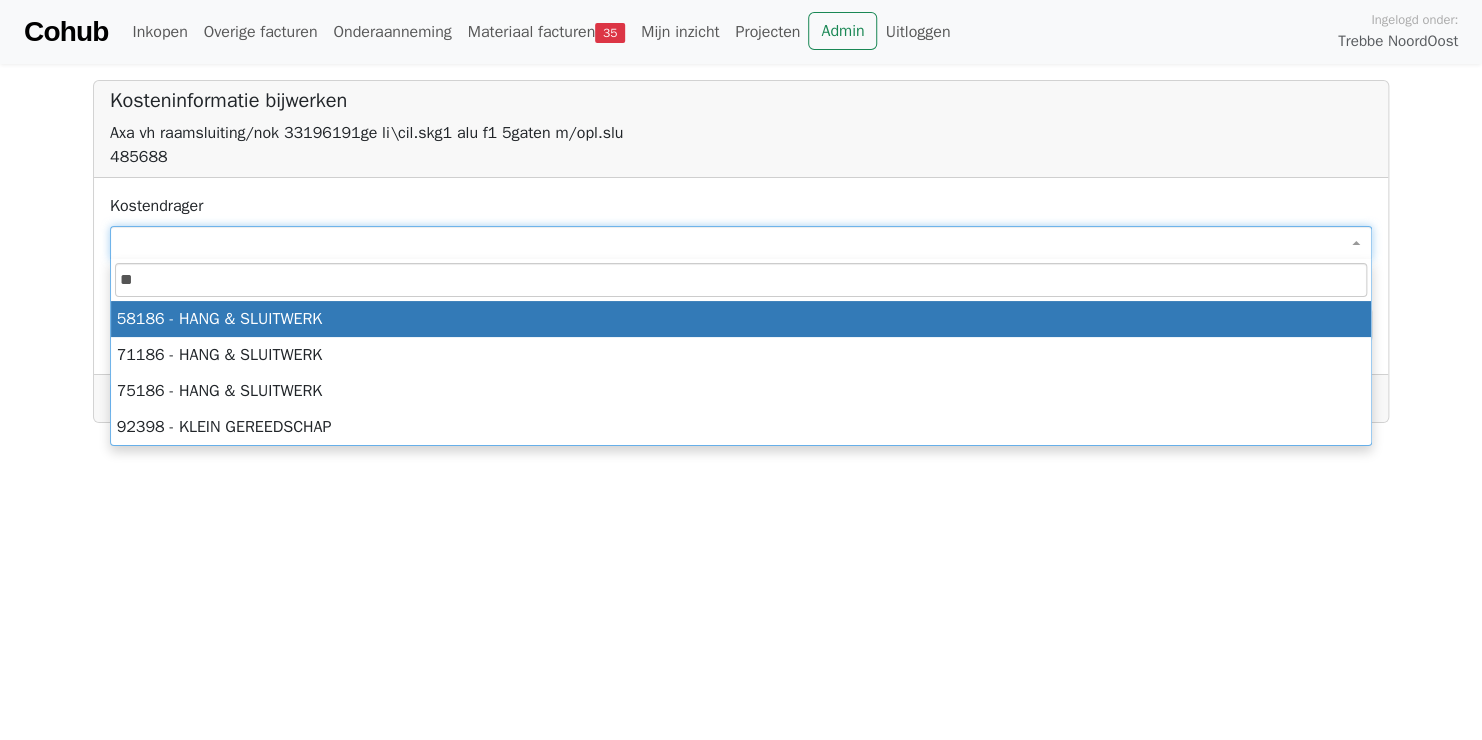 type on "**" 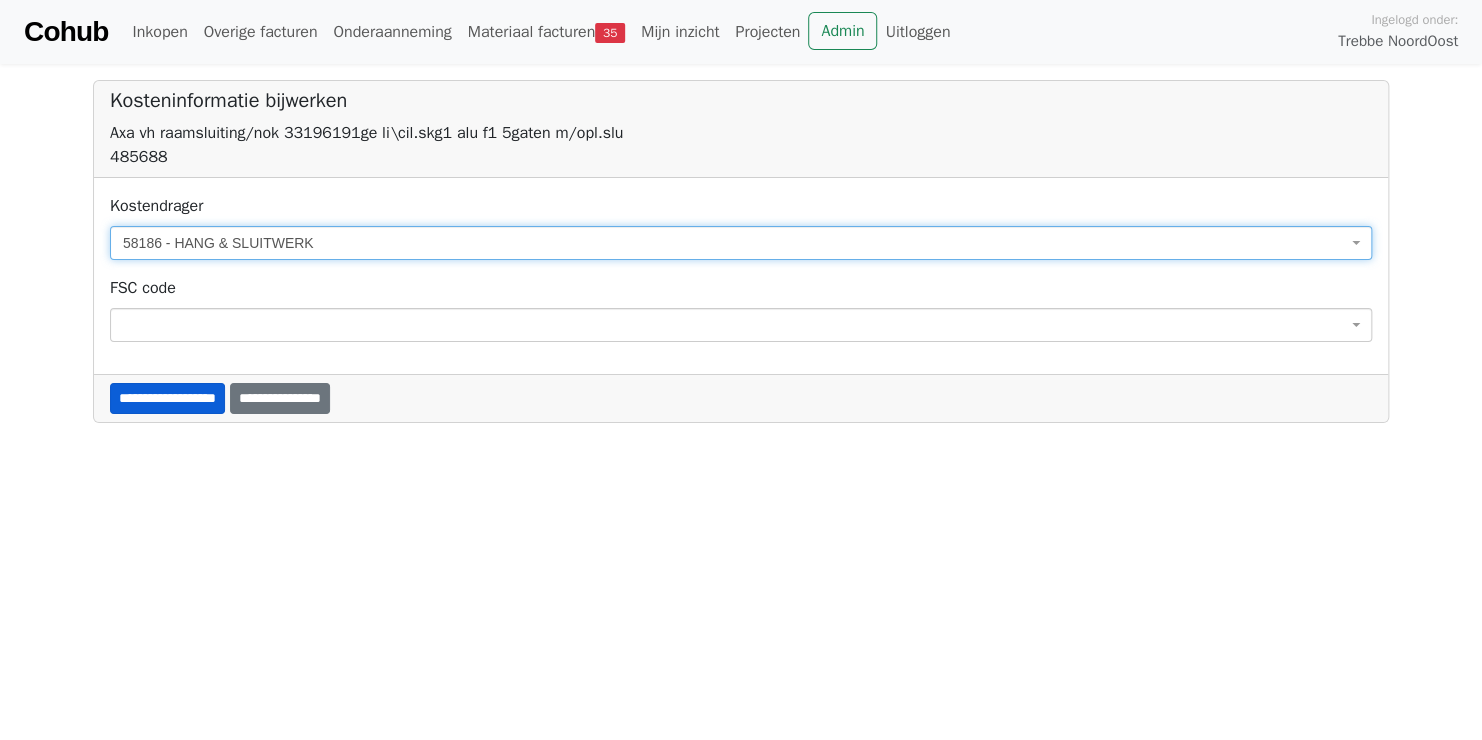 click on "**********" at bounding box center [167, 398] 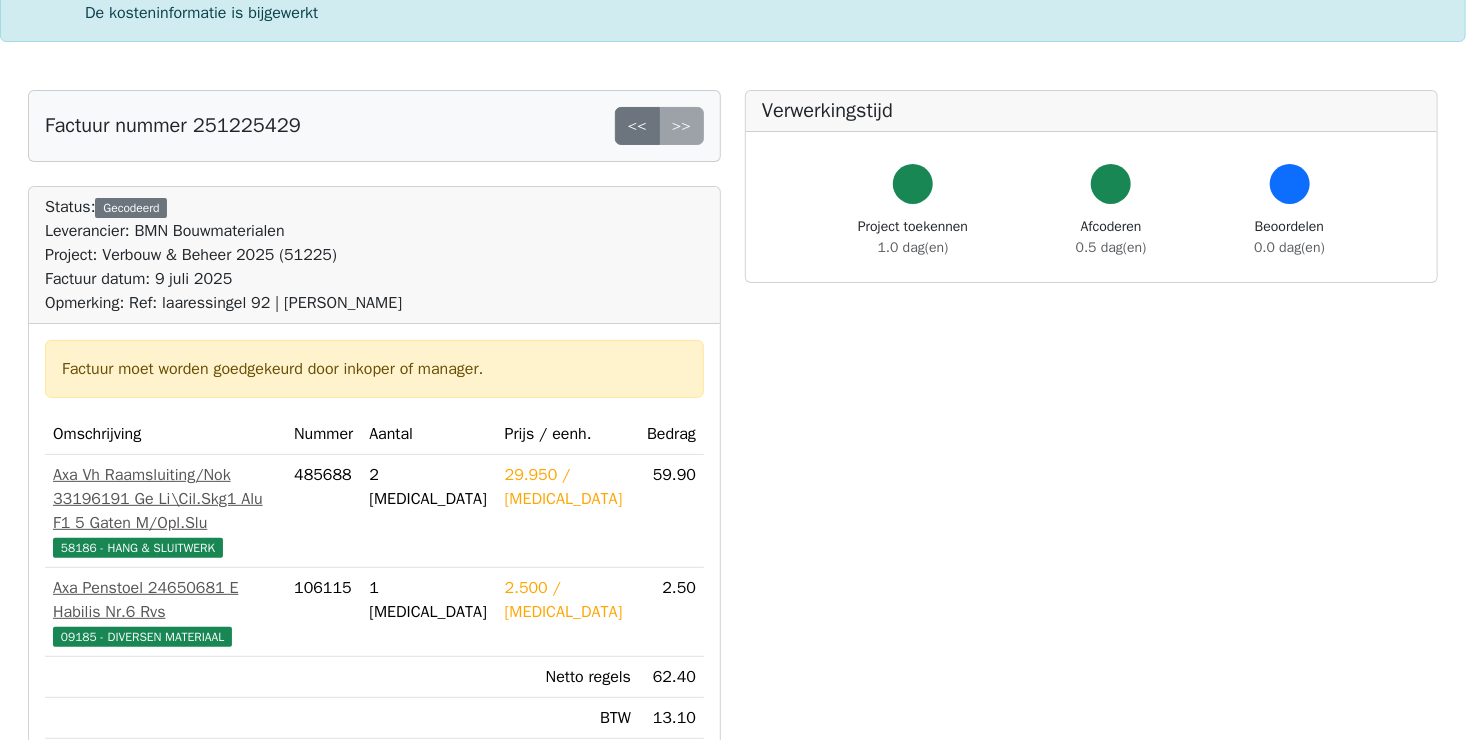 scroll, scrollTop: 300, scrollLeft: 0, axis: vertical 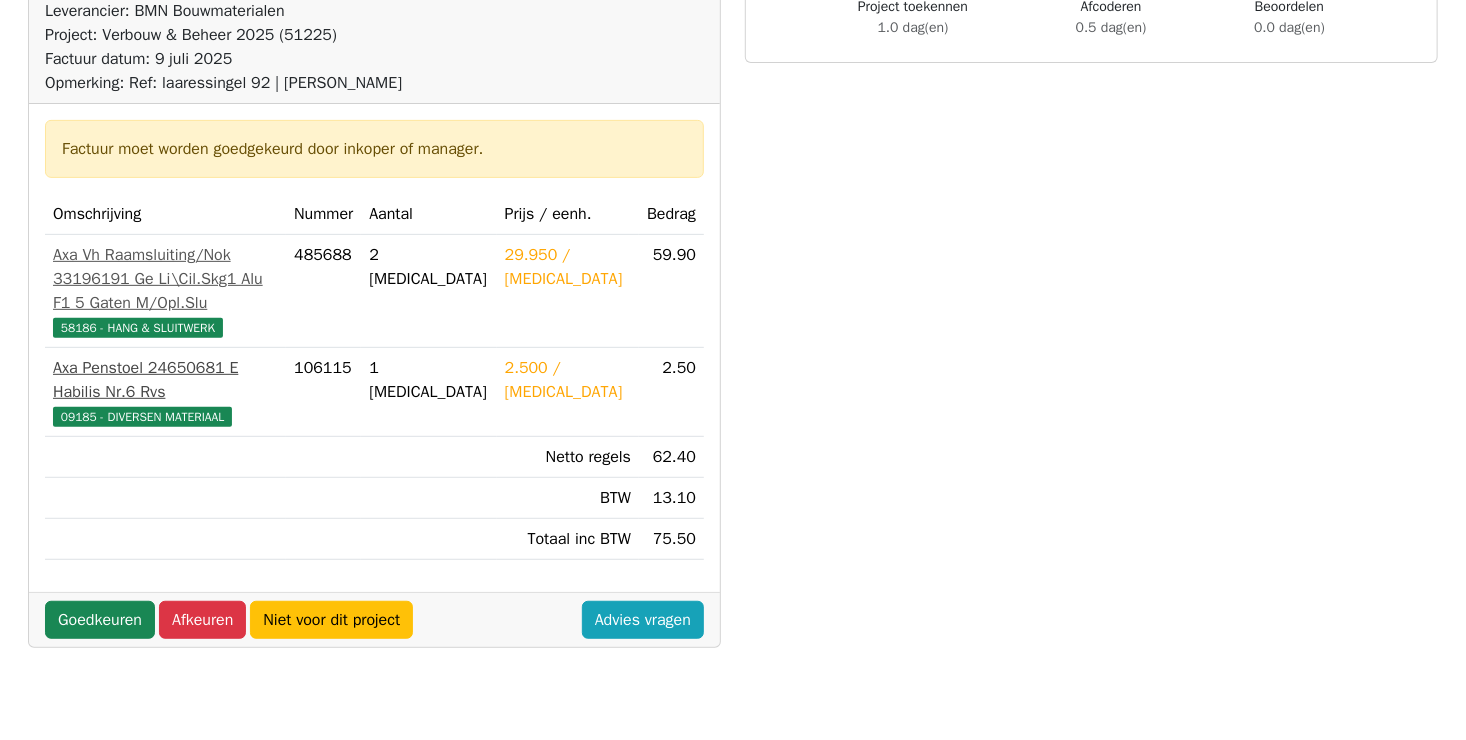 click on "Axa Penstoel 24650681 E Habilis Nr.6 Rvs" at bounding box center [165, 380] 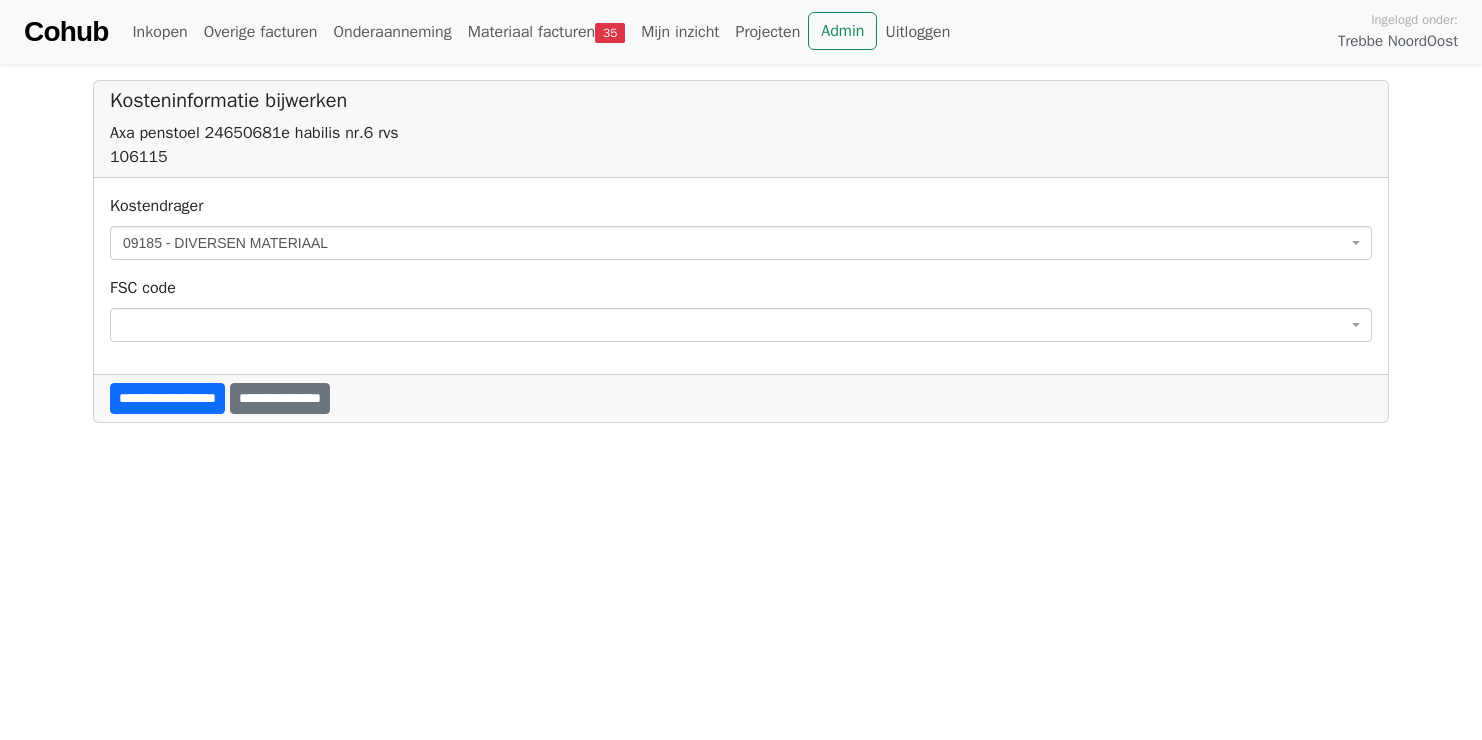 scroll, scrollTop: 0, scrollLeft: 0, axis: both 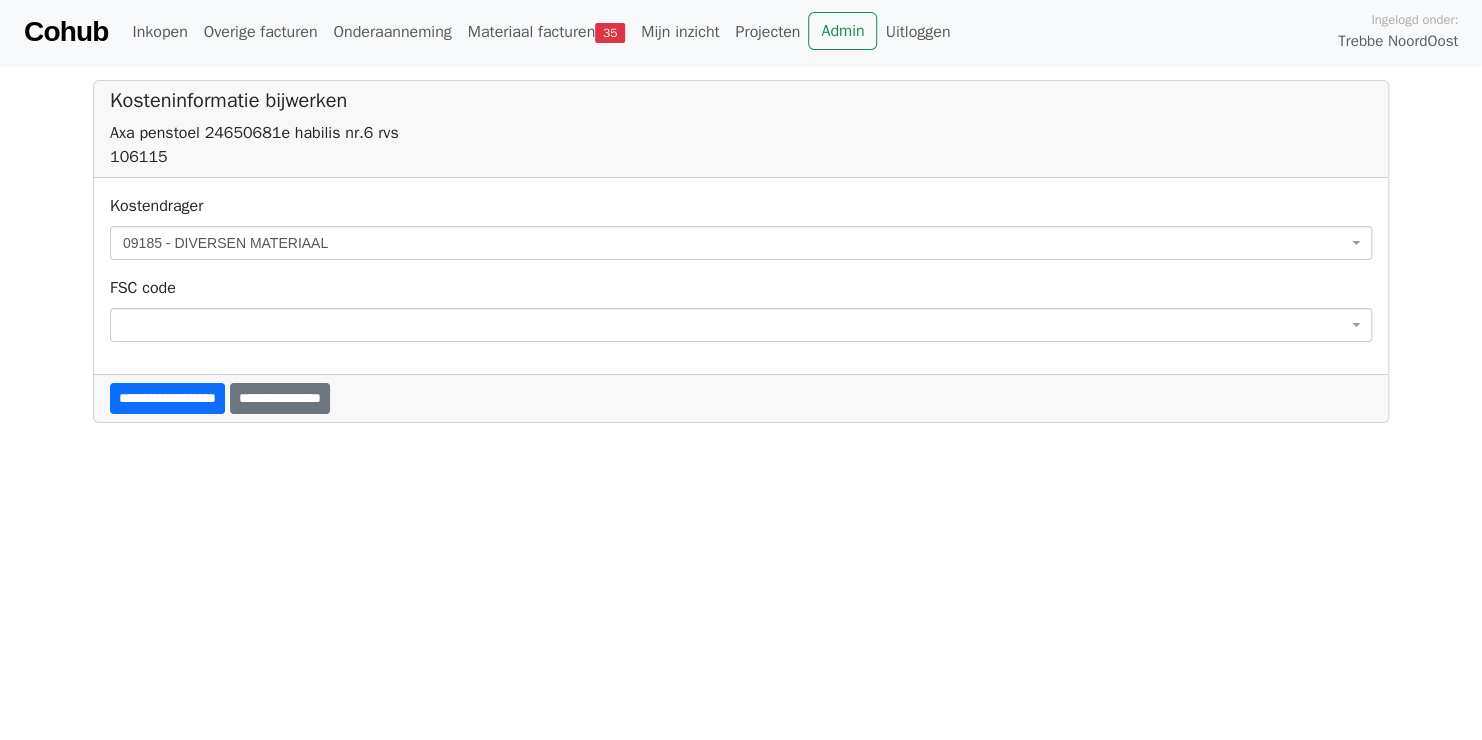 click on "09185 - DIVERSEN MATERIAAL" at bounding box center (735, 243) 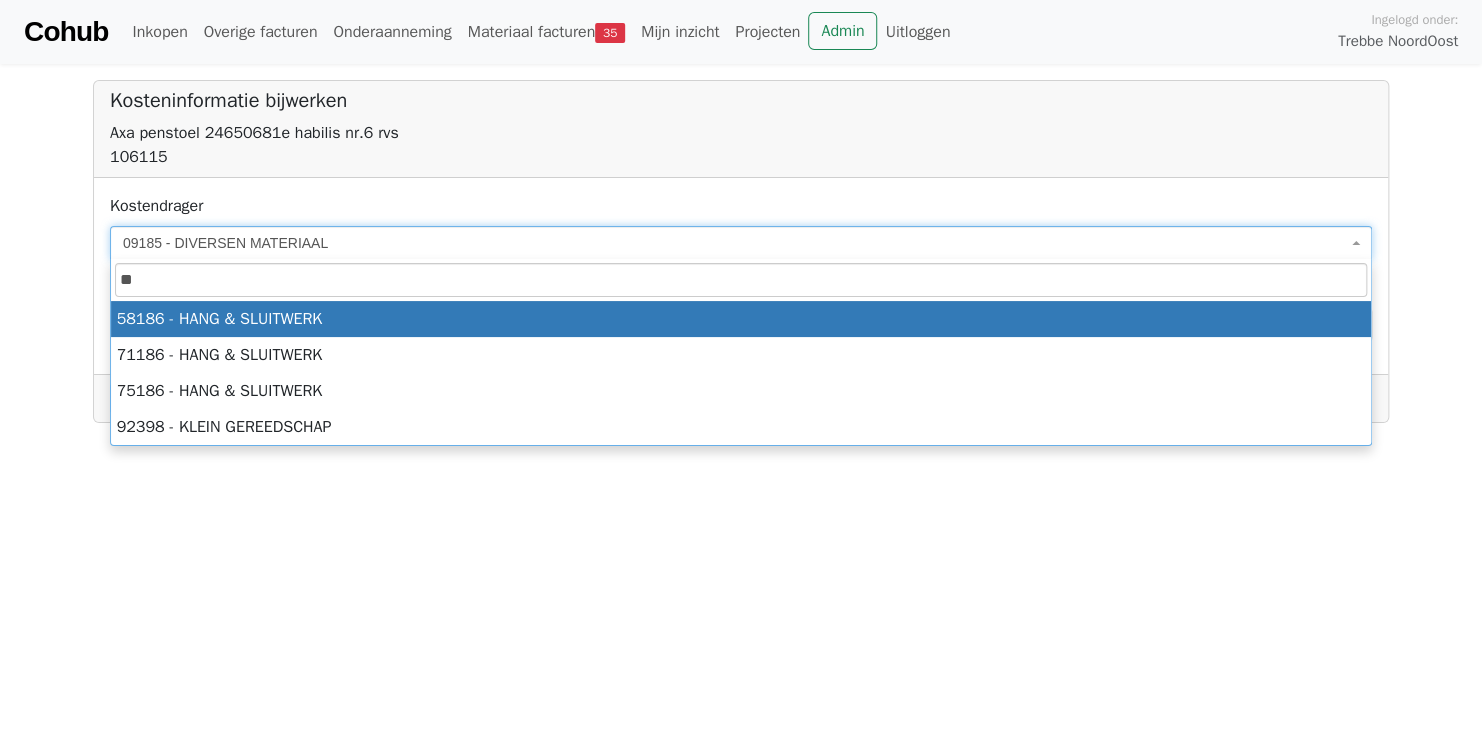 type on "**" 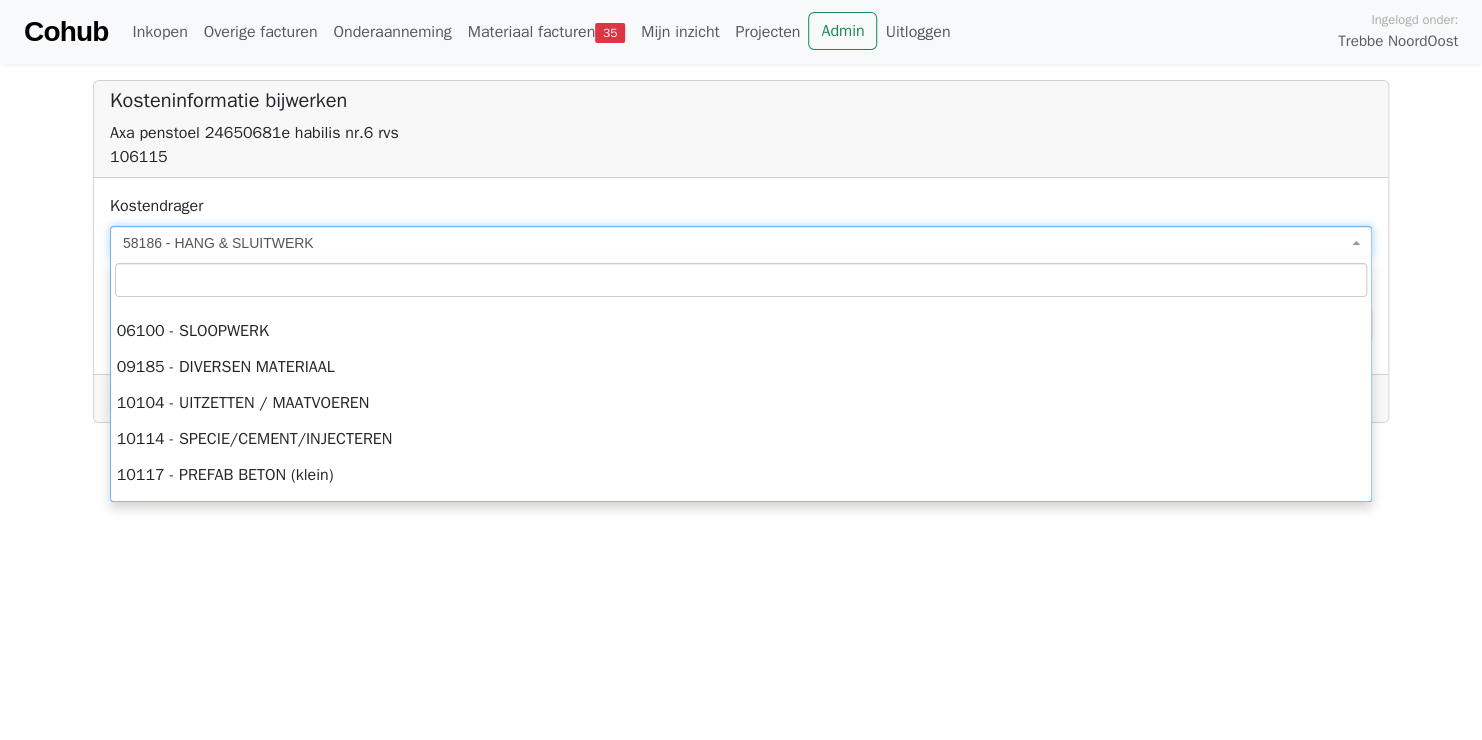 scroll, scrollTop: 7032, scrollLeft: 0, axis: vertical 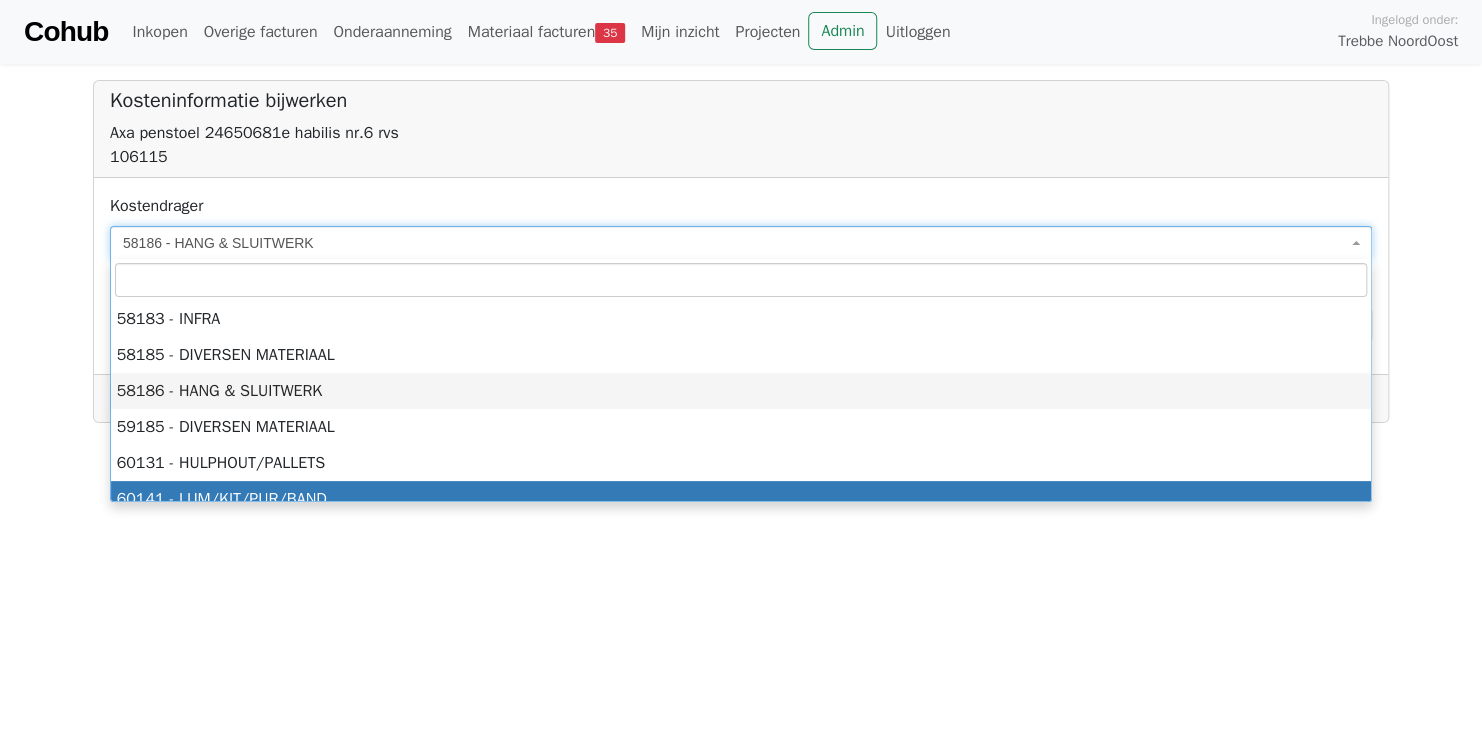 click on "**********" at bounding box center [741, 211] 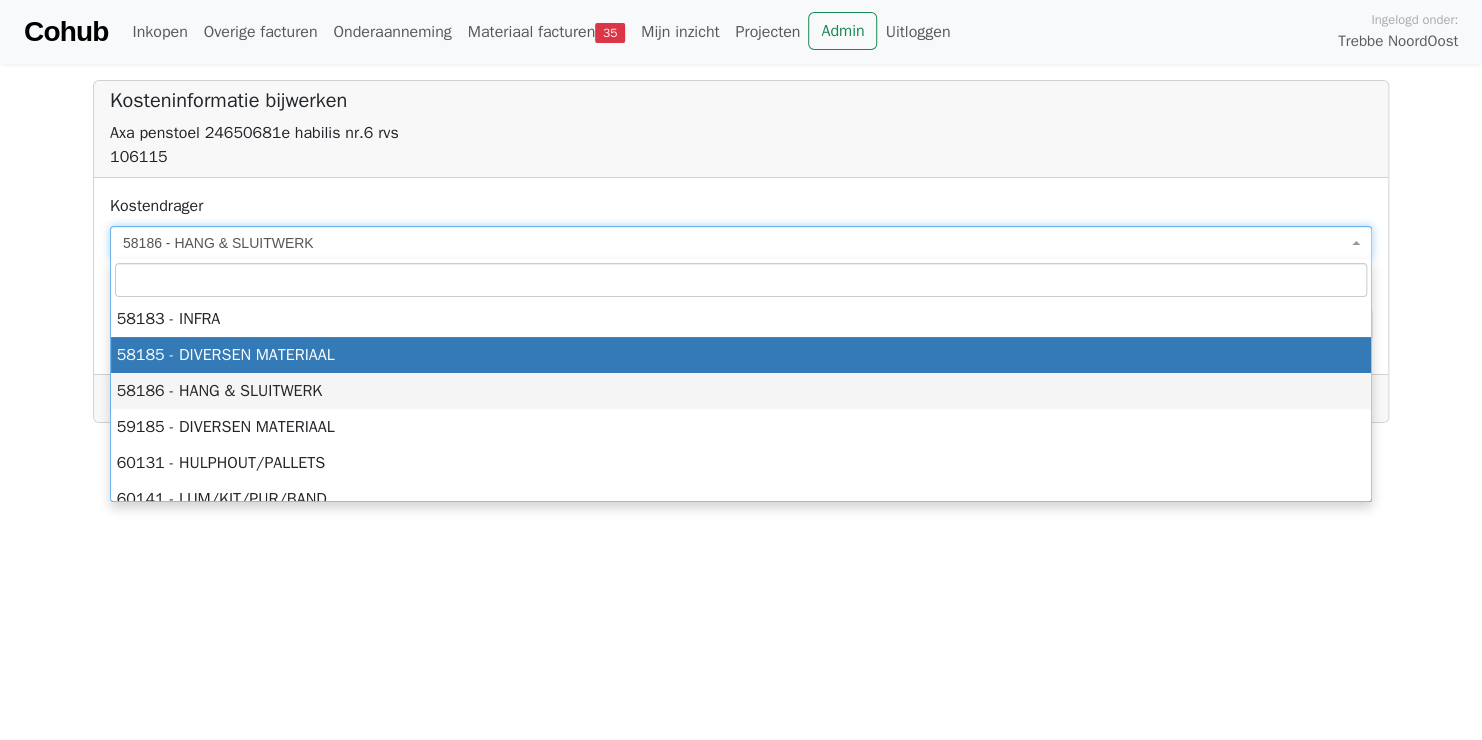 select on "****" 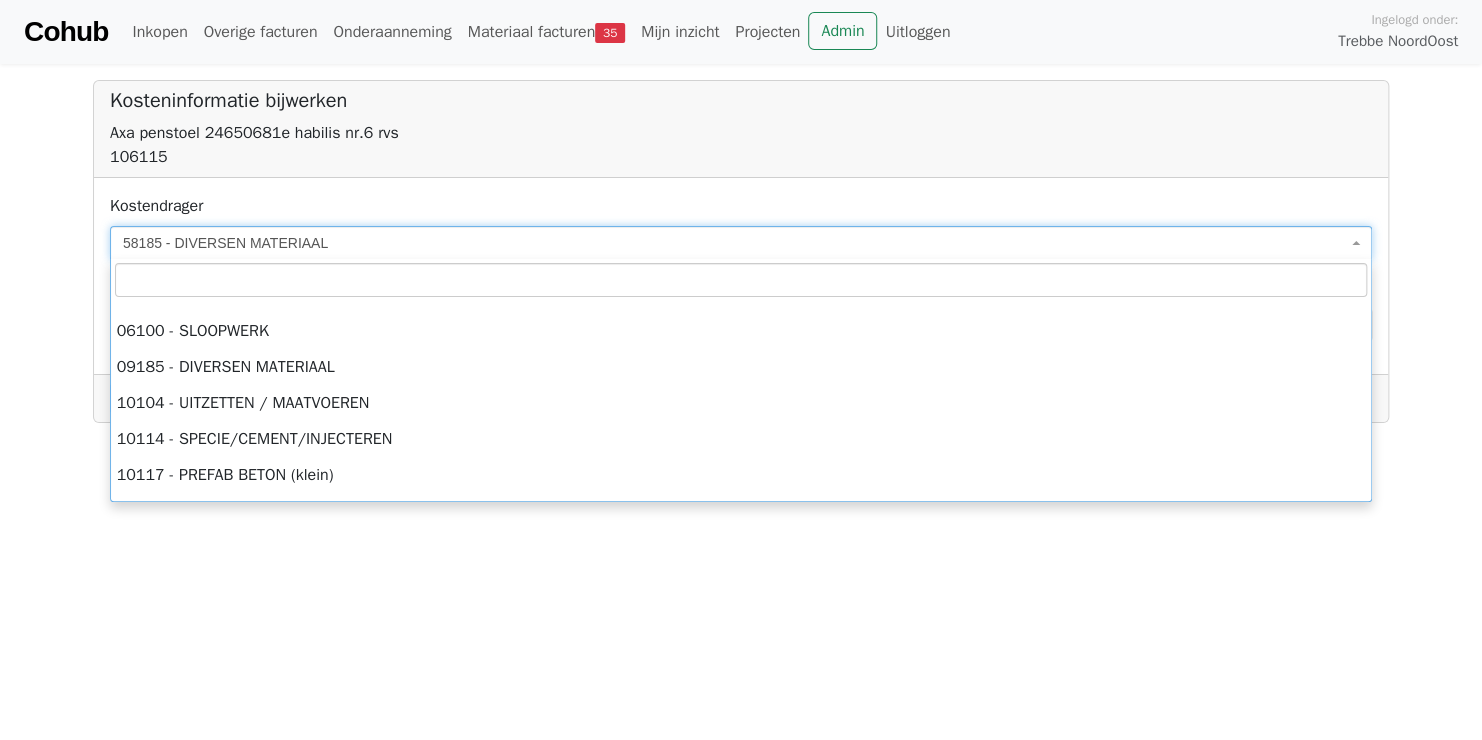 click on "58185 - DIVERSEN MATERIAAL" at bounding box center (735, 243) 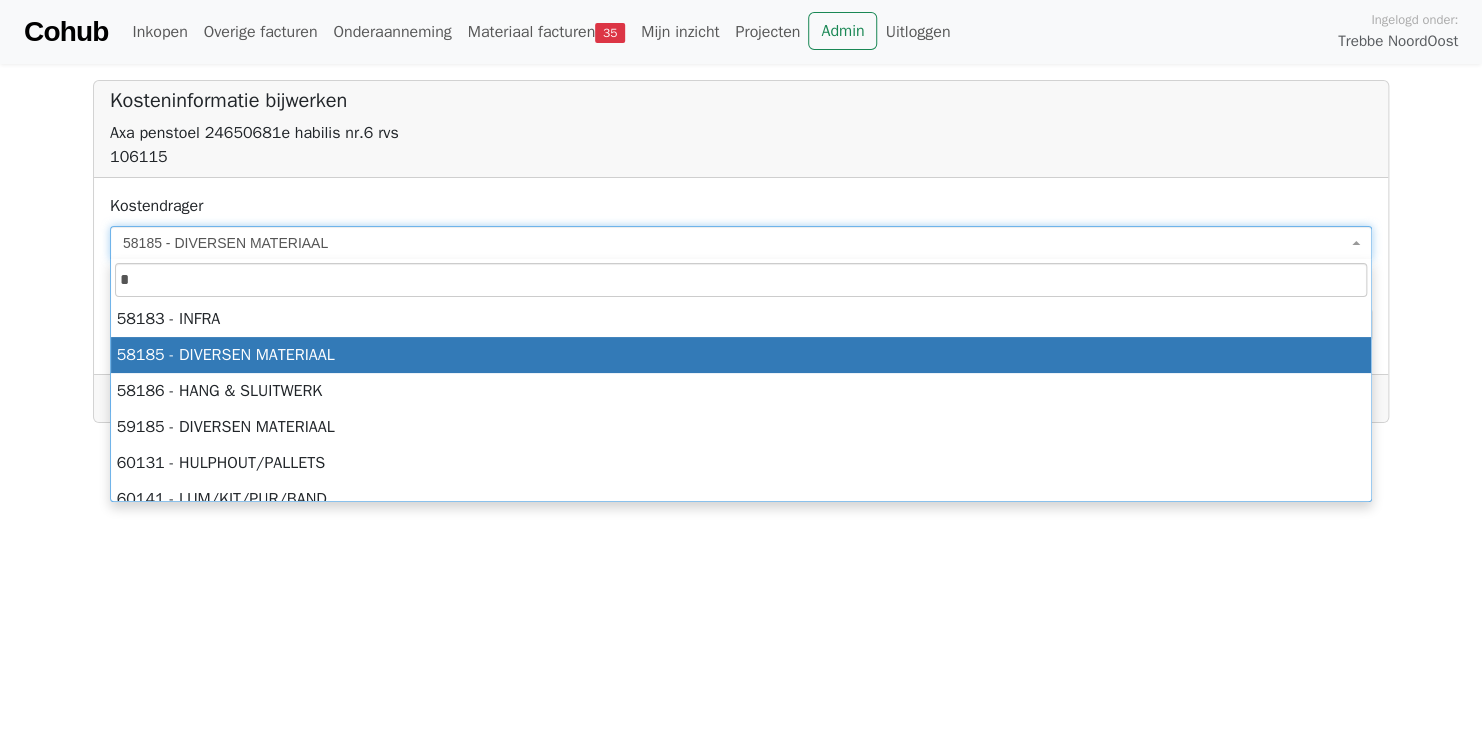 scroll, scrollTop: 0, scrollLeft: 0, axis: both 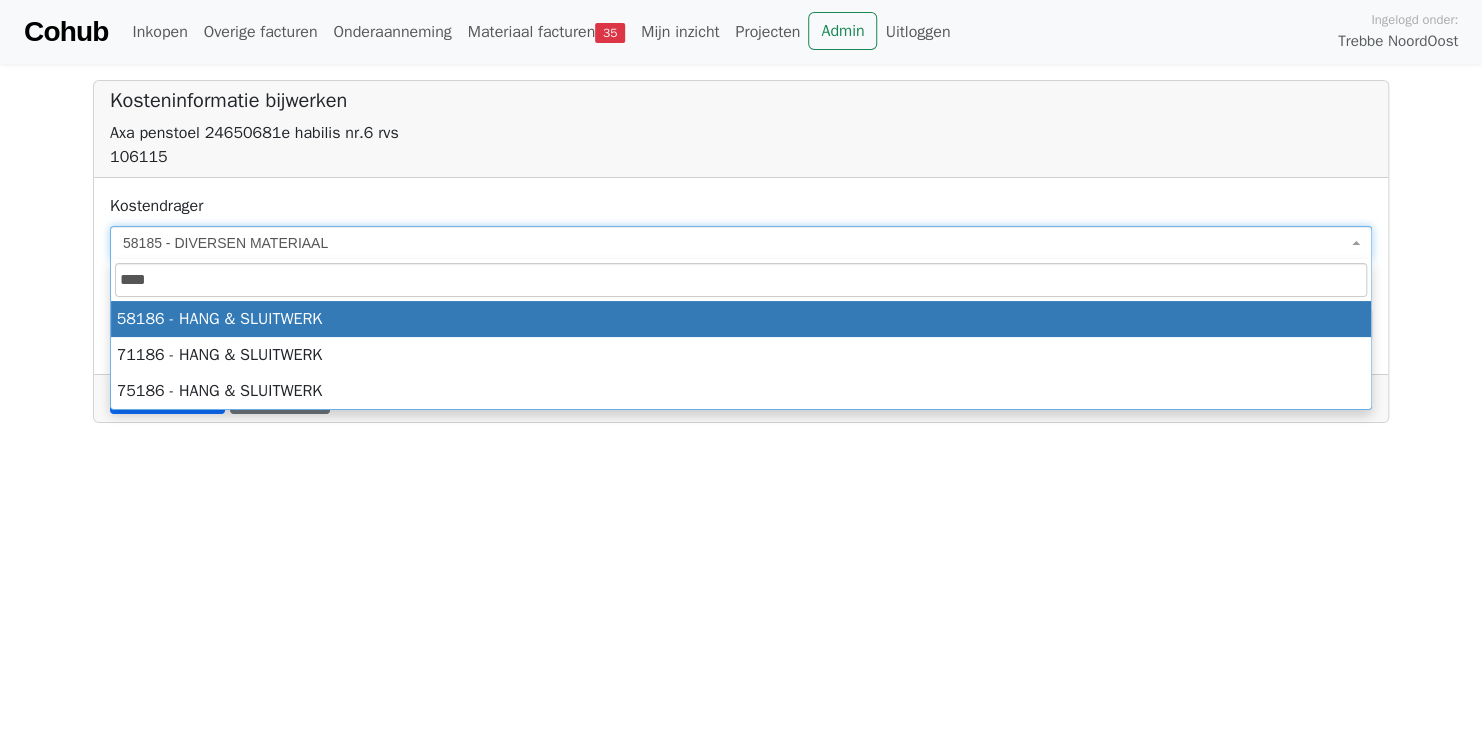 type on "****" 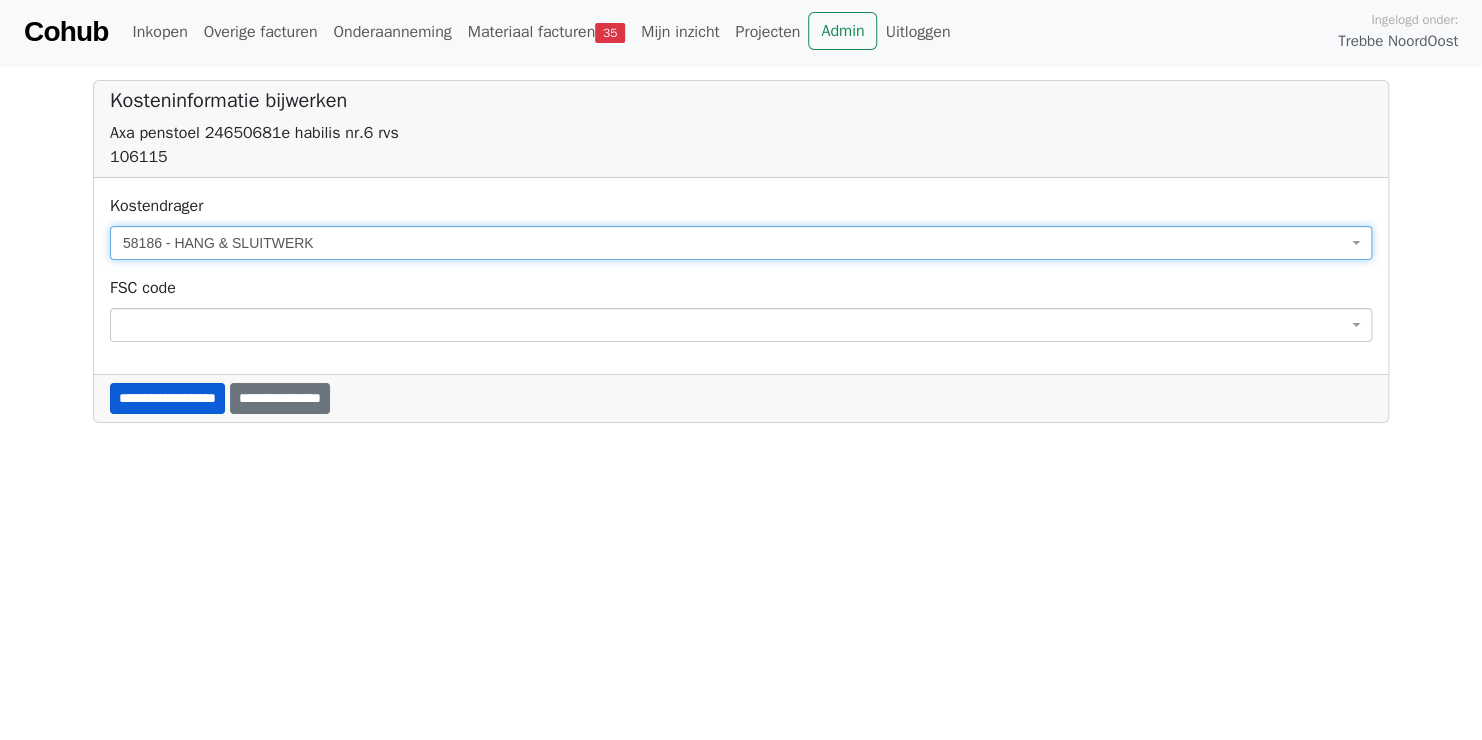 click on "**********" at bounding box center (167, 398) 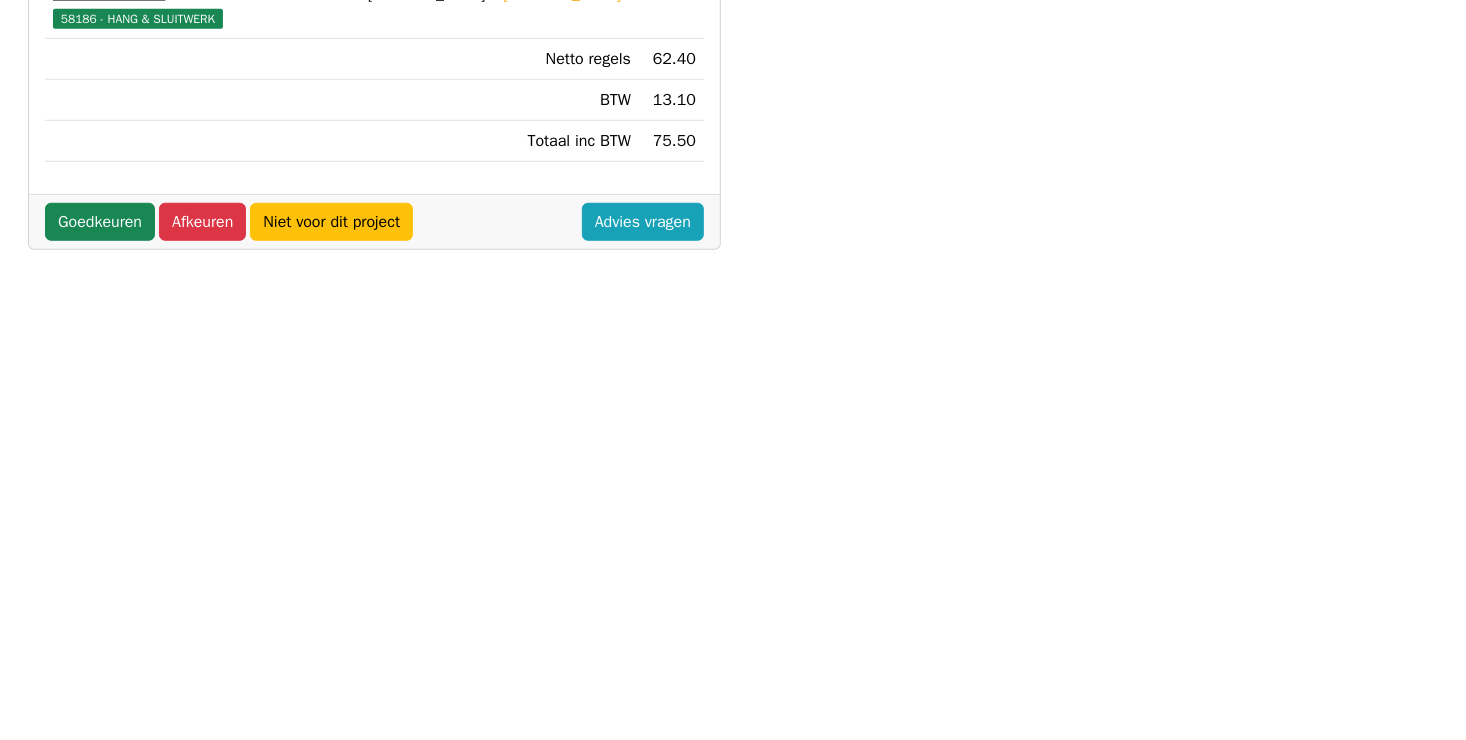 scroll, scrollTop: 700, scrollLeft: 0, axis: vertical 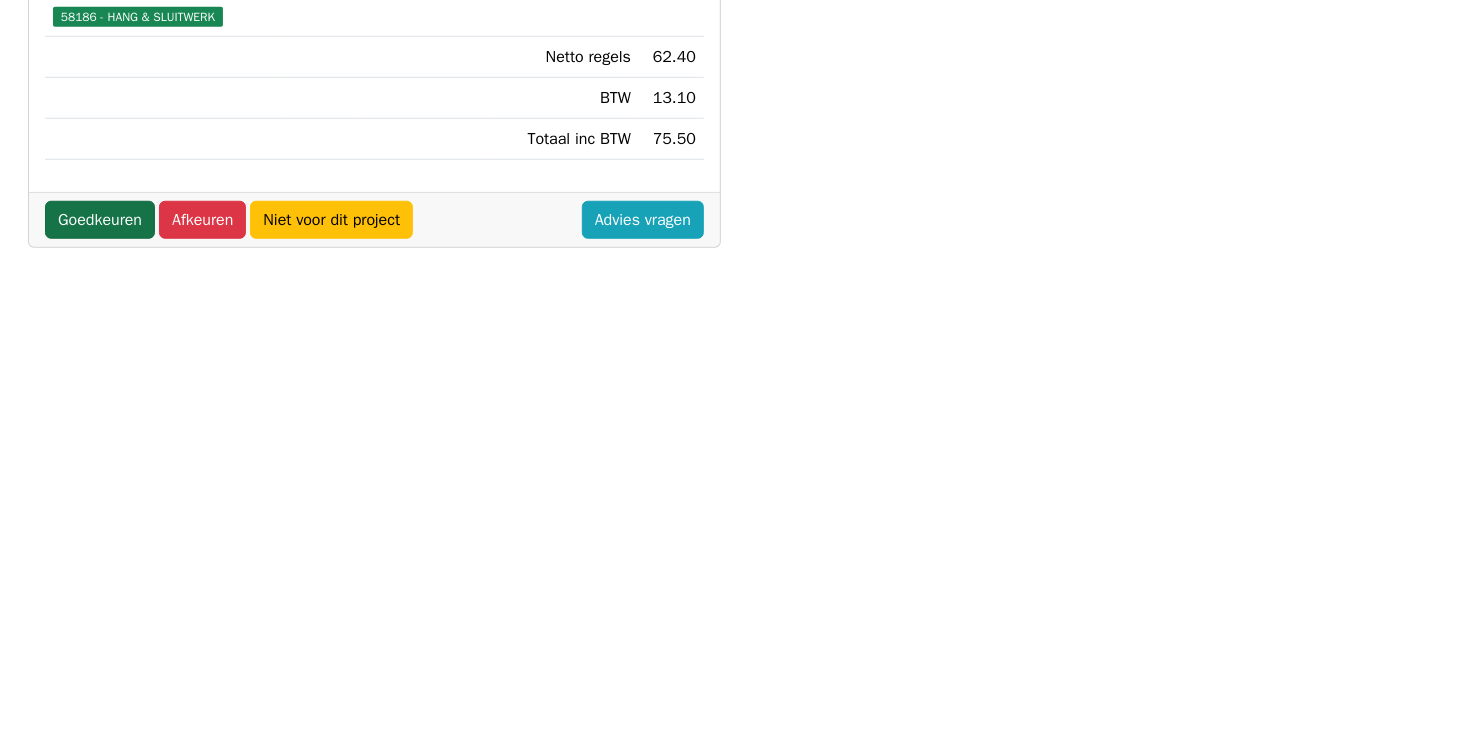 click on "Goedkeuren" at bounding box center [100, 220] 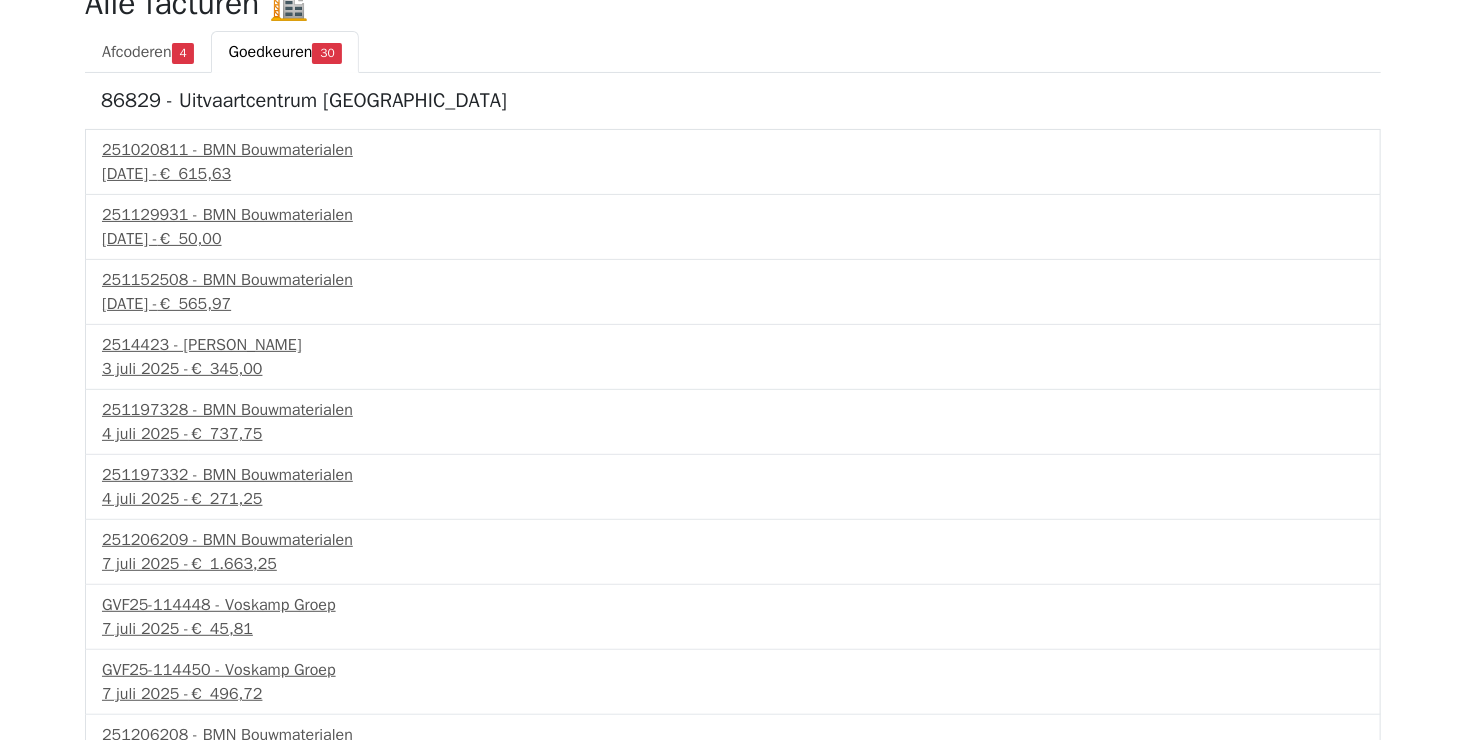 scroll, scrollTop: 0, scrollLeft: 0, axis: both 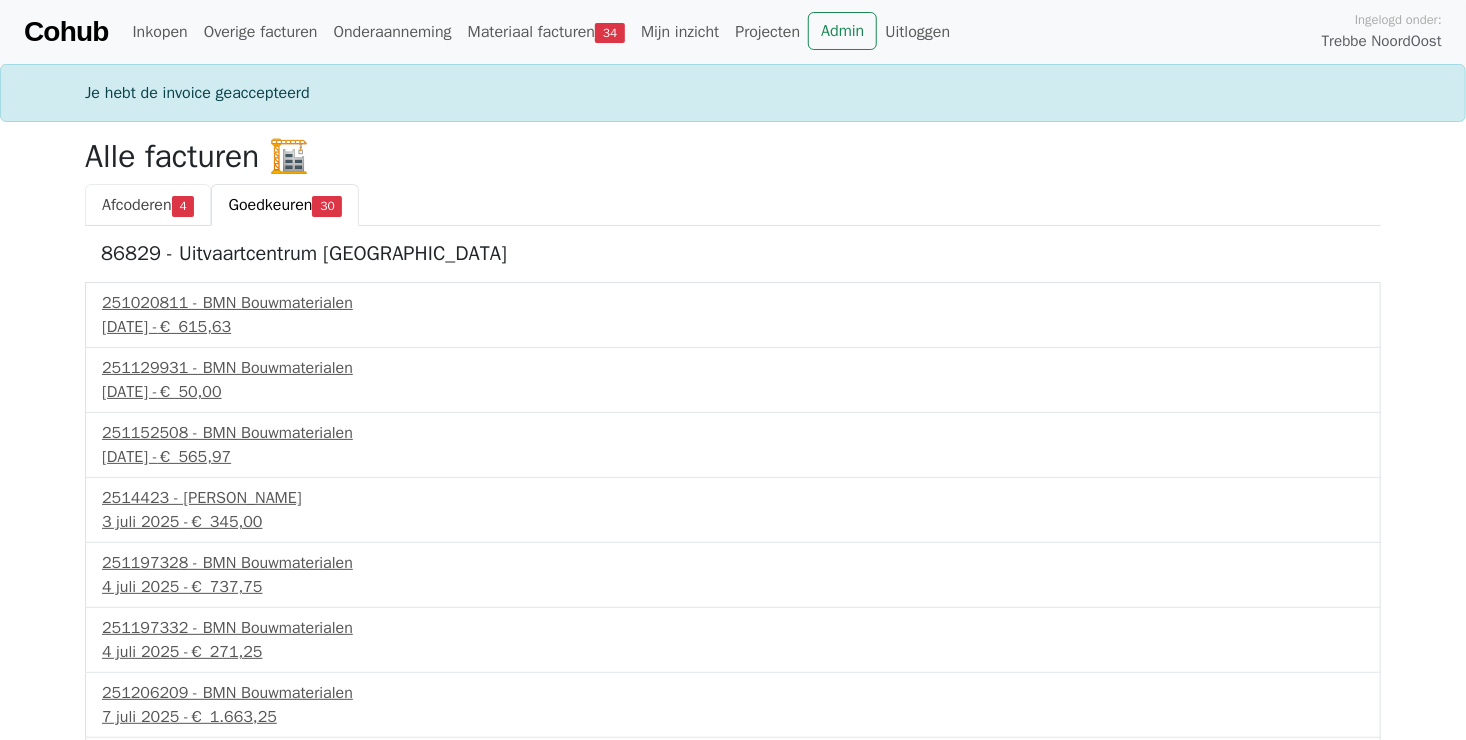 click on "Afcoderen" at bounding box center [137, 205] 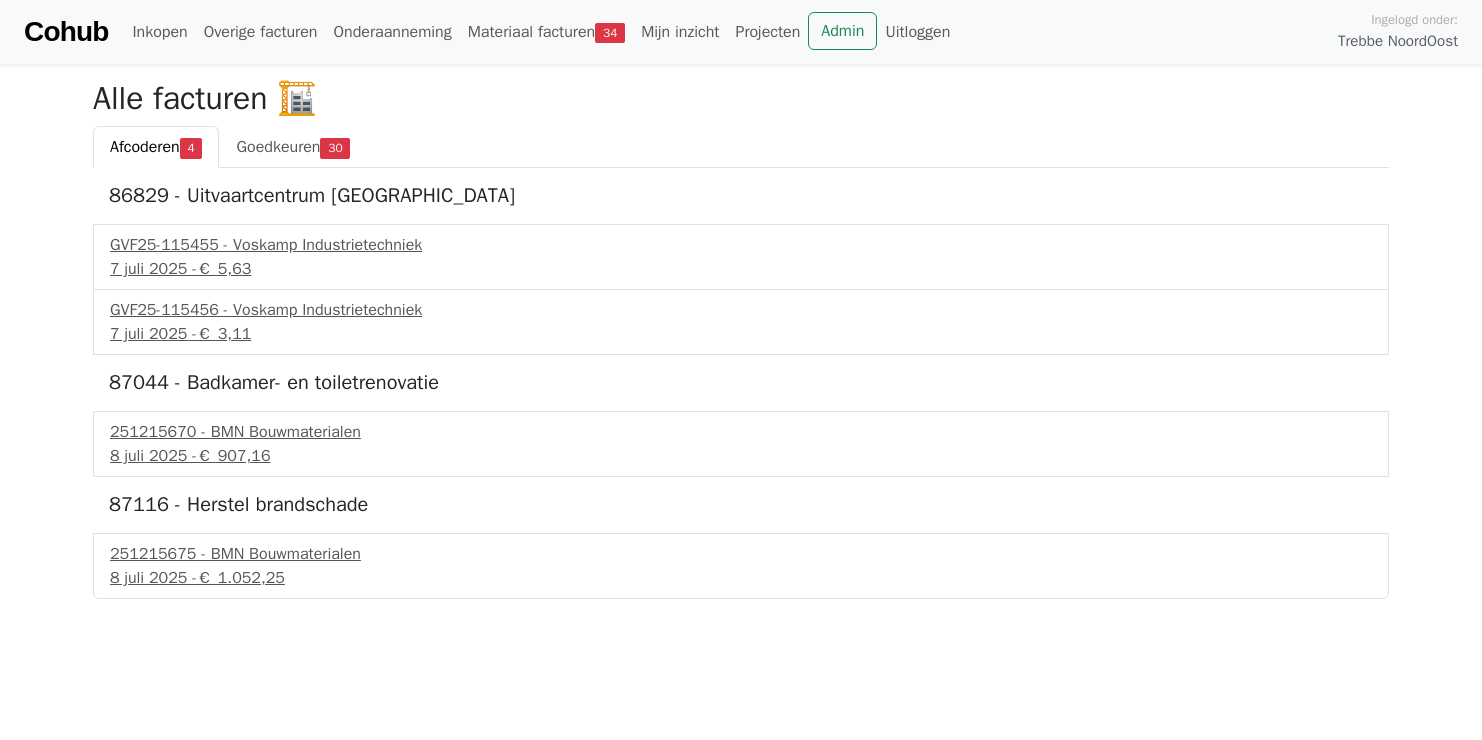 scroll, scrollTop: 0, scrollLeft: 0, axis: both 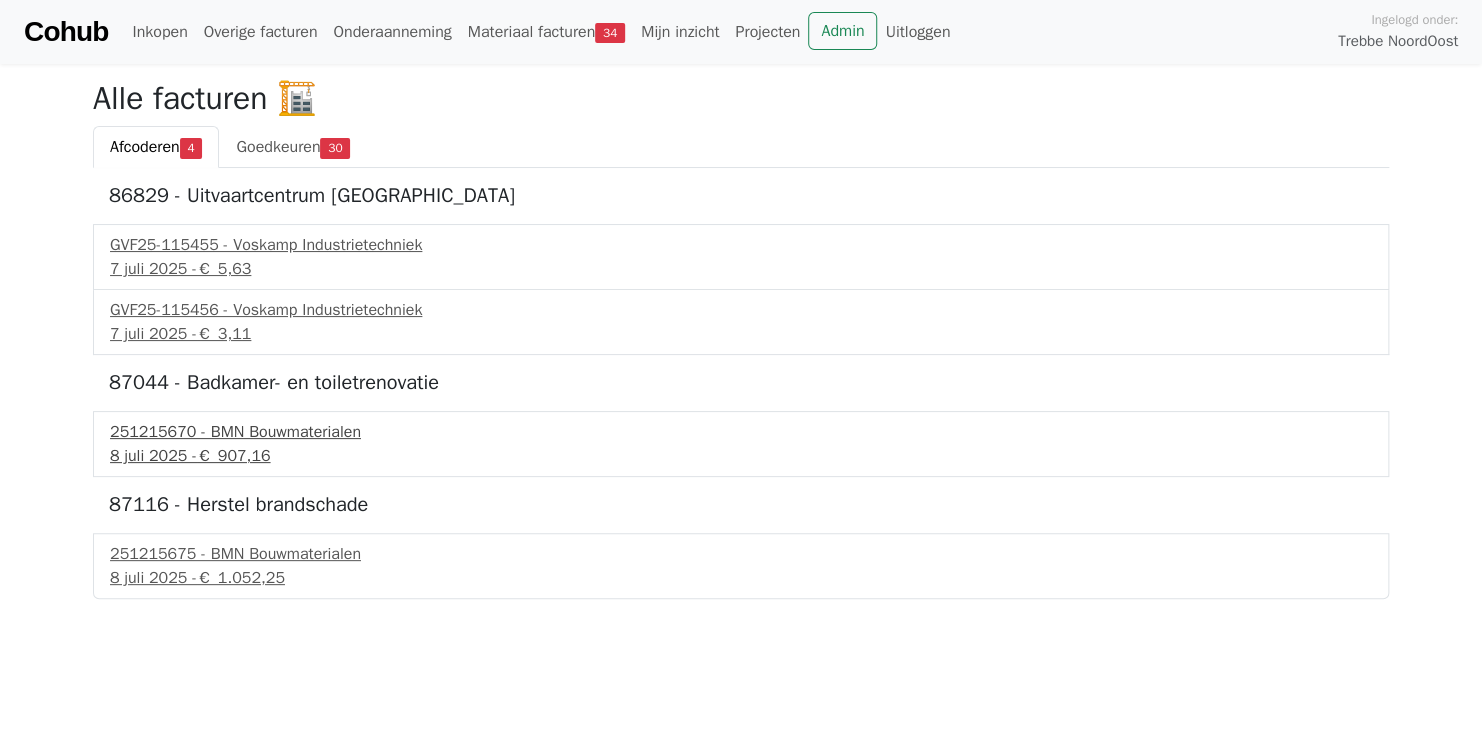 click on "251215670 - BMN Bouwmaterialen" at bounding box center (741, 432) 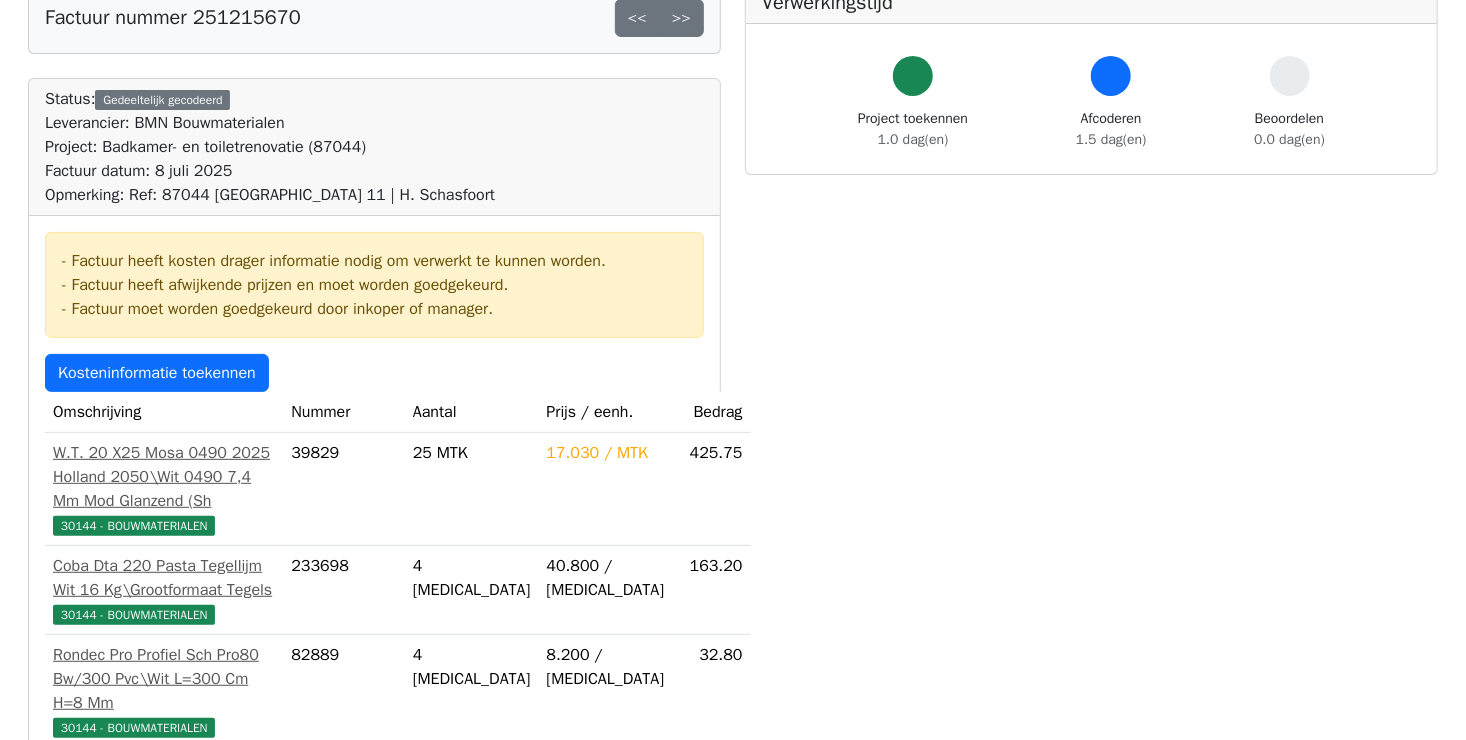 scroll, scrollTop: 0, scrollLeft: 0, axis: both 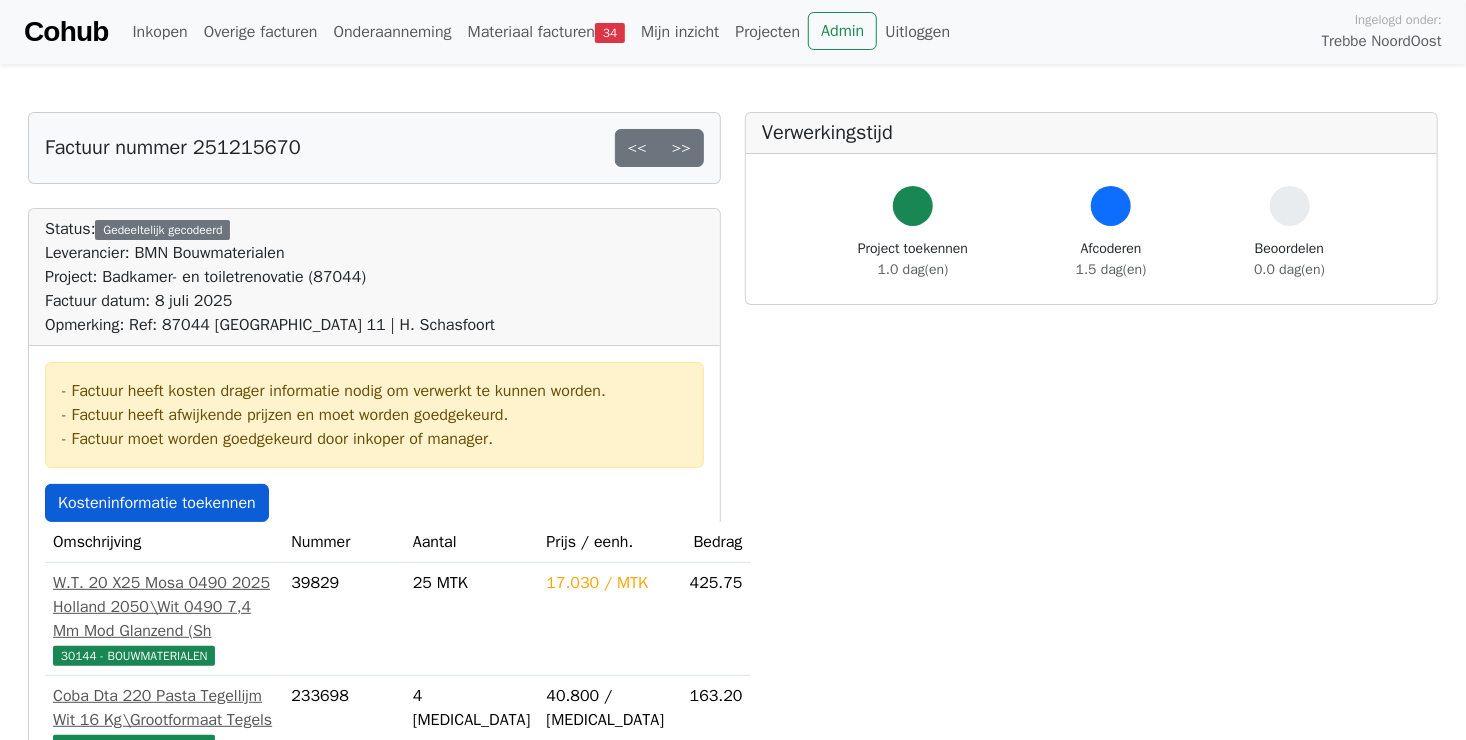 click on "Kosteninformatie toekennen" at bounding box center [157, 503] 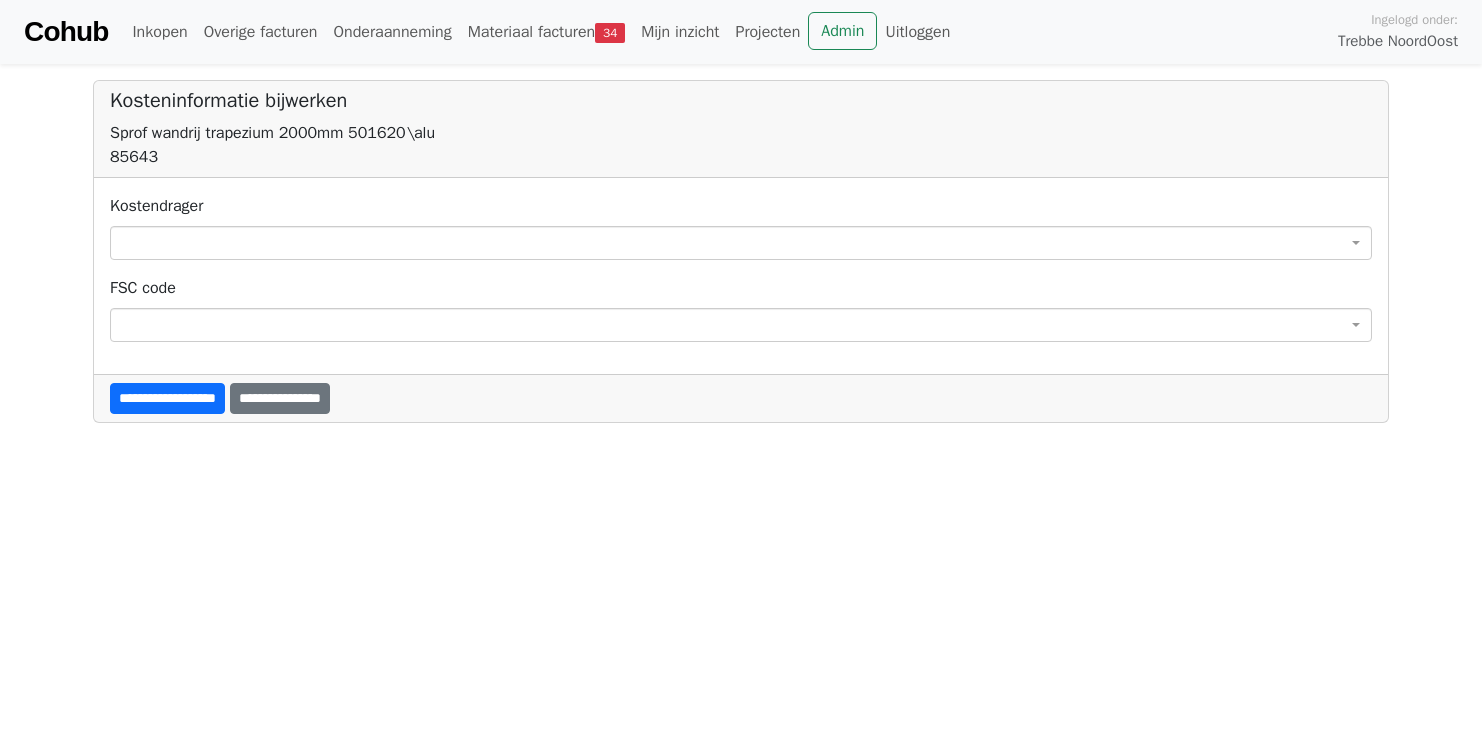 scroll, scrollTop: 0, scrollLeft: 0, axis: both 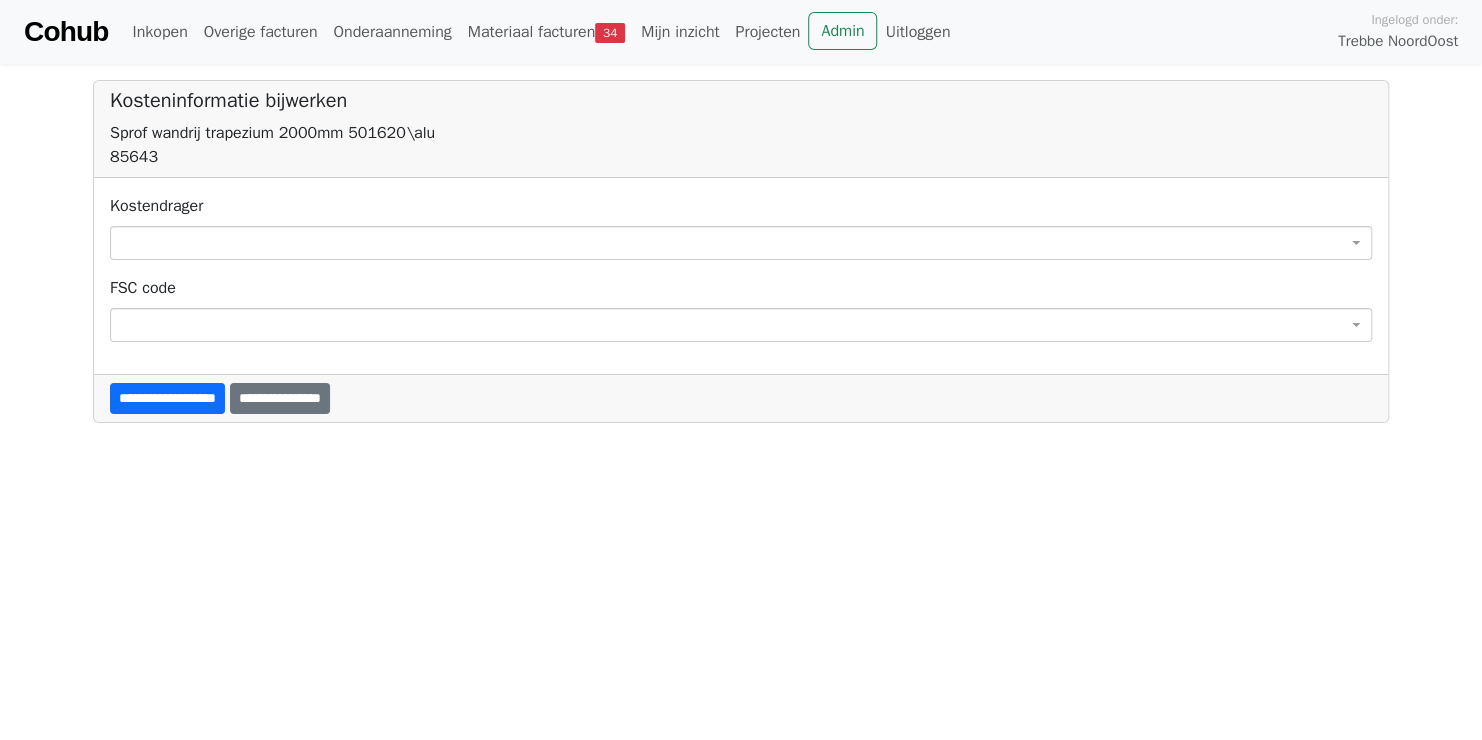 click at bounding box center (741, 243) 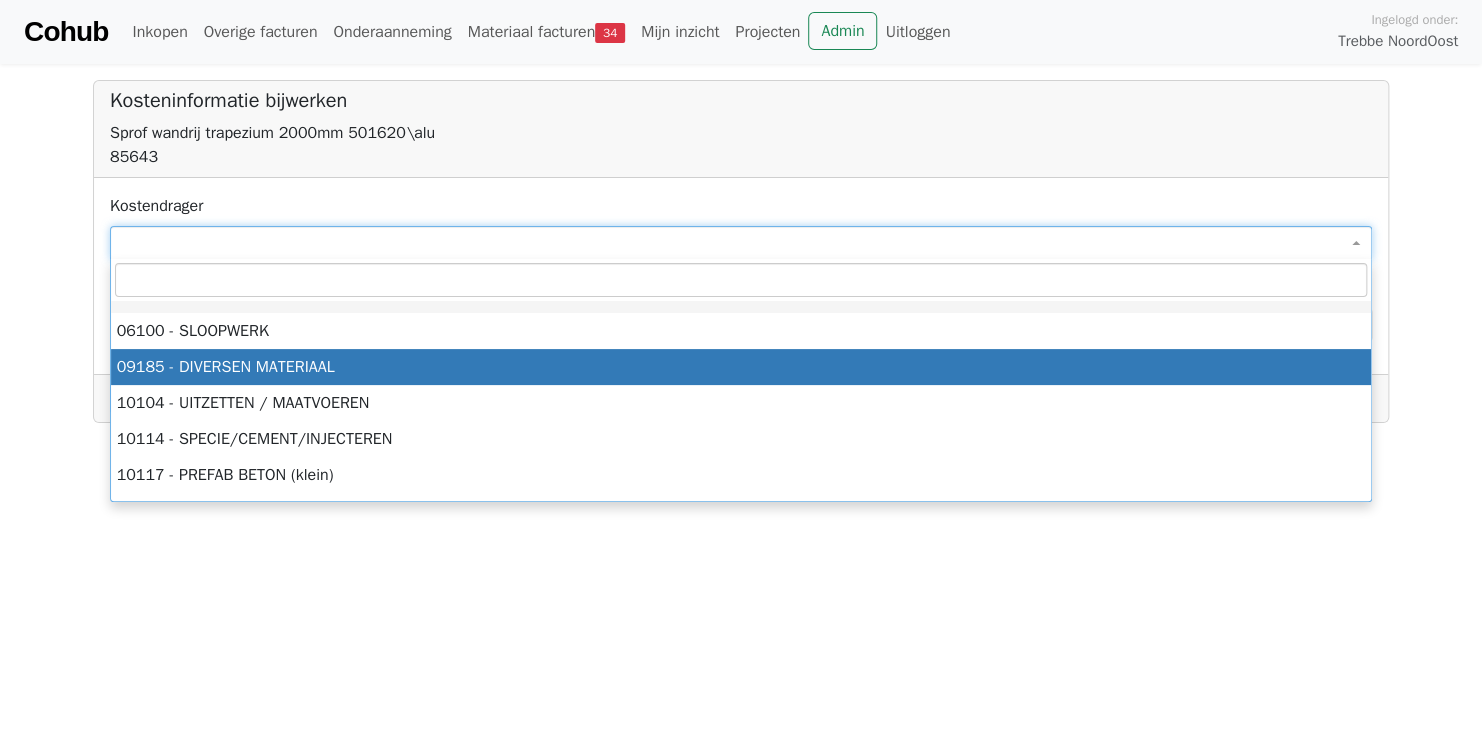 select on "****" 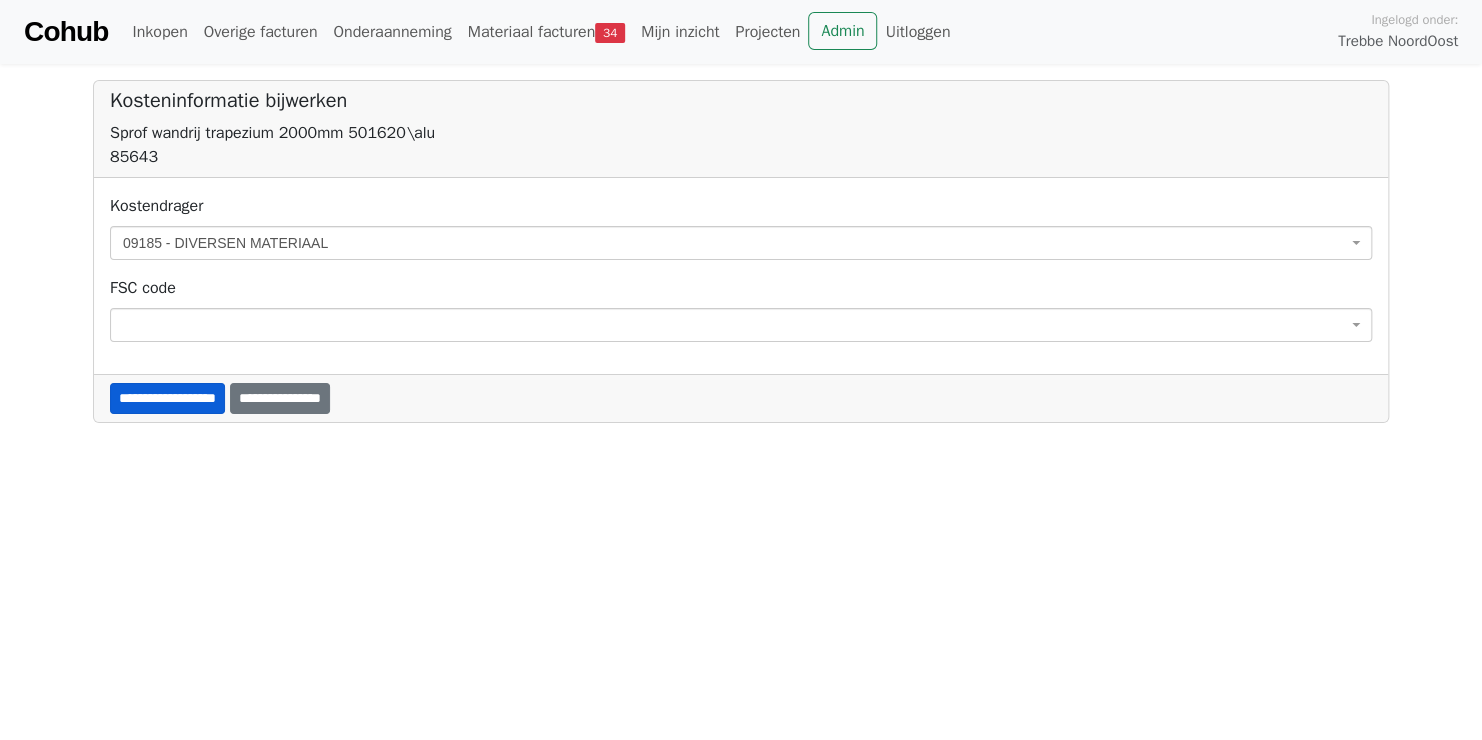 click on "**********" at bounding box center [167, 398] 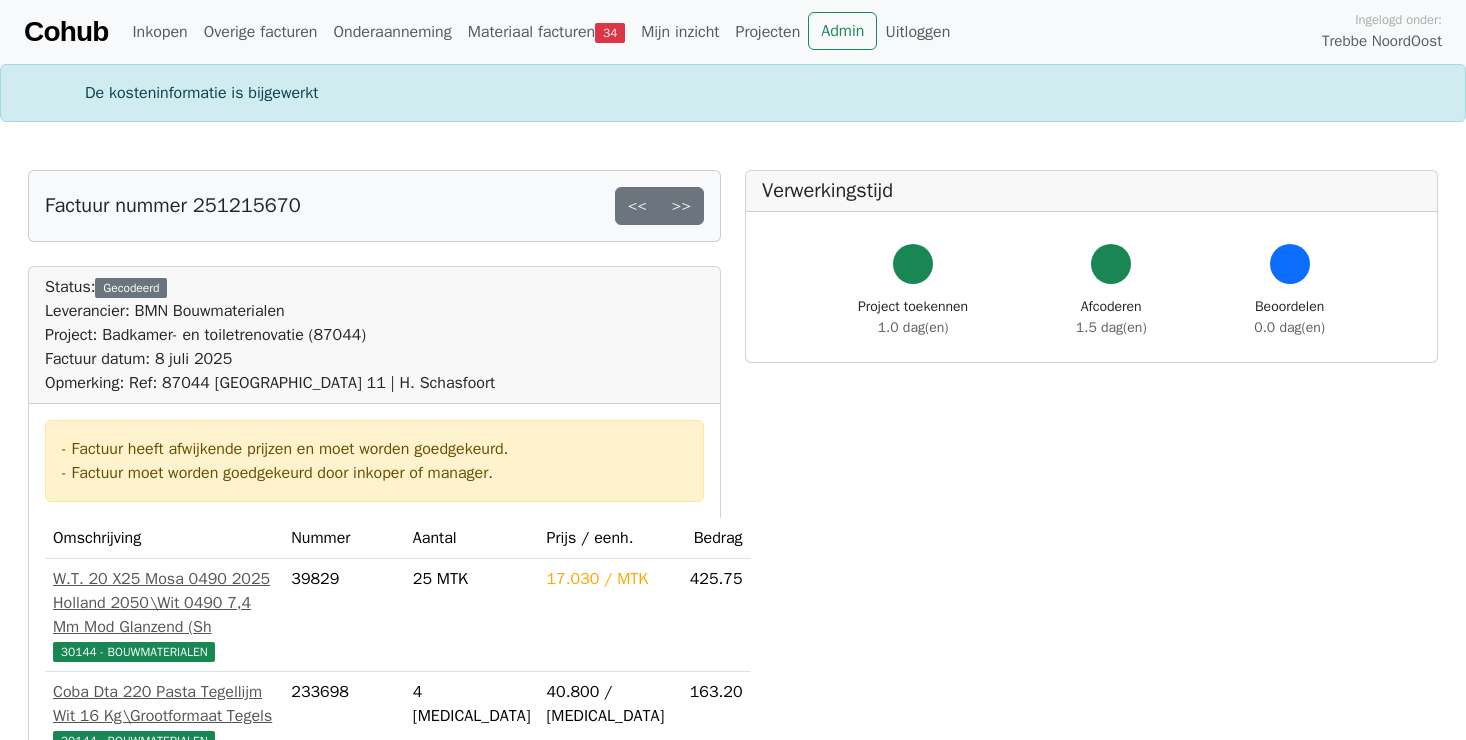 scroll, scrollTop: 0, scrollLeft: 0, axis: both 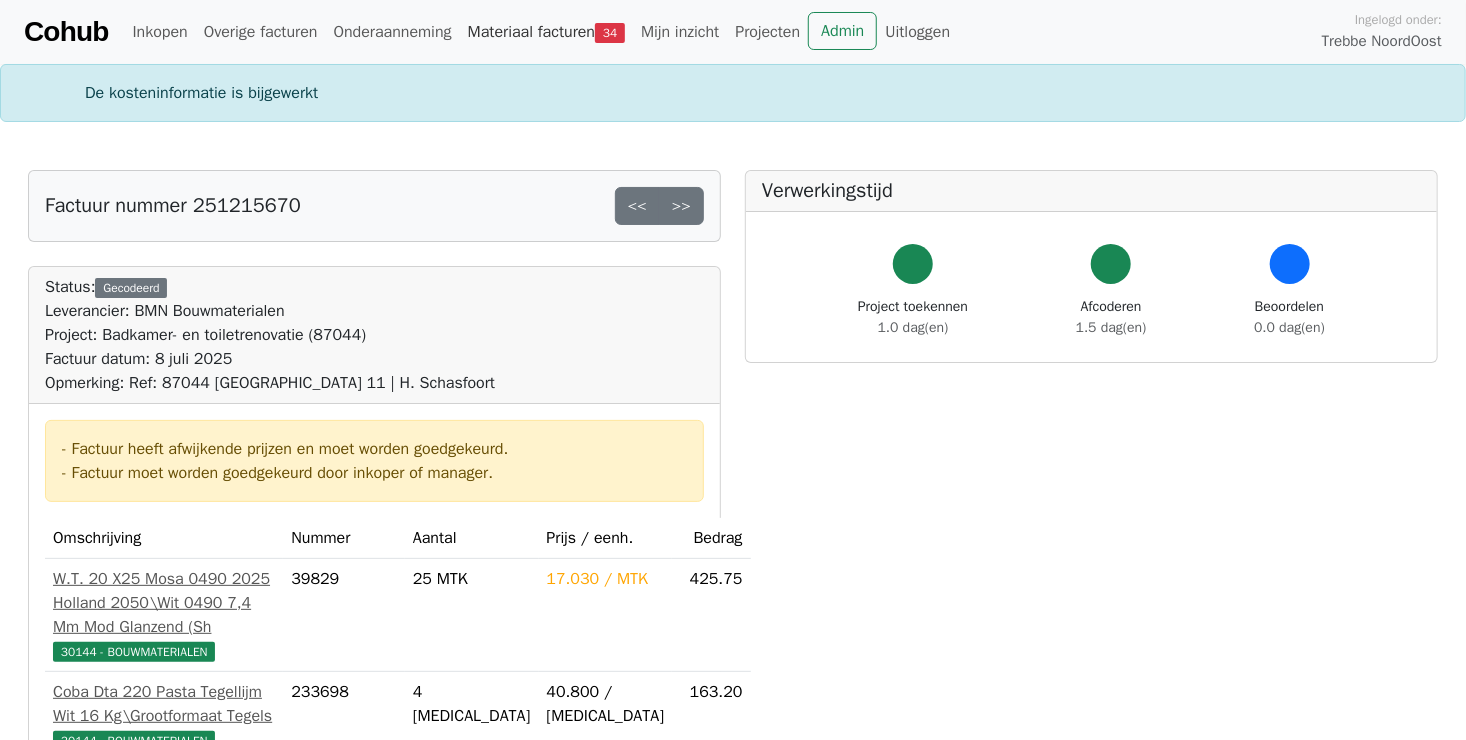 click on "Materiaal facturen  34" at bounding box center (546, 32) 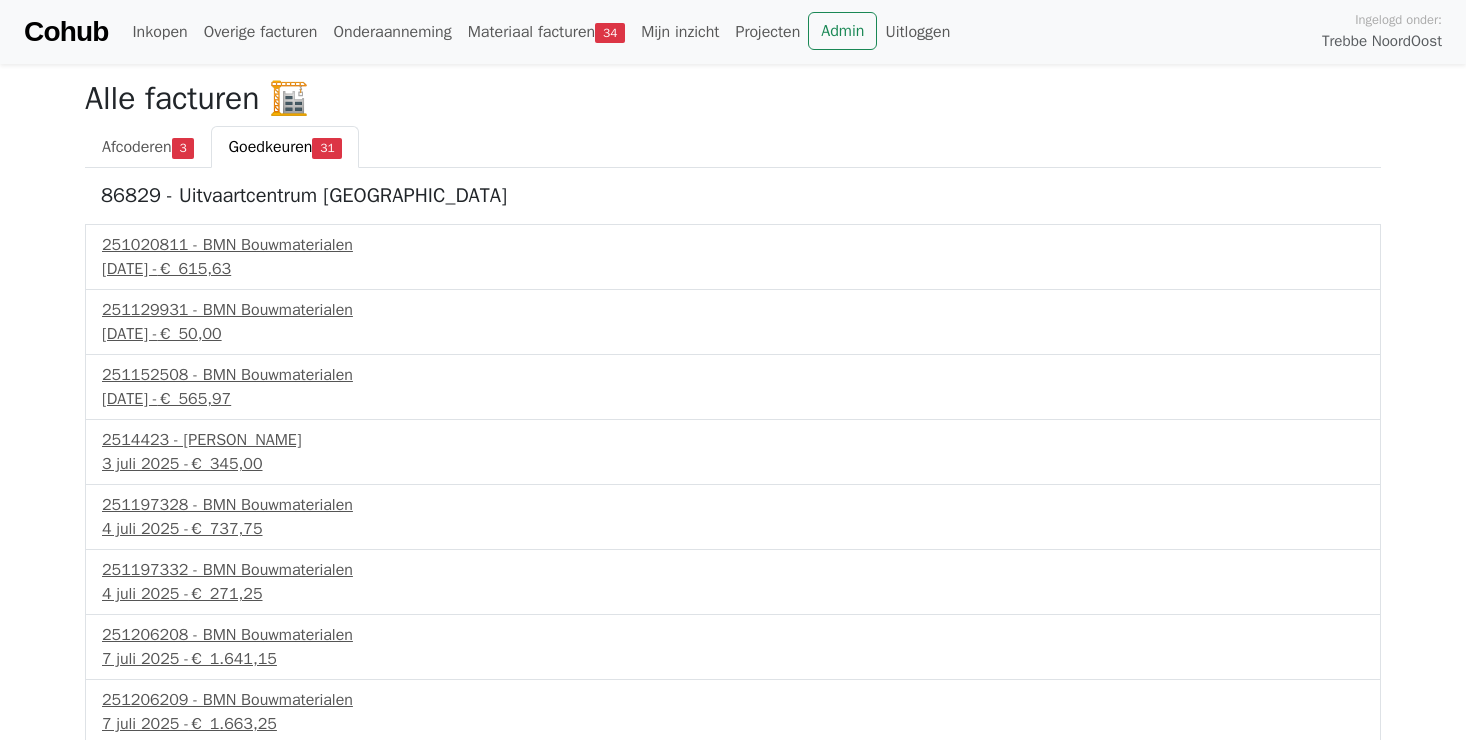 scroll, scrollTop: 0, scrollLeft: 0, axis: both 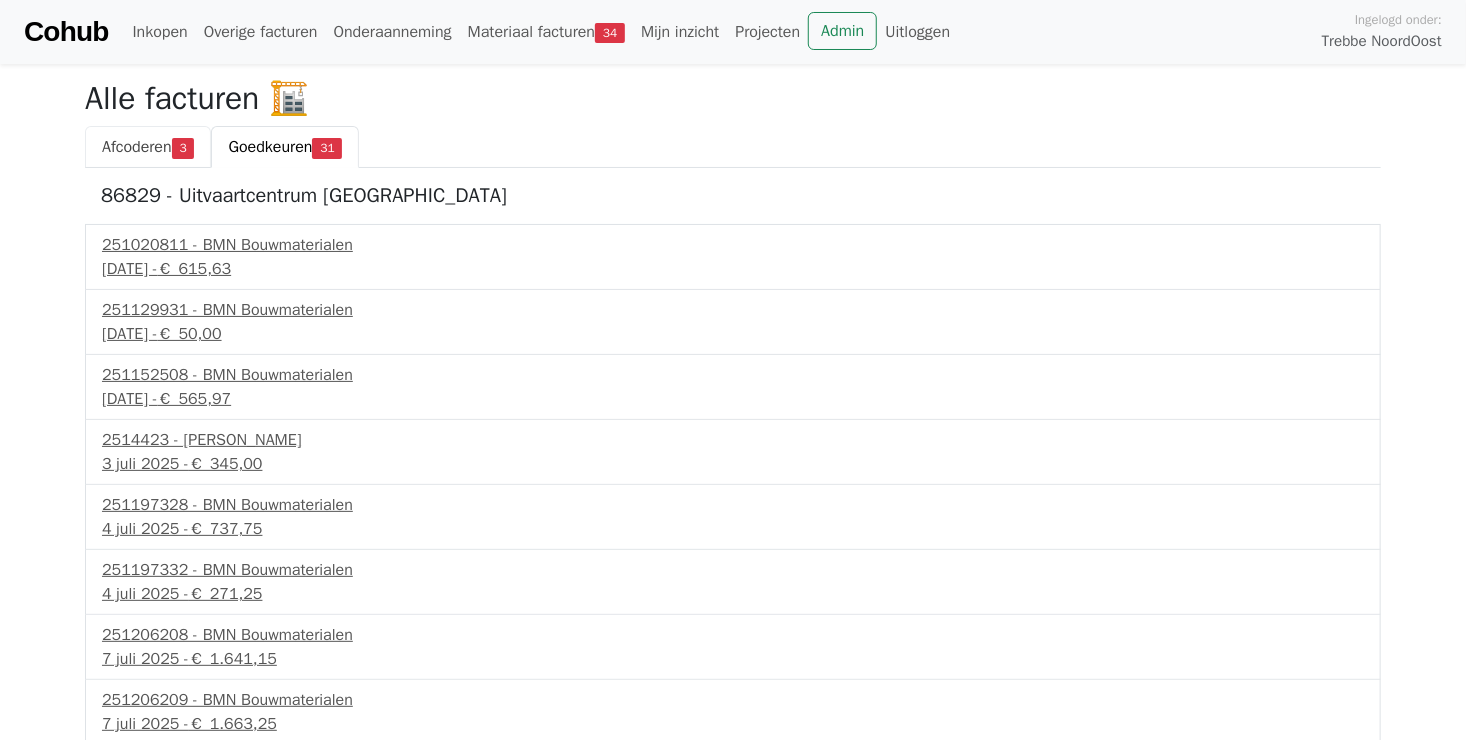 click on "Afcoderen" at bounding box center (137, 147) 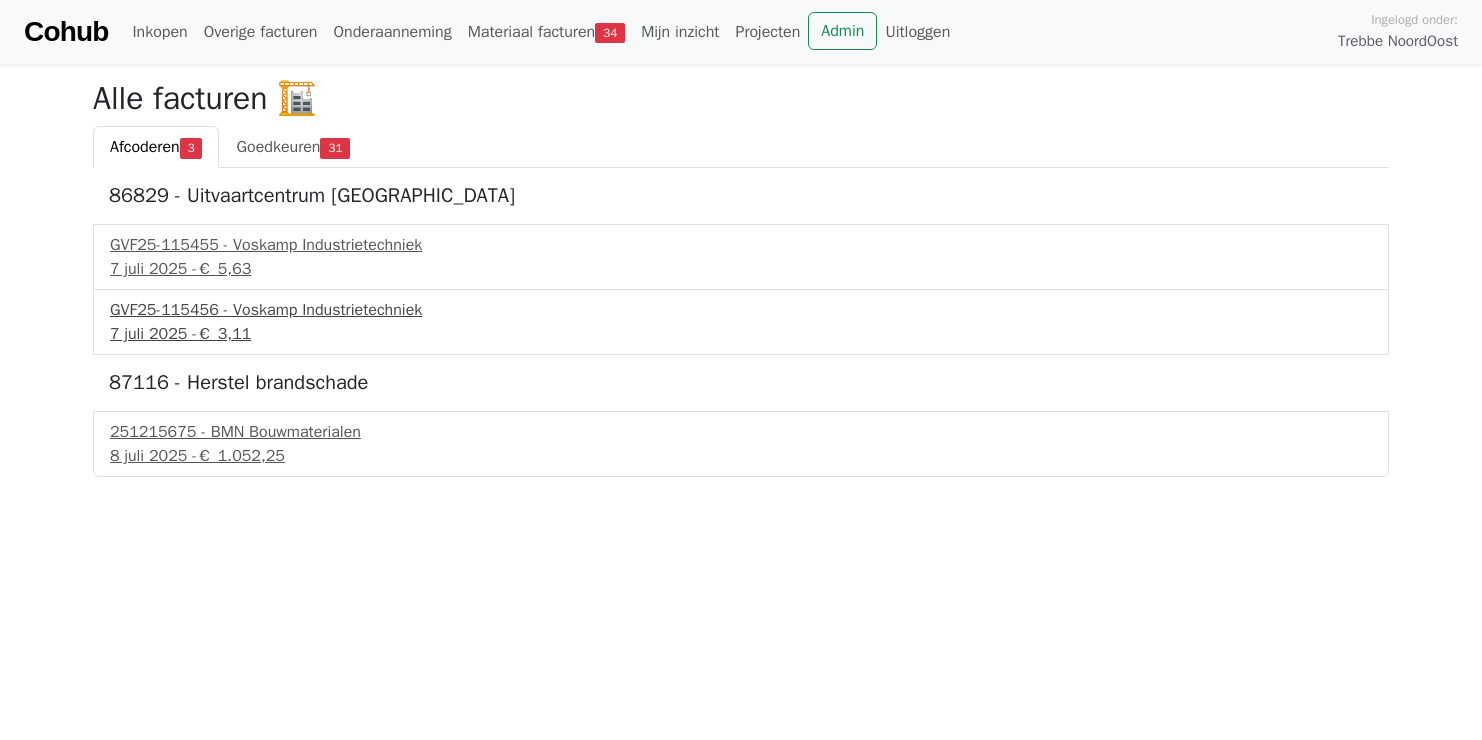 scroll, scrollTop: 0, scrollLeft: 0, axis: both 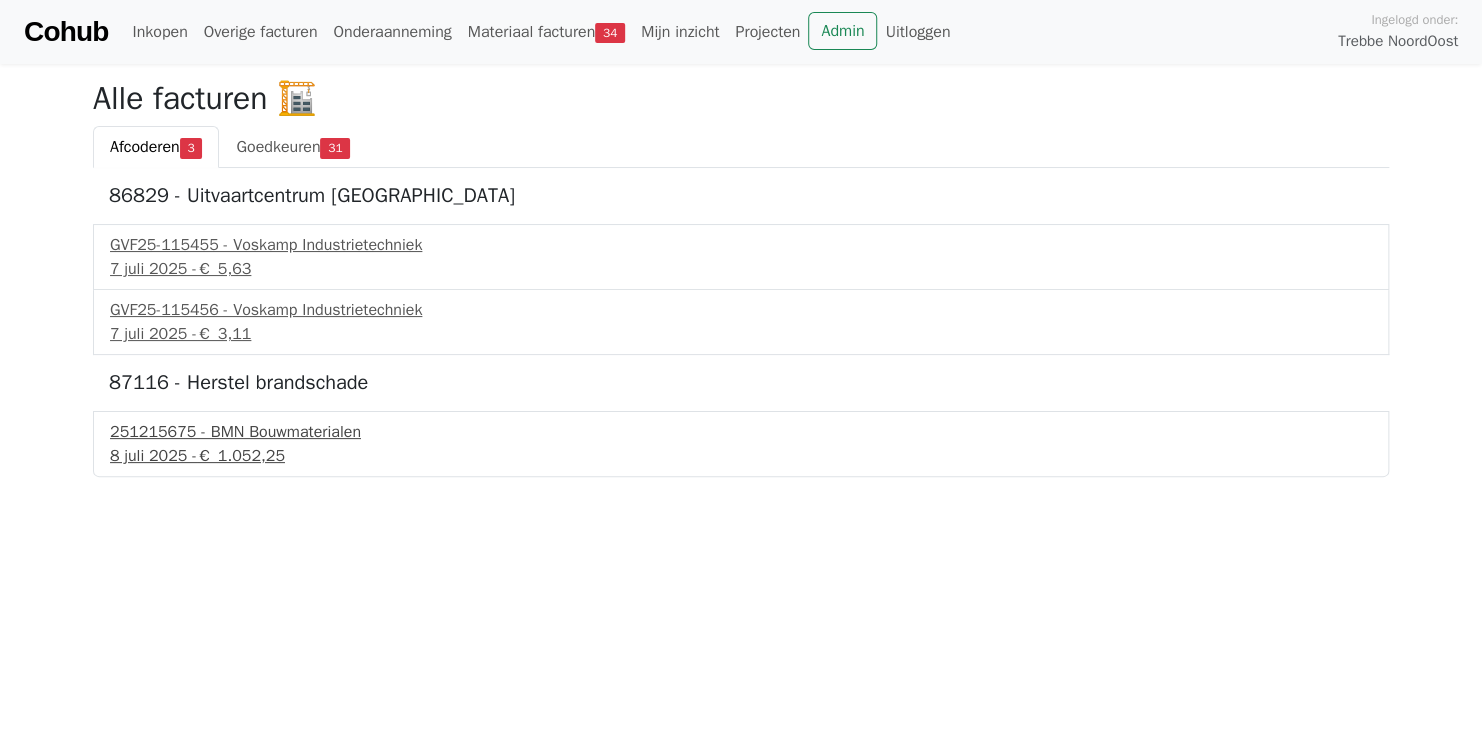 click on "251215675 - BMN Bouwmaterialen" at bounding box center [741, 432] 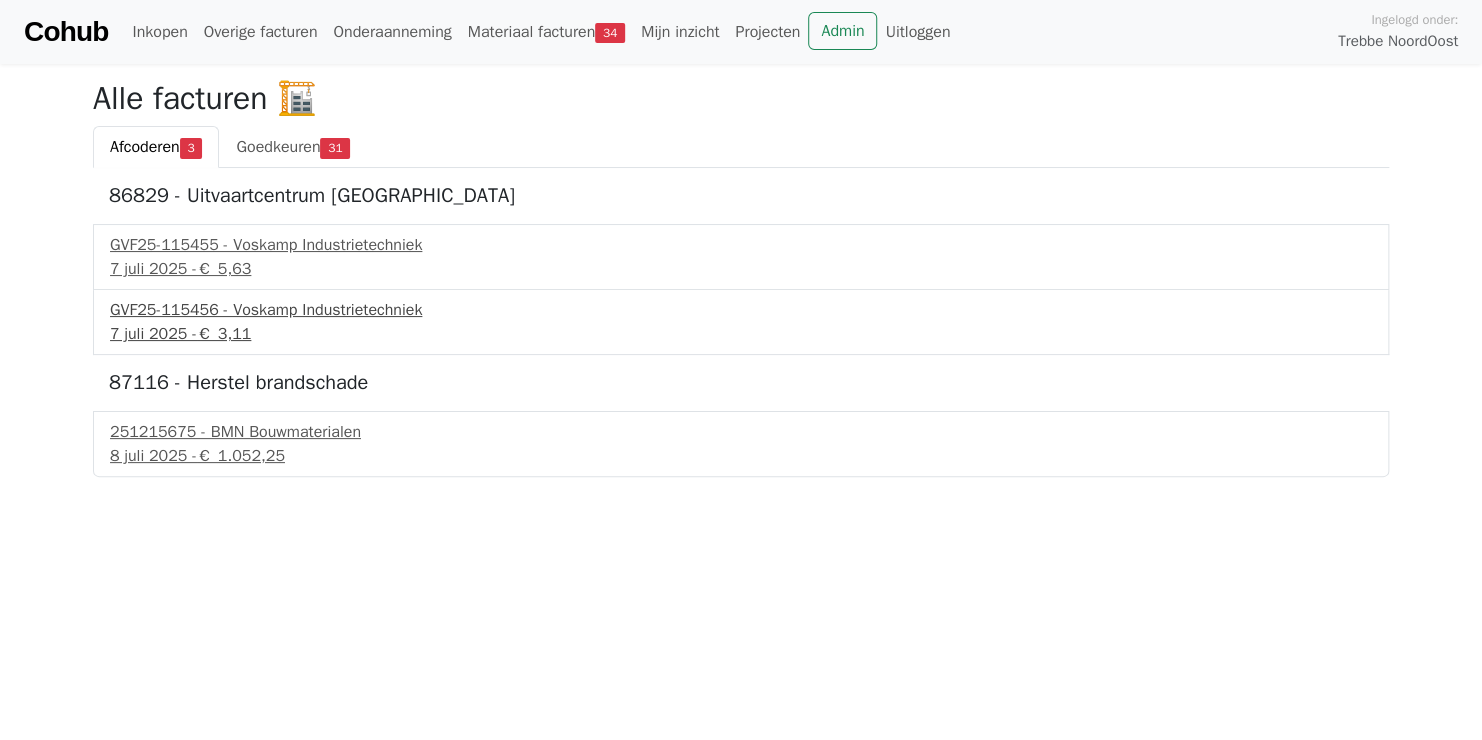 click on "€ 3,11" at bounding box center [224, 334] 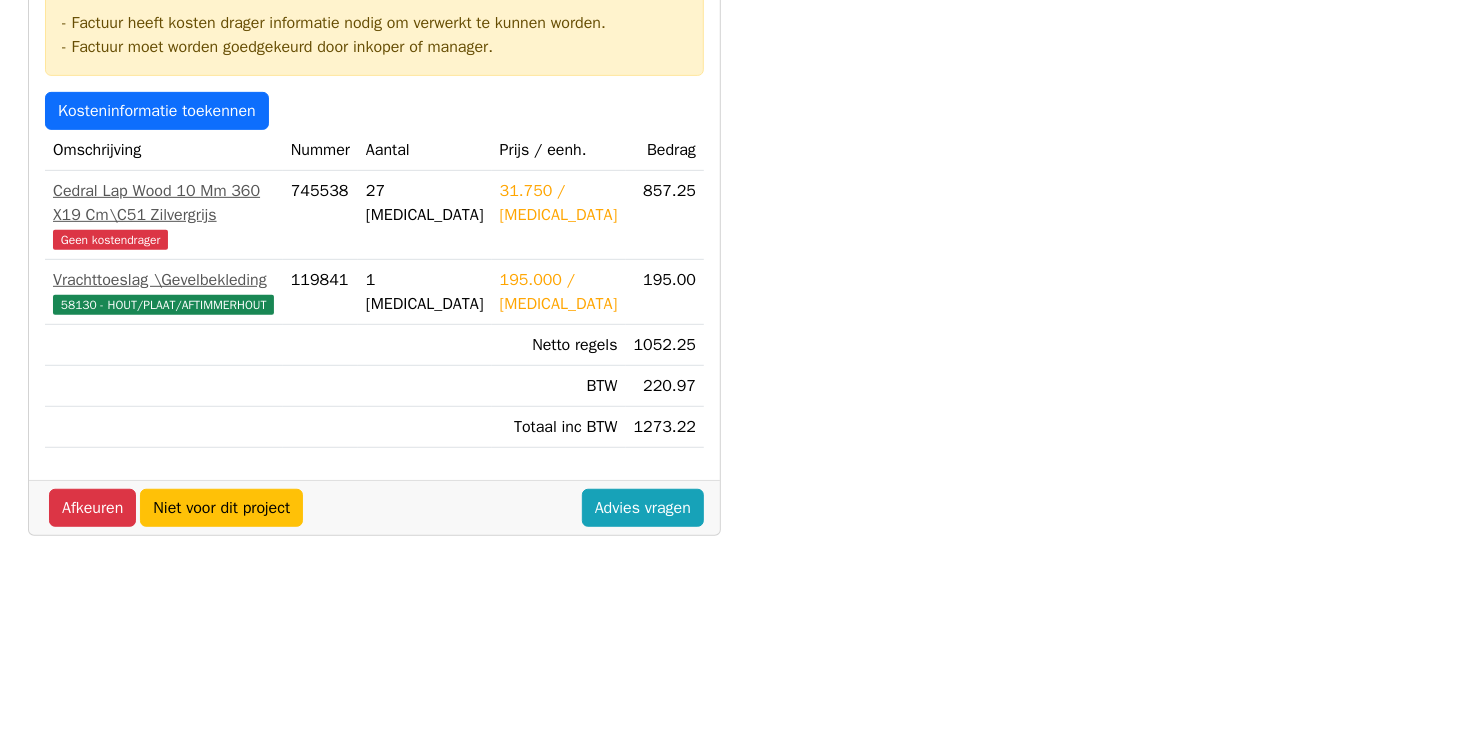 scroll, scrollTop: 400, scrollLeft: 0, axis: vertical 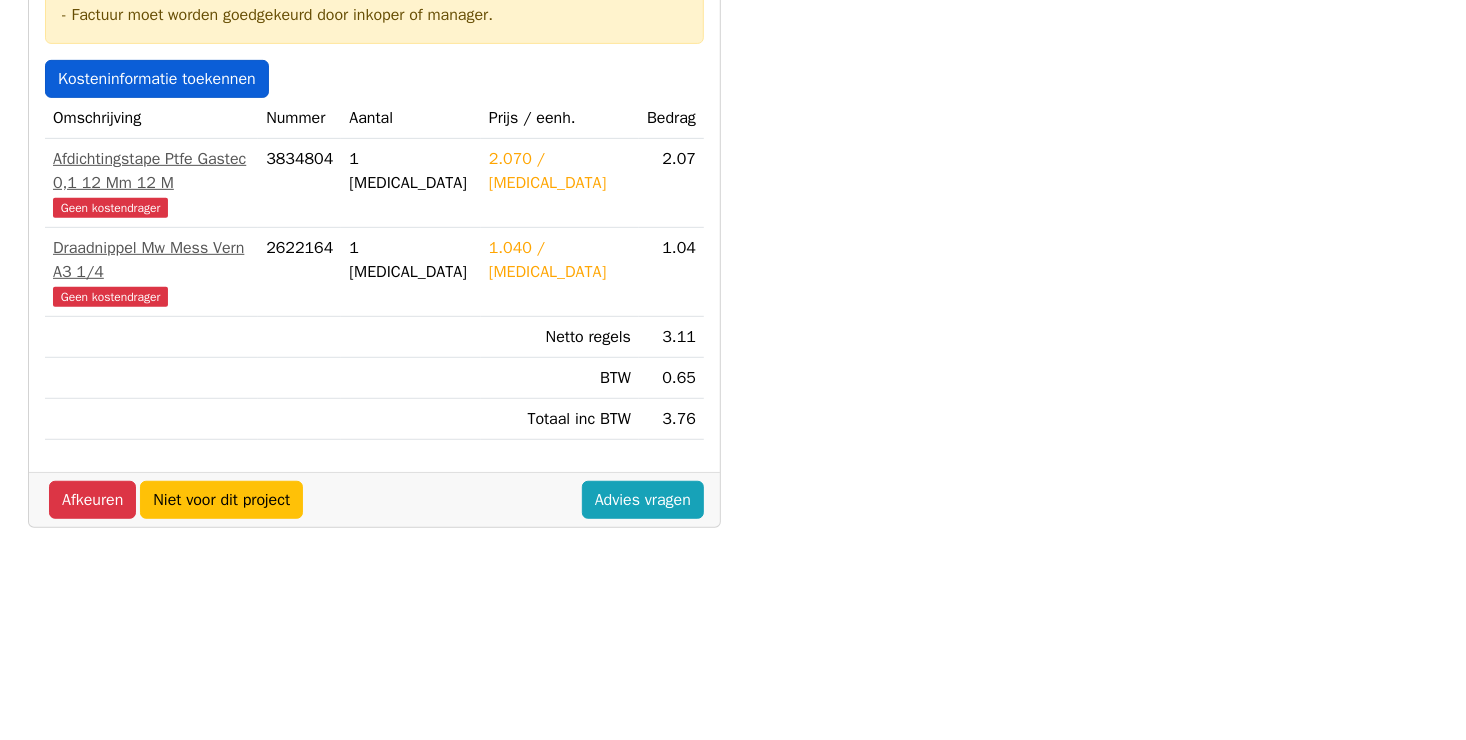 click on "Kosteninformatie toekennen" at bounding box center (157, 79) 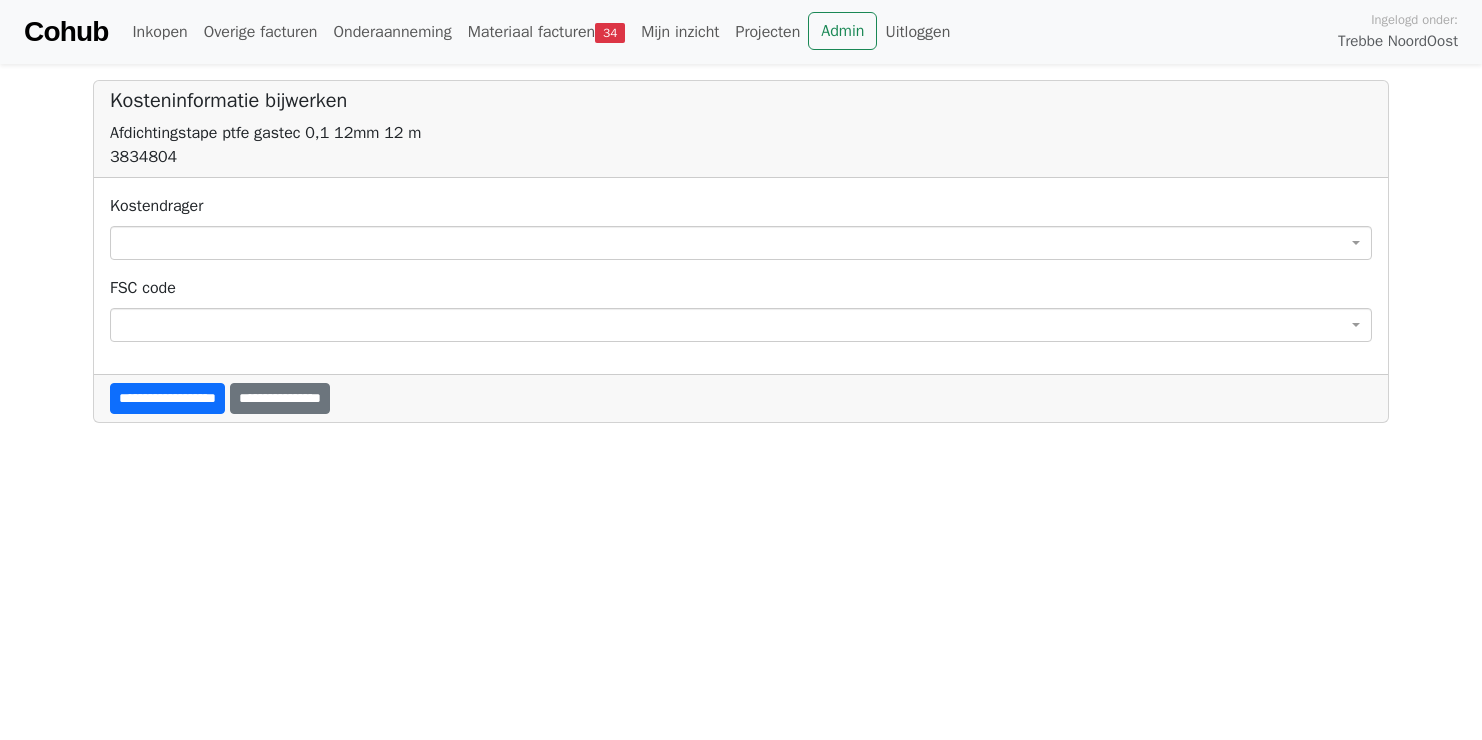 scroll, scrollTop: 0, scrollLeft: 0, axis: both 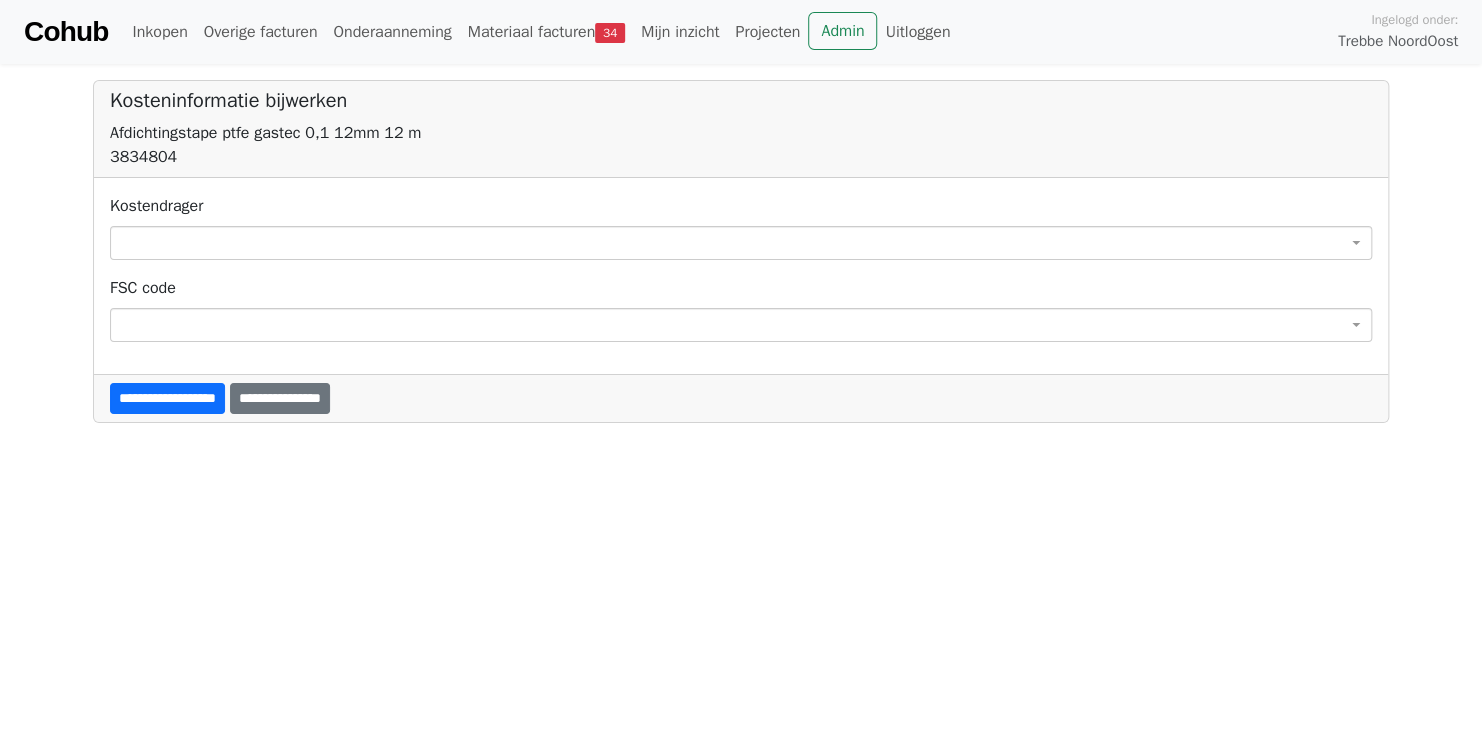 click at bounding box center (741, 243) 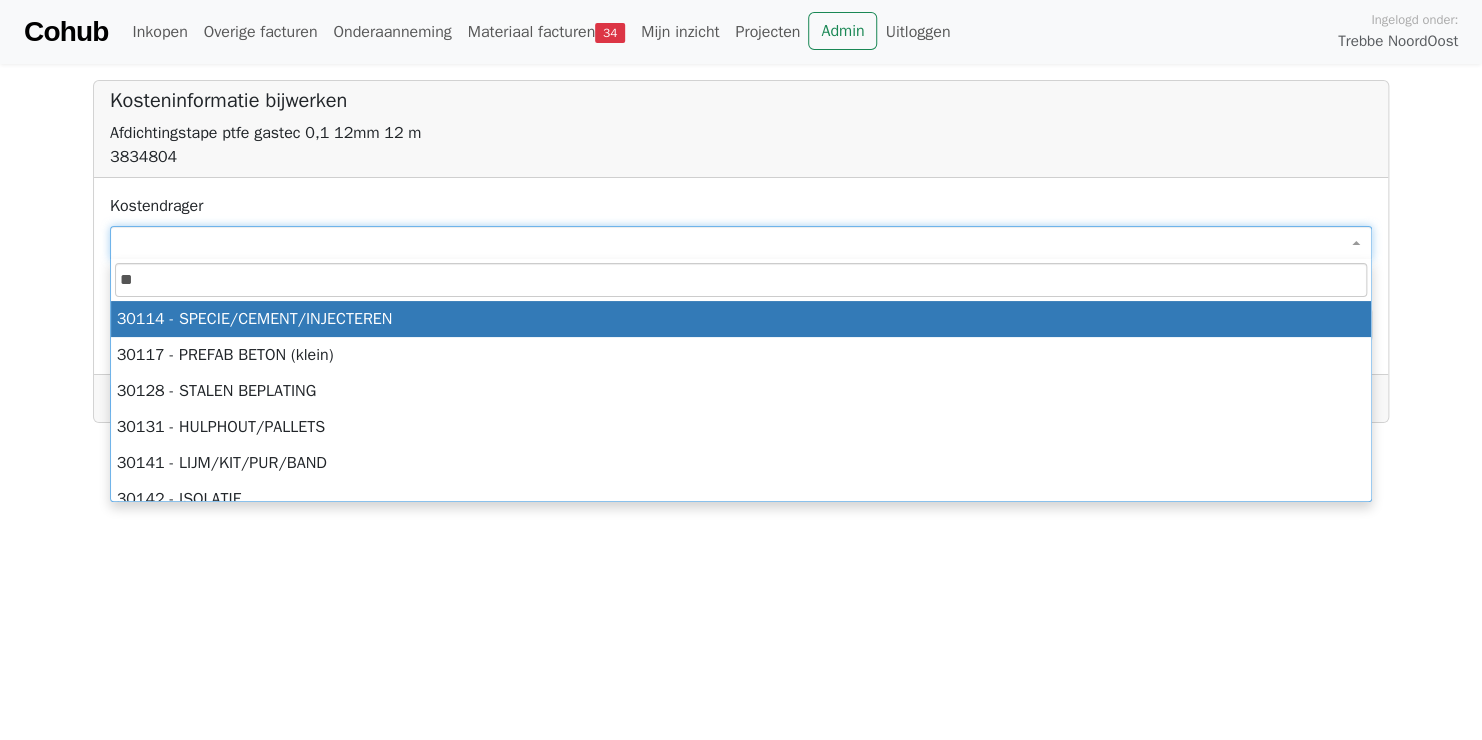 type on "*" 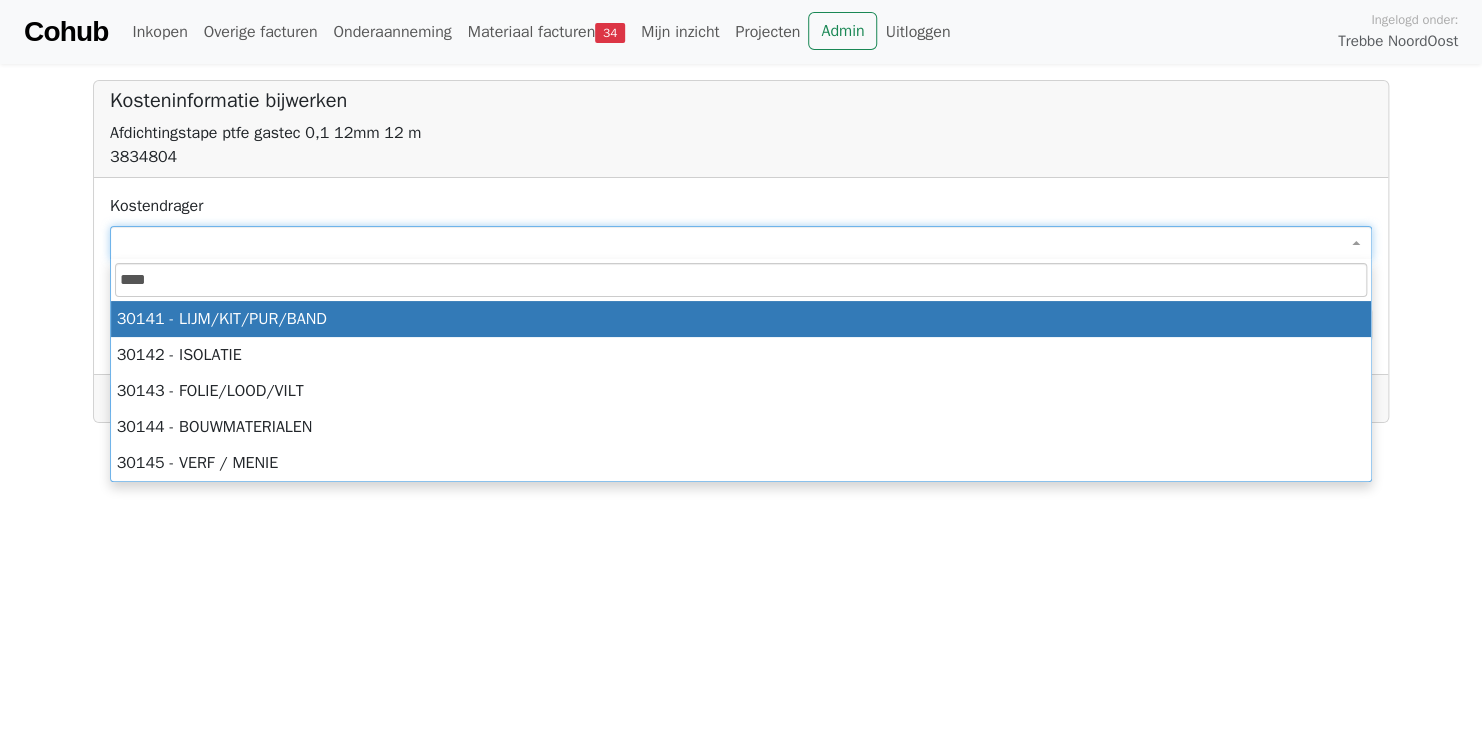 type on "*****" 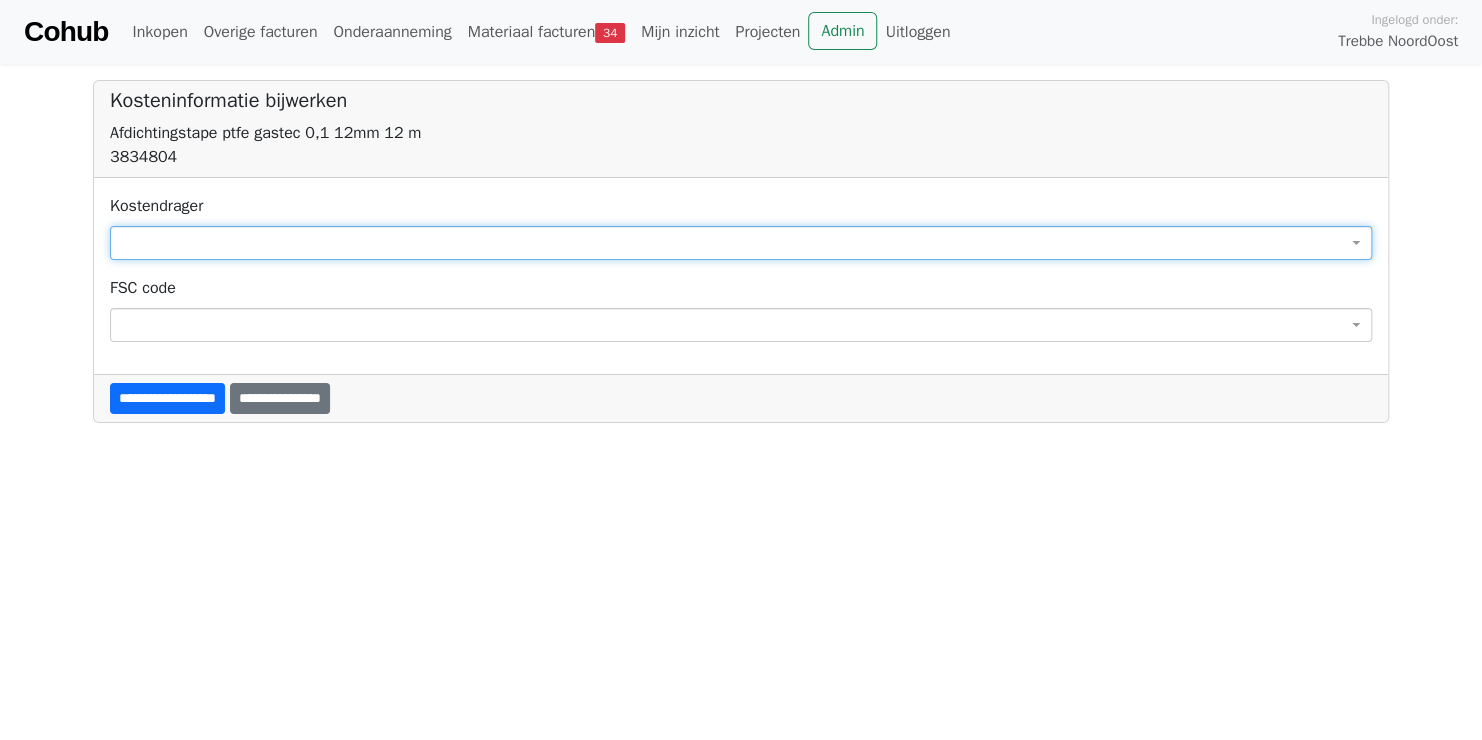 click at bounding box center [741, 243] 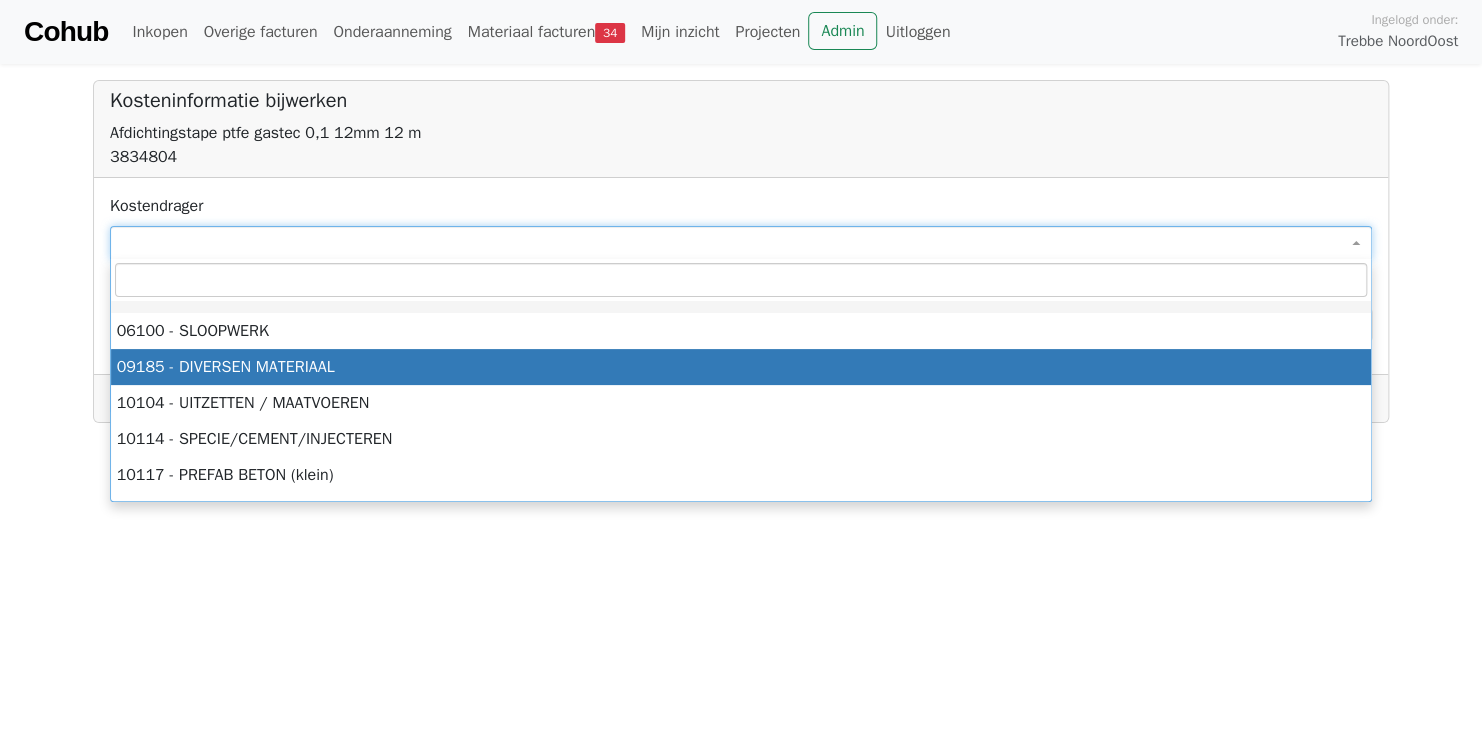 select on "****" 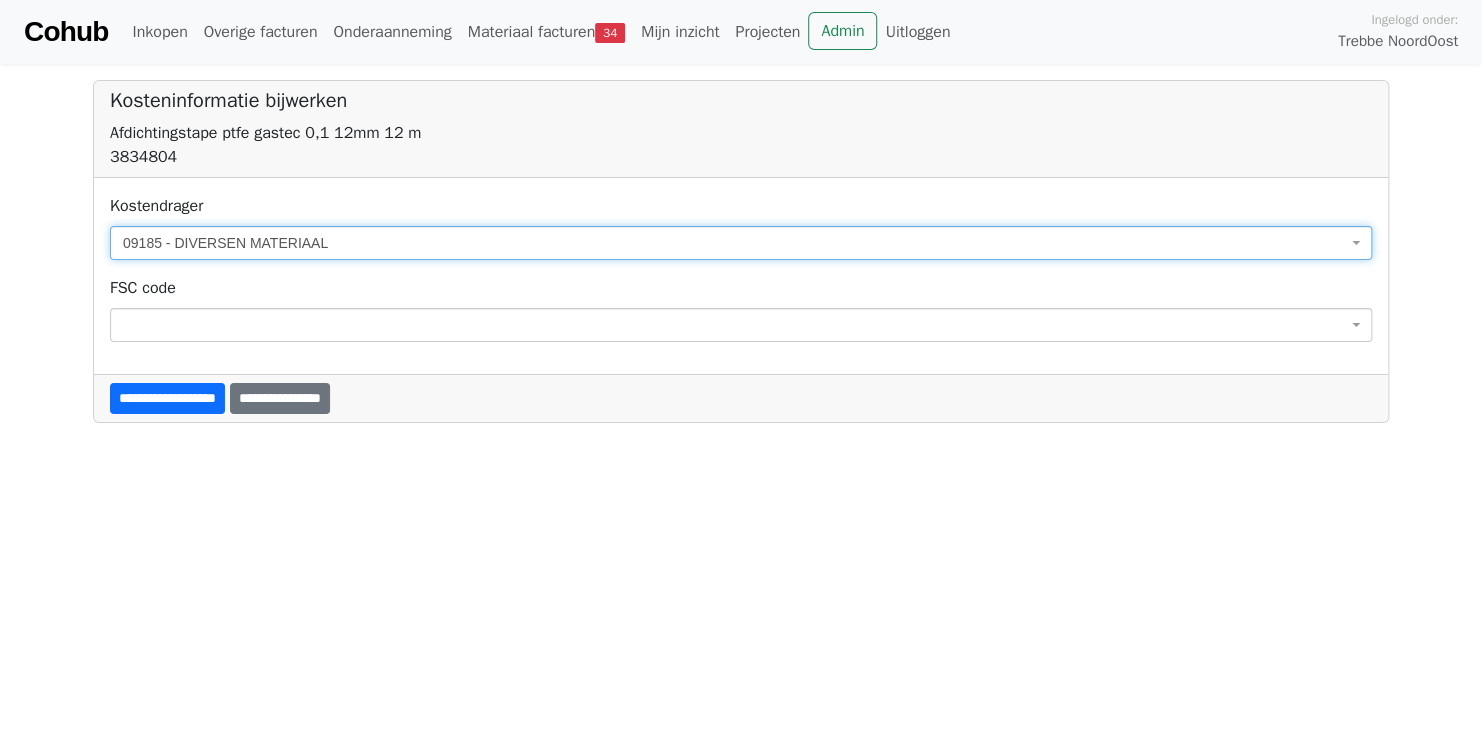 click on "**********" at bounding box center [741, 398] 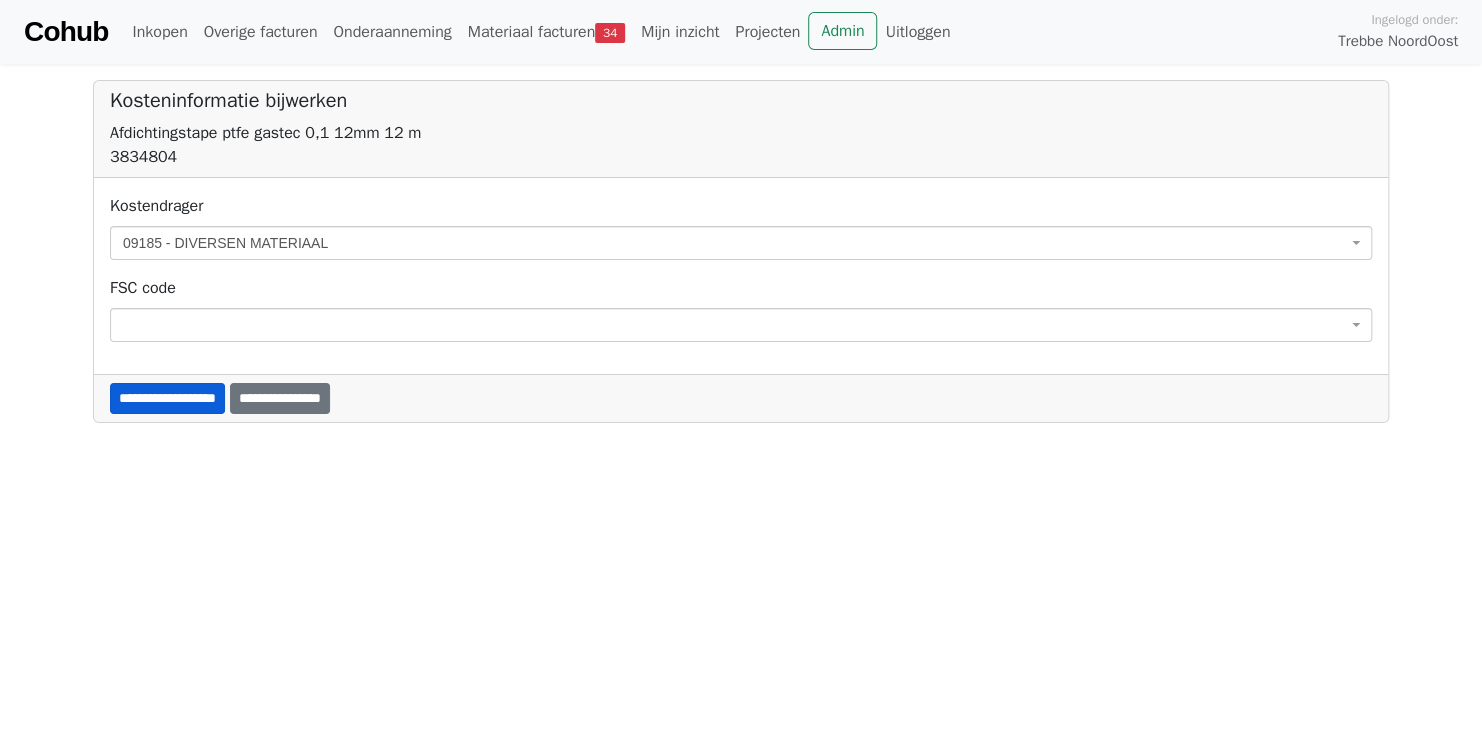 click on "**********" at bounding box center (167, 398) 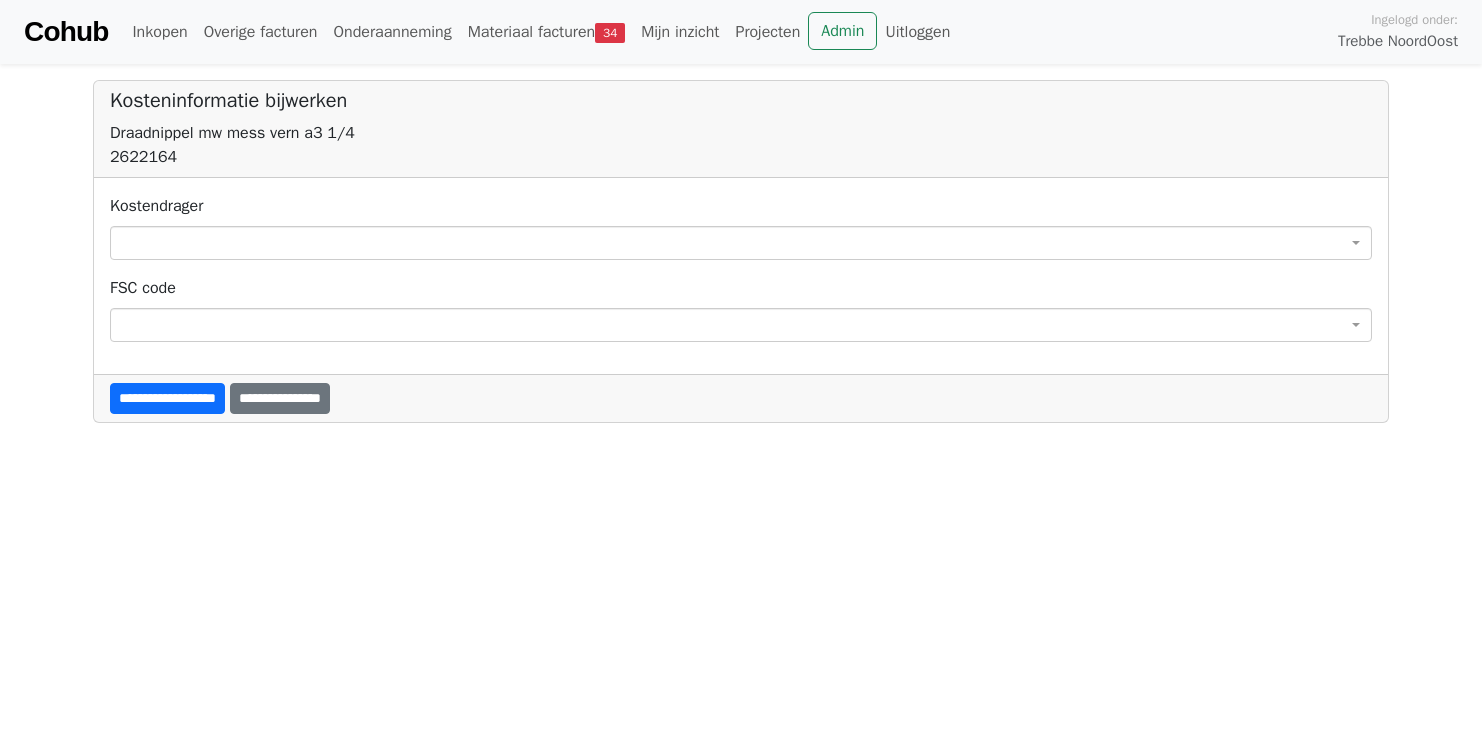 scroll, scrollTop: 0, scrollLeft: 0, axis: both 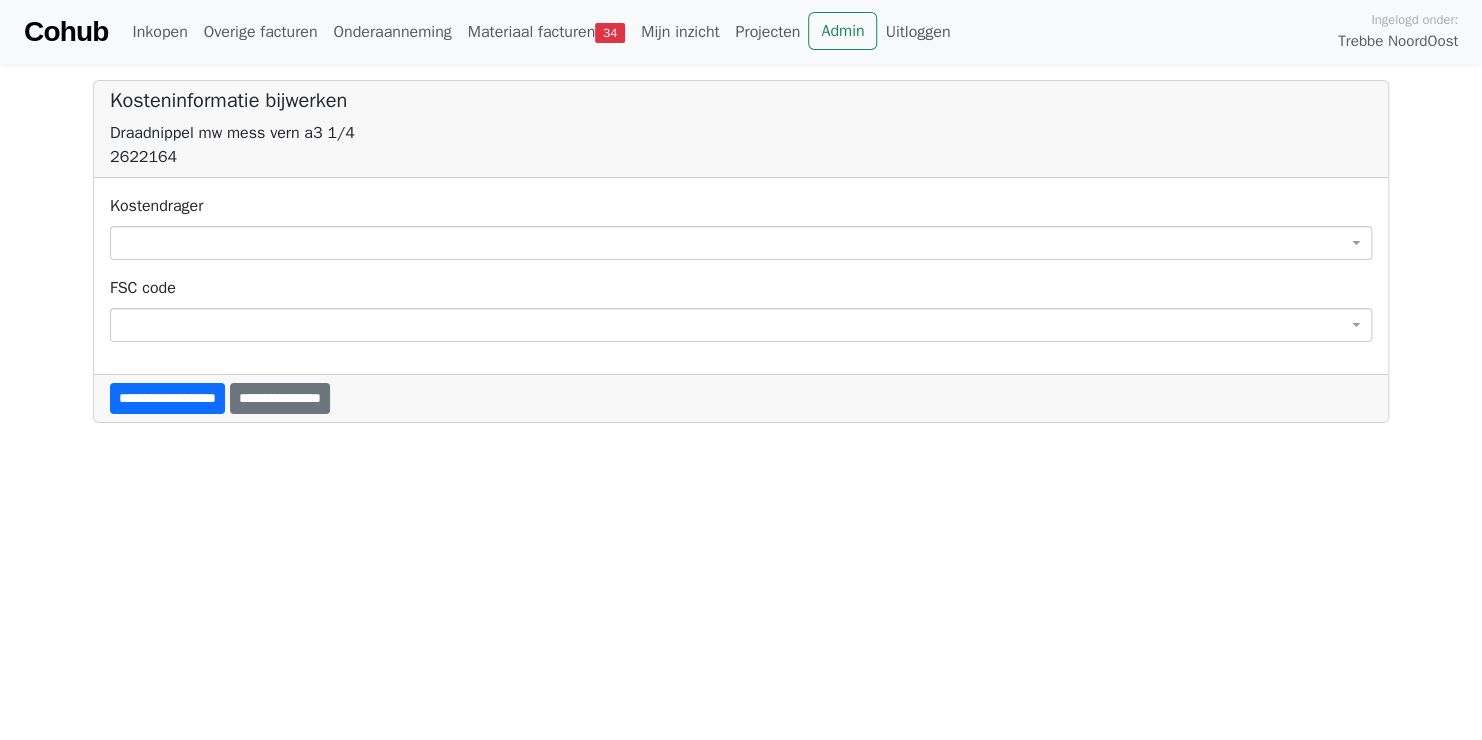 click at bounding box center [741, 243] 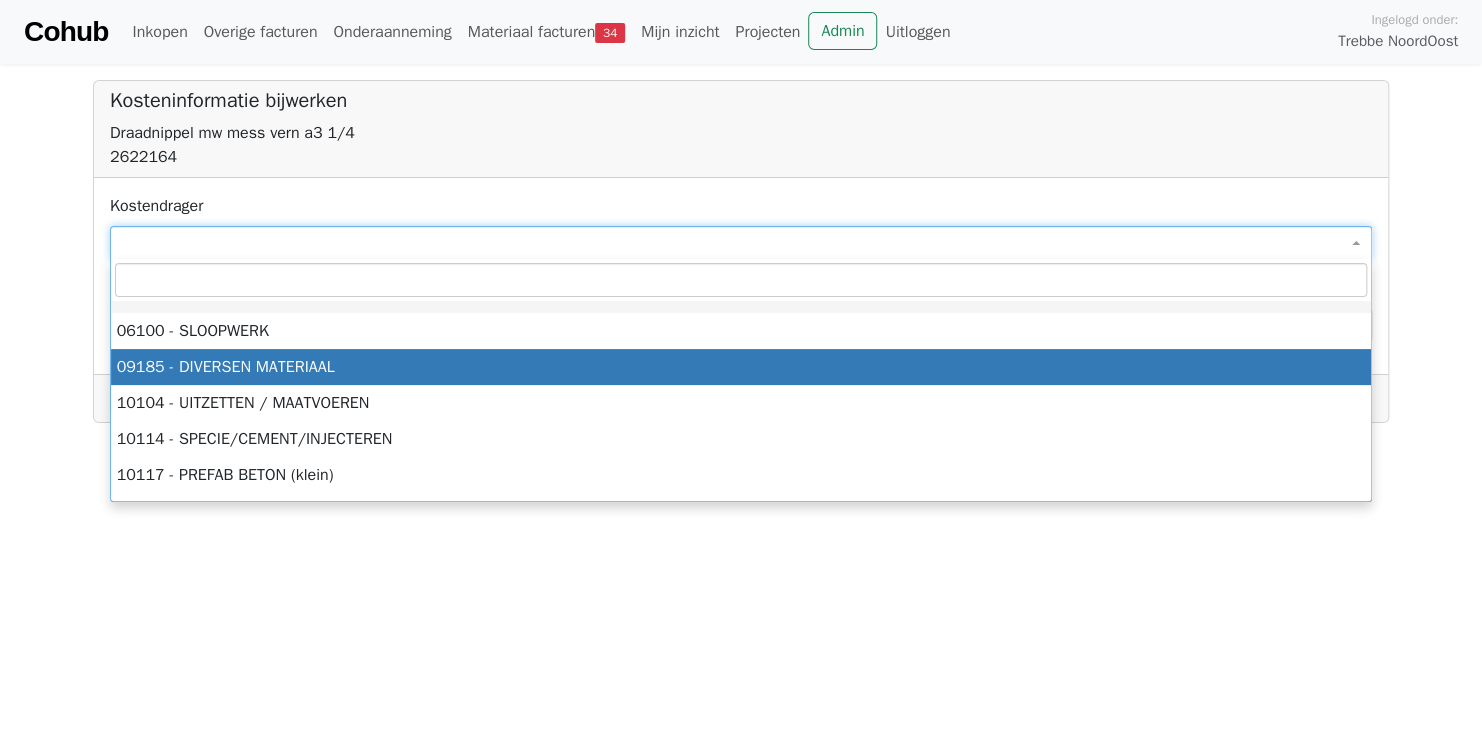 select on "****" 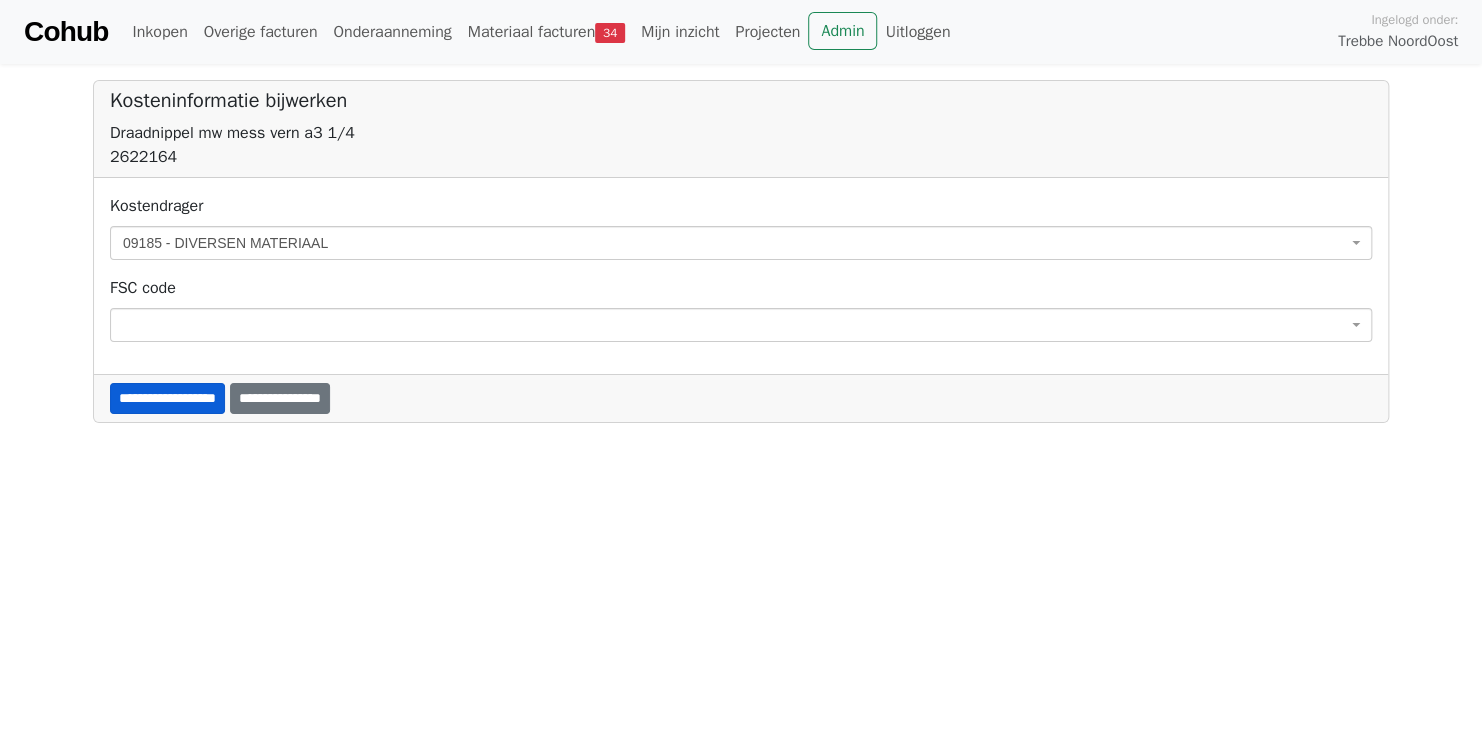 click on "**********" at bounding box center (167, 398) 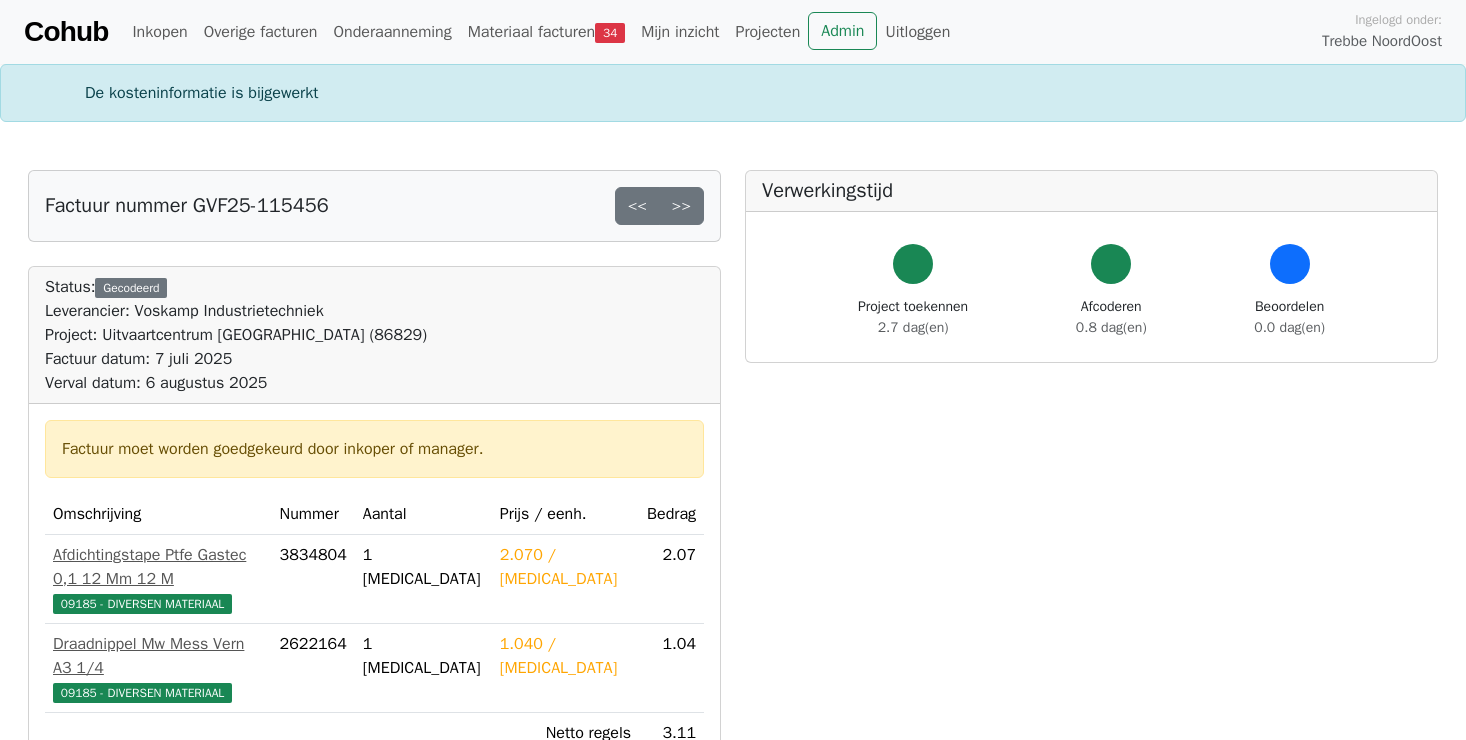 scroll, scrollTop: 0, scrollLeft: 0, axis: both 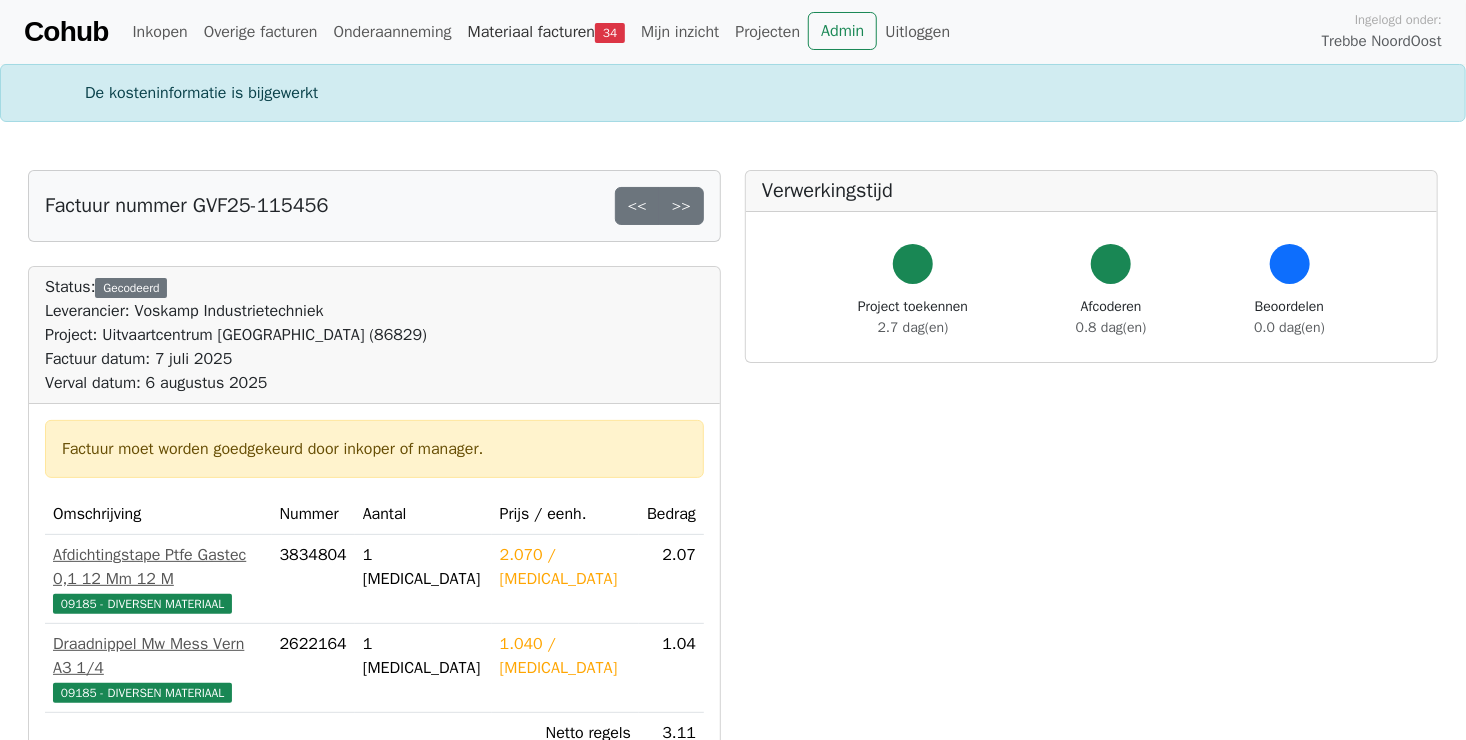 click on "Materiaal facturen  34" at bounding box center [546, 32] 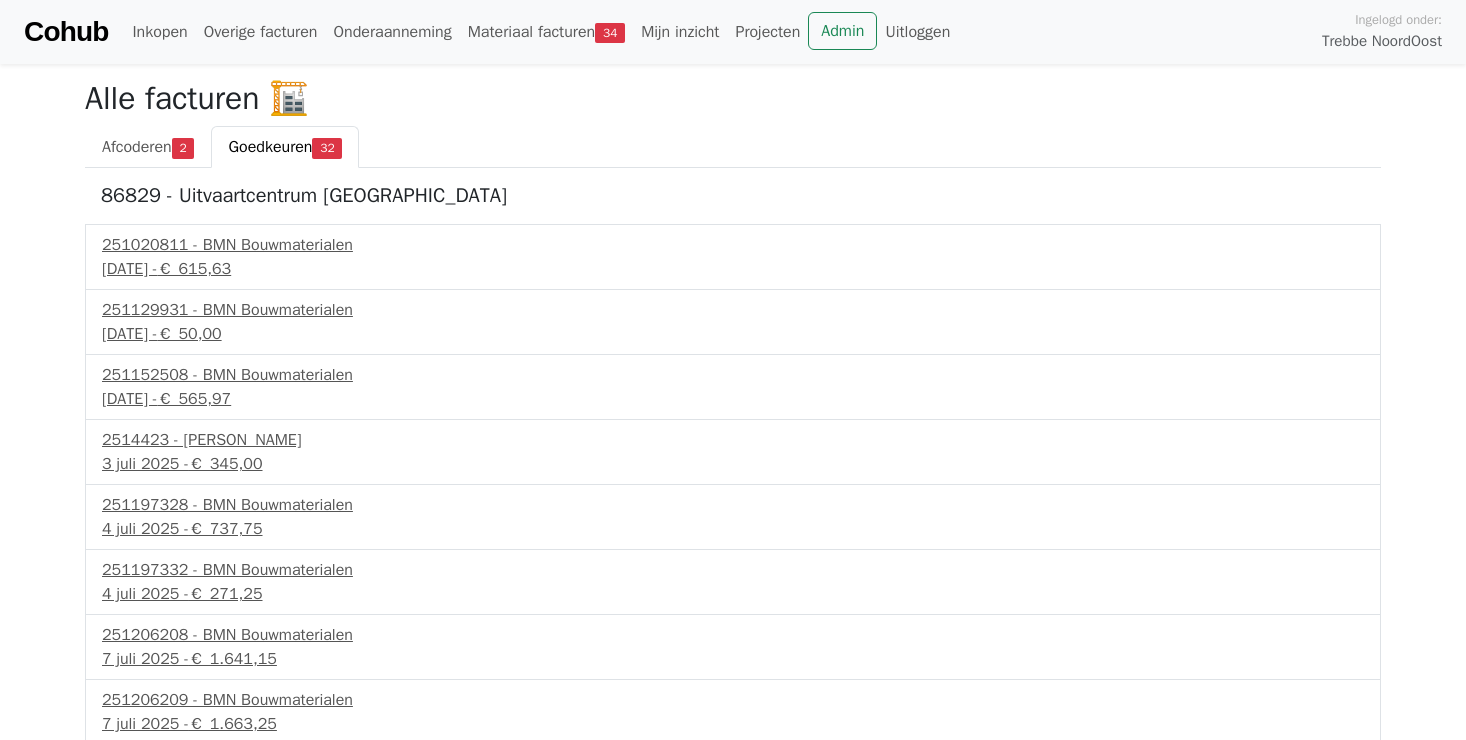 scroll, scrollTop: 0, scrollLeft: 0, axis: both 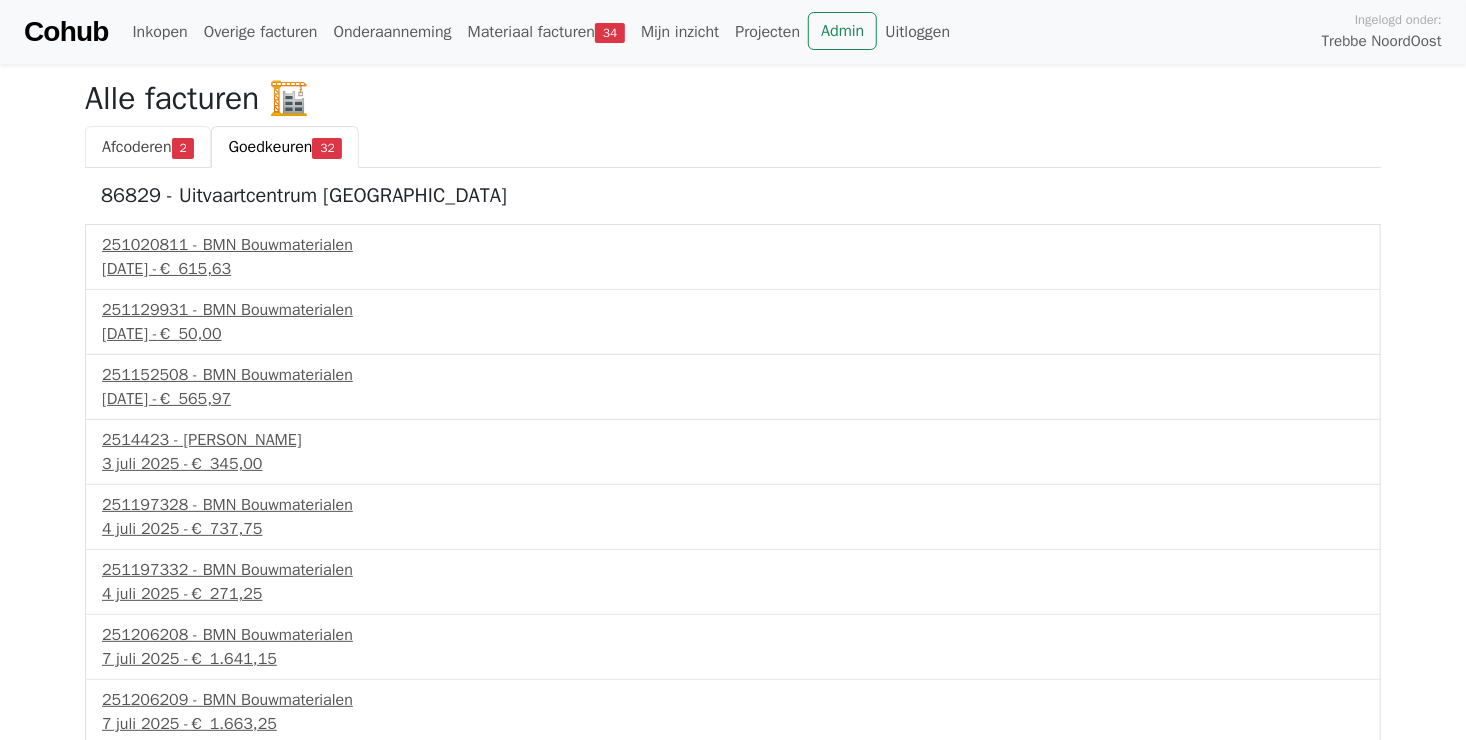 click on "Afcoderen" at bounding box center (137, 147) 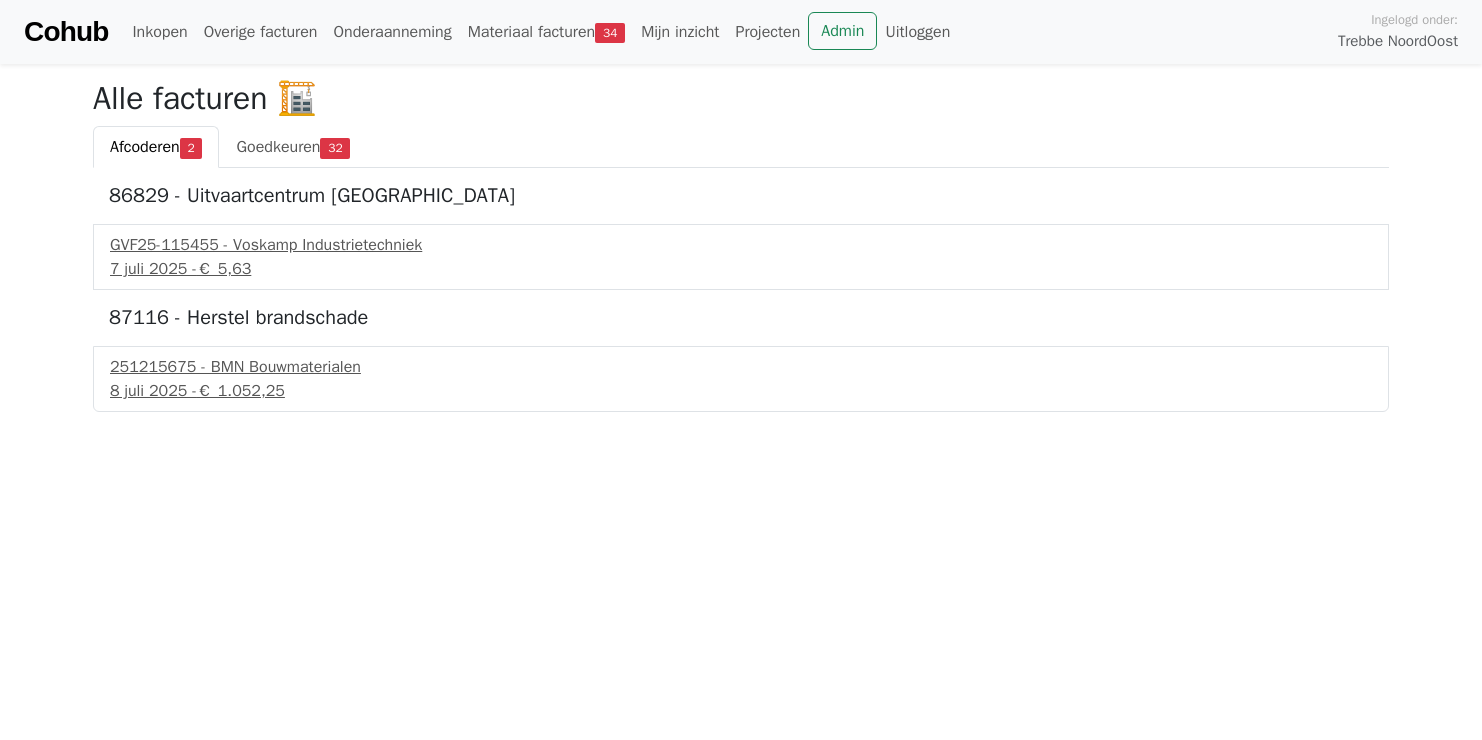 scroll, scrollTop: 0, scrollLeft: 0, axis: both 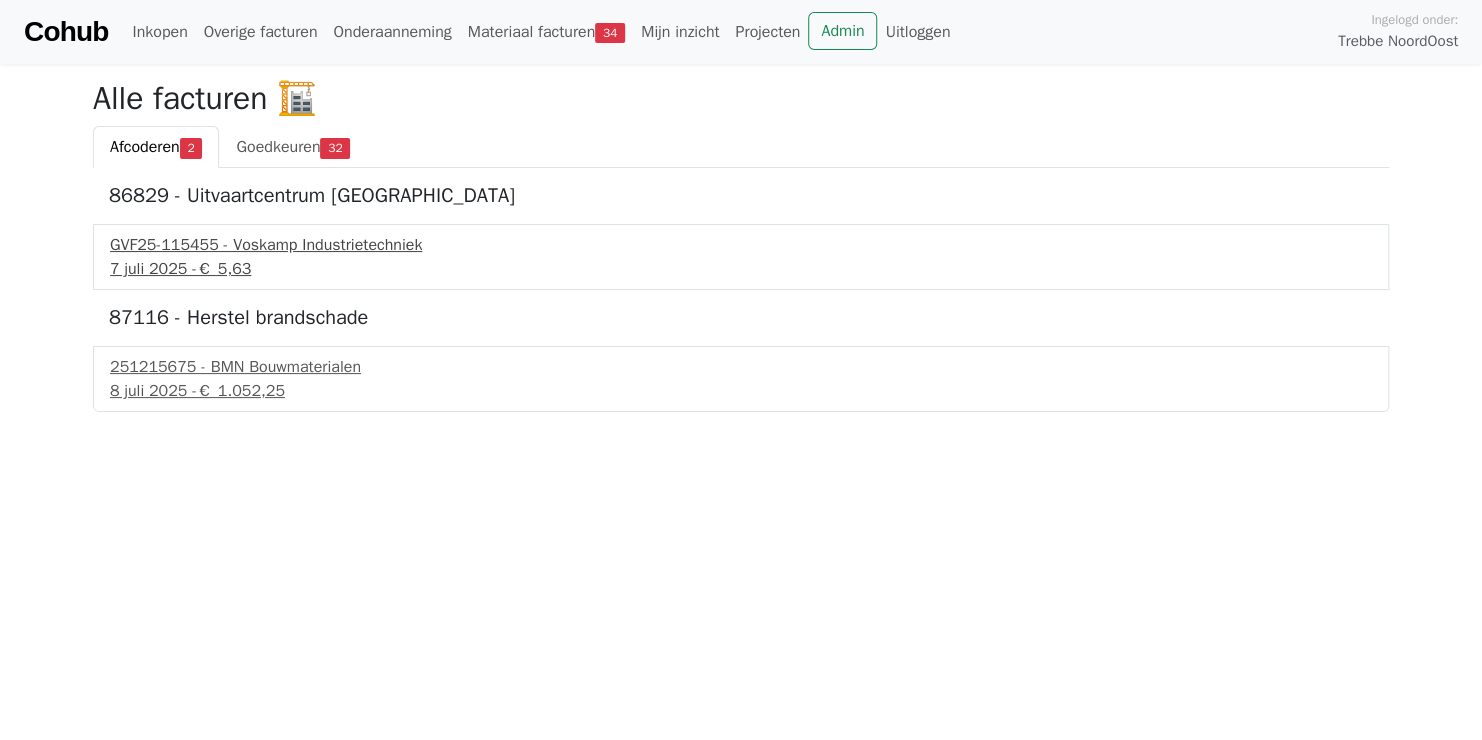 click on "[DATE] -  € 5,63" at bounding box center [741, 269] 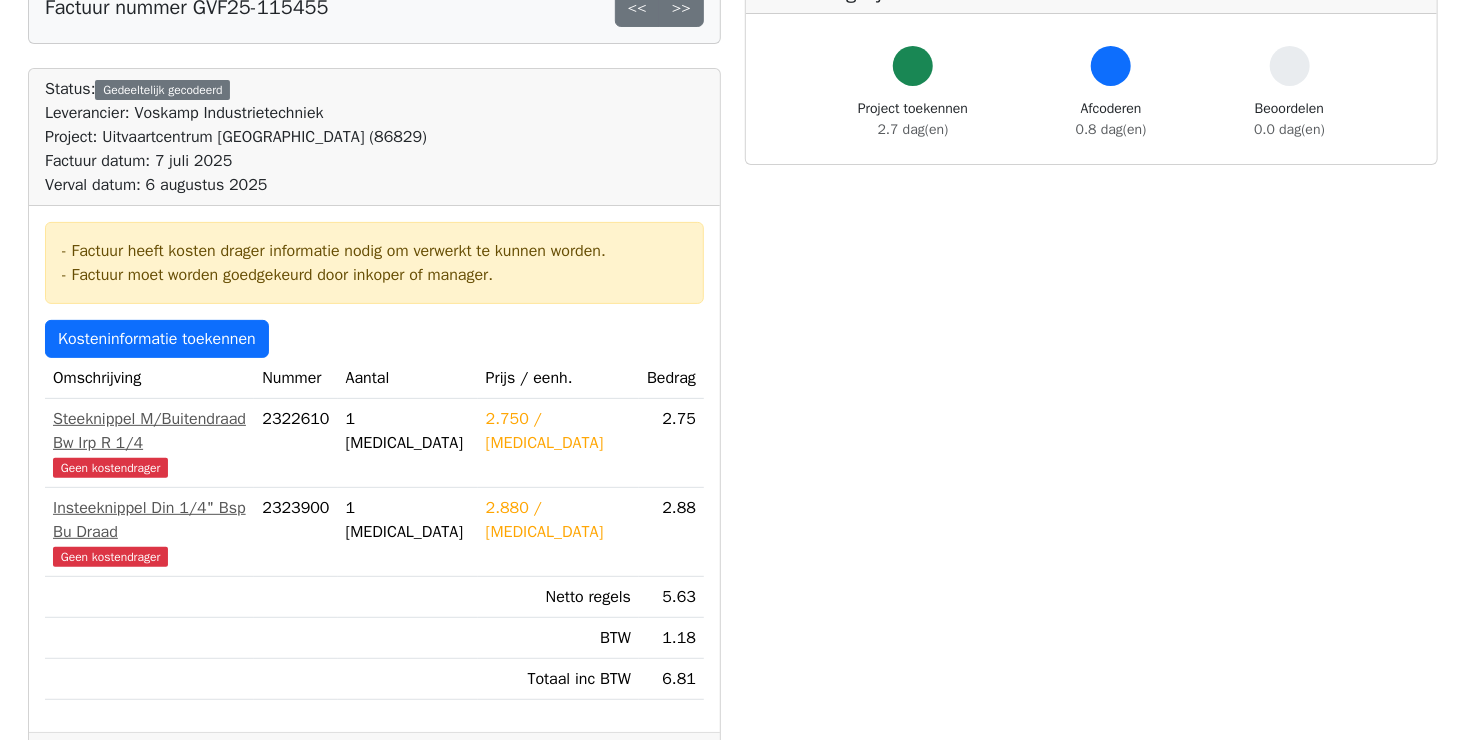 scroll, scrollTop: 300, scrollLeft: 0, axis: vertical 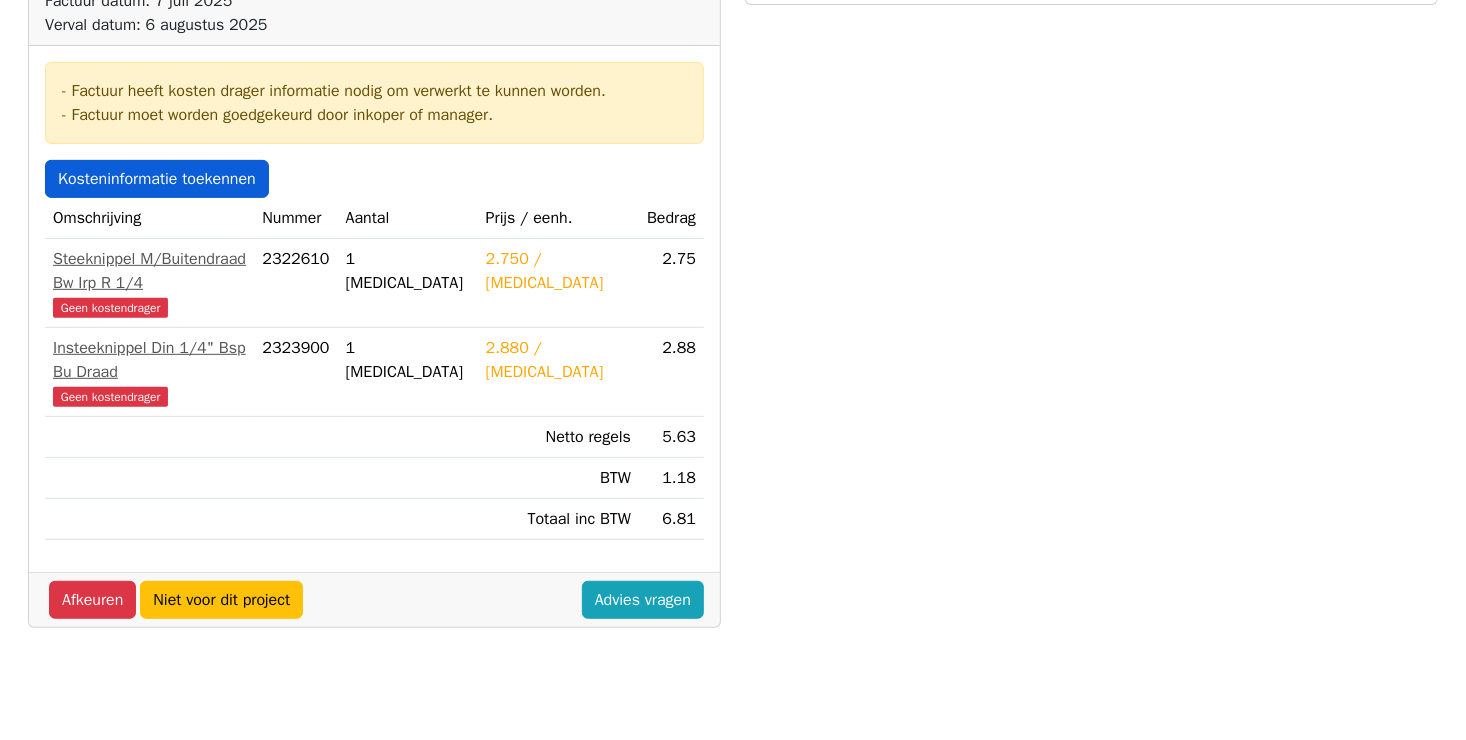 click on "Kosteninformatie toekennen" at bounding box center [157, 179] 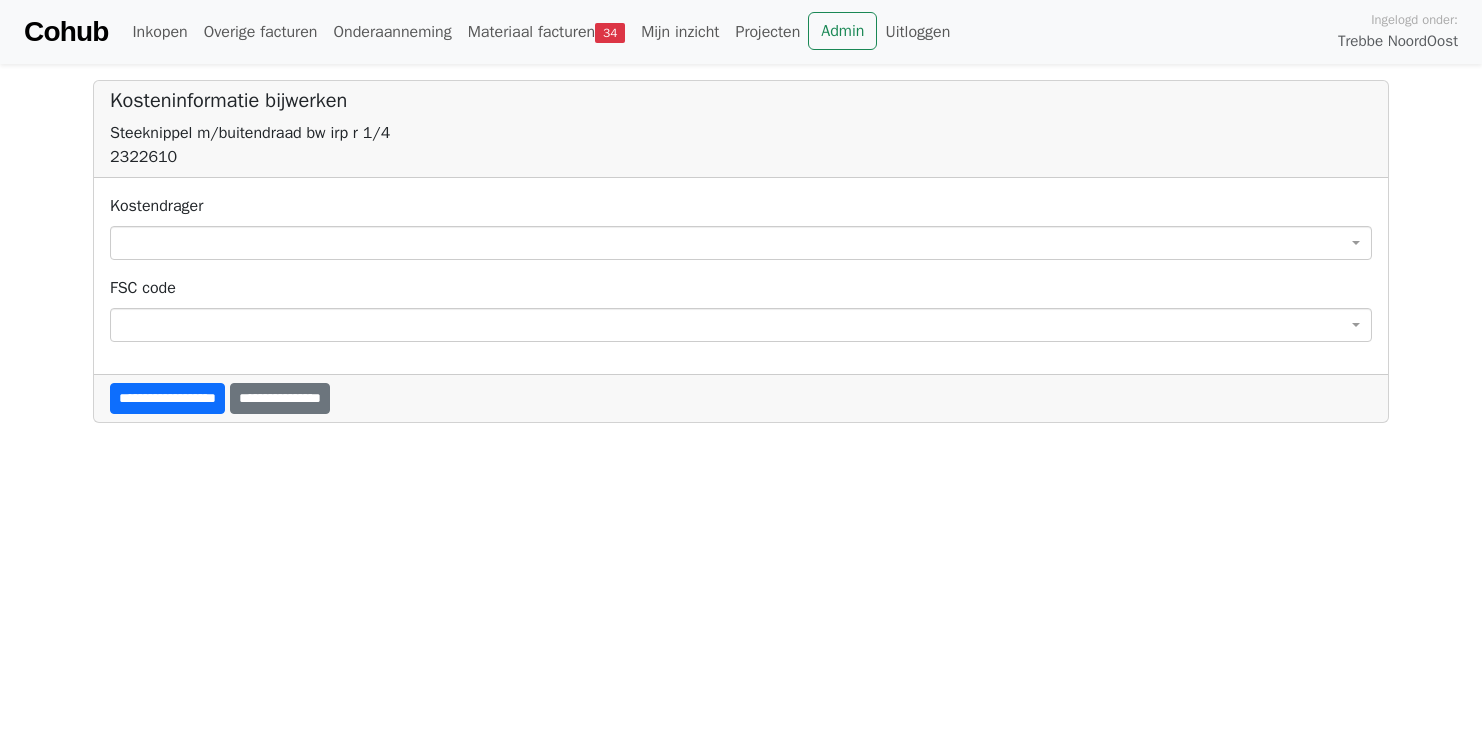 scroll, scrollTop: 0, scrollLeft: 0, axis: both 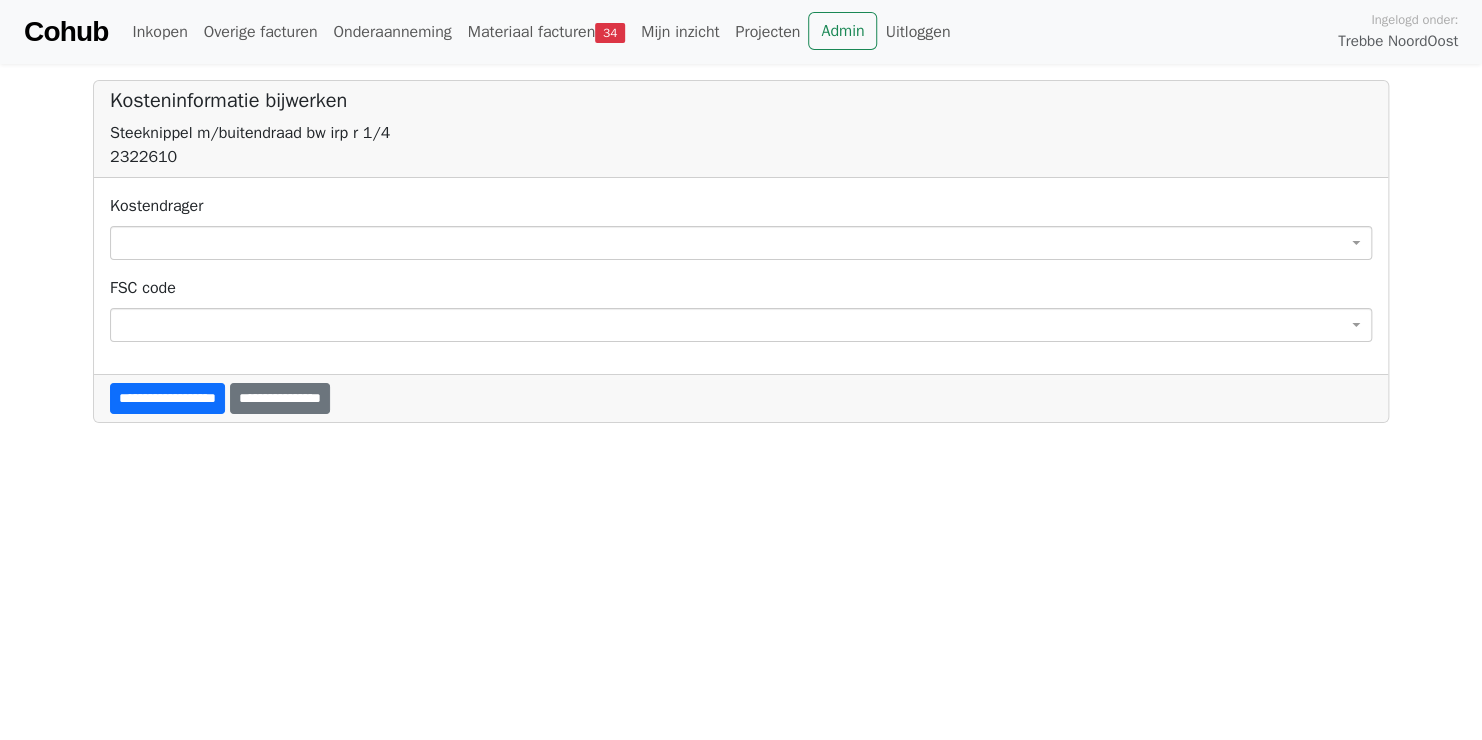 click at bounding box center [741, 243] 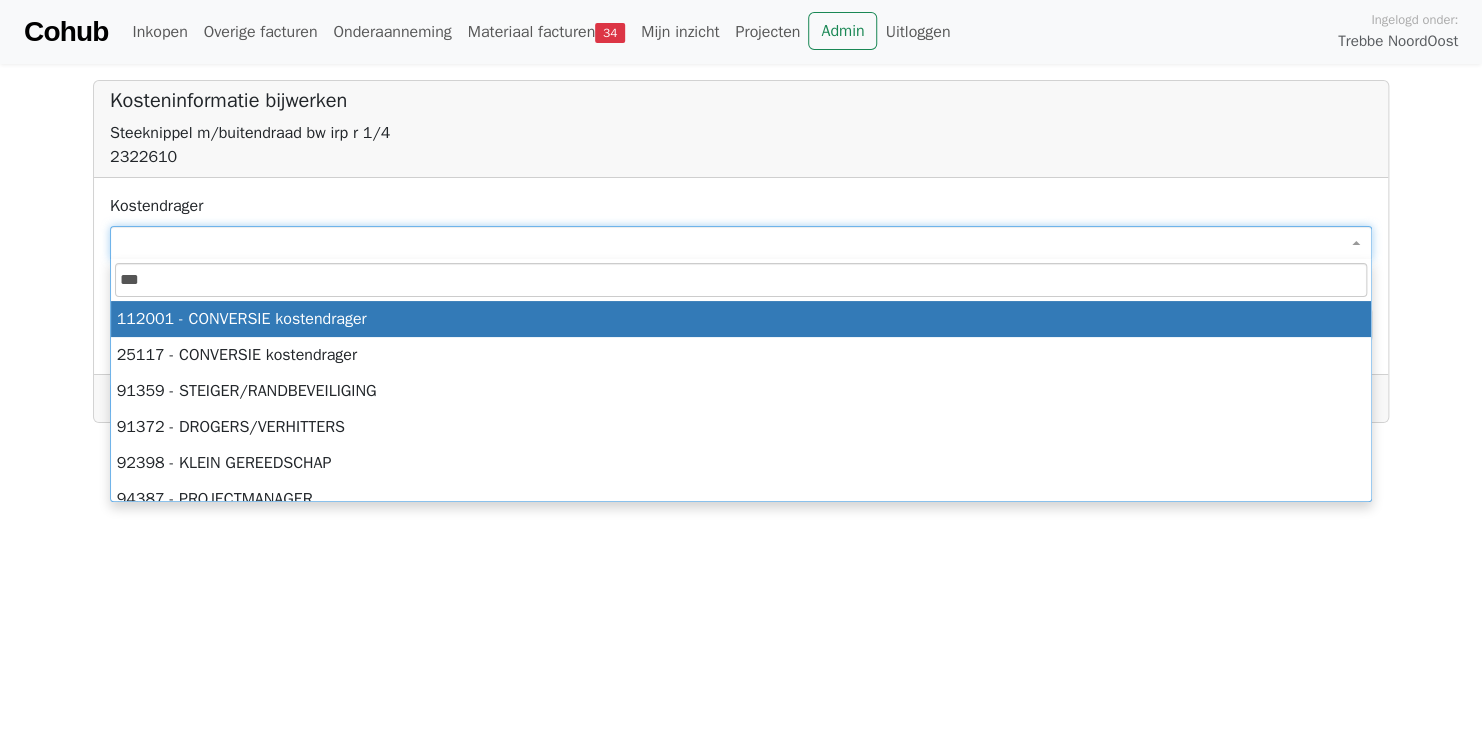 type on "****" 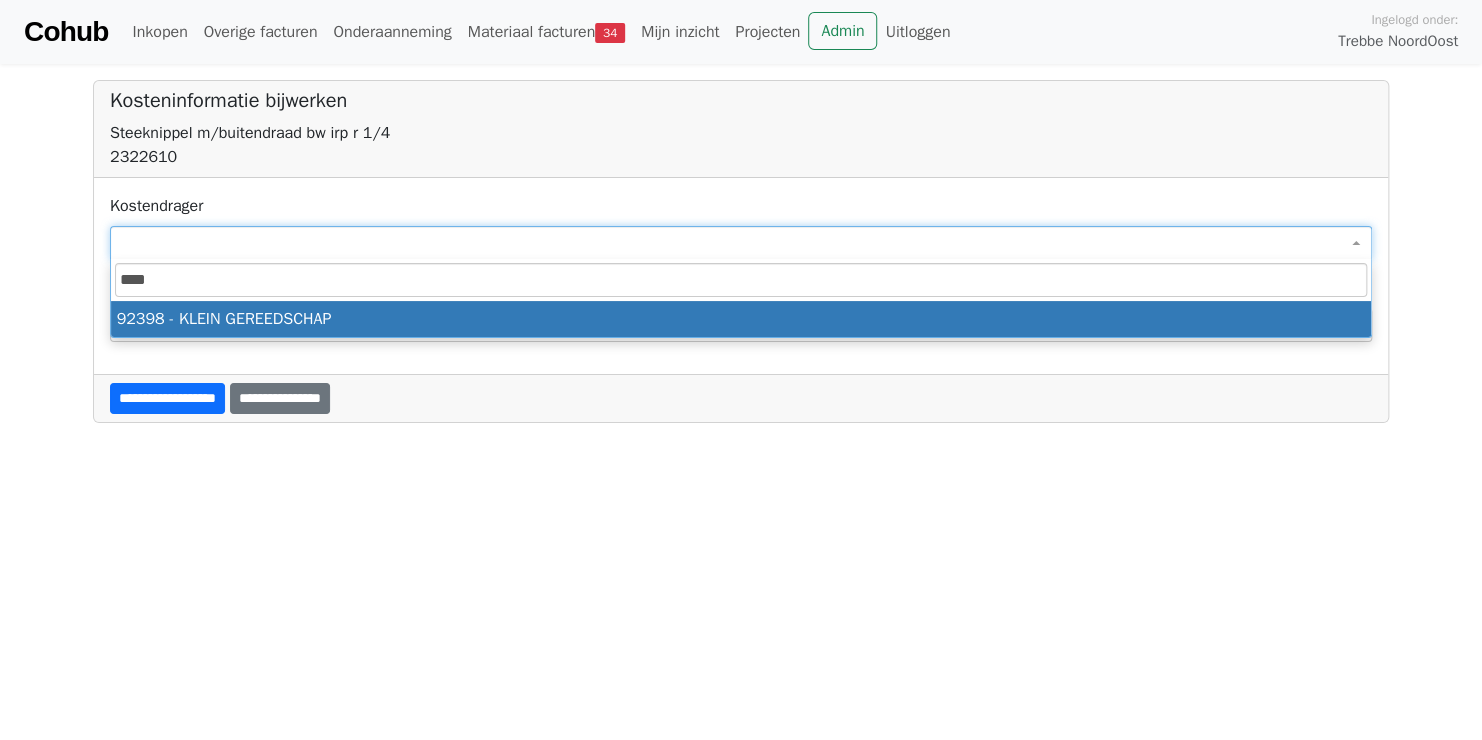 select on "****" 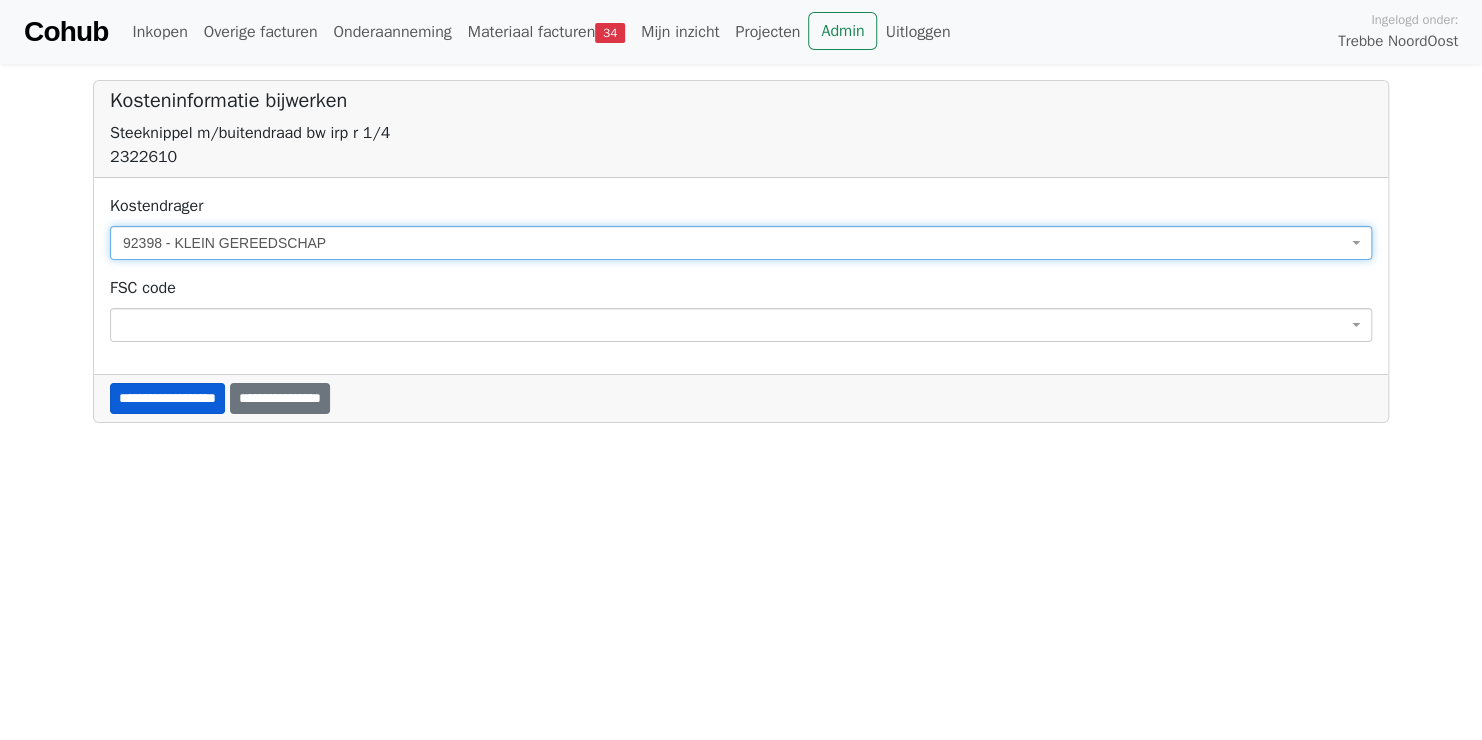 click on "**********" at bounding box center (167, 398) 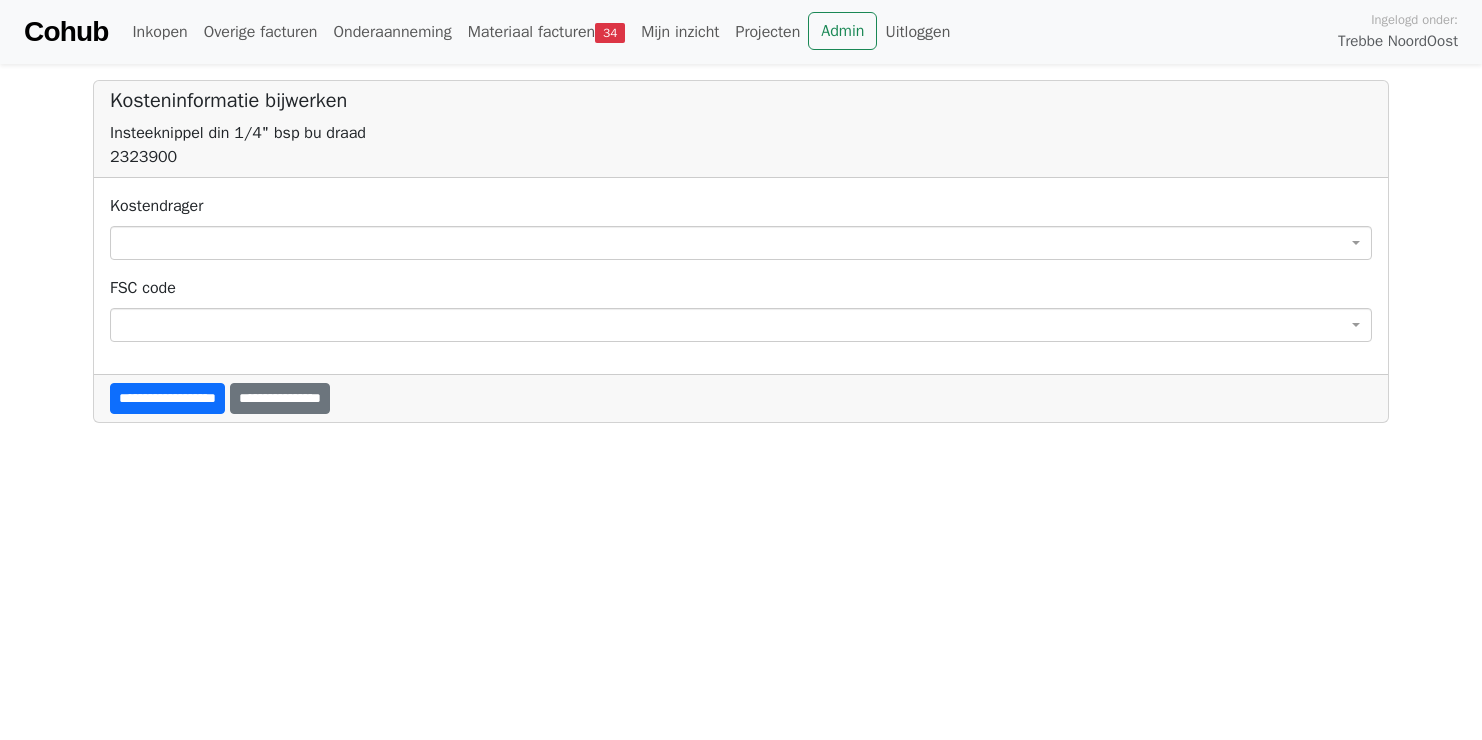 scroll, scrollTop: 0, scrollLeft: 0, axis: both 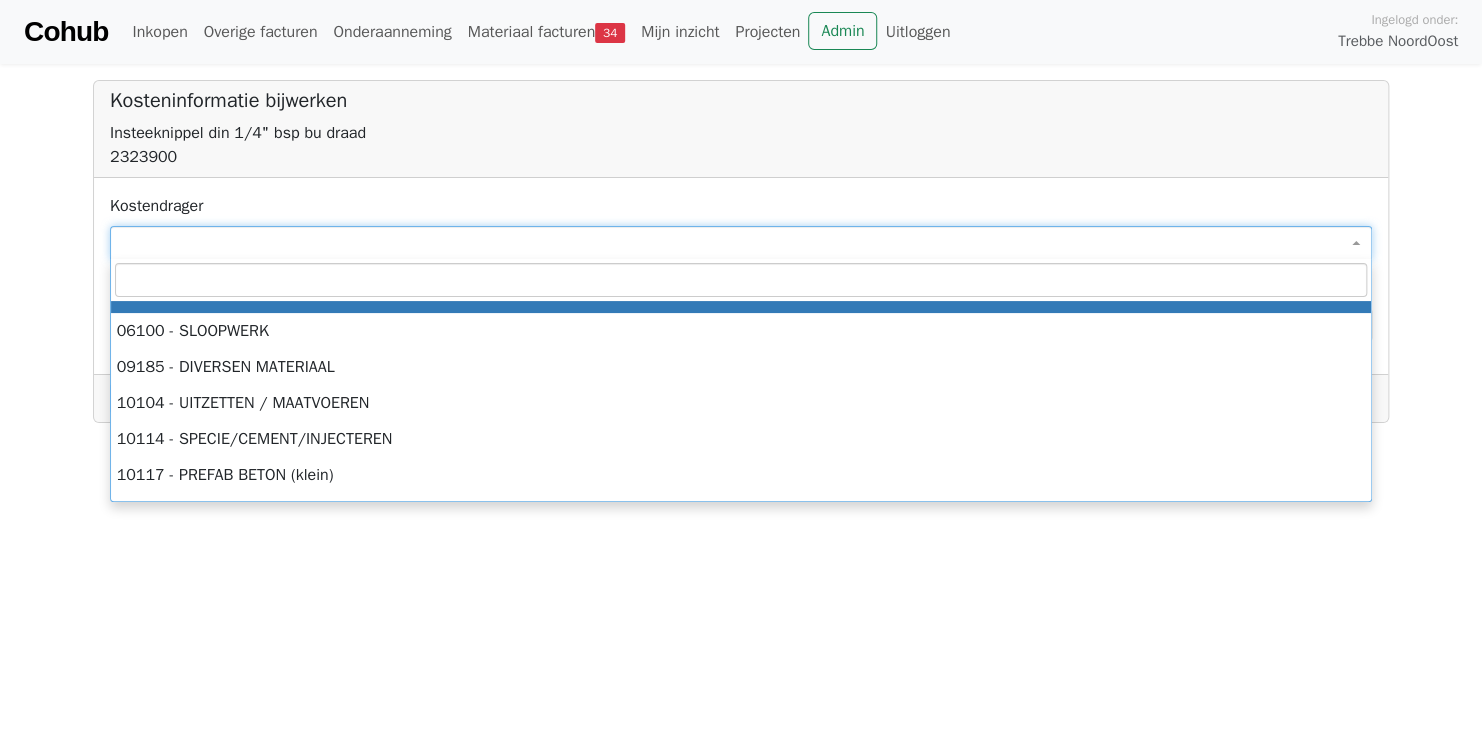 click at bounding box center [741, 243] 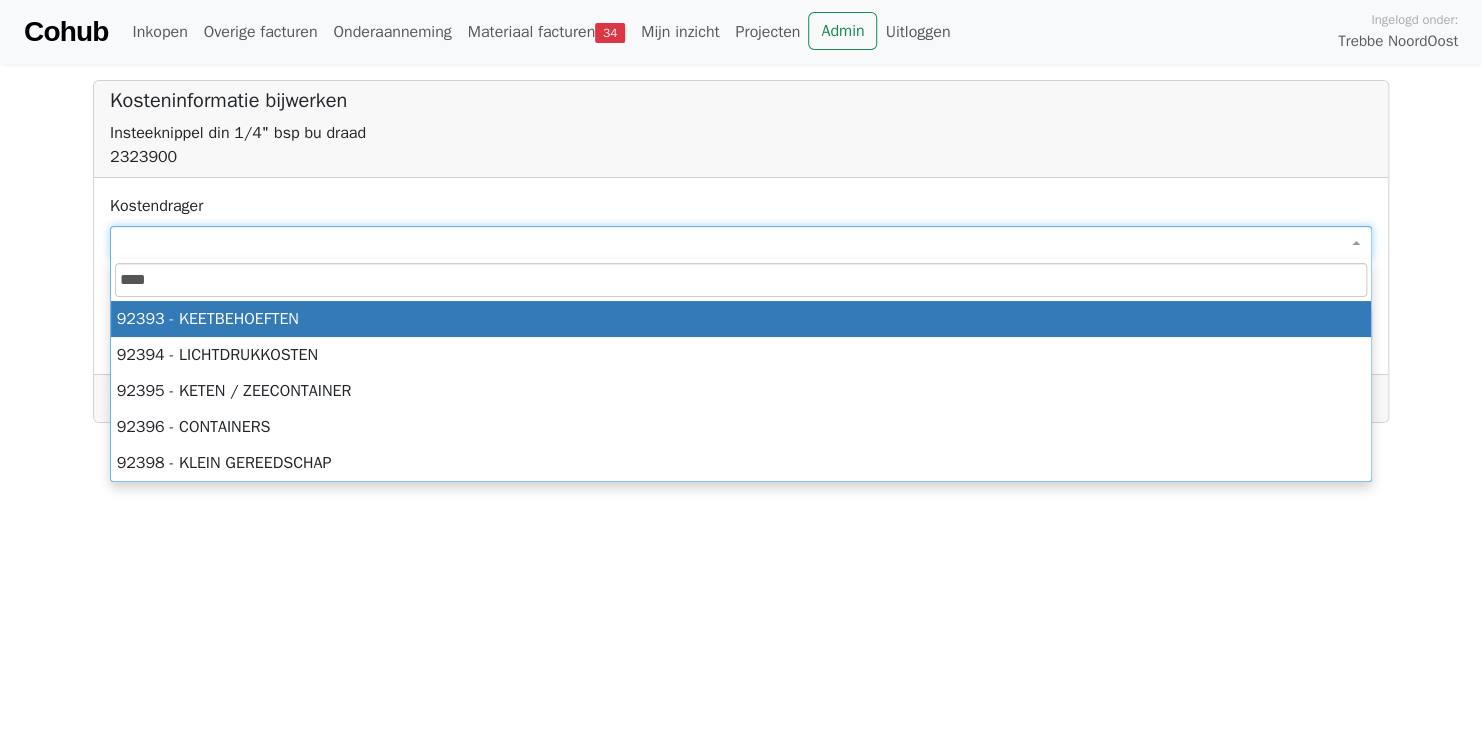 type on "*****" 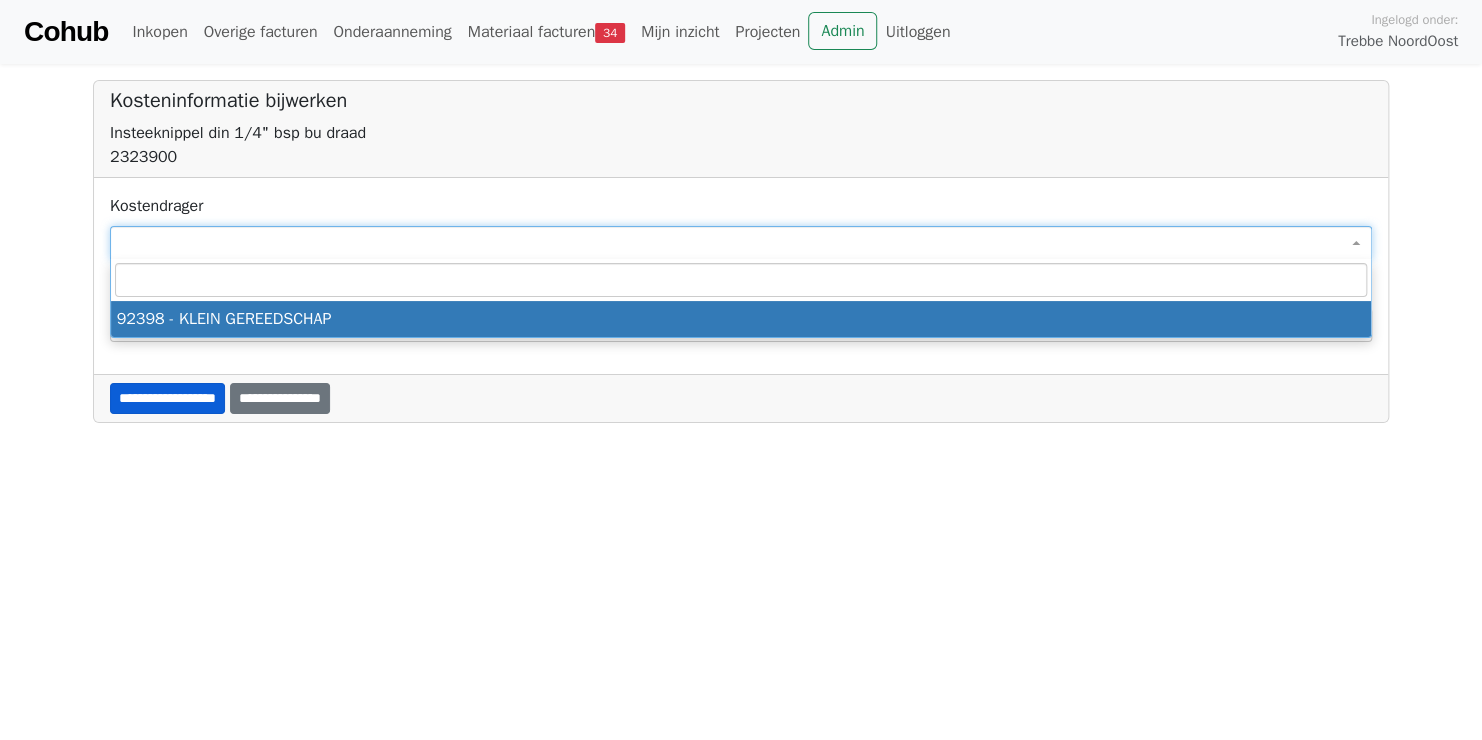 click on "**********" at bounding box center [167, 398] 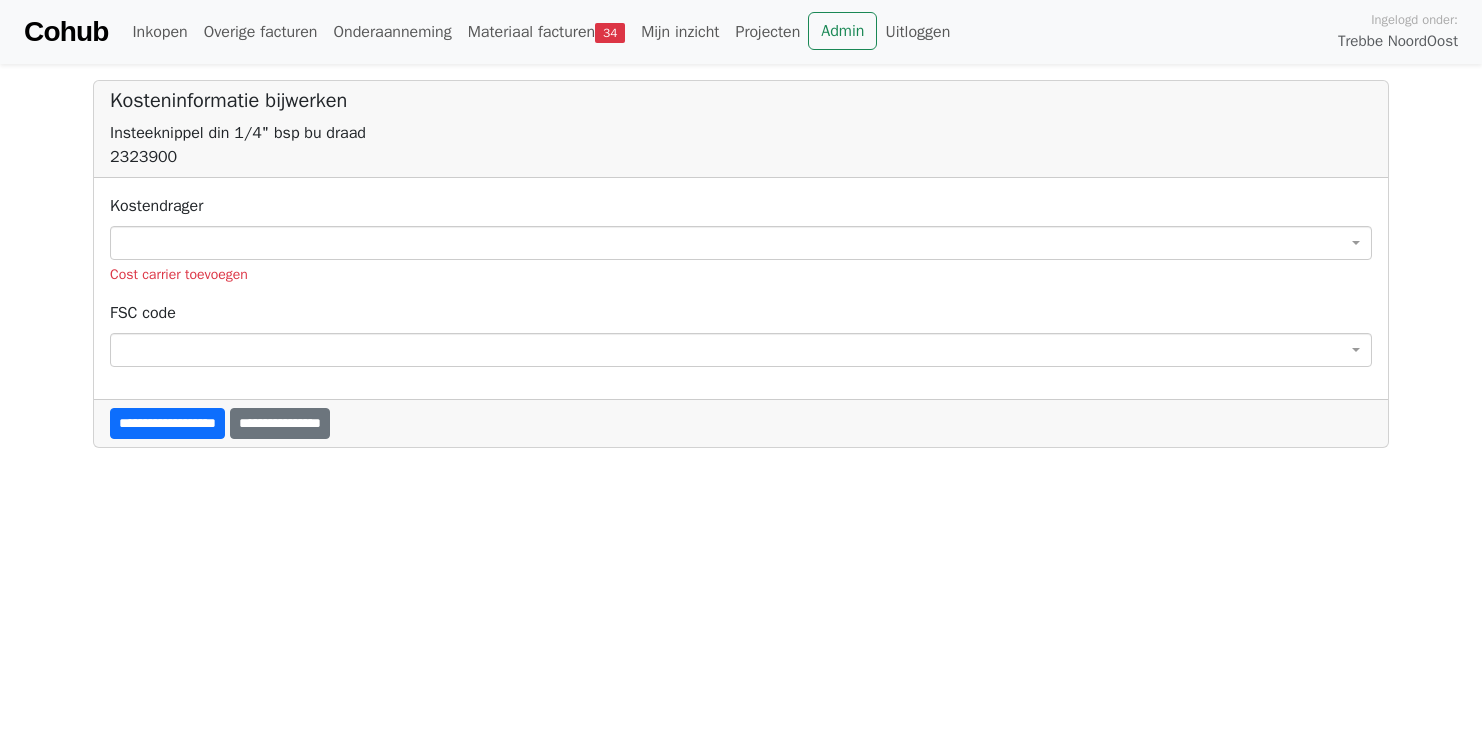 scroll, scrollTop: 0, scrollLeft: 0, axis: both 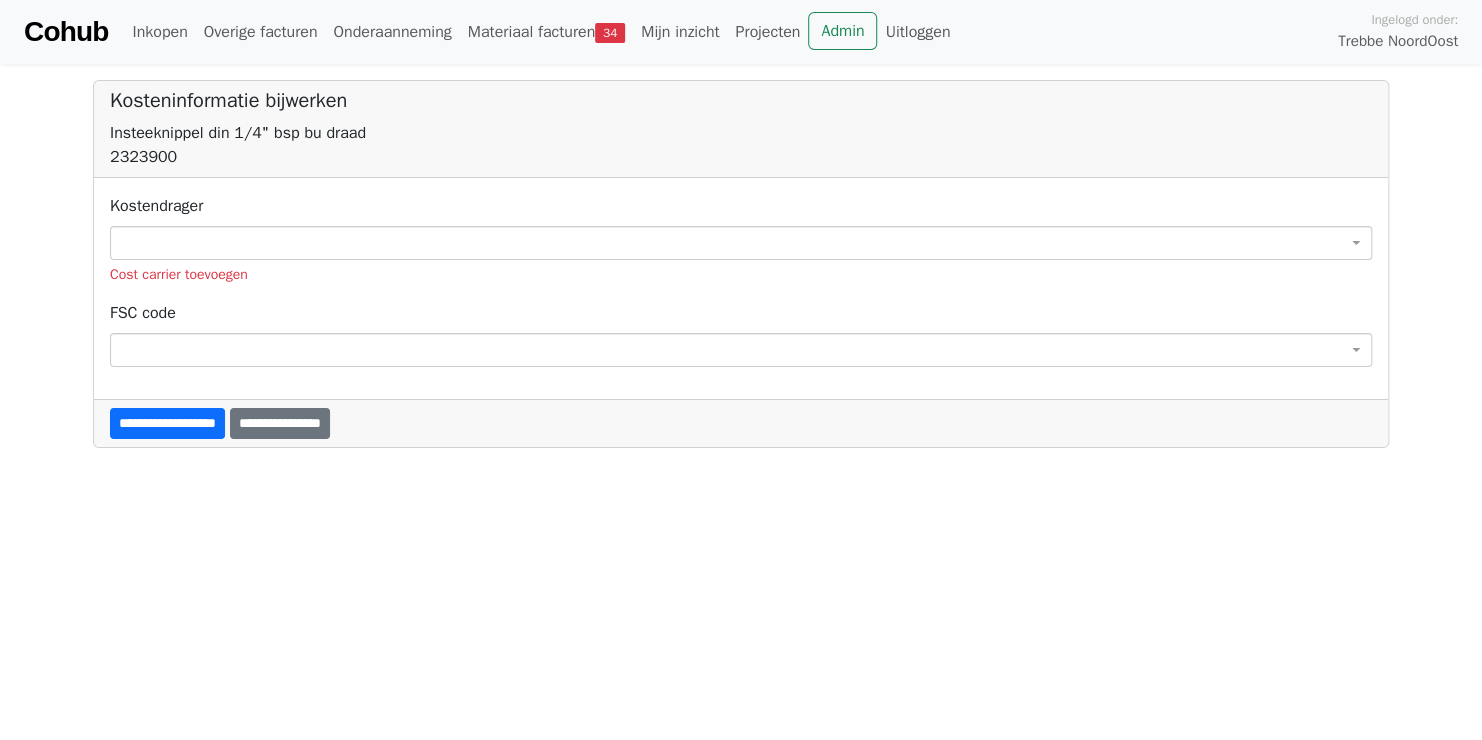 click at bounding box center [741, 243] 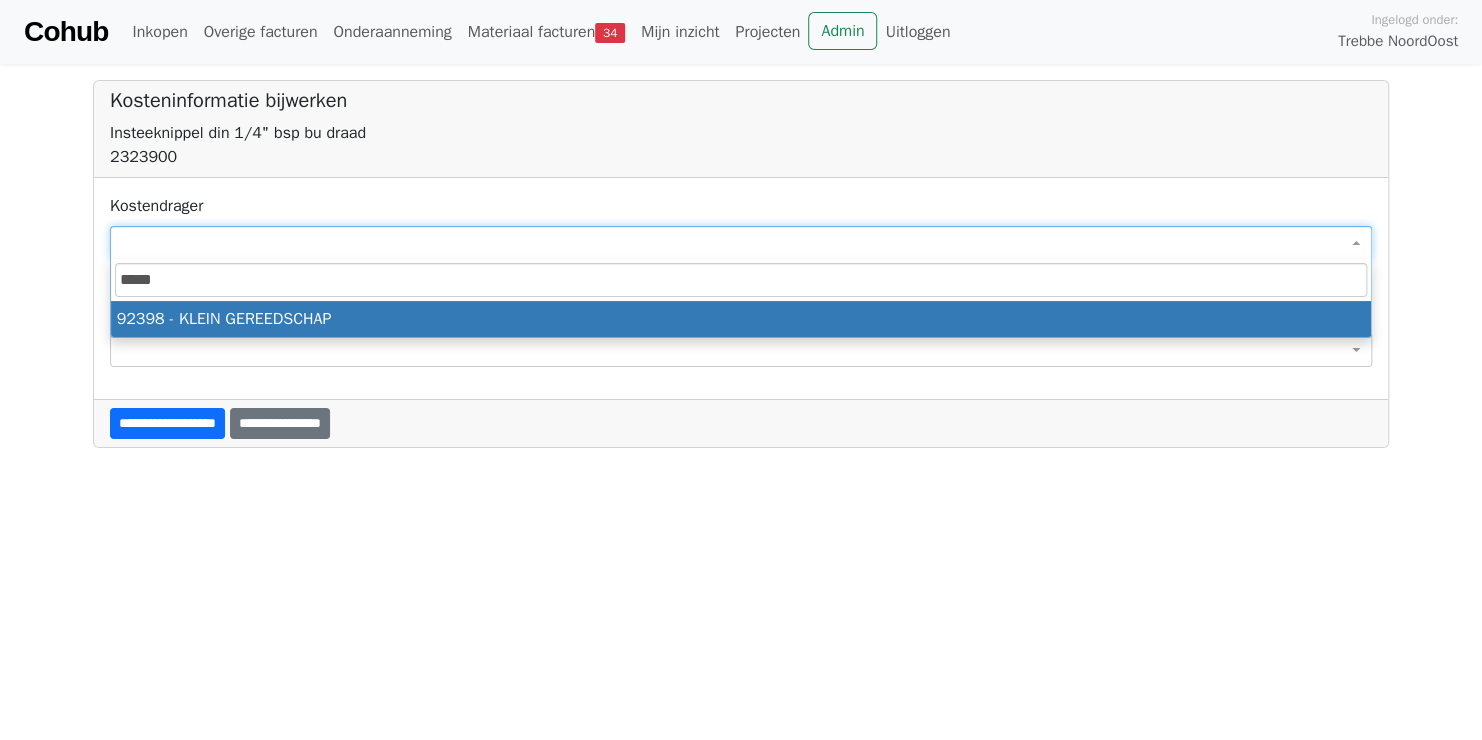 type on "*****" 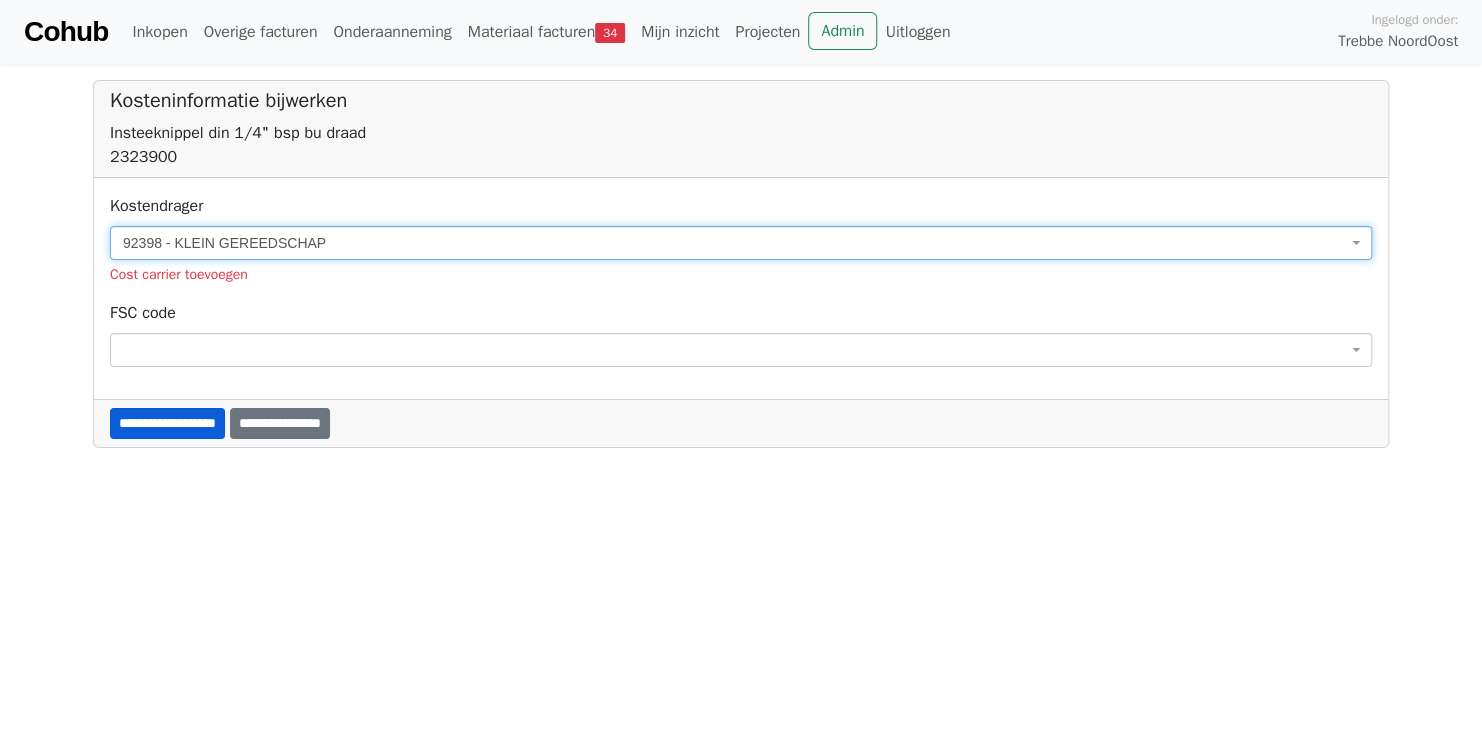 click on "**********" at bounding box center [167, 423] 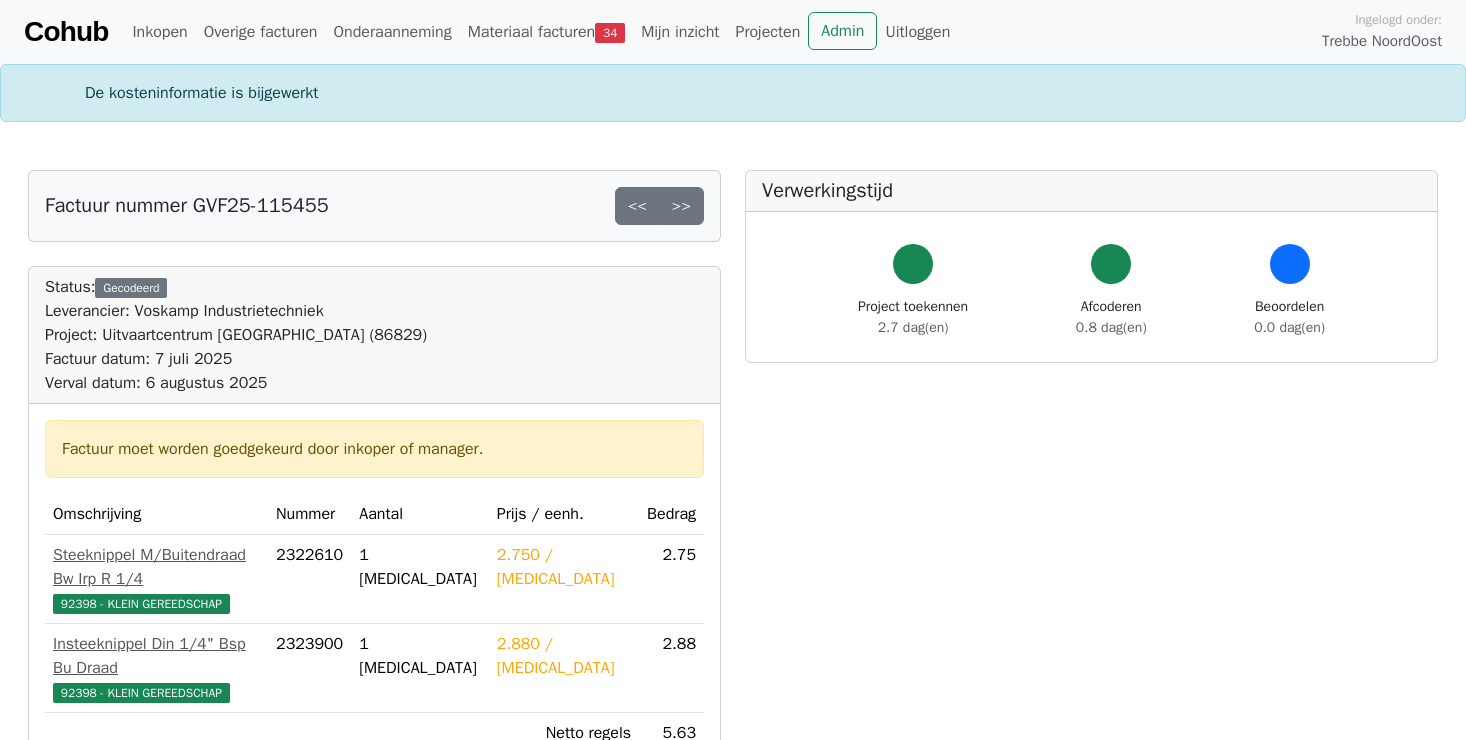 scroll, scrollTop: 0, scrollLeft: 0, axis: both 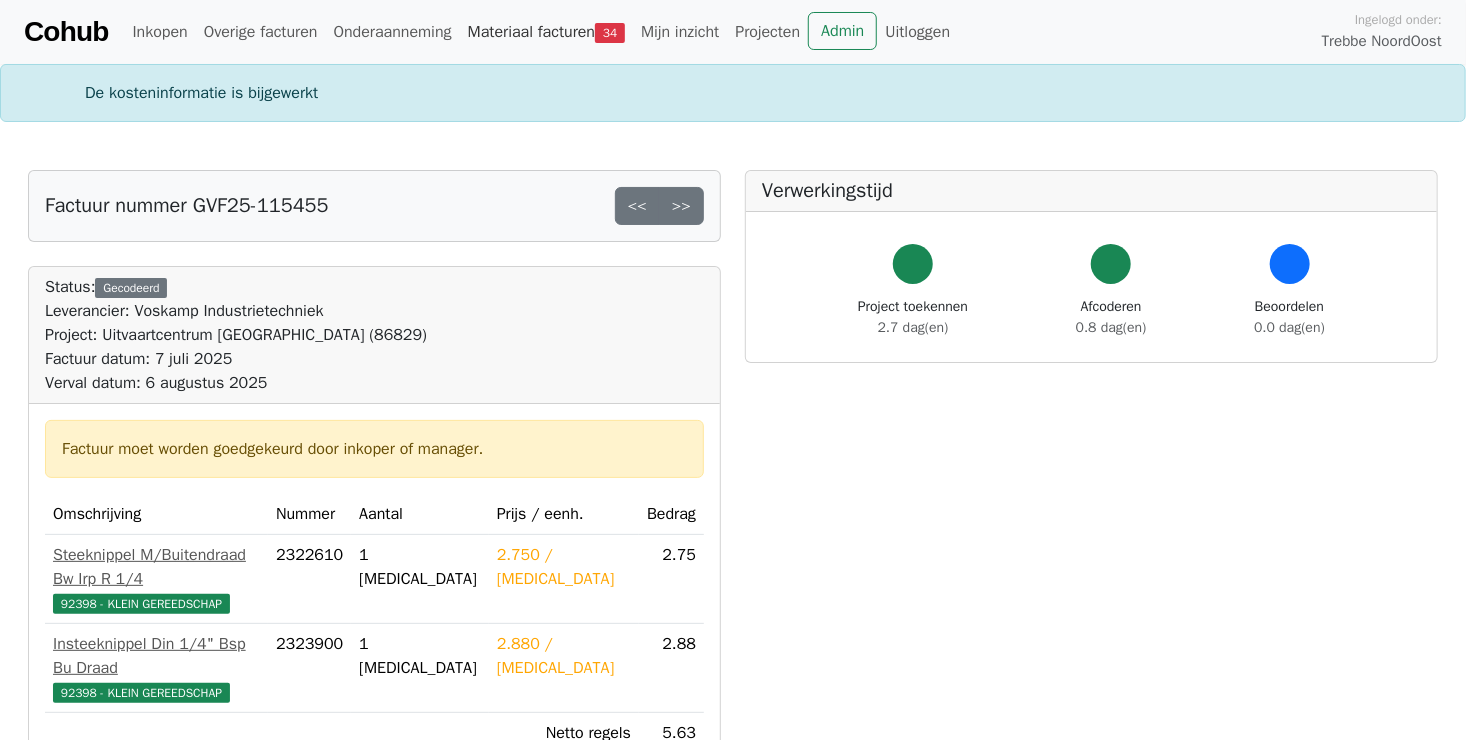 click on "Materiaal facturen  34" at bounding box center [546, 32] 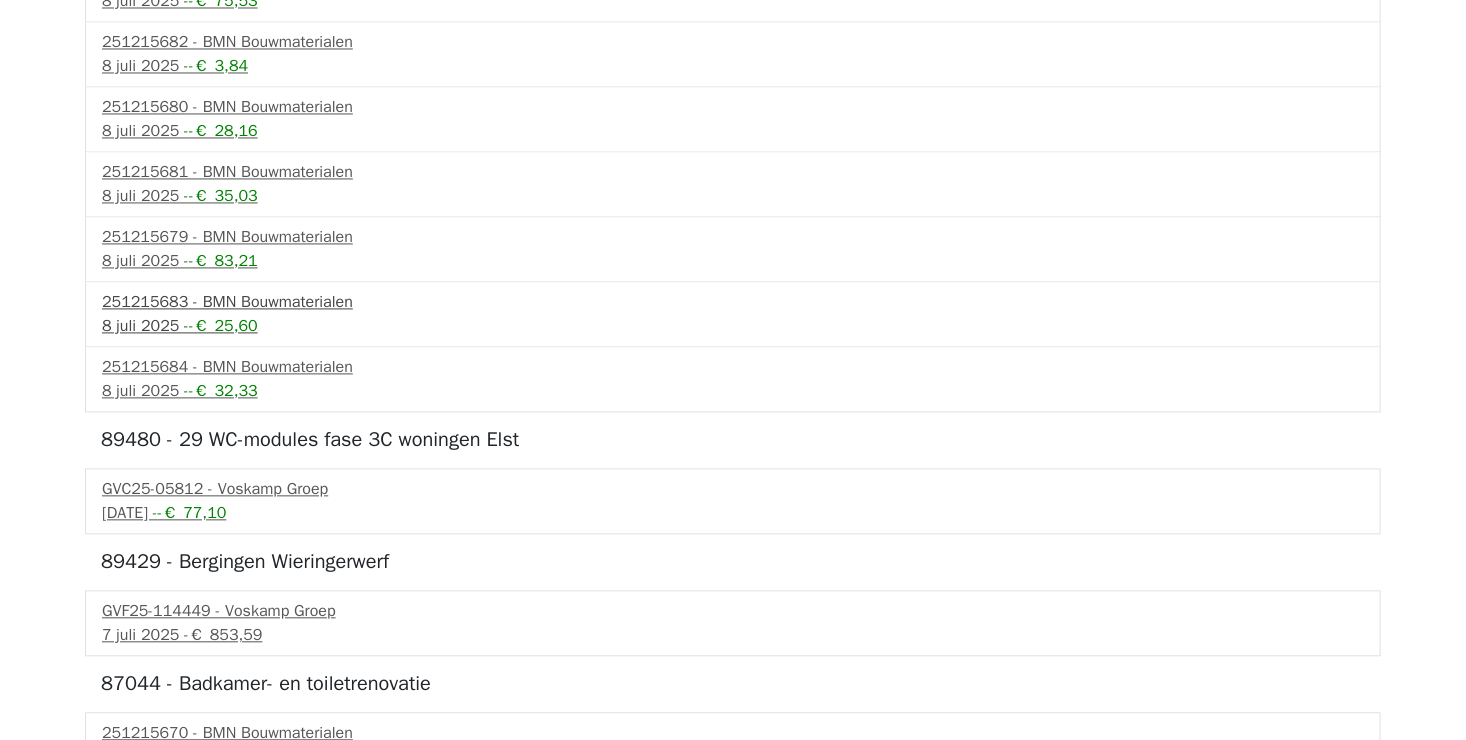 scroll, scrollTop: 1899, scrollLeft: 0, axis: vertical 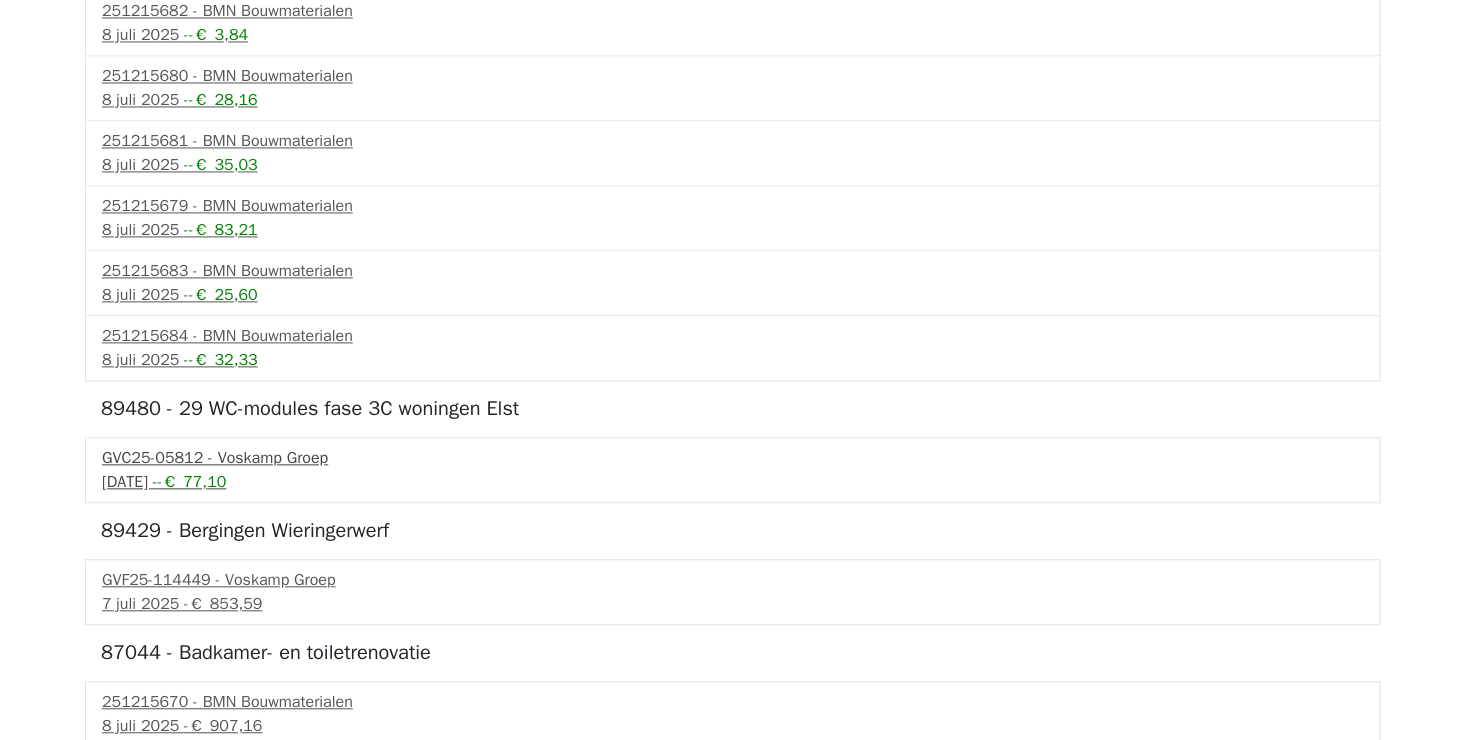click on "[DATE] -  -€ 77,10" at bounding box center [733, 482] 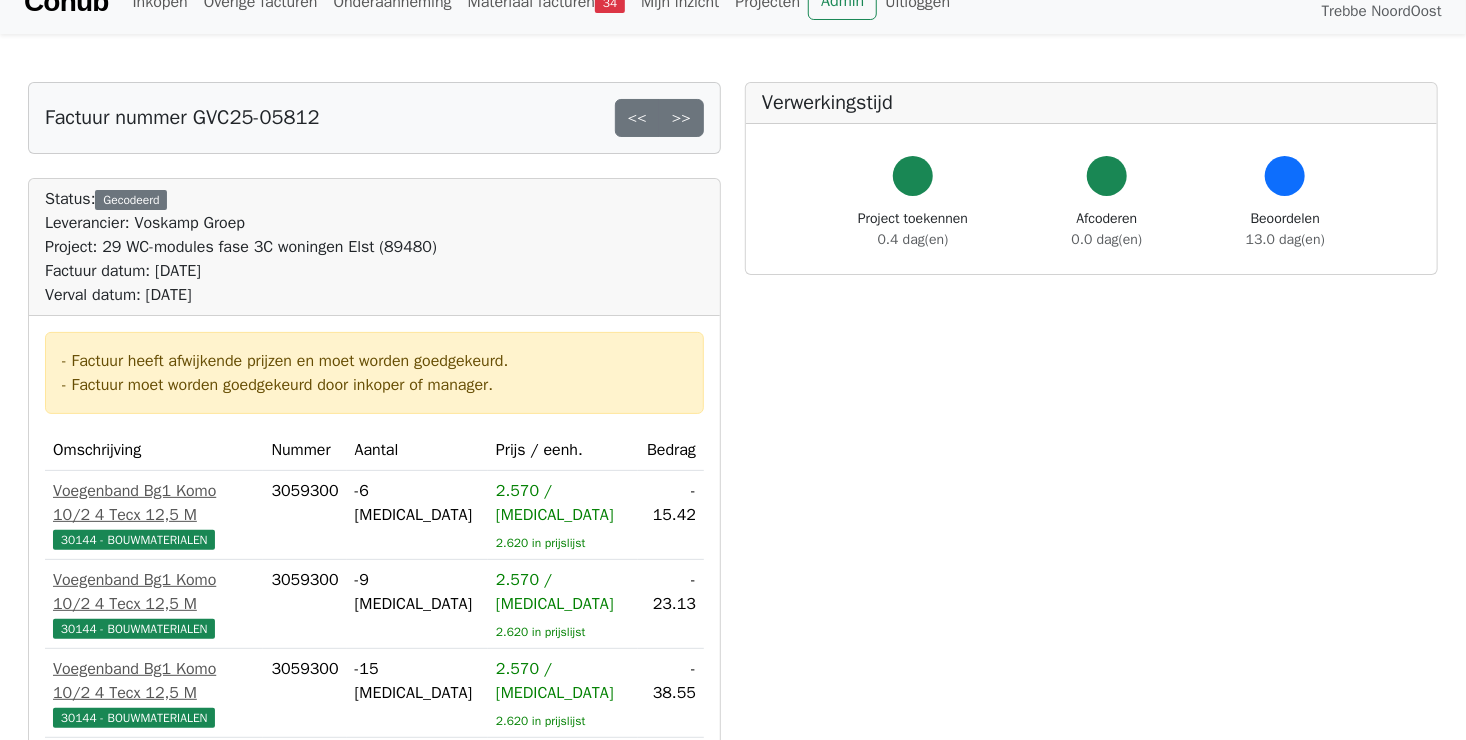 scroll, scrollTop: 0, scrollLeft: 0, axis: both 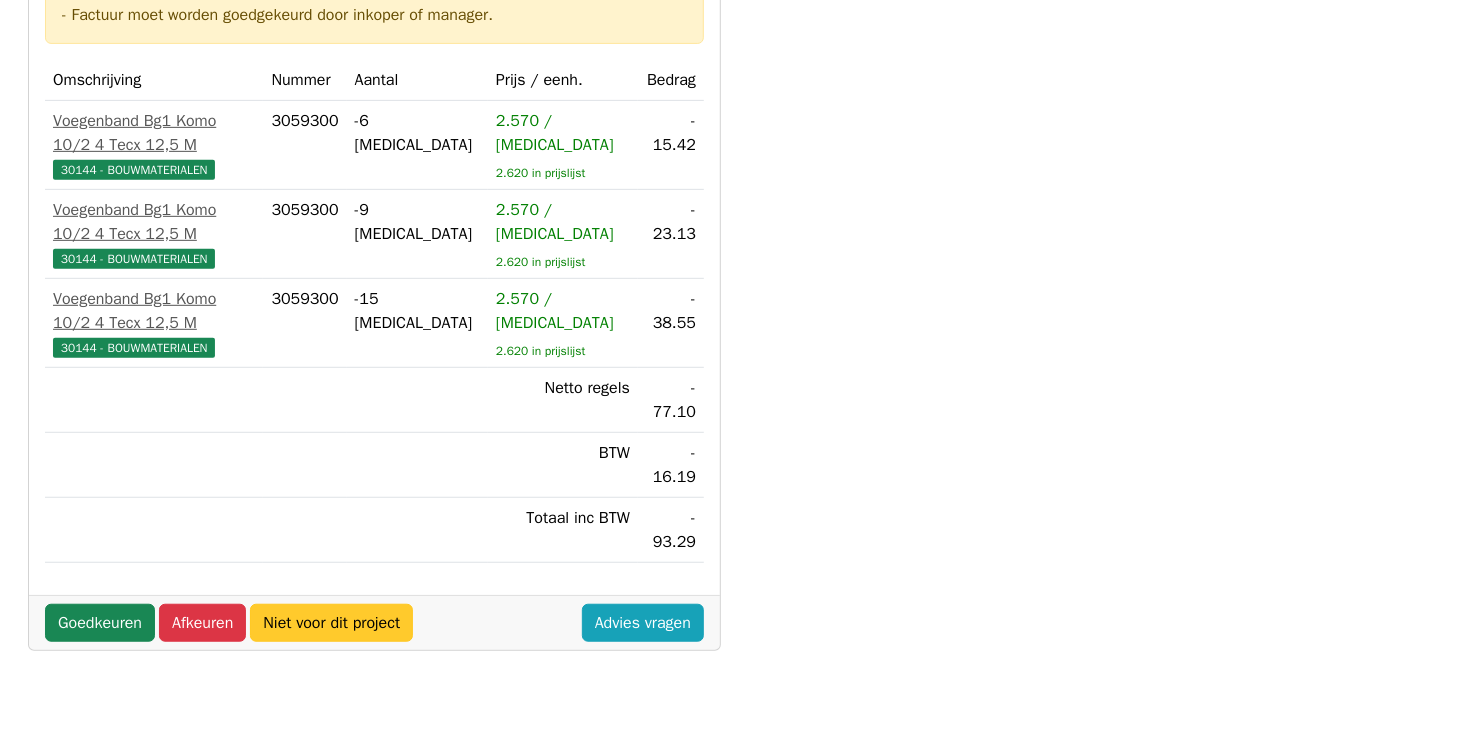 click on "Niet voor dit project" at bounding box center (331, 623) 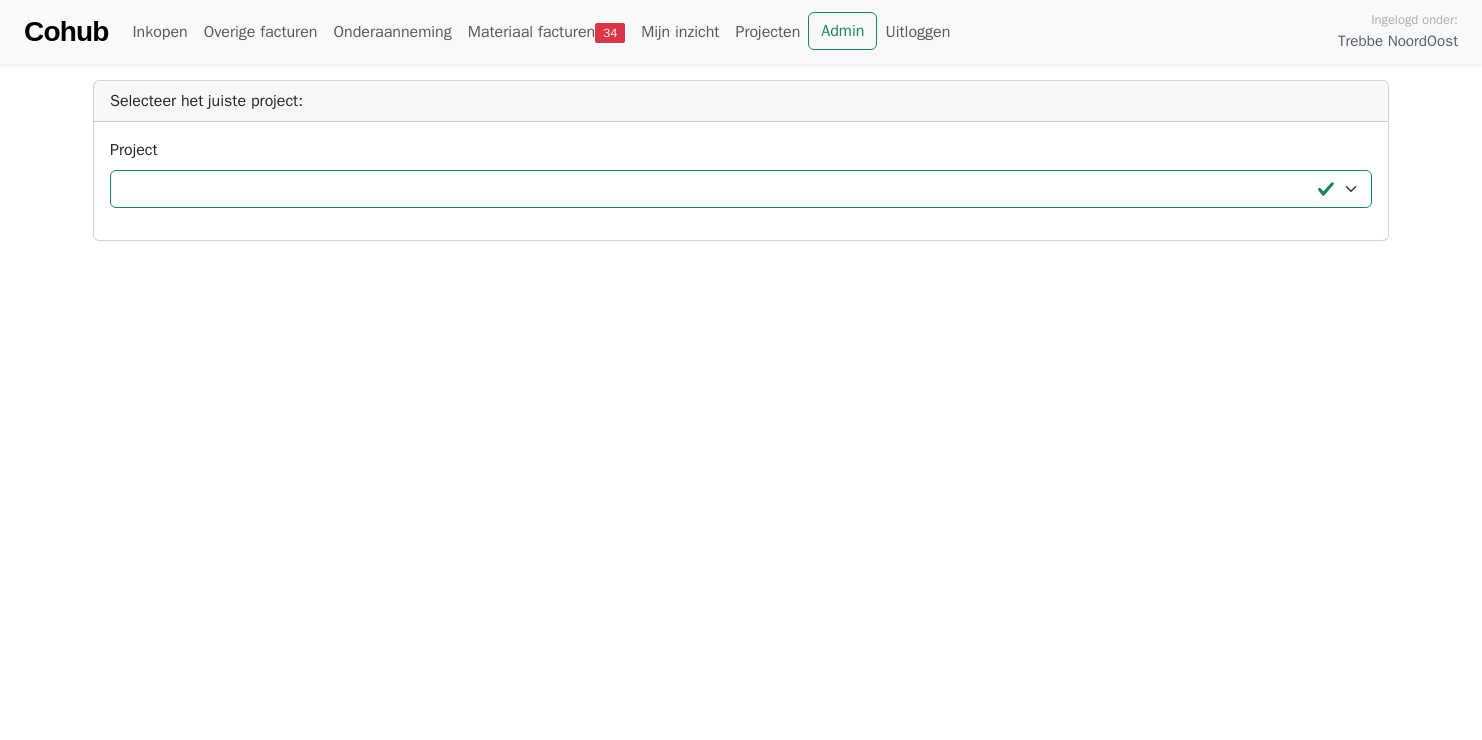 scroll, scrollTop: 0, scrollLeft: 0, axis: both 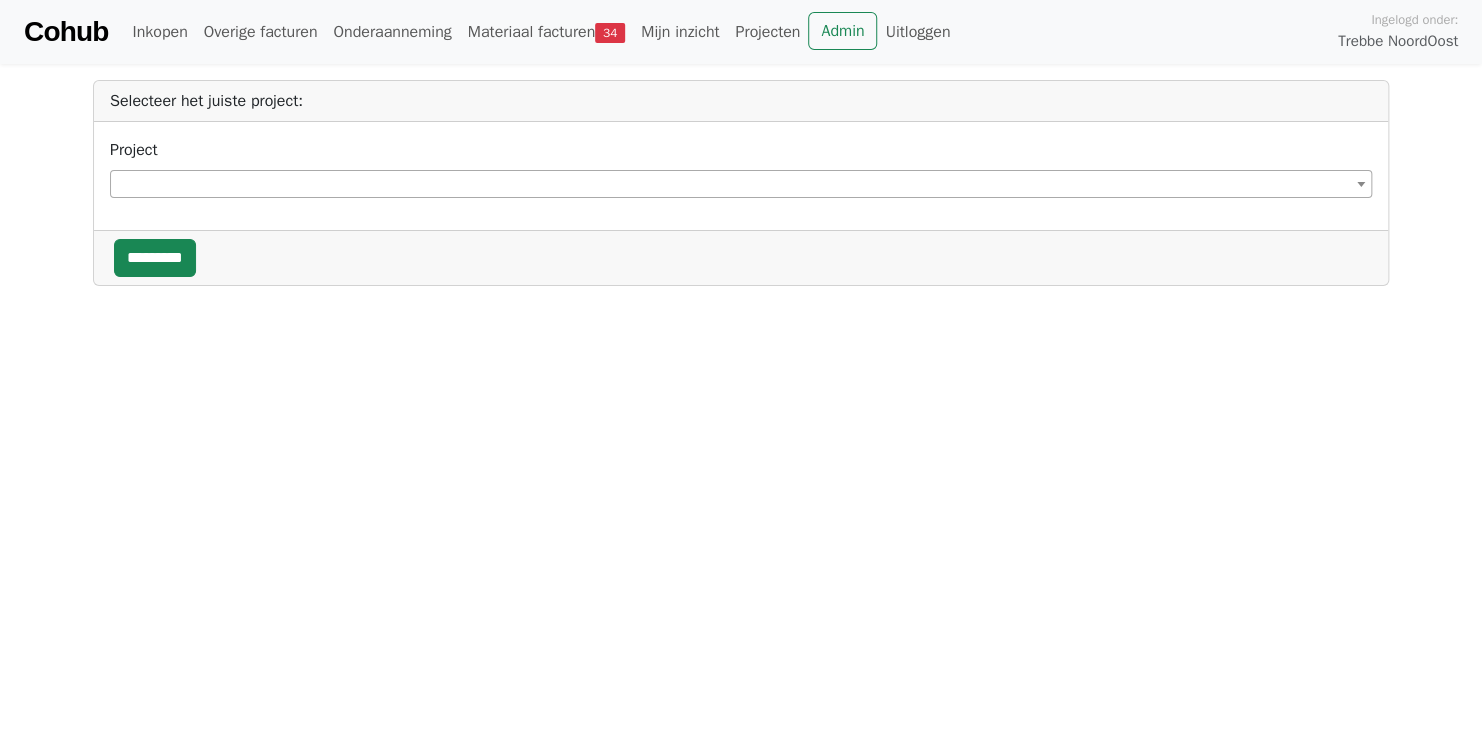 click at bounding box center [741, 184] 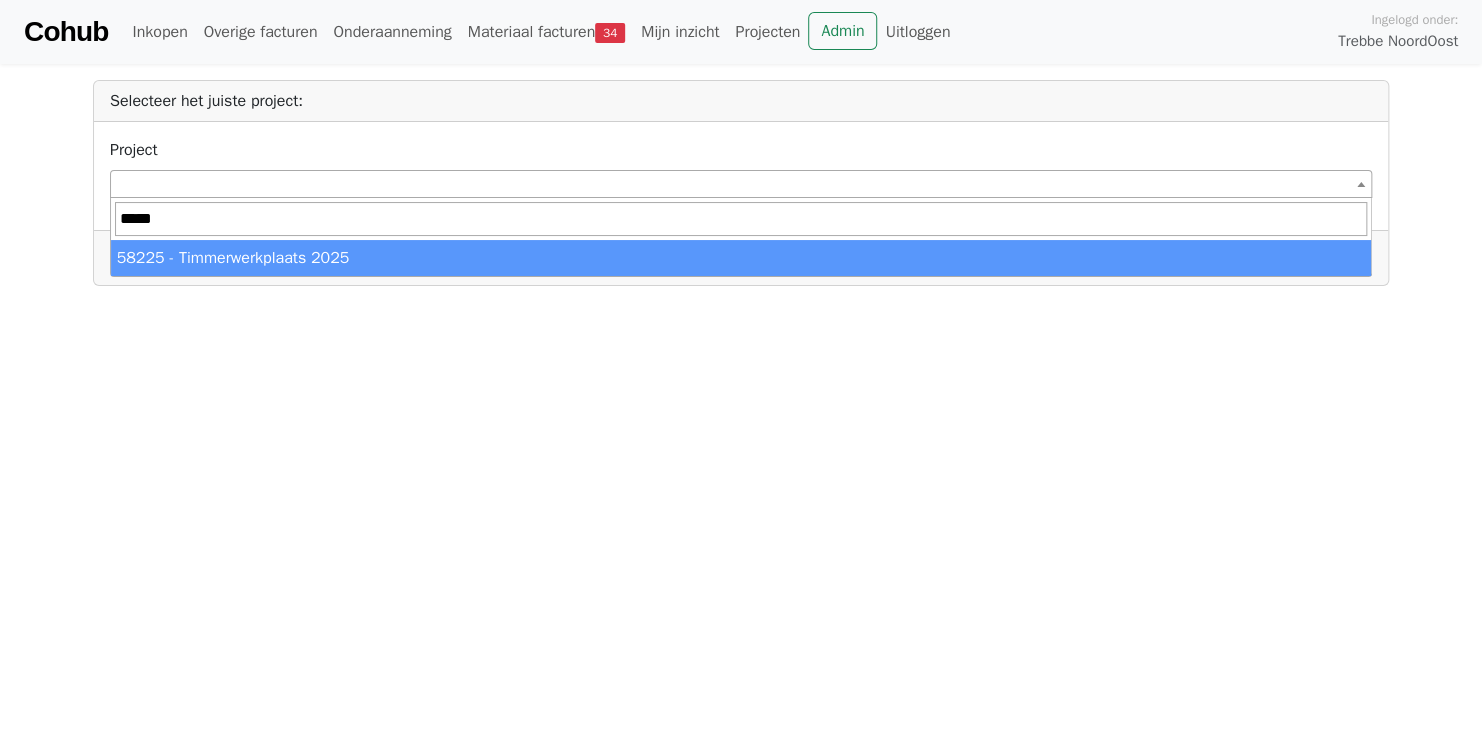 type on "*****" 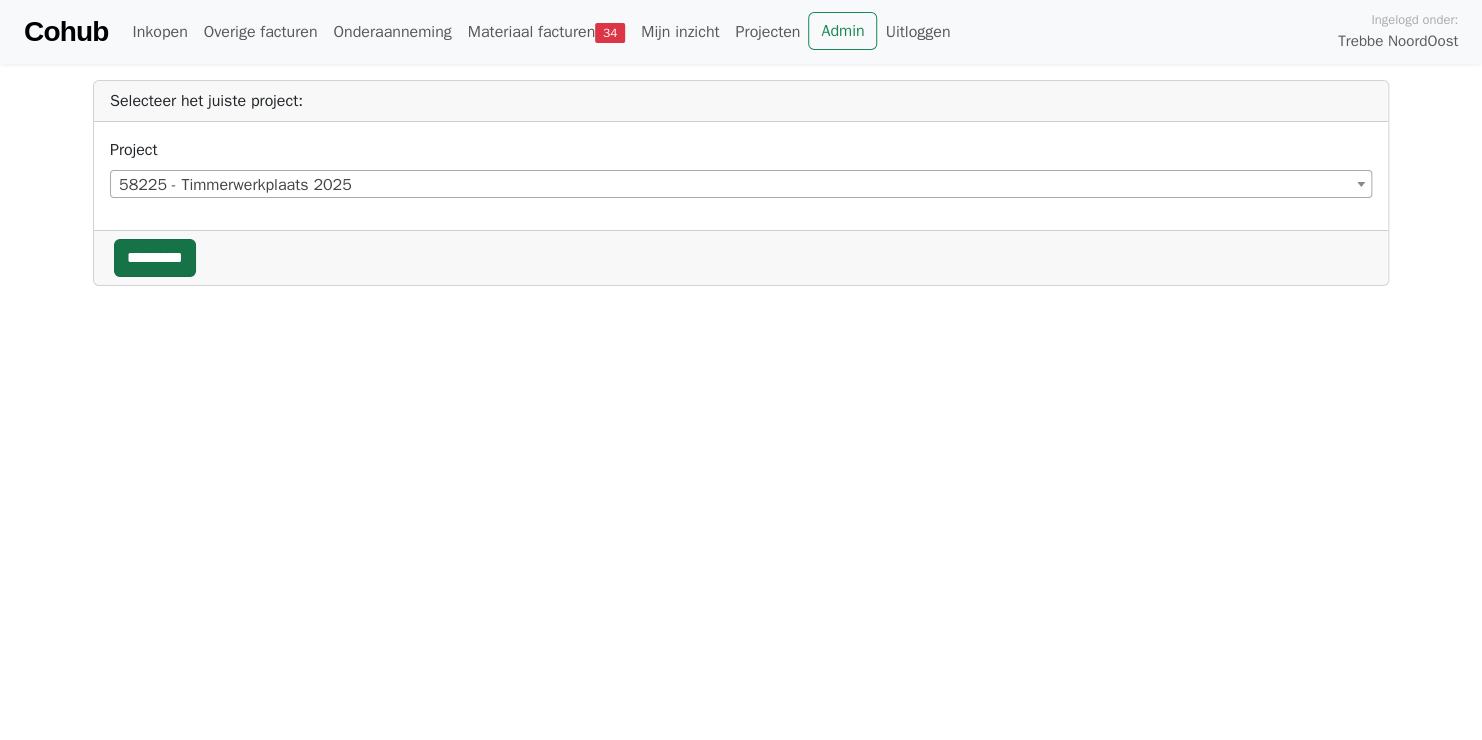 click on "*********" at bounding box center [155, 258] 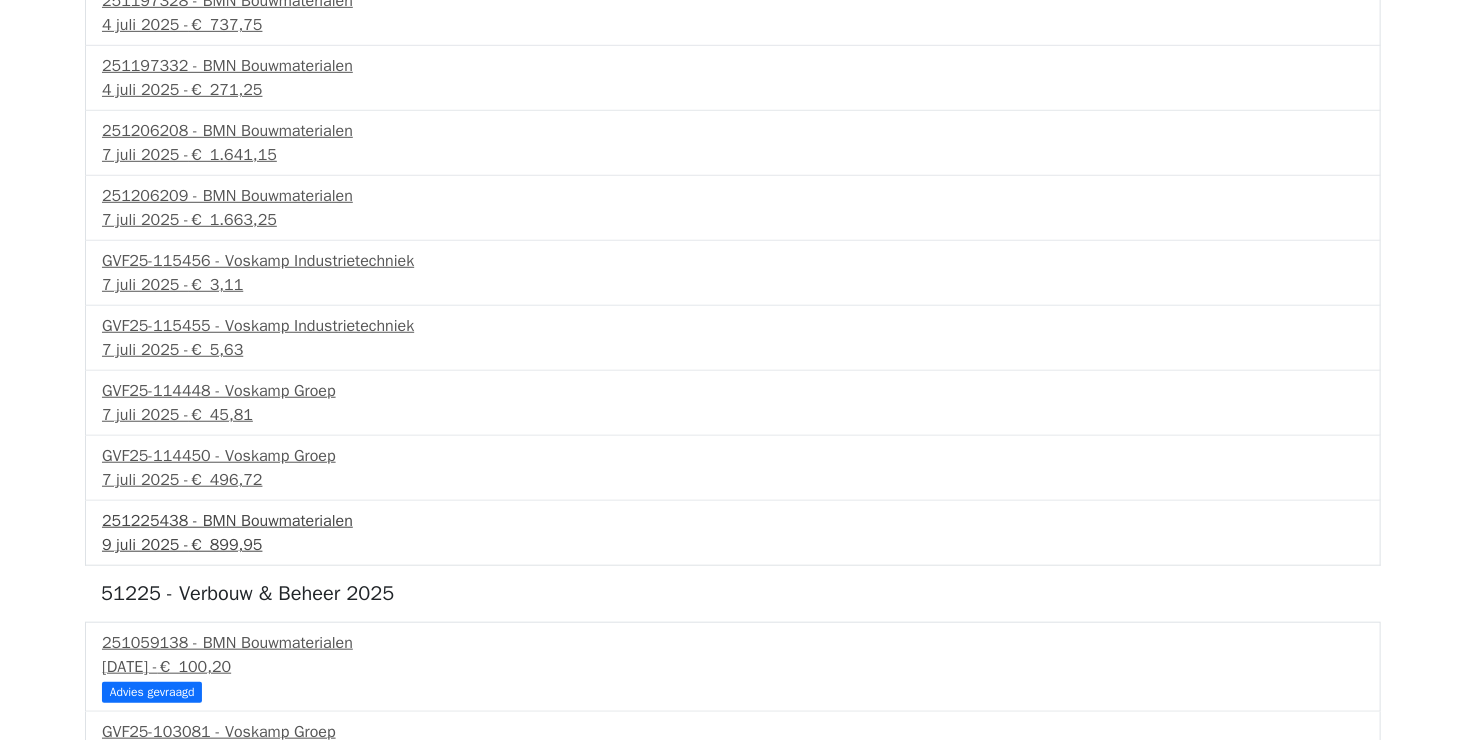 scroll, scrollTop: 400, scrollLeft: 0, axis: vertical 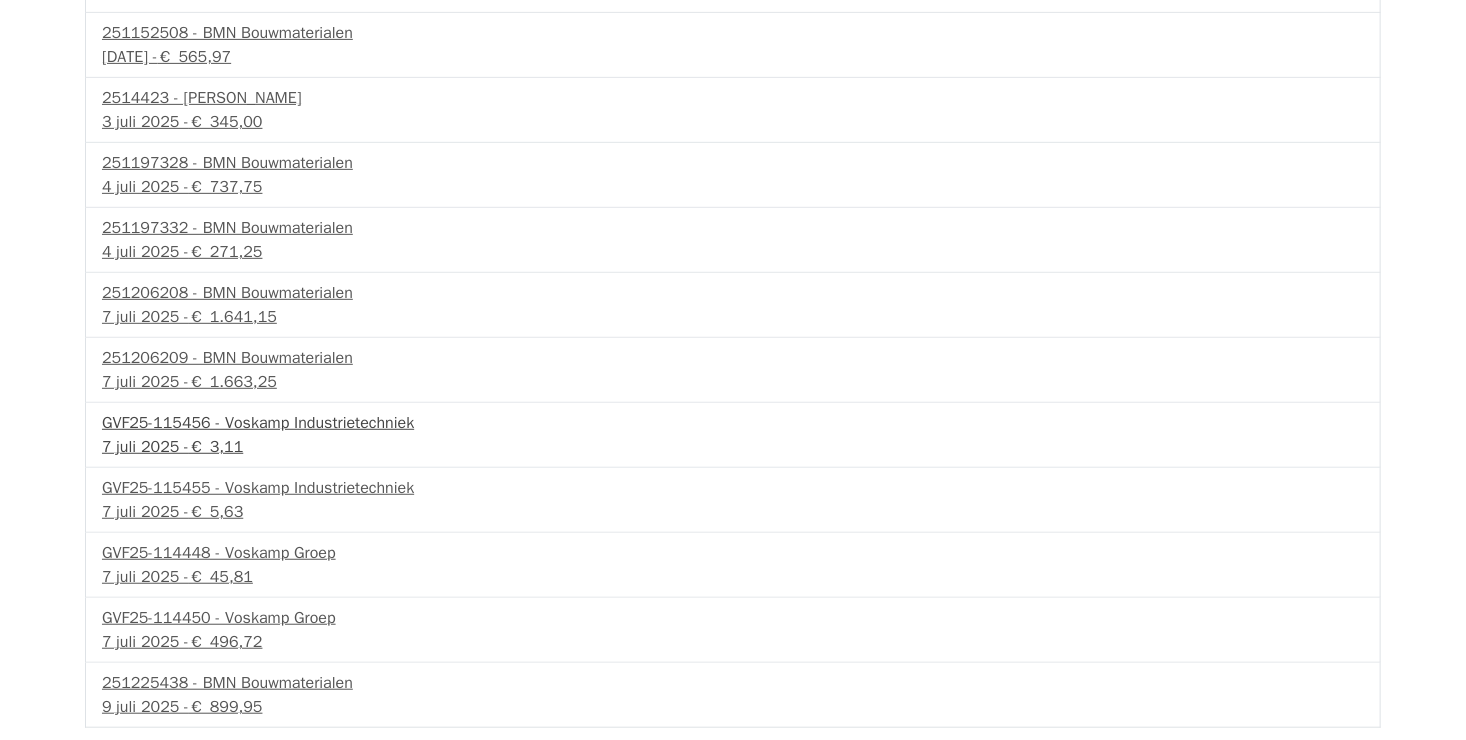 click on "GVF25-115456 - Voskamp Industrietechniek" at bounding box center (733, 423) 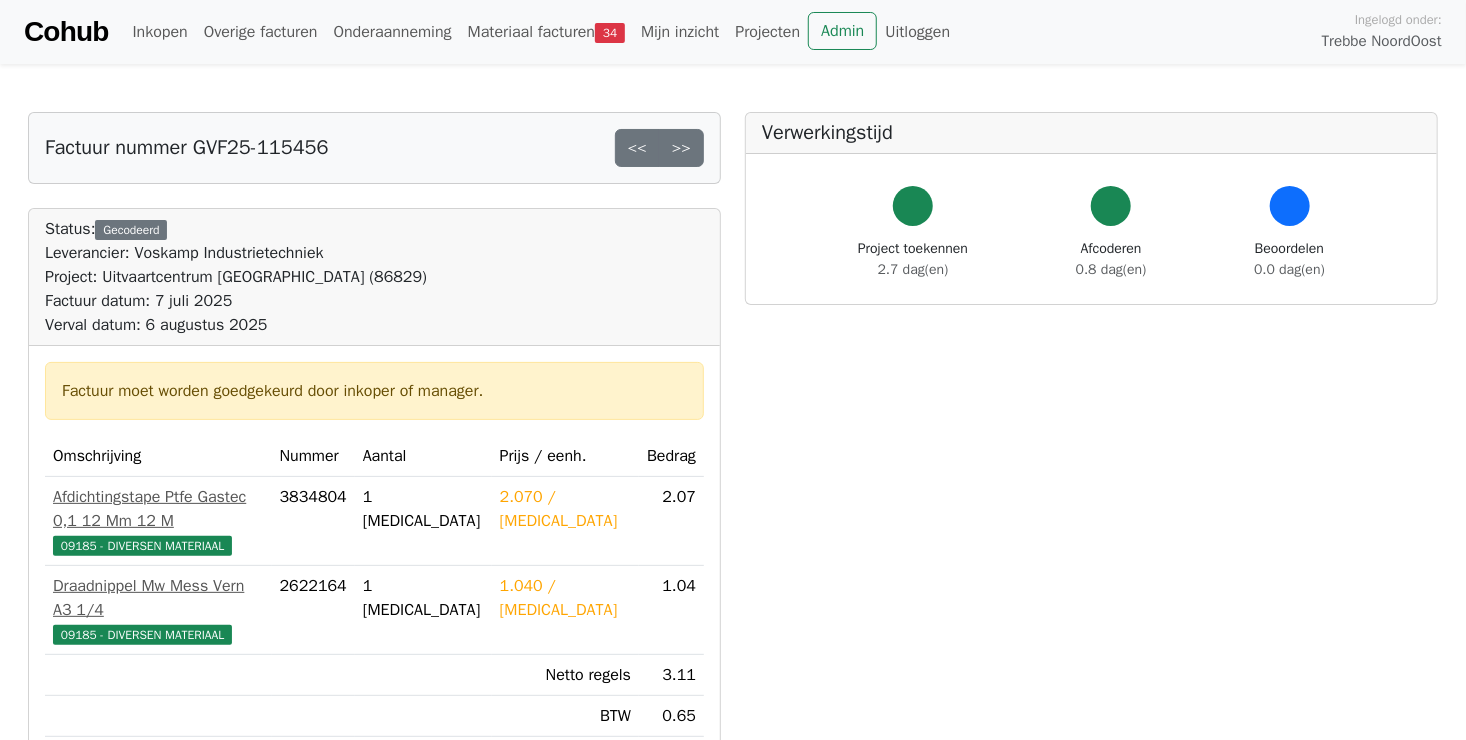 scroll, scrollTop: 300, scrollLeft: 0, axis: vertical 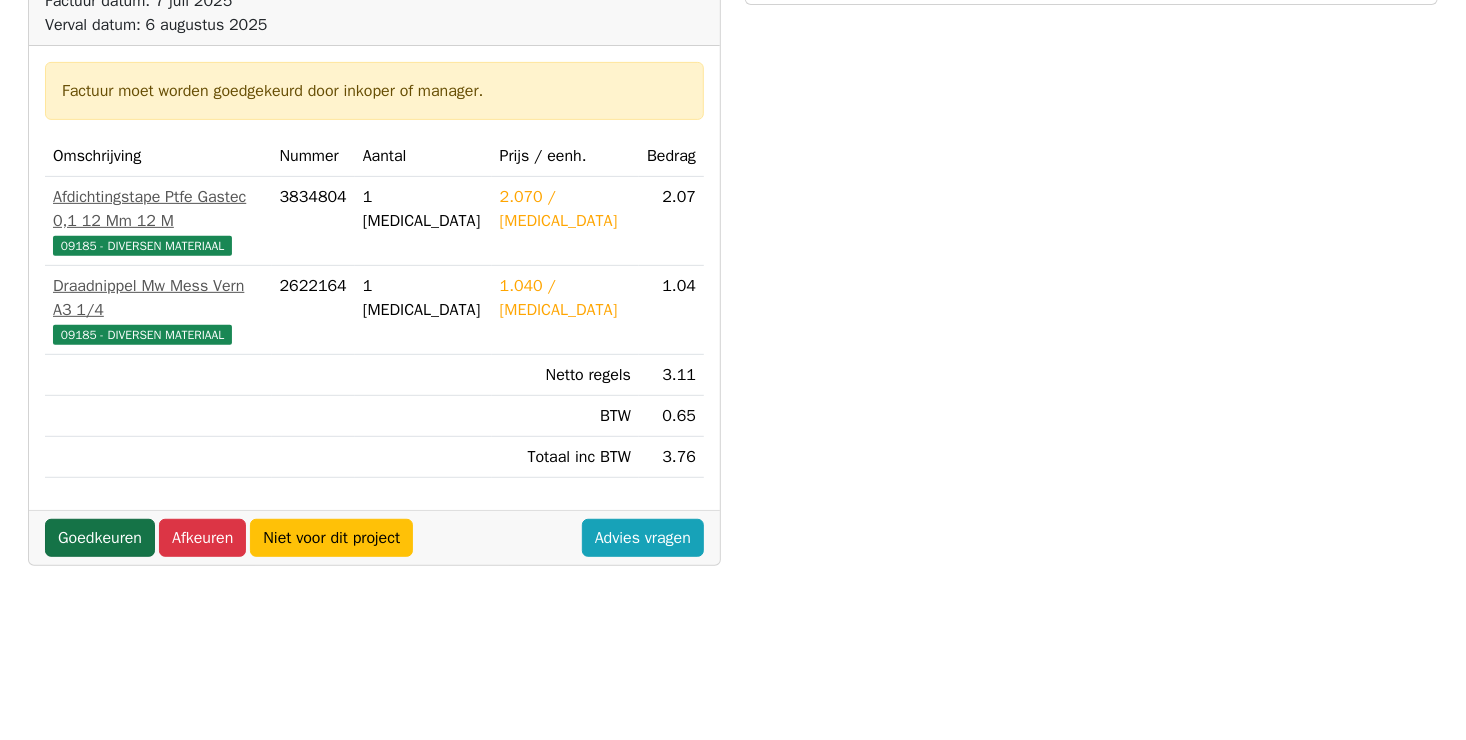 click on "Goedkeuren" at bounding box center (100, 538) 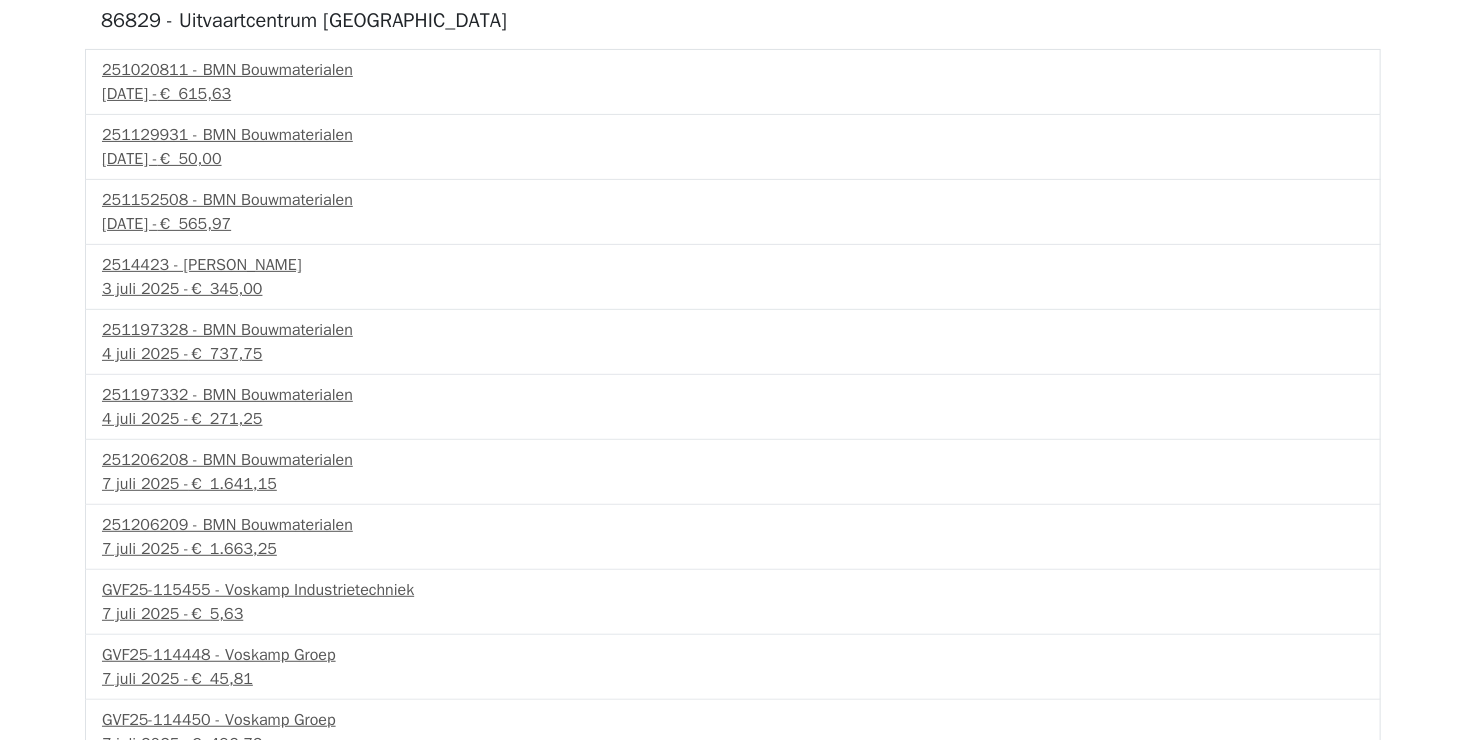 scroll, scrollTop: 300, scrollLeft: 0, axis: vertical 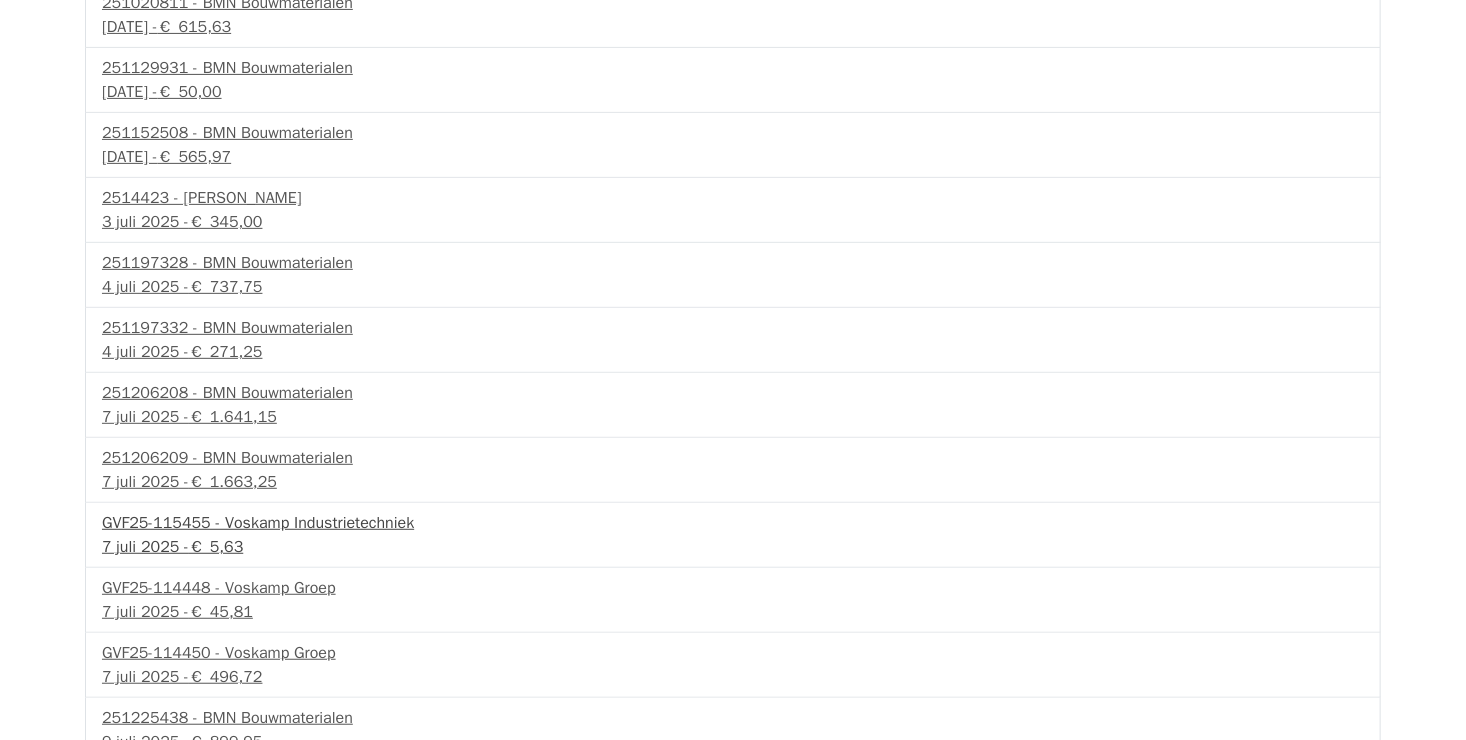 click on "€ 5,63" at bounding box center (216, 547) 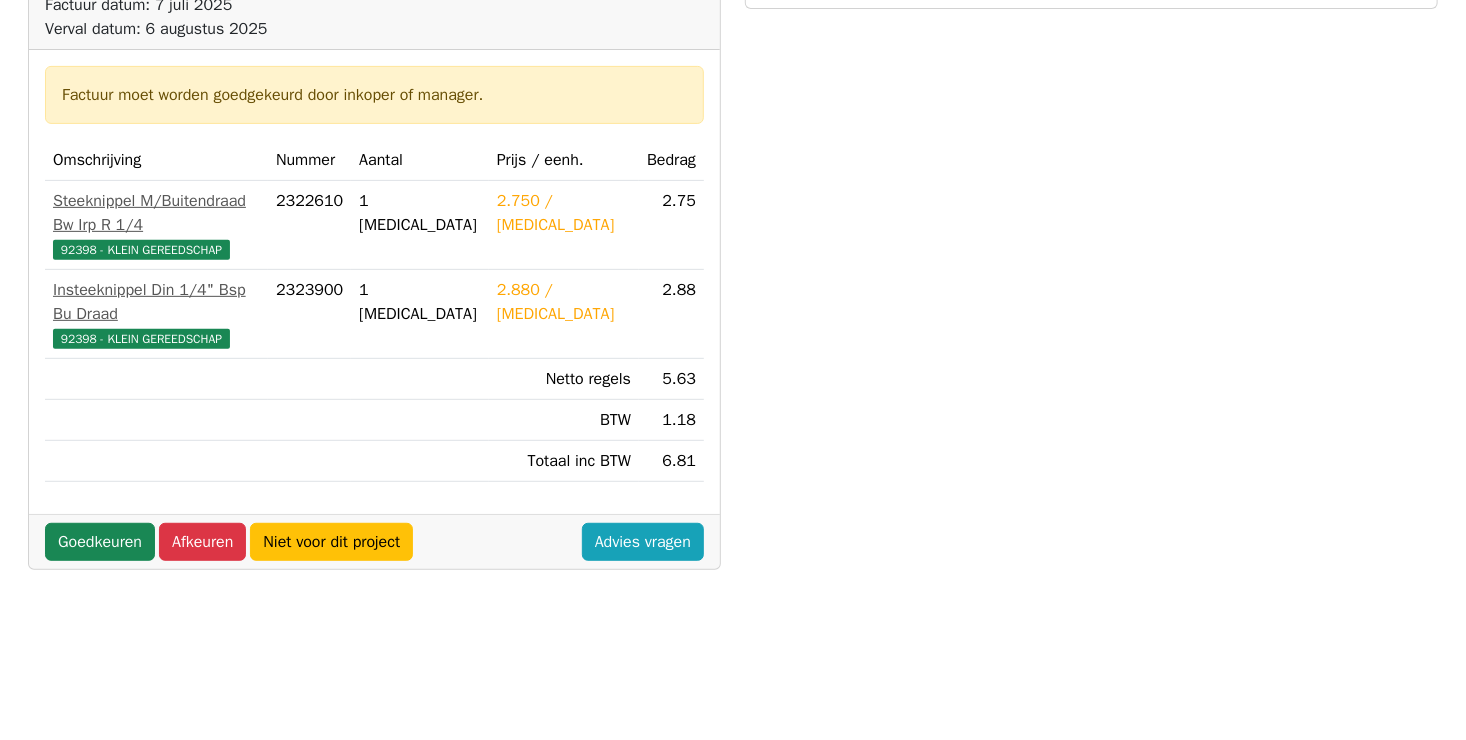 scroll, scrollTop: 300, scrollLeft: 0, axis: vertical 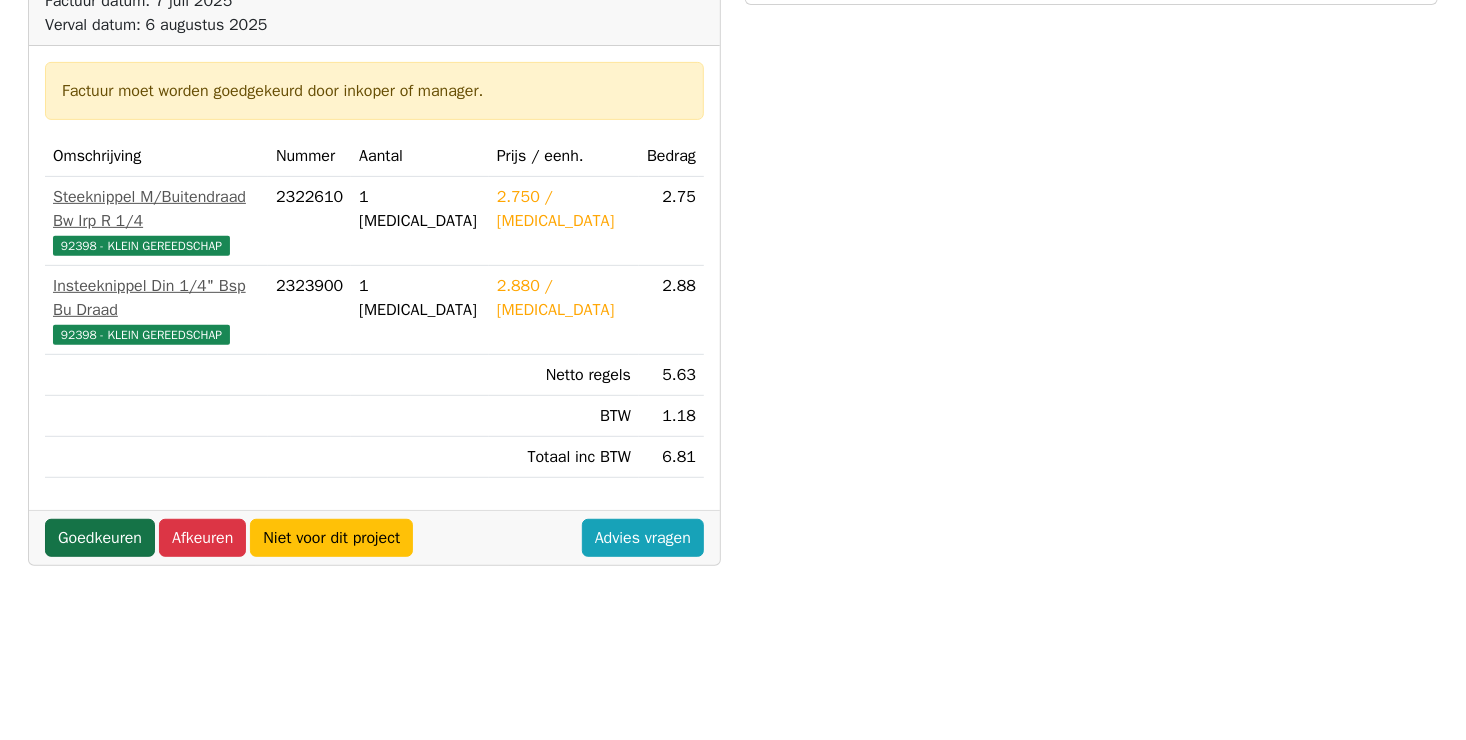 click on "Goedkeuren" at bounding box center (100, 538) 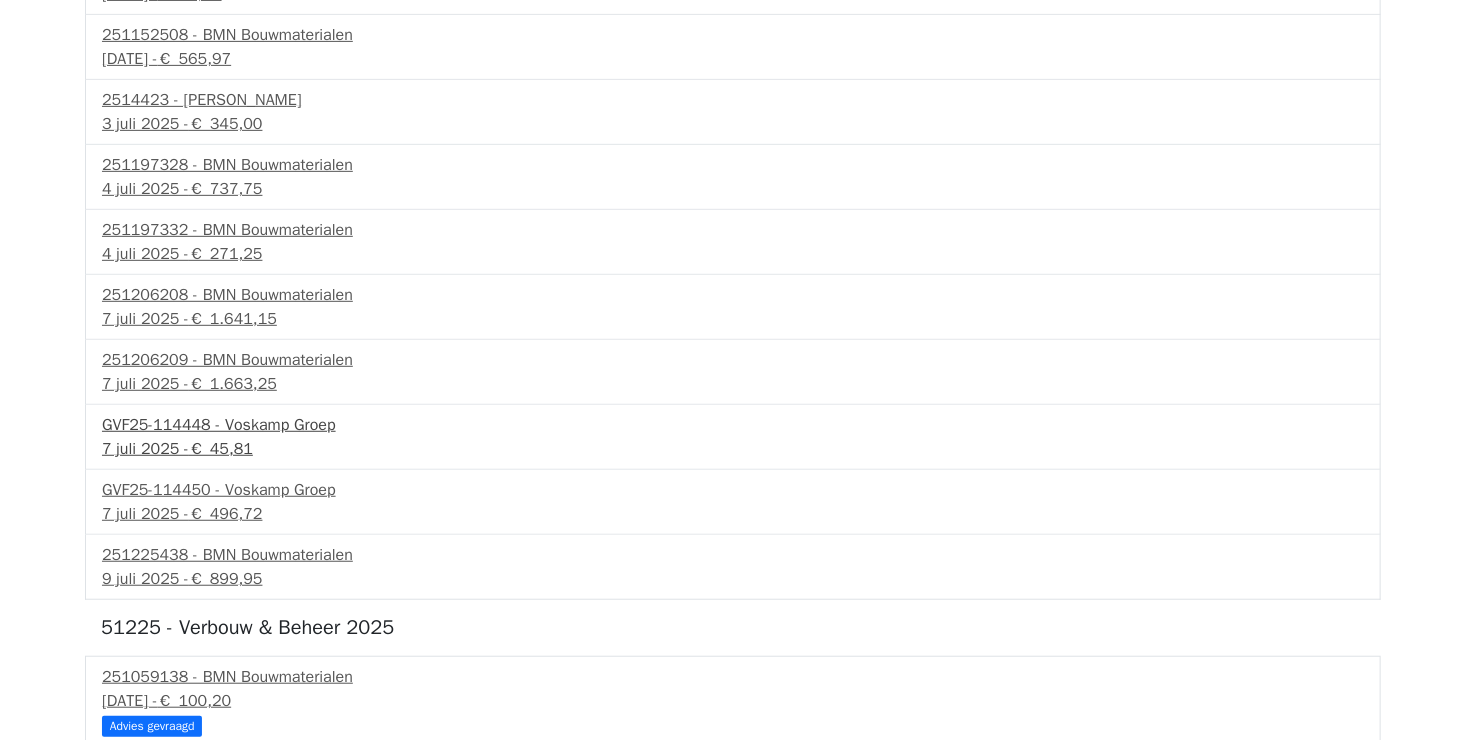 scroll, scrollTop: 400, scrollLeft: 0, axis: vertical 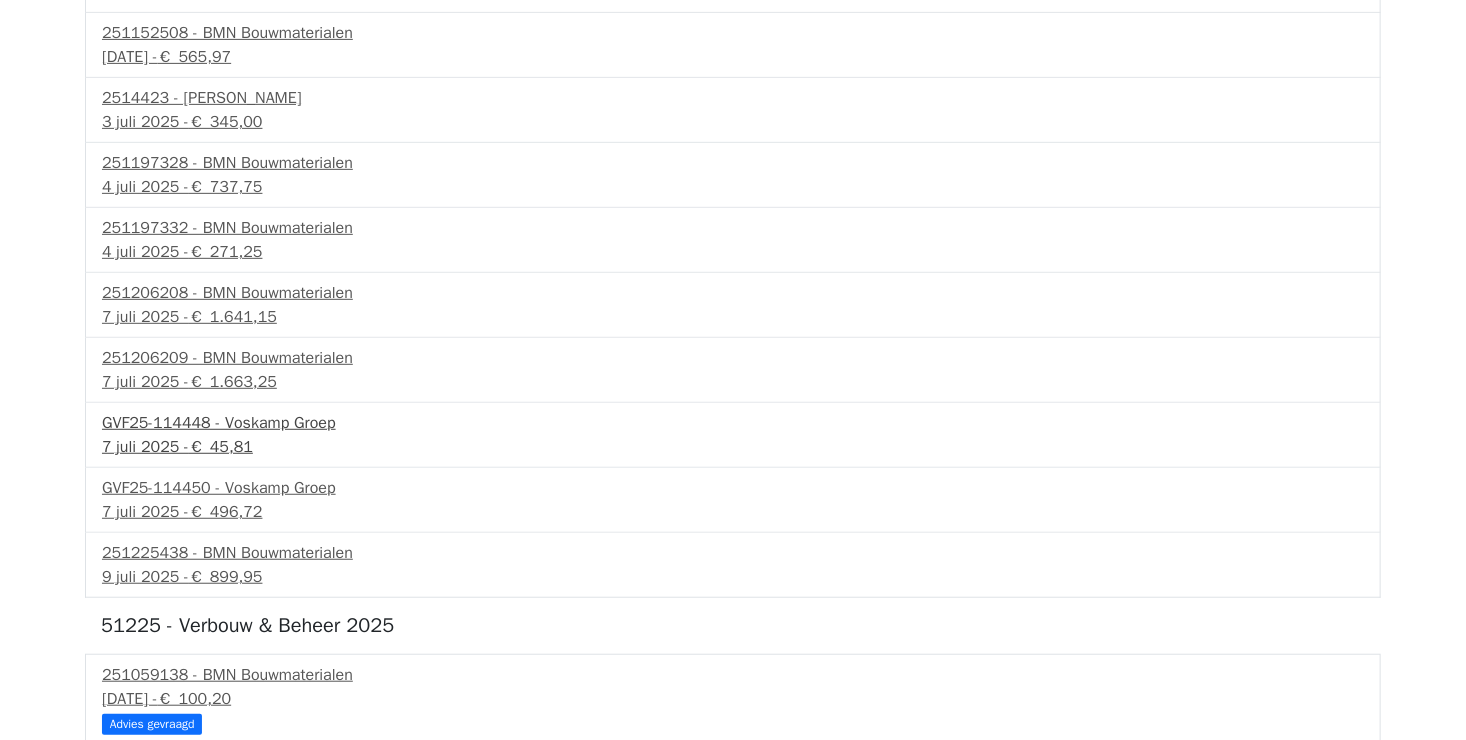 click on "GVF25-114448 - Voskamp Groep" at bounding box center (733, 423) 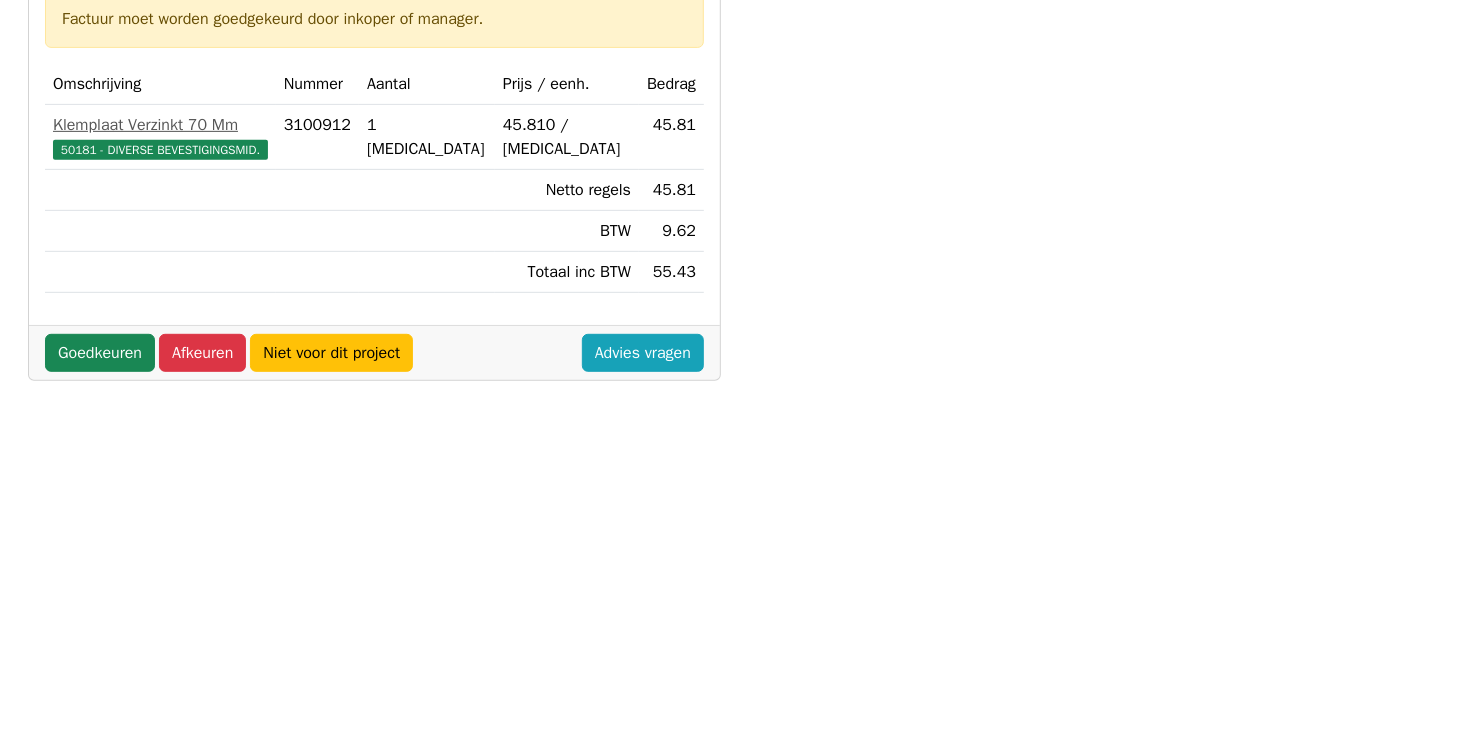 scroll, scrollTop: 400, scrollLeft: 0, axis: vertical 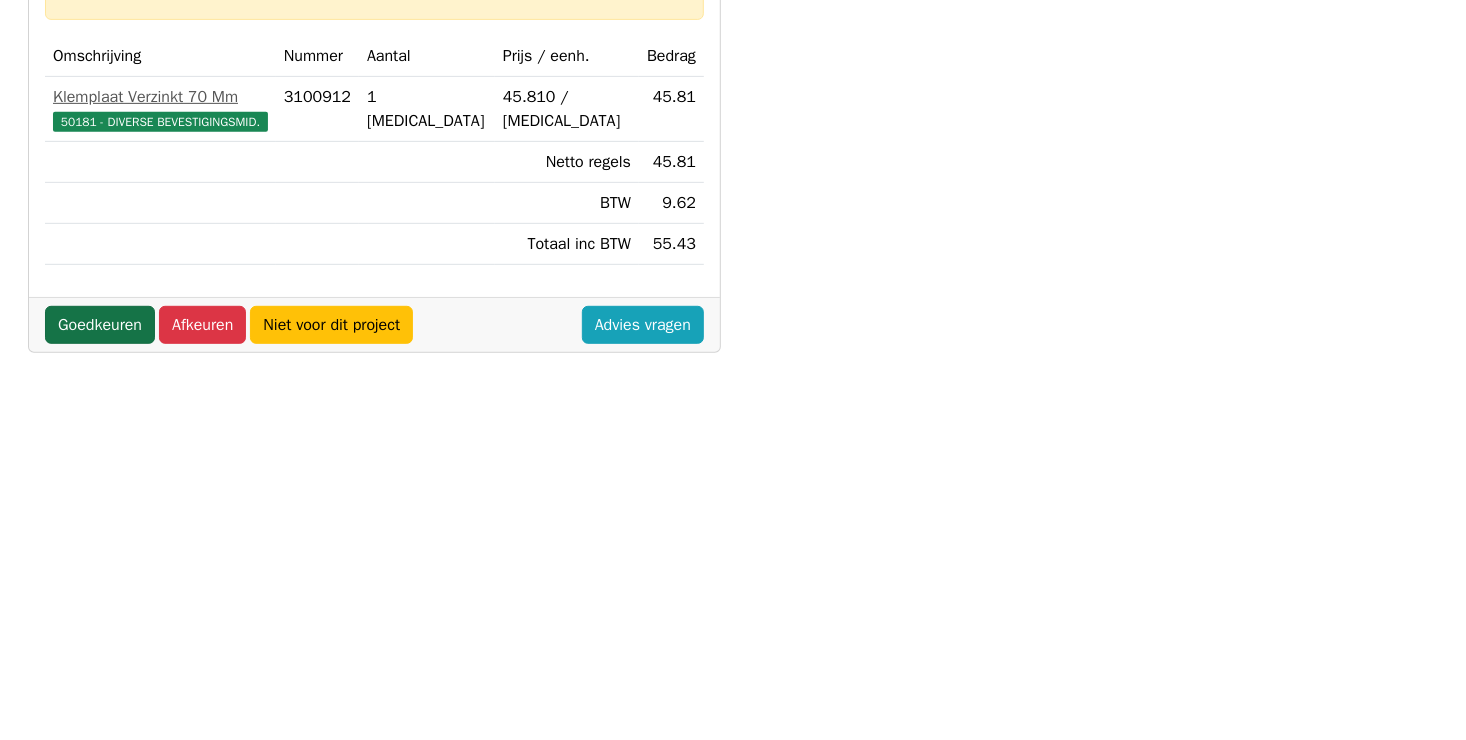 click on "Goedkeuren" at bounding box center (100, 325) 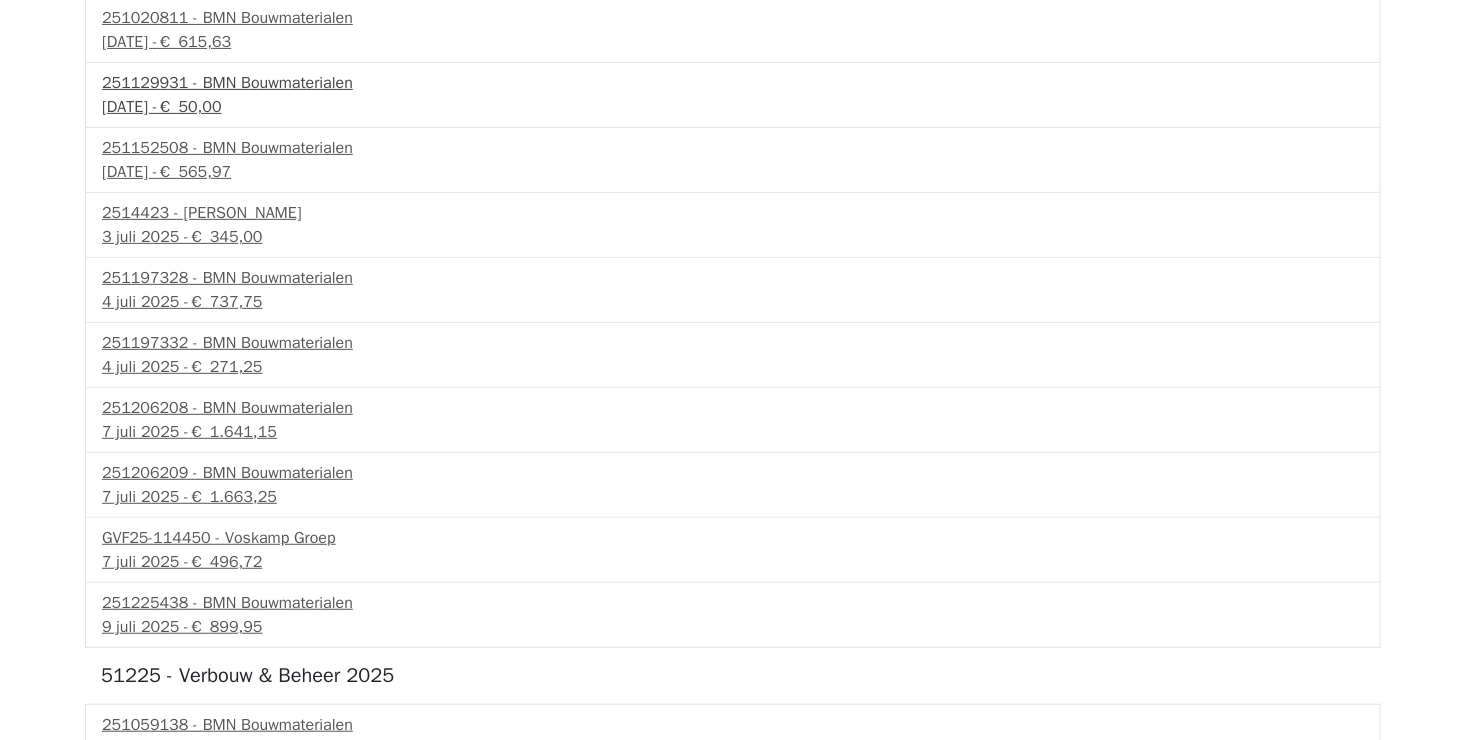 scroll, scrollTop: 300, scrollLeft: 0, axis: vertical 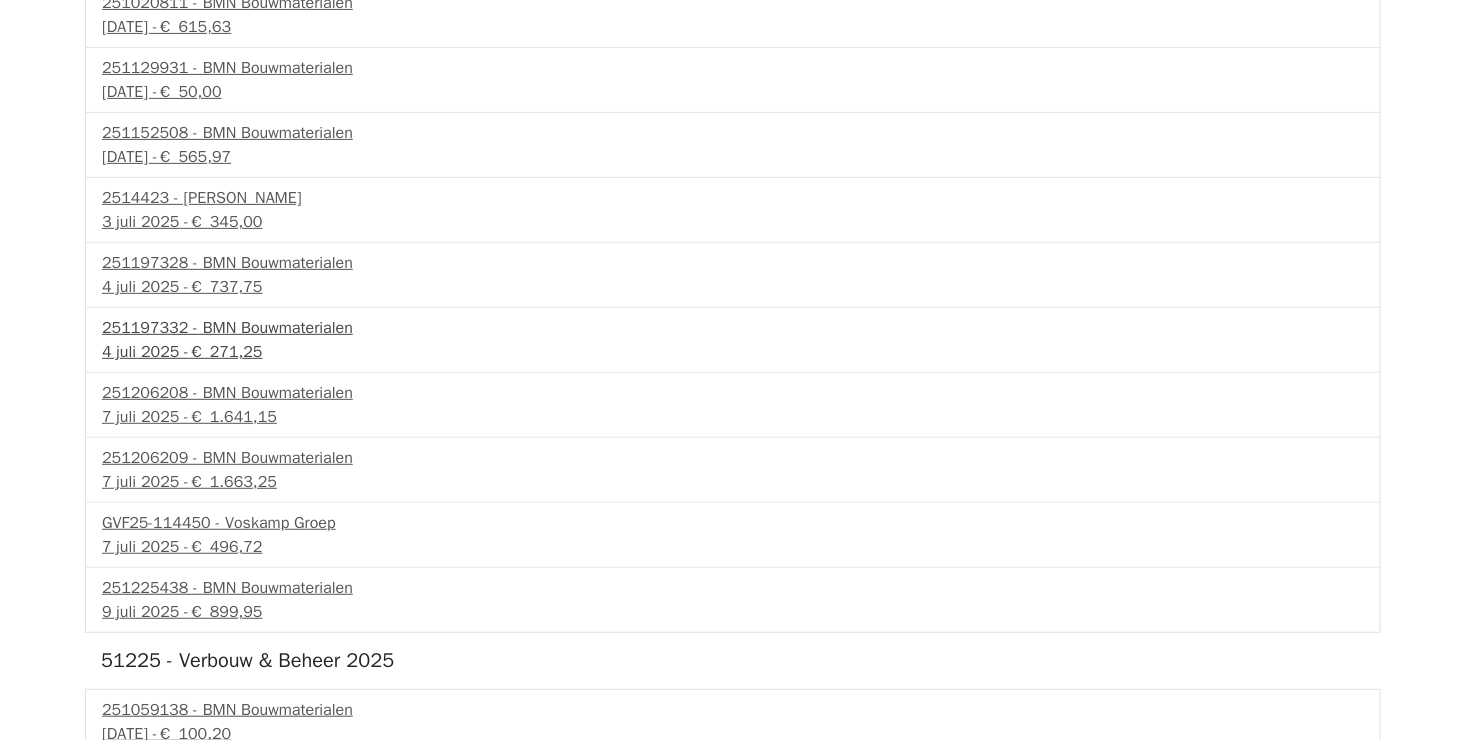 click on "€ 271,25" at bounding box center [226, 352] 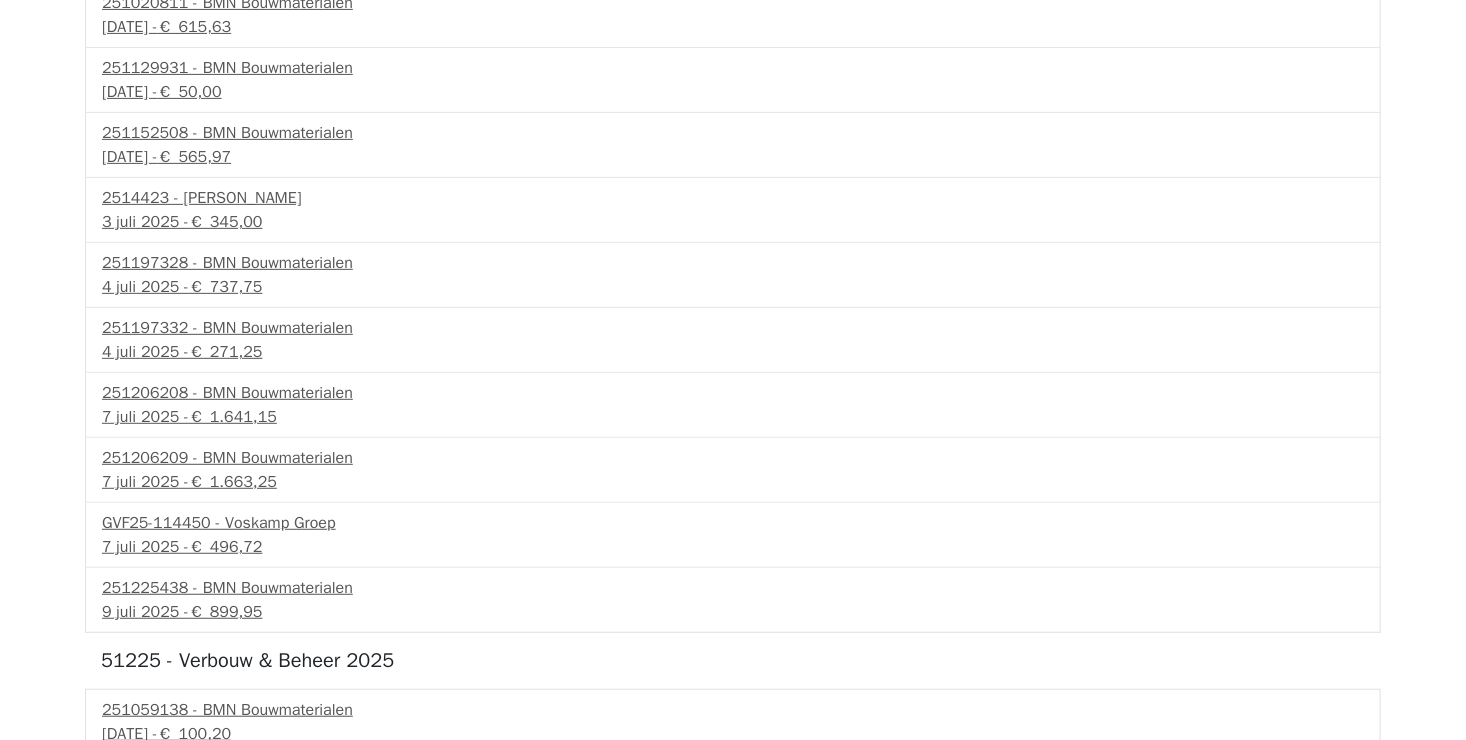 scroll, scrollTop: 0, scrollLeft: 0, axis: both 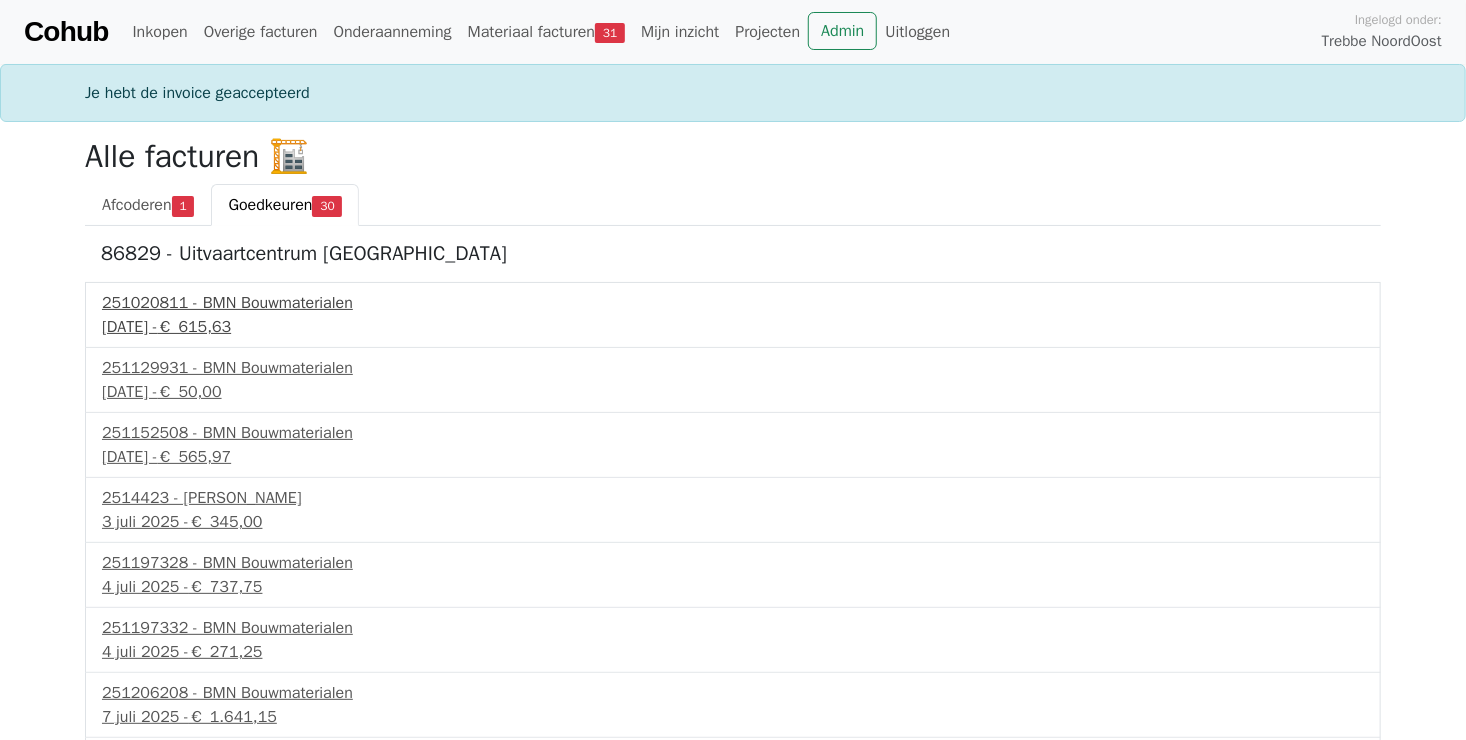 click on "€ 615,63" at bounding box center [195, 327] 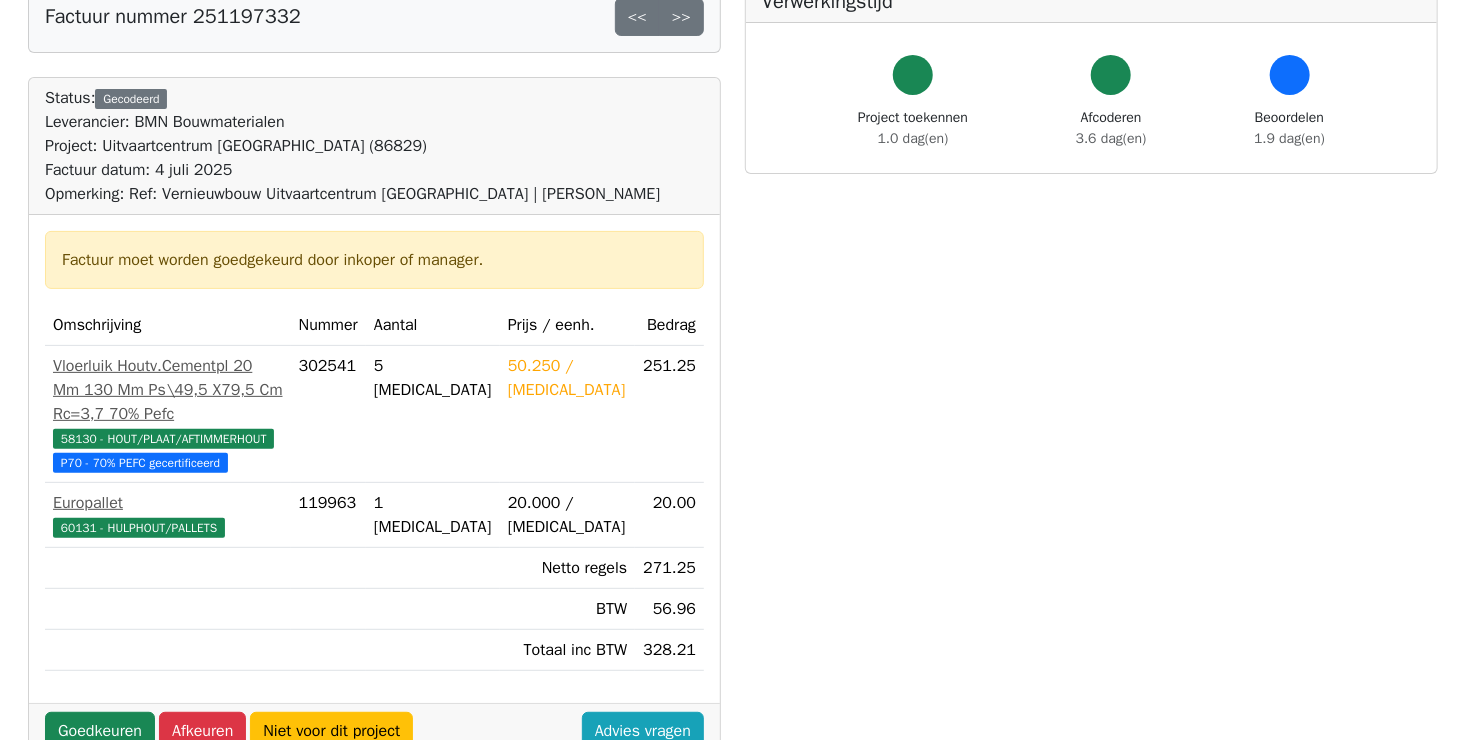 scroll, scrollTop: 400, scrollLeft: 0, axis: vertical 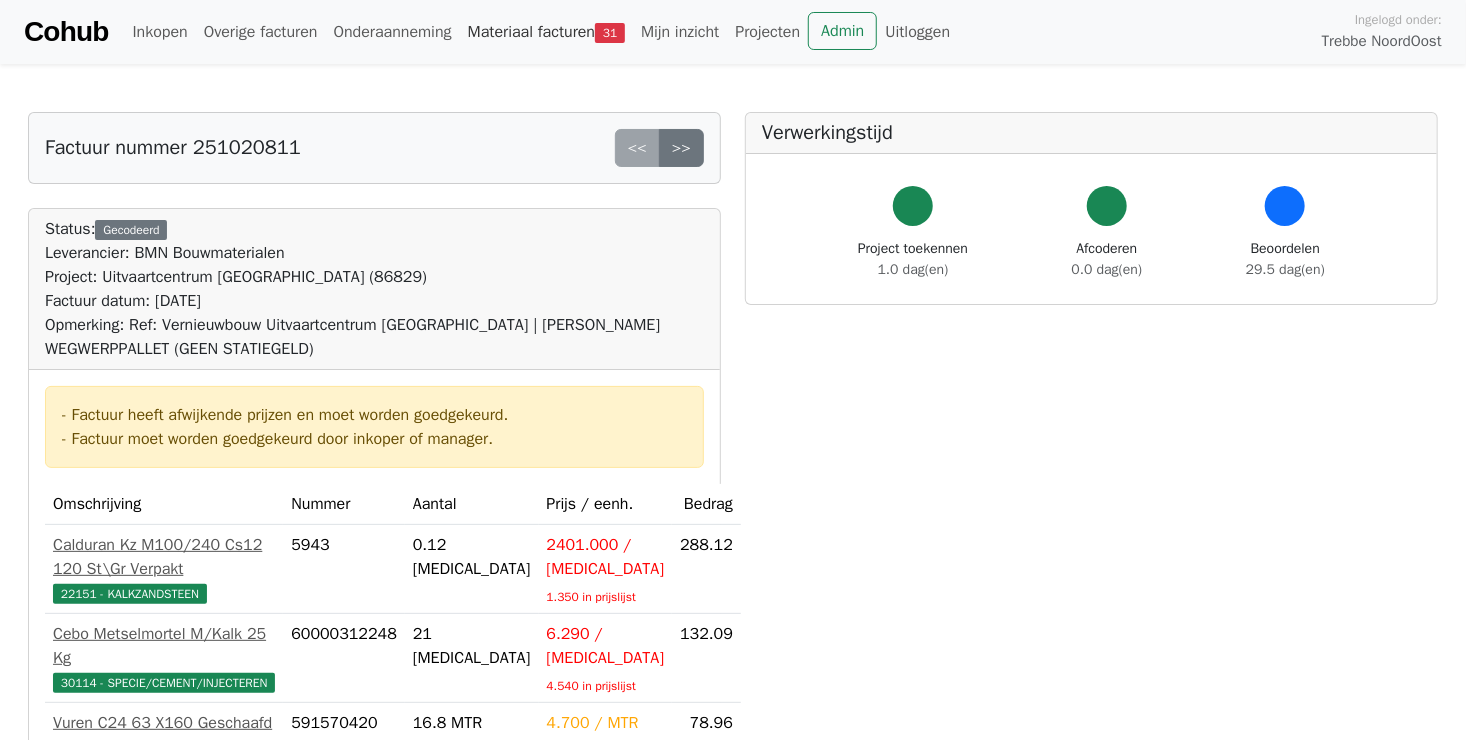 click on "Materiaal facturen  31" at bounding box center [546, 32] 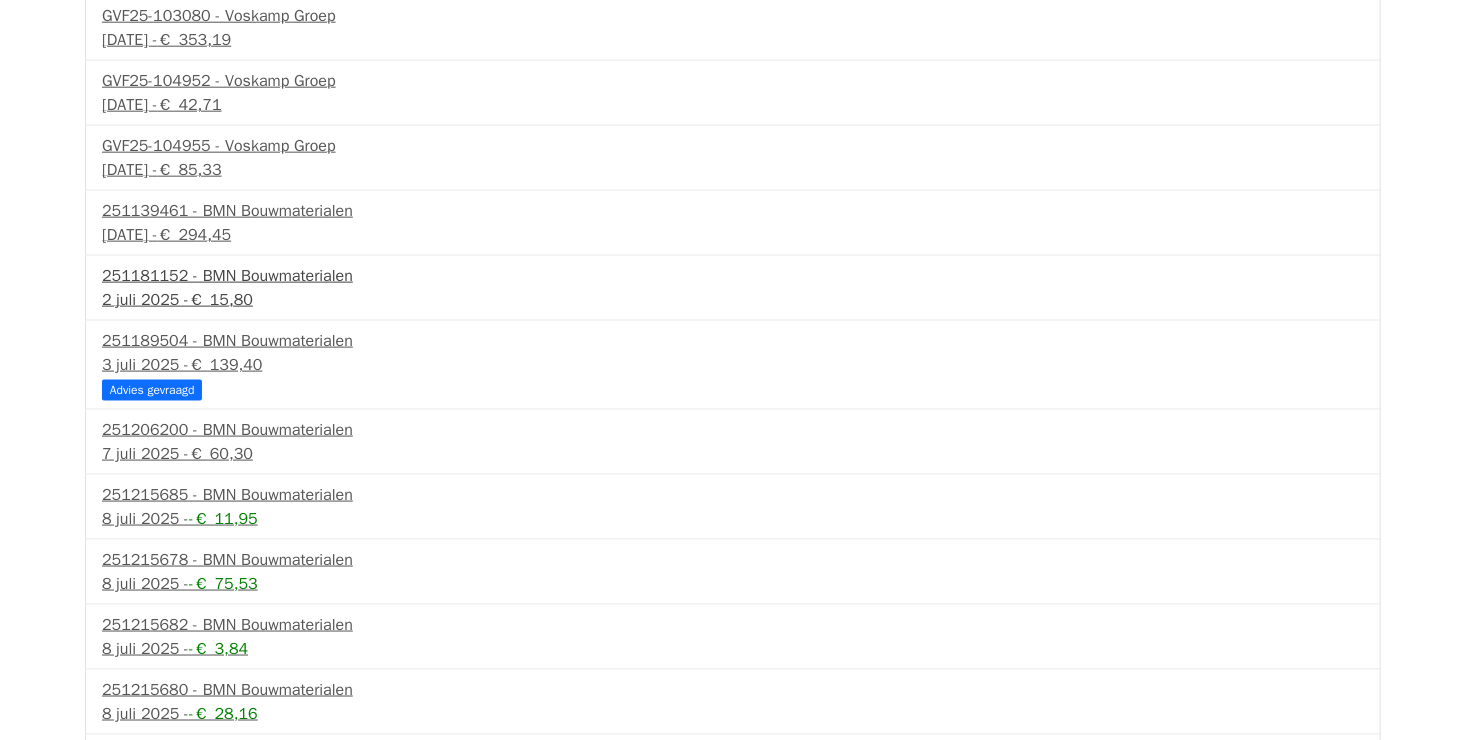 scroll, scrollTop: 1100, scrollLeft: 0, axis: vertical 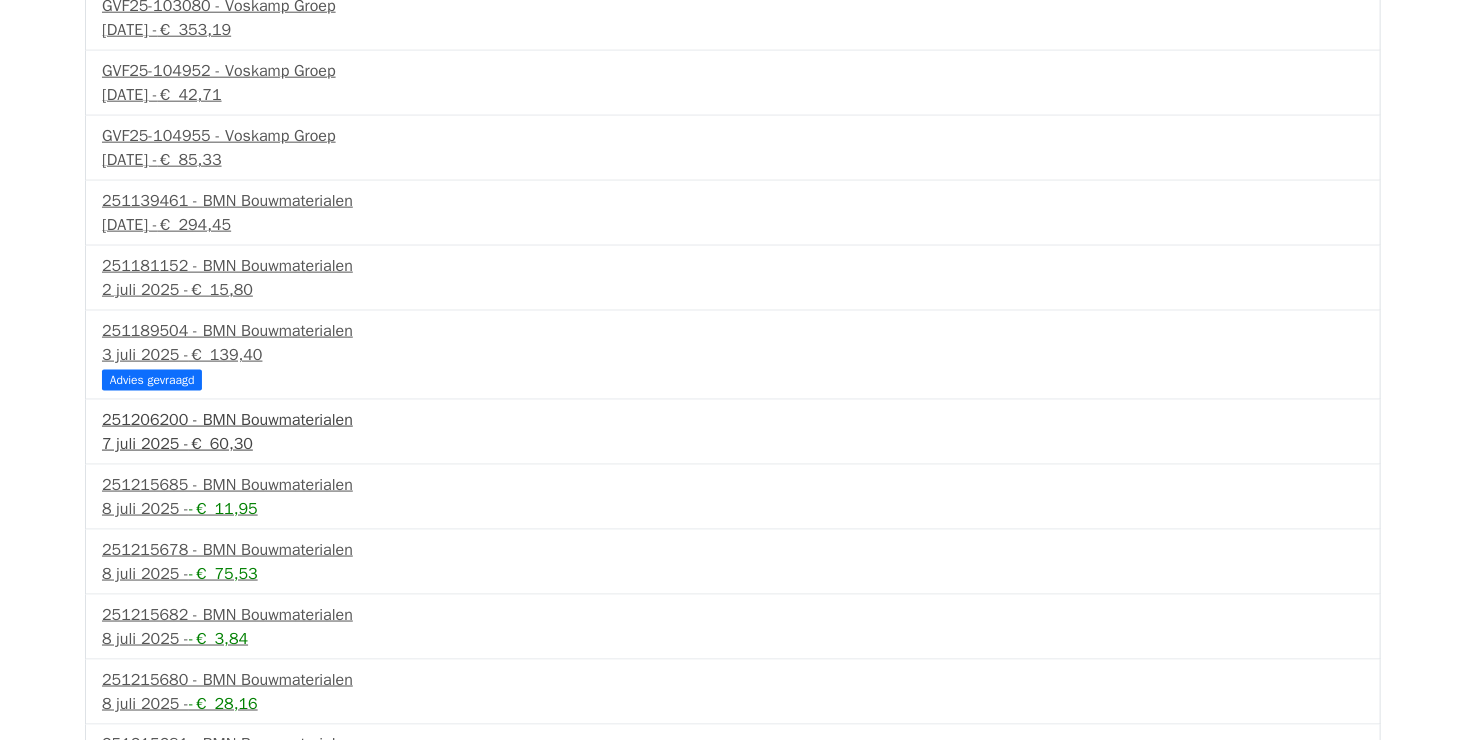 click on "7 juli 2025 -  € 60,30" at bounding box center [733, 444] 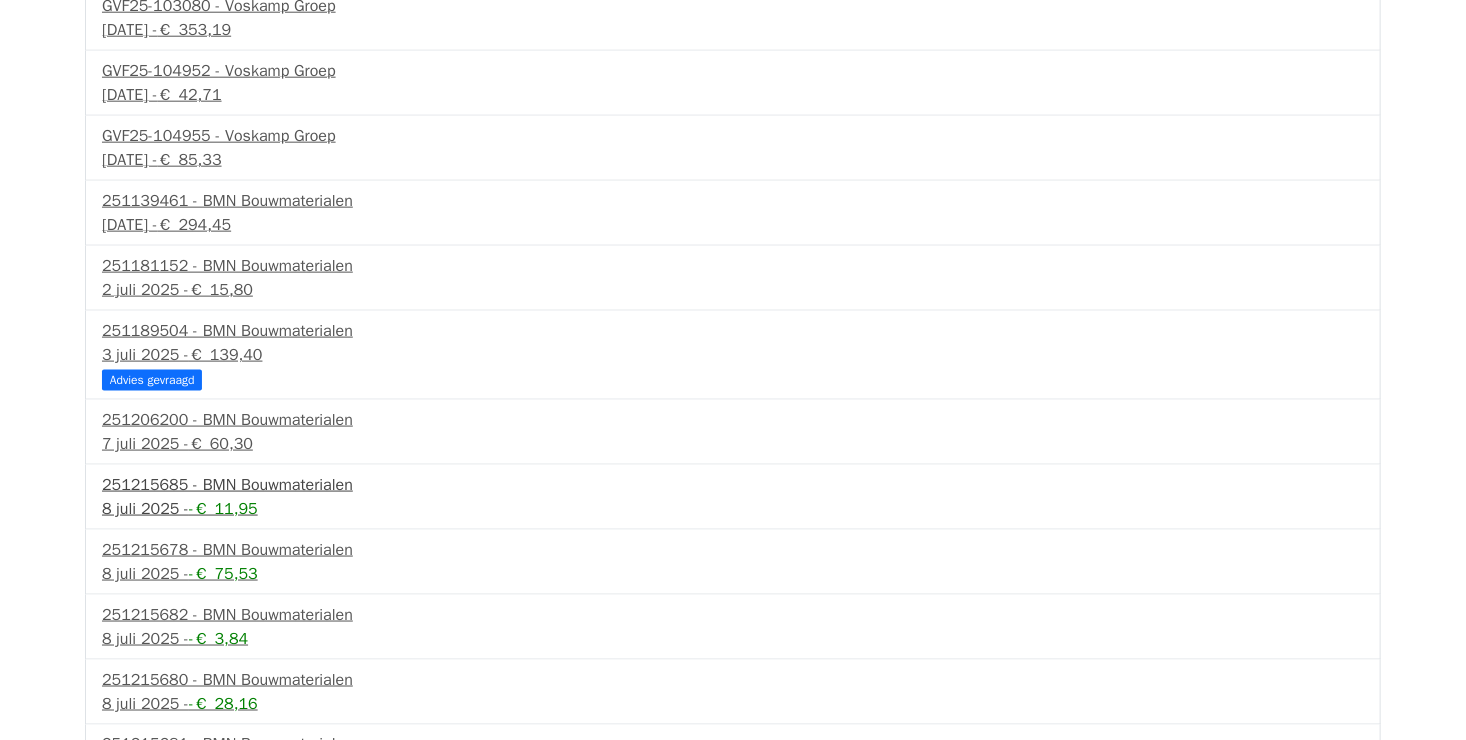 click on "251215685 - BMN Bouwmaterialen" at bounding box center (733, 485) 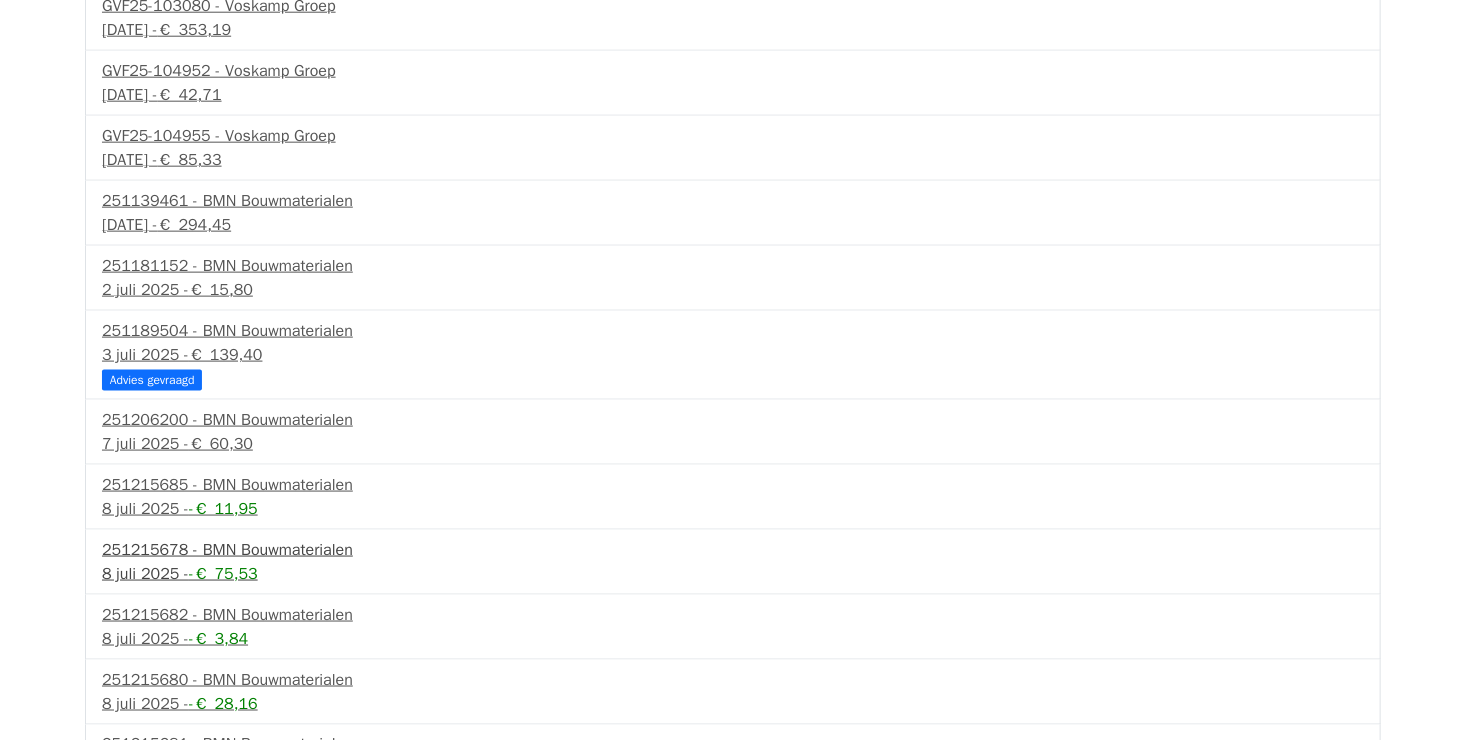 click on "251215678 - BMN Bouwmaterialen" at bounding box center (733, 550) 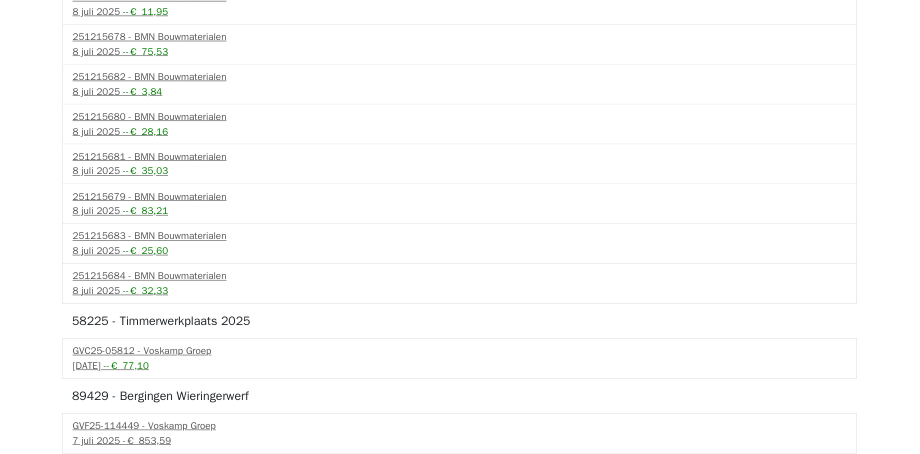 scroll, scrollTop: 1704, scrollLeft: 0, axis: vertical 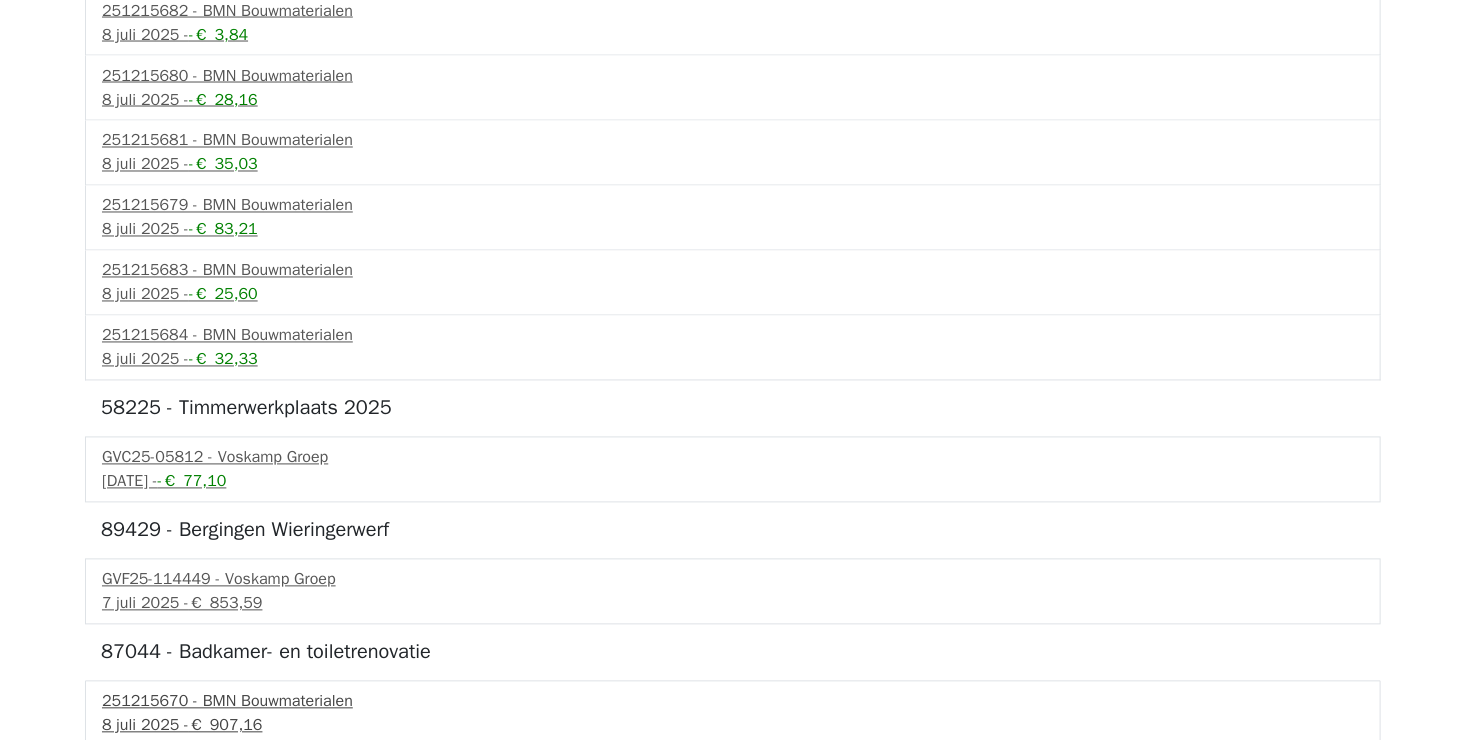 click on "251215670 - BMN Bouwmaterialen" at bounding box center [733, 702] 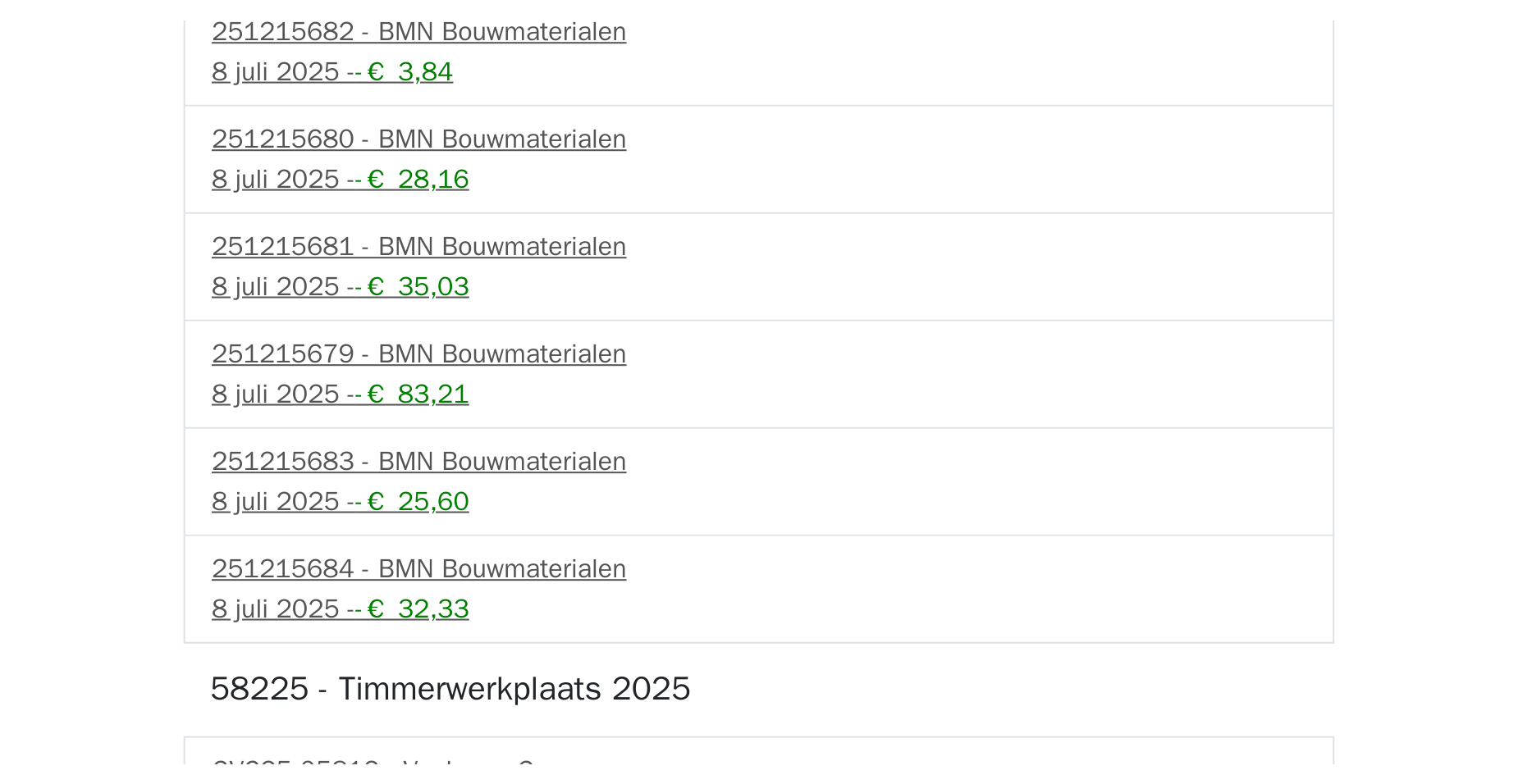 scroll, scrollTop: 1226, scrollLeft: 0, axis: vertical 